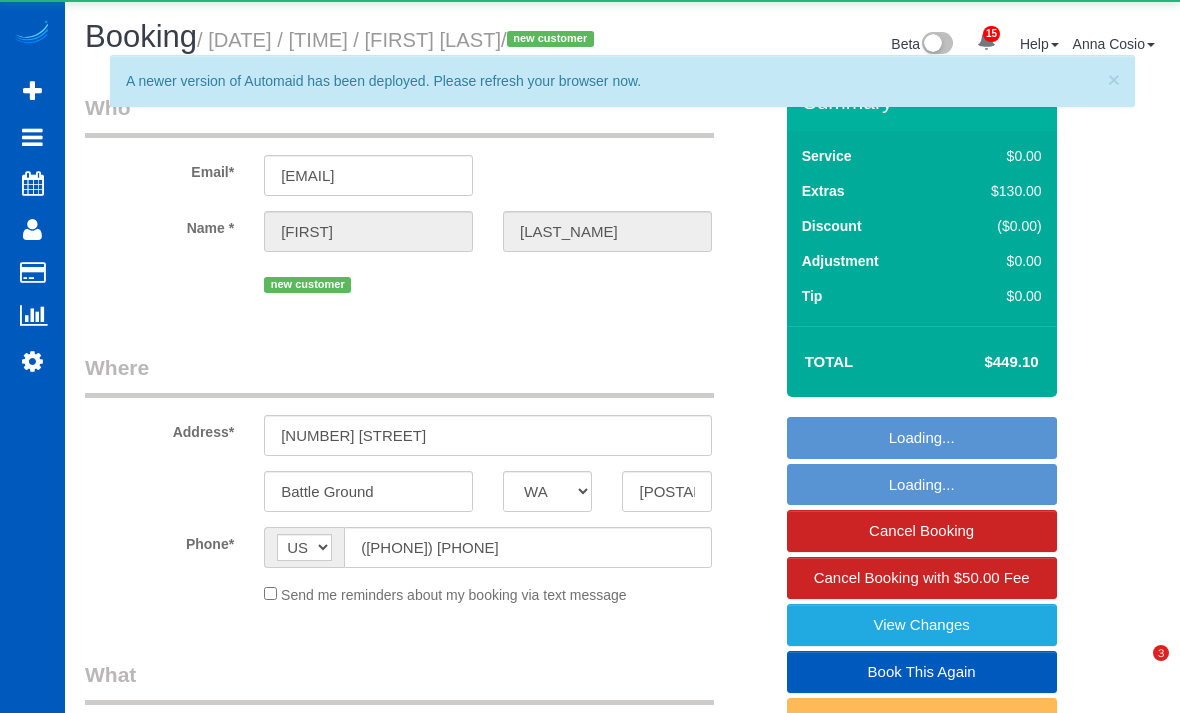 select on "WA" 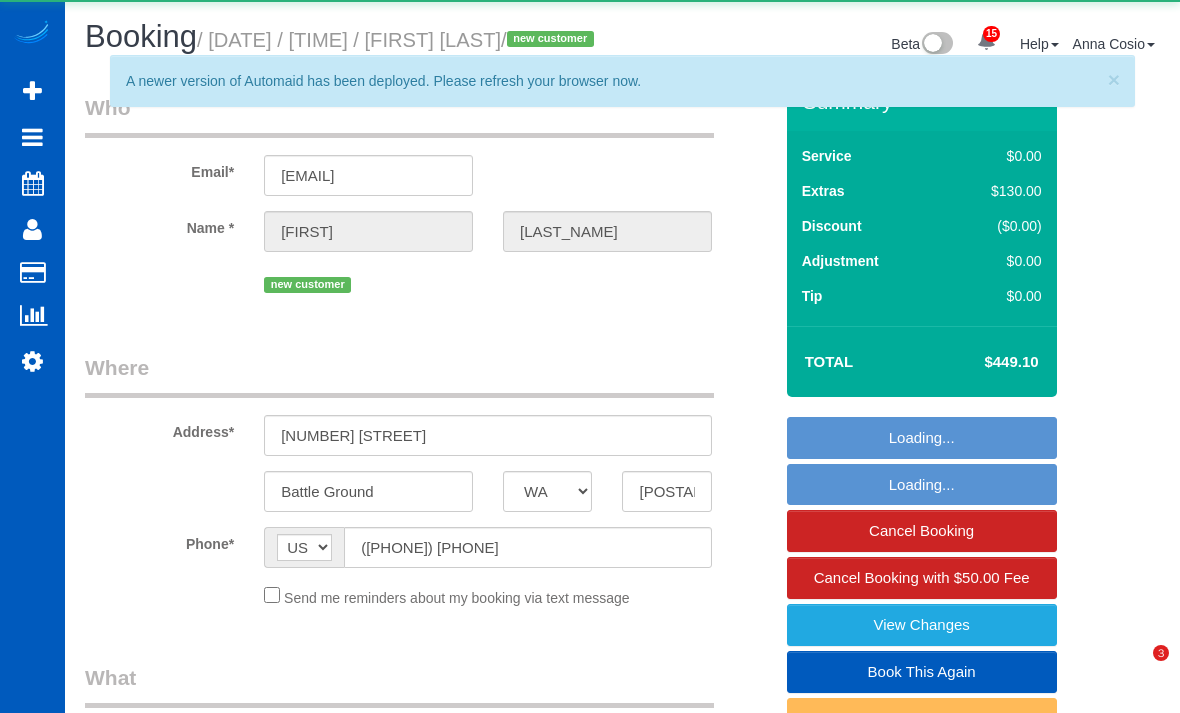 scroll, scrollTop: 0, scrollLeft: 0, axis: both 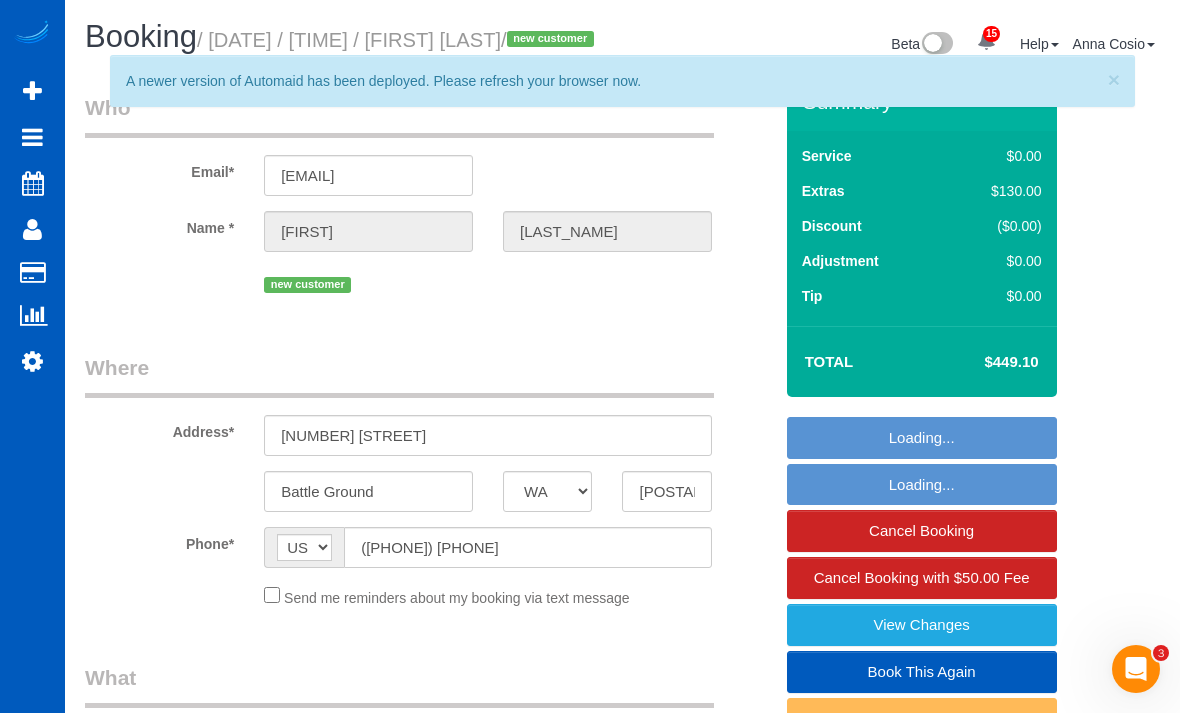 select on "object:28835" 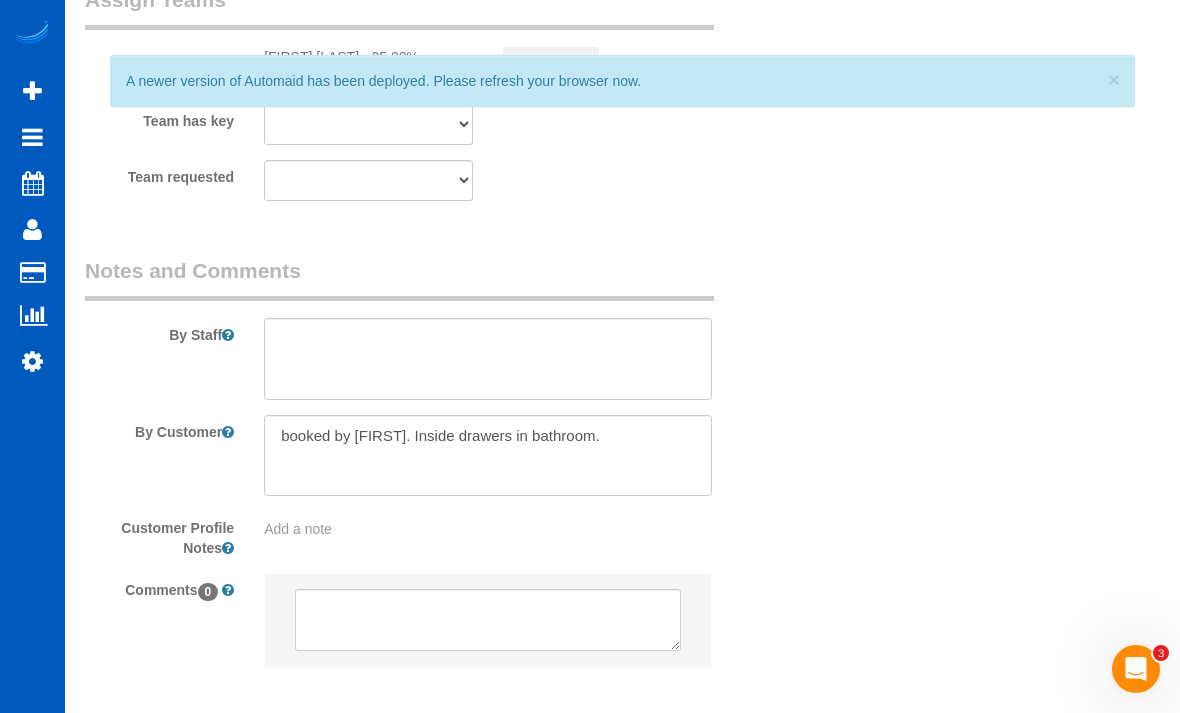 scroll, scrollTop: 2782, scrollLeft: 0, axis: vertical 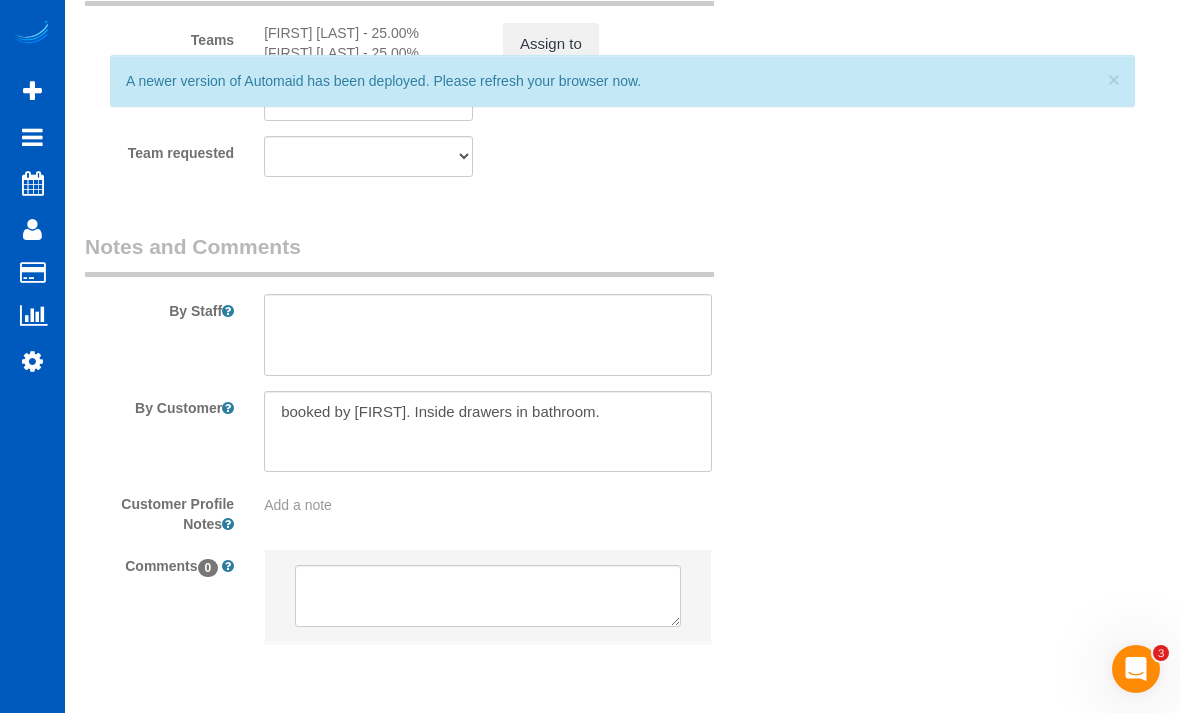 click on "× A newer version of Automaid has been deployed. Please refresh your browser now." at bounding box center [622, 81] 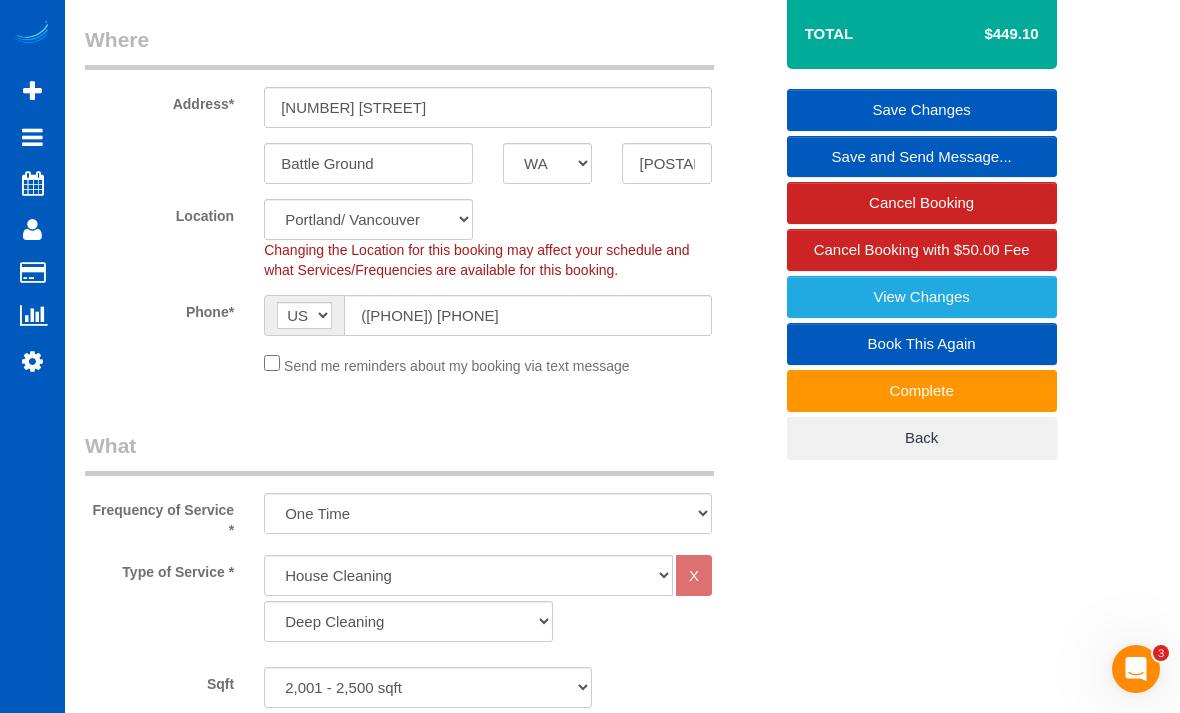 scroll, scrollTop: 326, scrollLeft: 0, axis: vertical 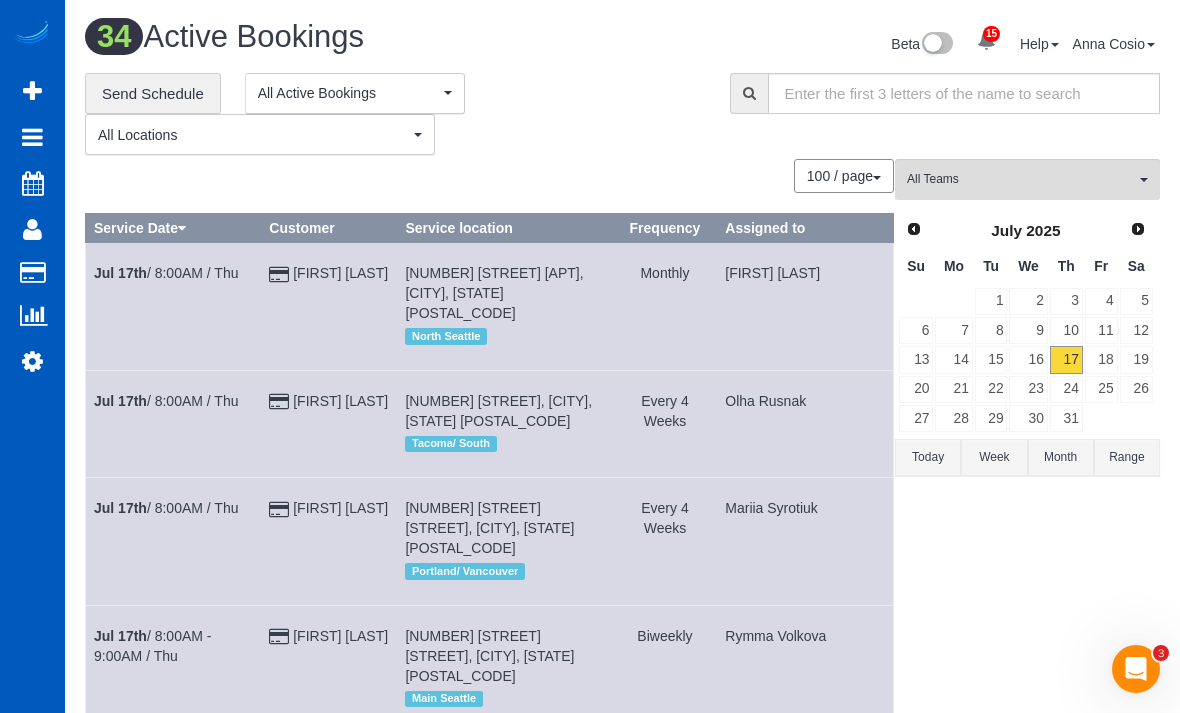 click on "18" at bounding box center (1101, 359) 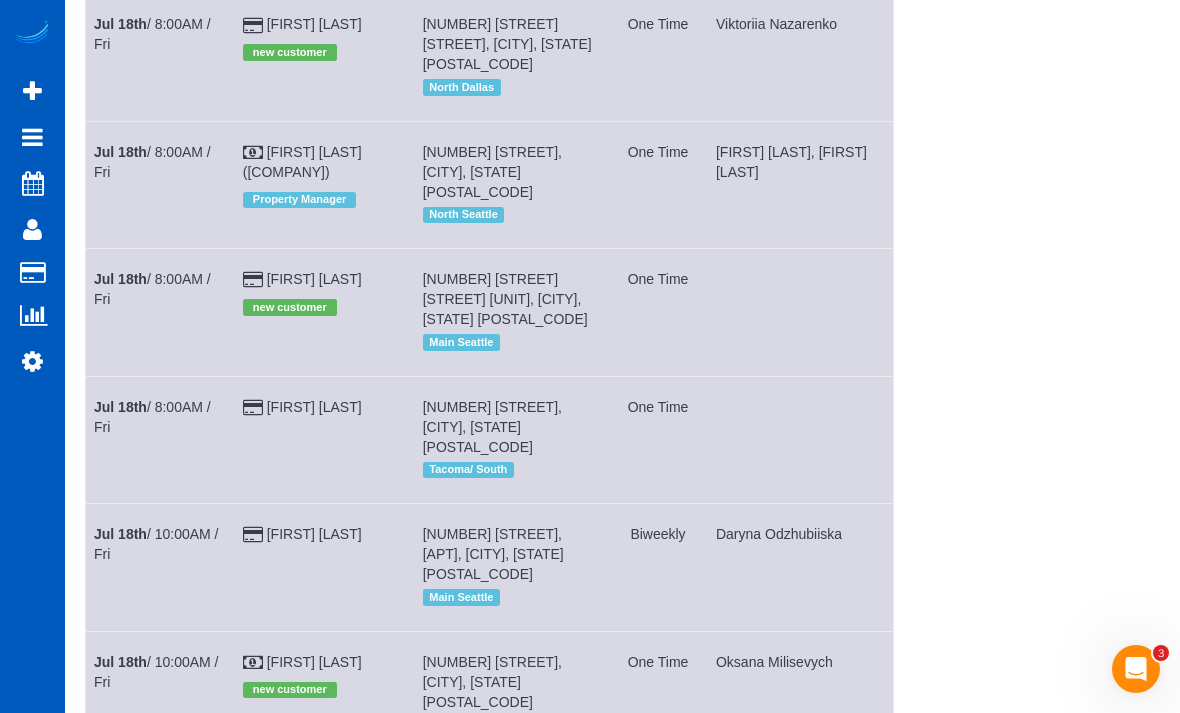 scroll, scrollTop: 503, scrollLeft: 0, axis: vertical 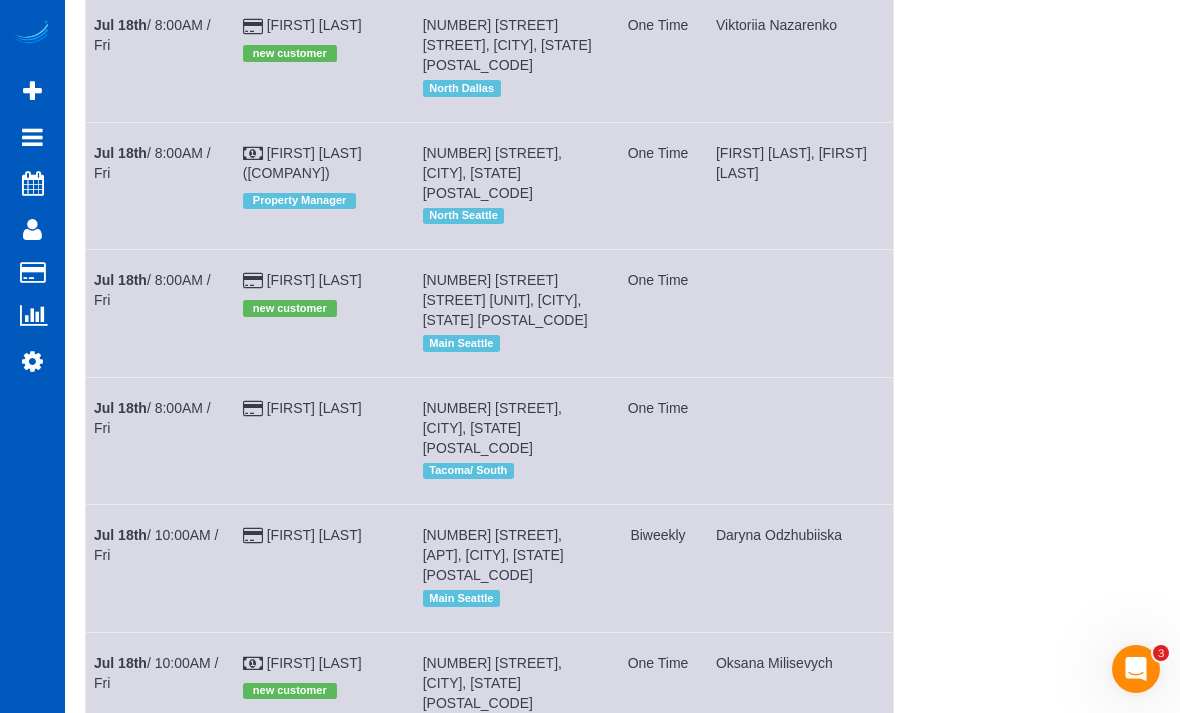 click on "Jul 18th
/ 8:00AM / Fri" at bounding box center (152, 290) 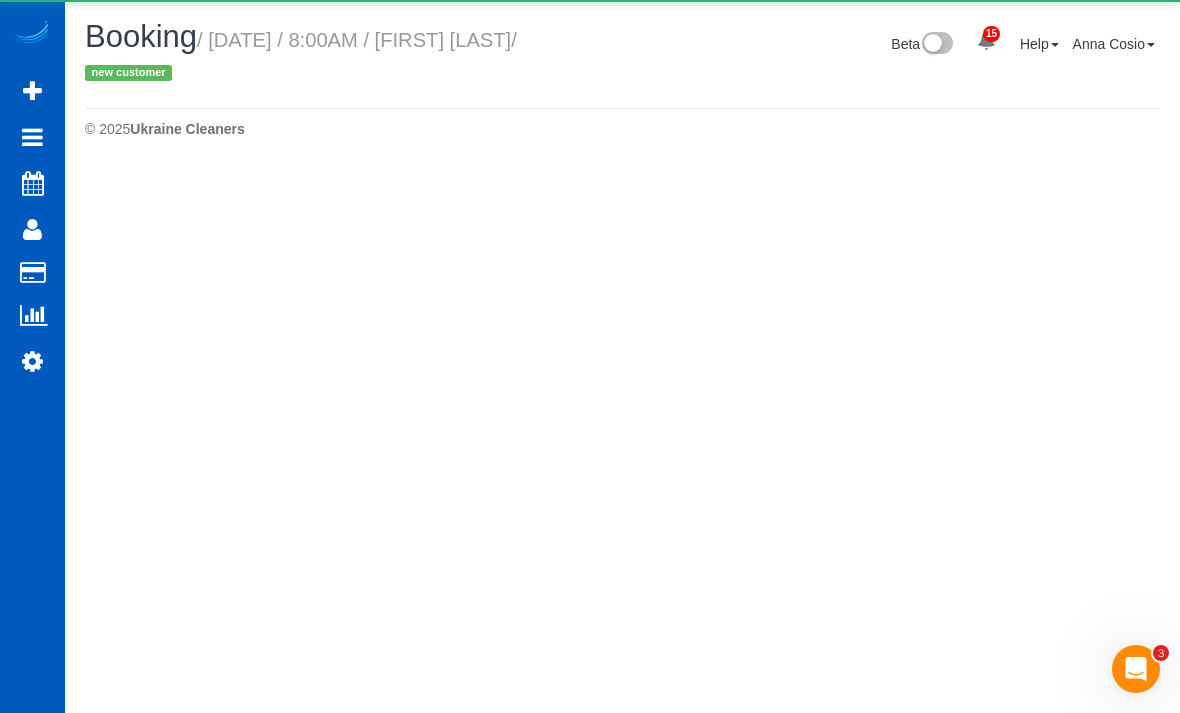 select on "WA" 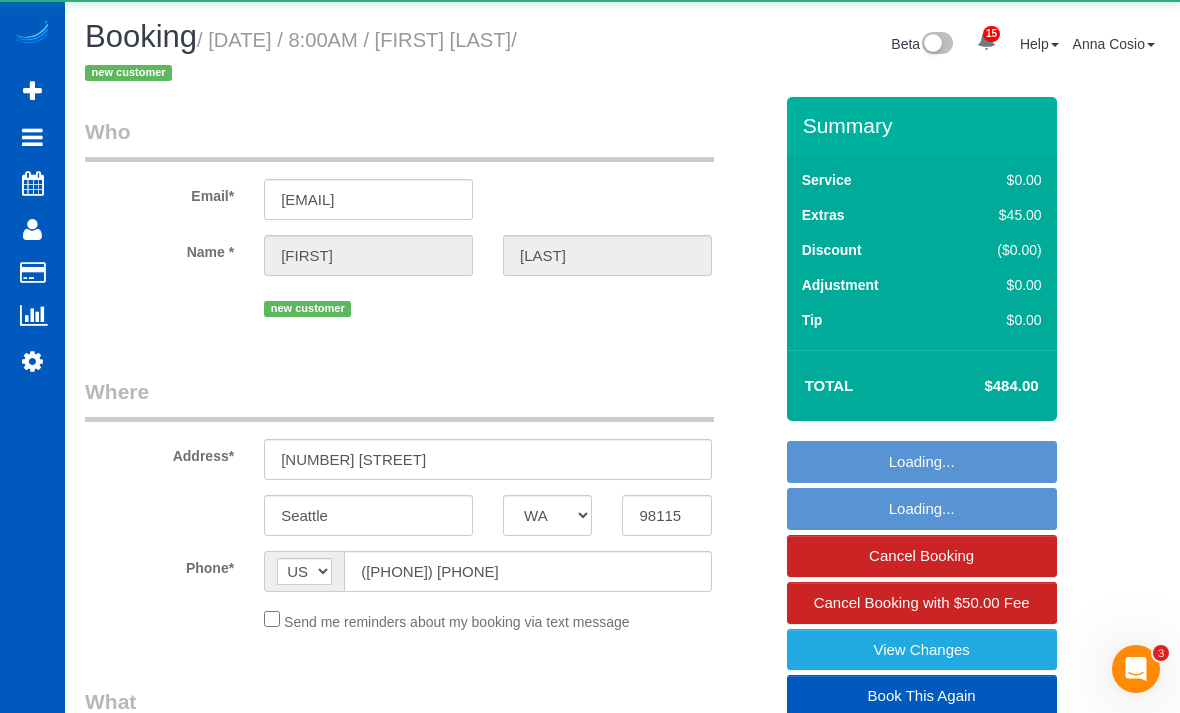 select on "object:30845" 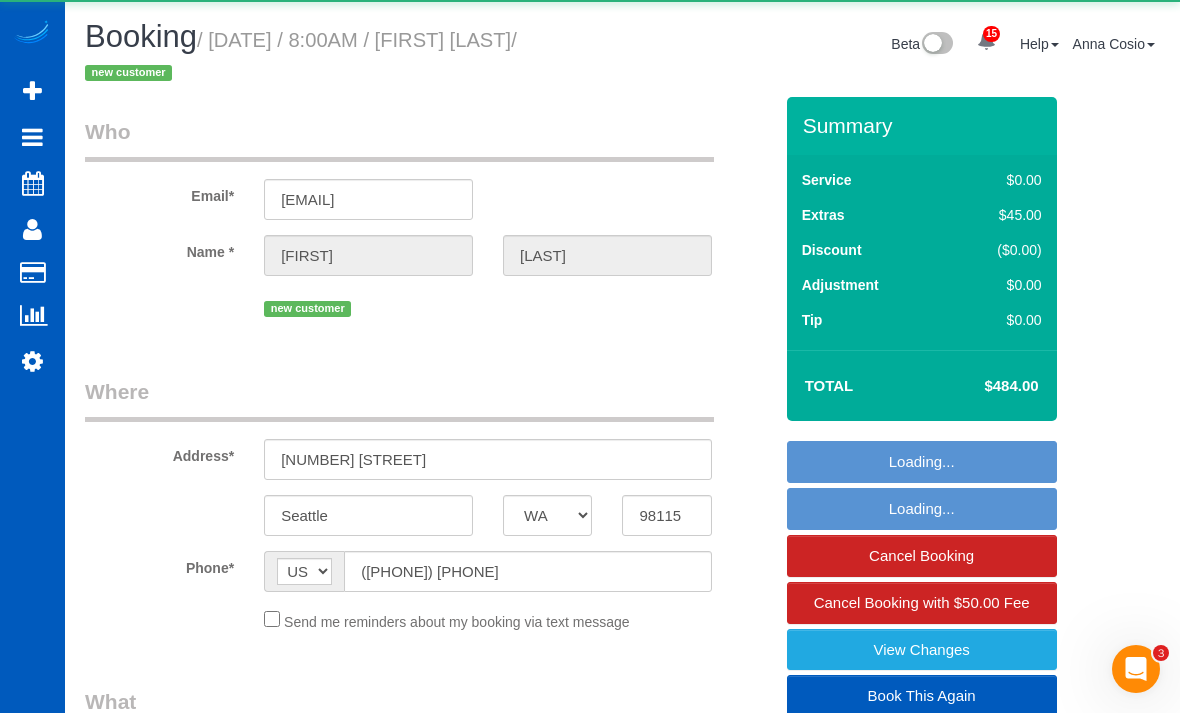 select on "string:fspay-0f750fc5-787e-42ca-9ea5-f7bea12d4988" 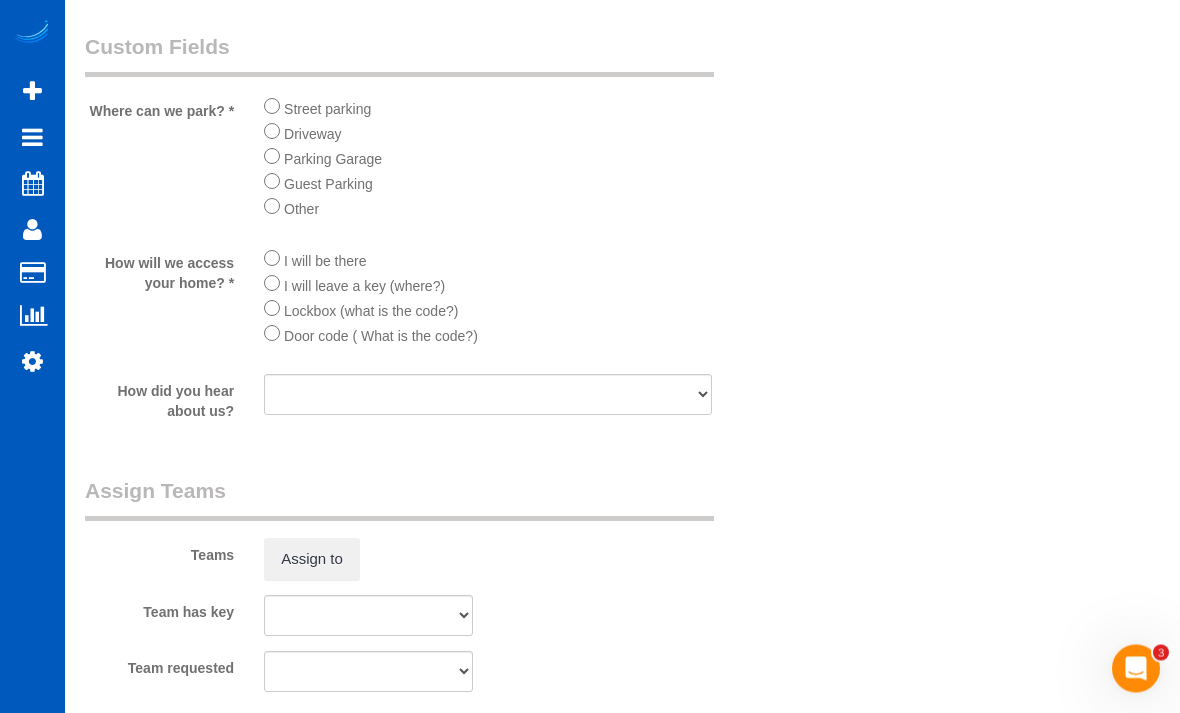 scroll, scrollTop: 2239, scrollLeft: 0, axis: vertical 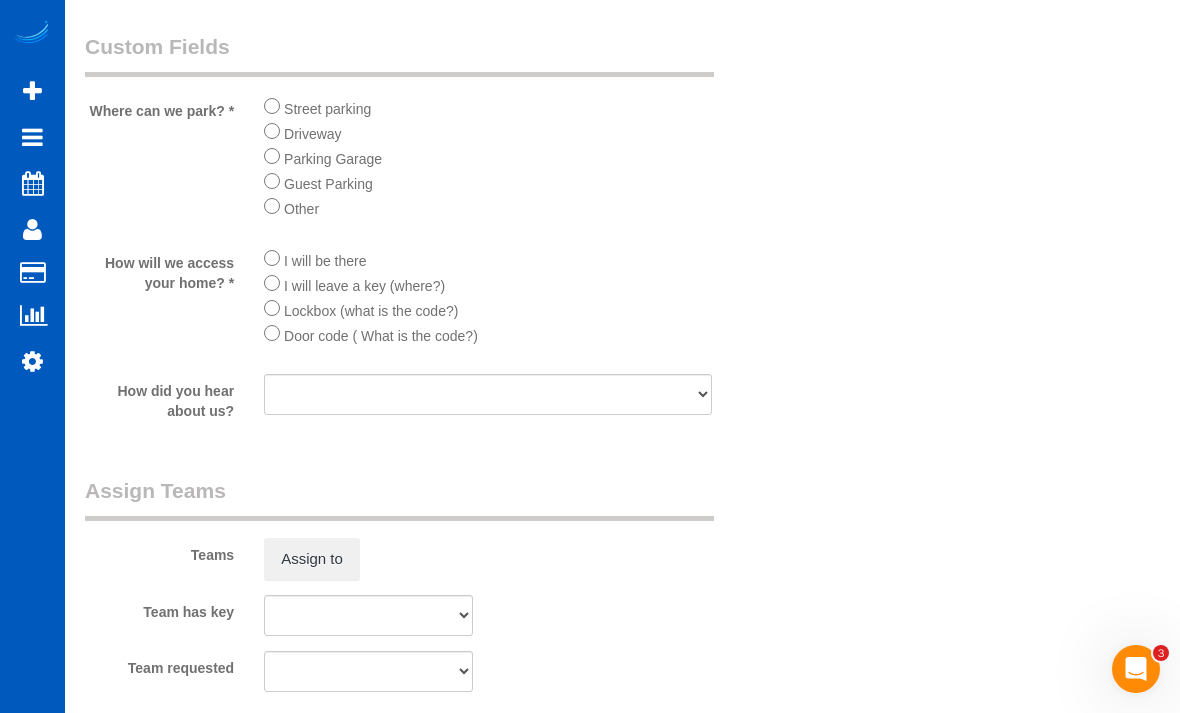 click on "Assign to" at bounding box center (312, 559) 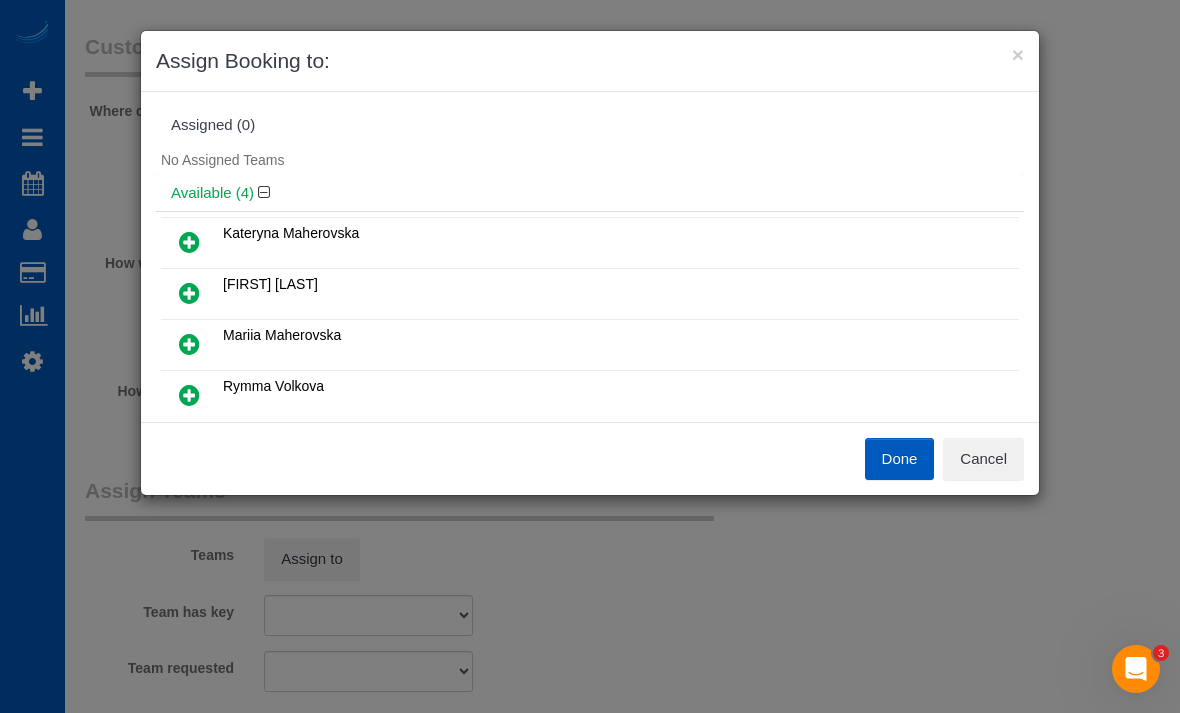click at bounding box center [189, 242] 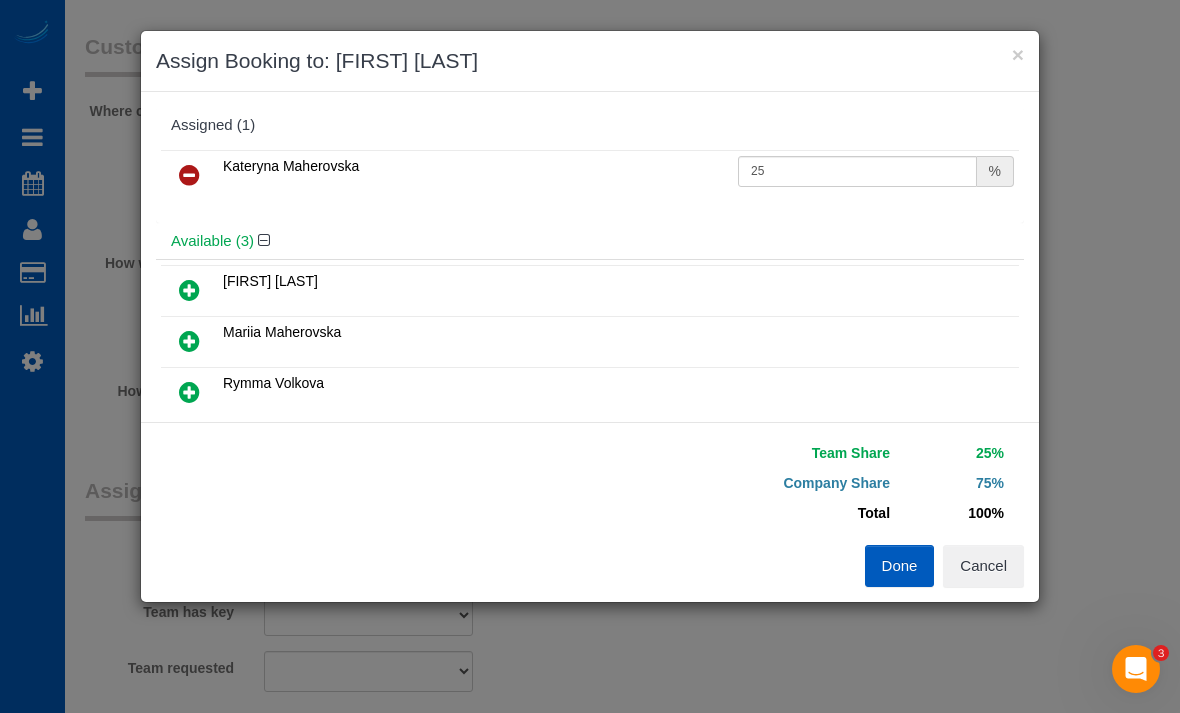 click at bounding box center [189, 341] 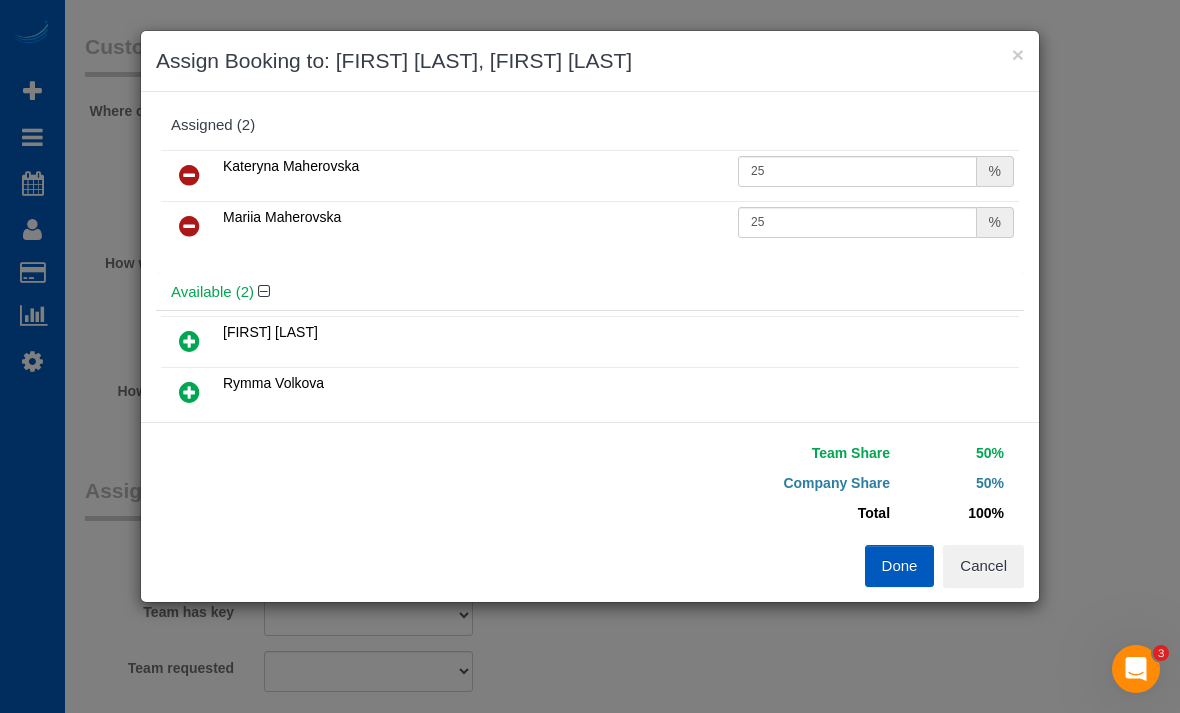 click on "Done" at bounding box center (900, 566) 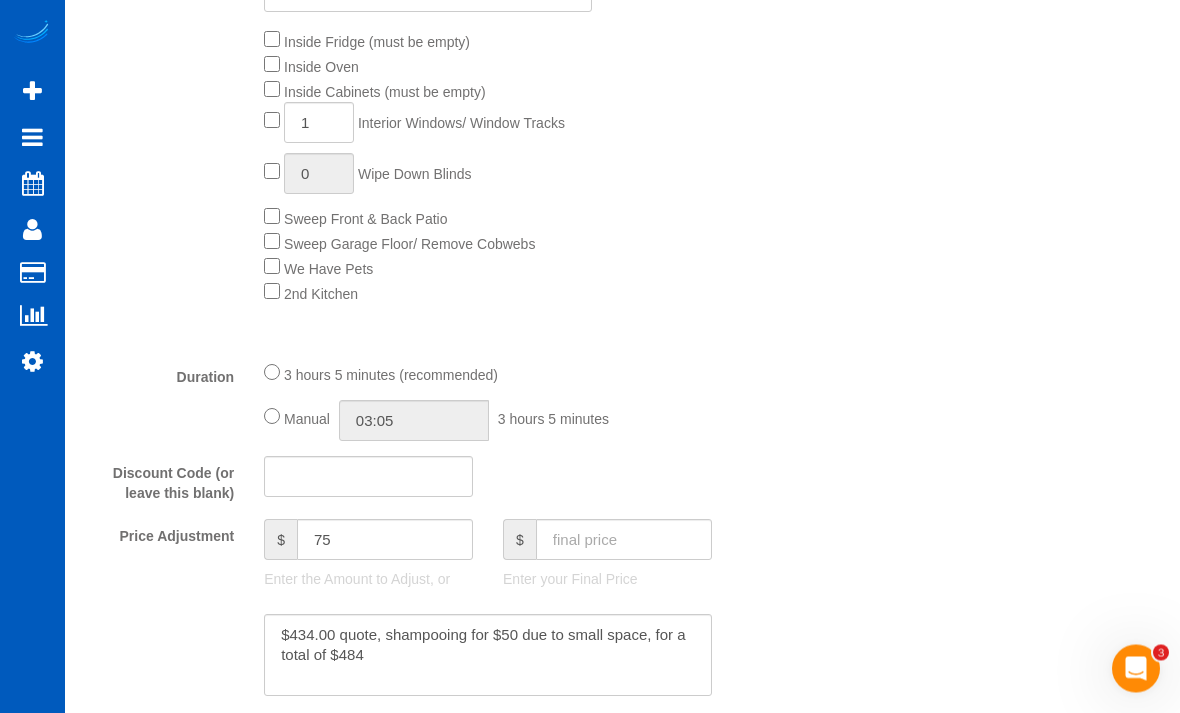 scroll, scrollTop: 1145, scrollLeft: 0, axis: vertical 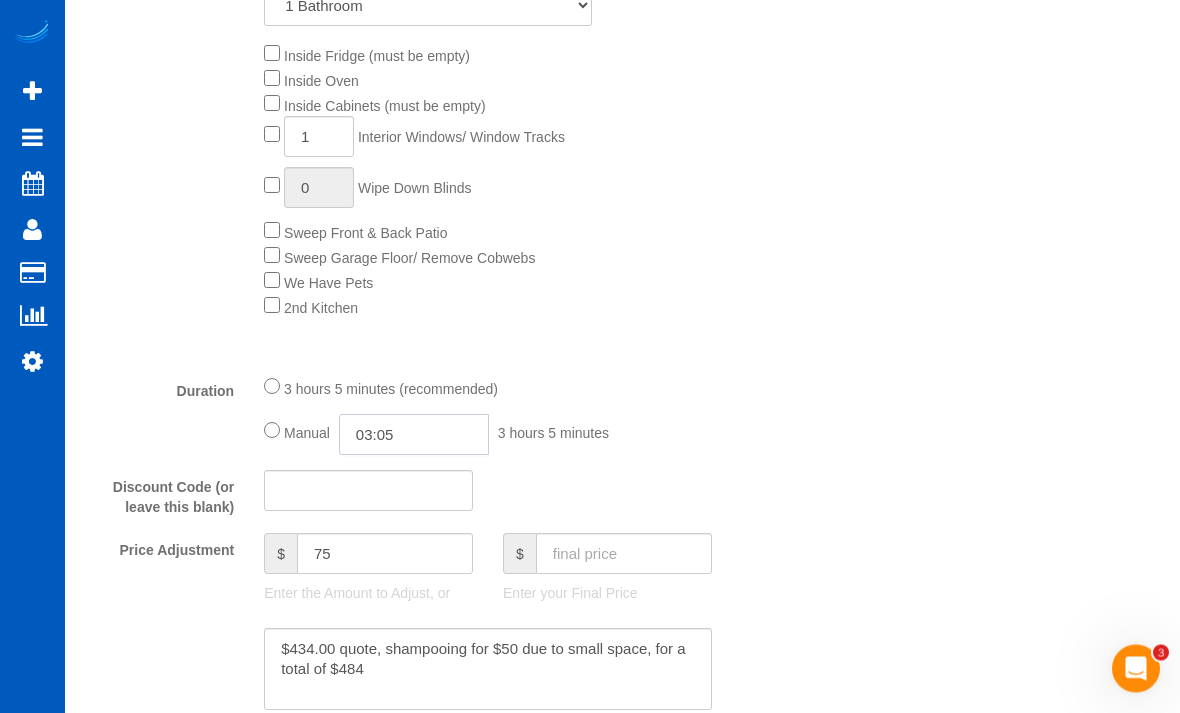 click on "03:05" 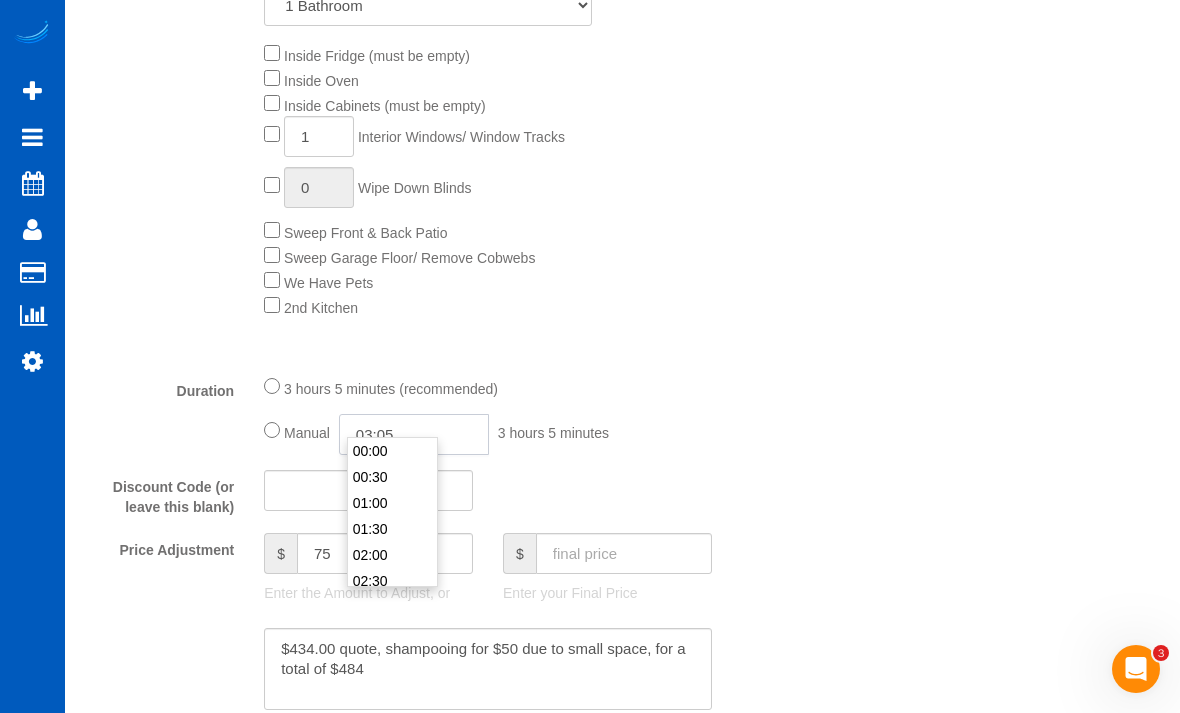scroll, scrollTop: 1145, scrollLeft: 0, axis: vertical 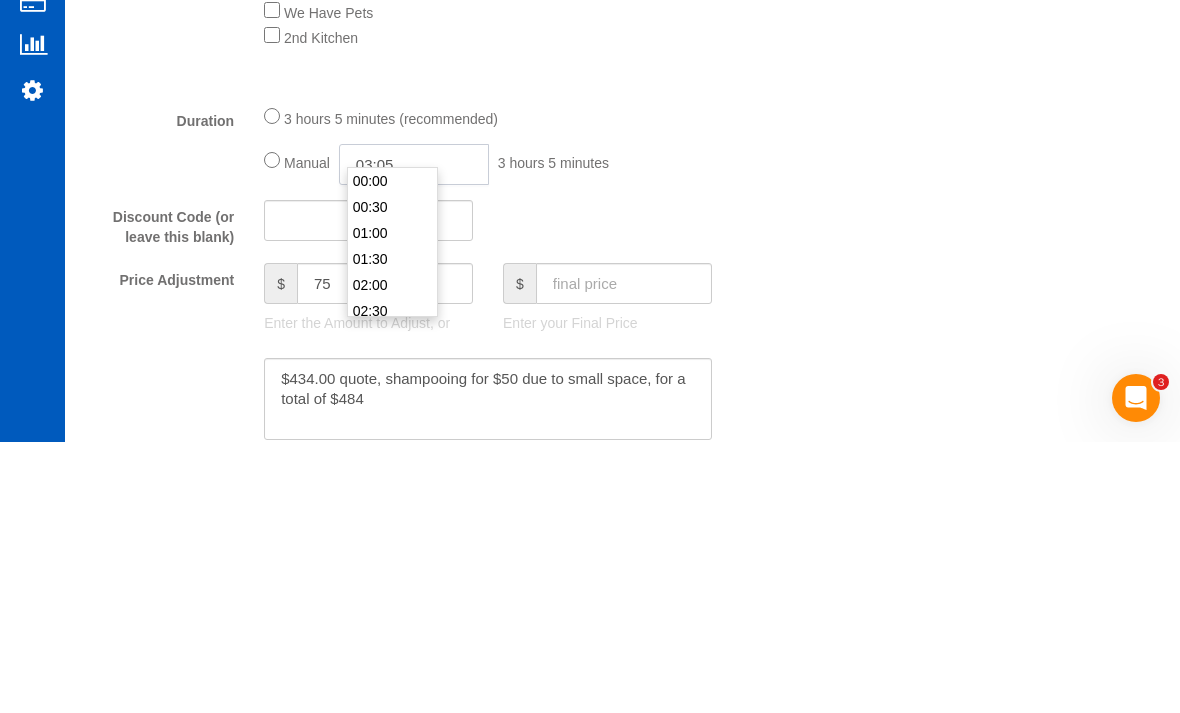 type on "01:30" 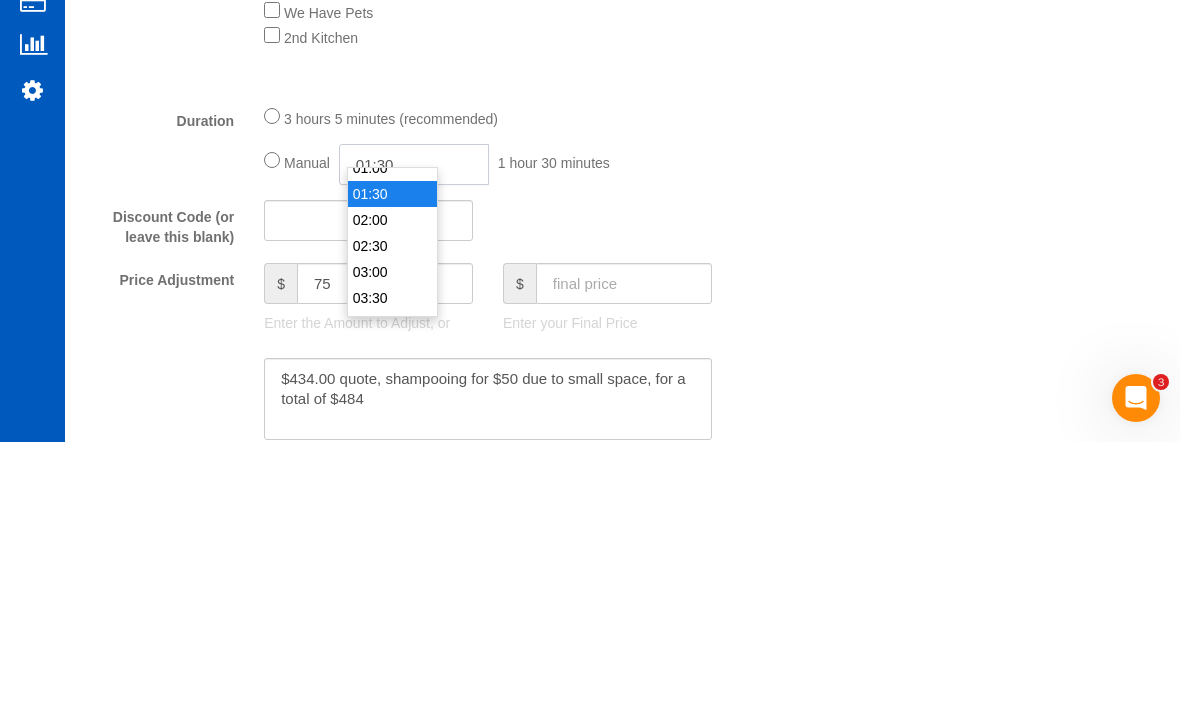 select on "spot192" 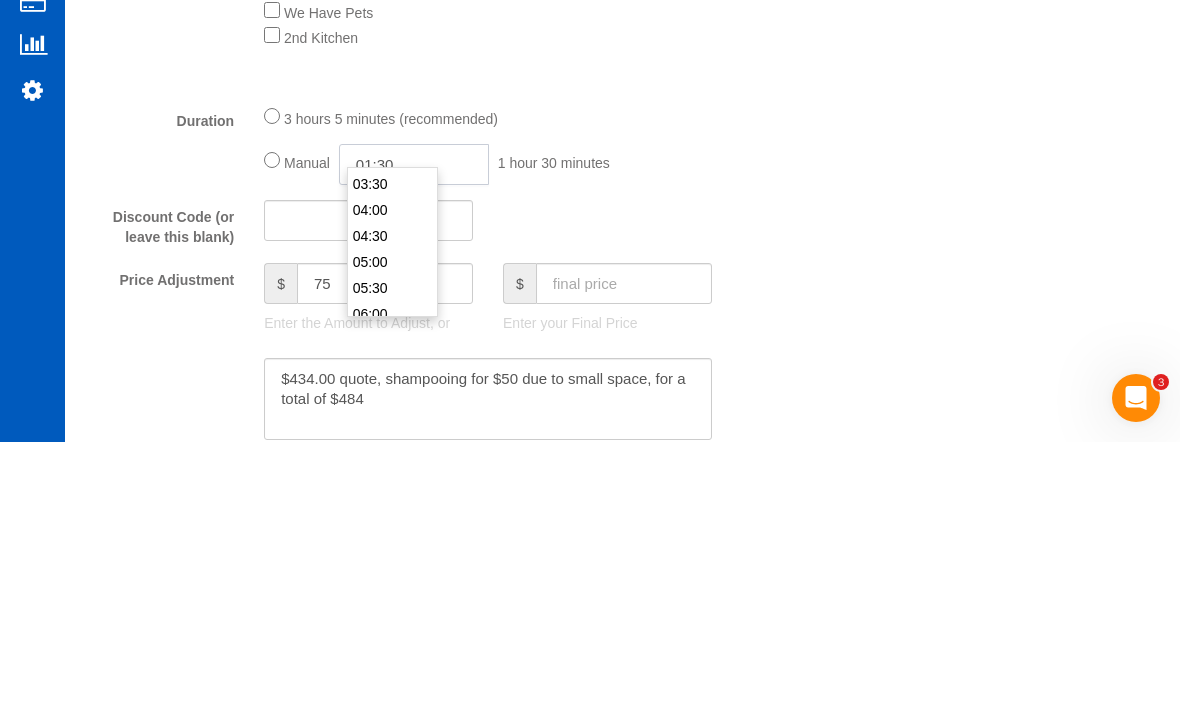 scroll, scrollTop: 0, scrollLeft: 0, axis: both 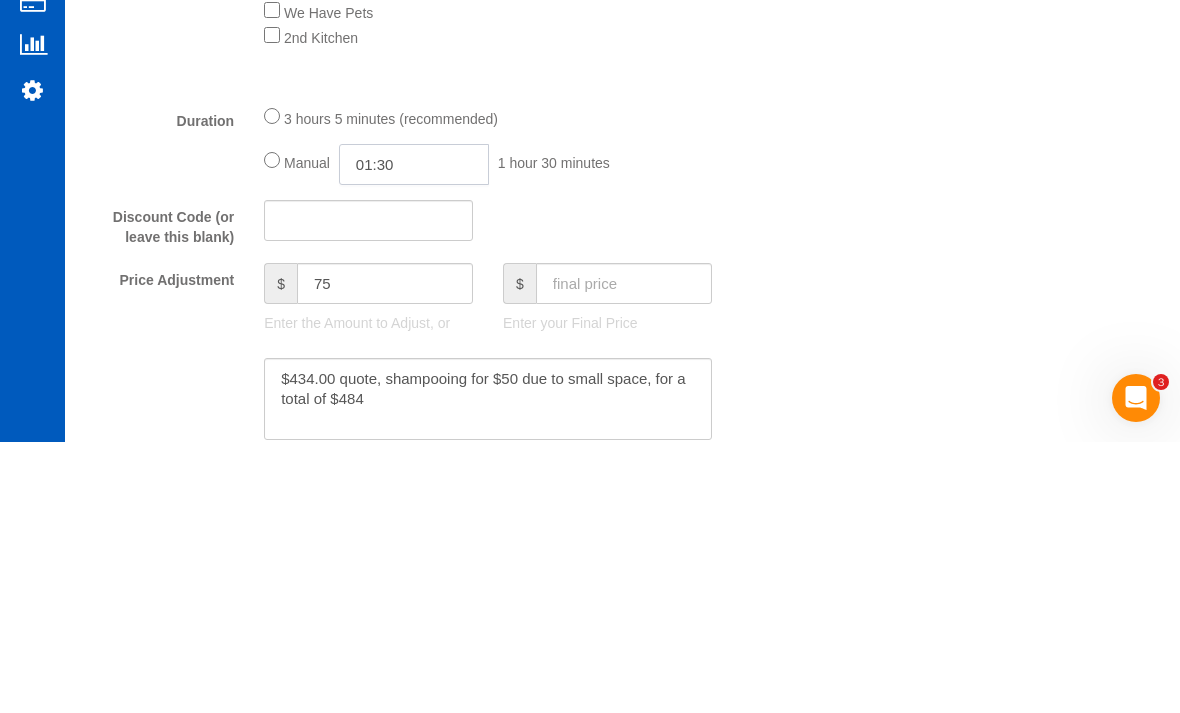 click on "01:30" 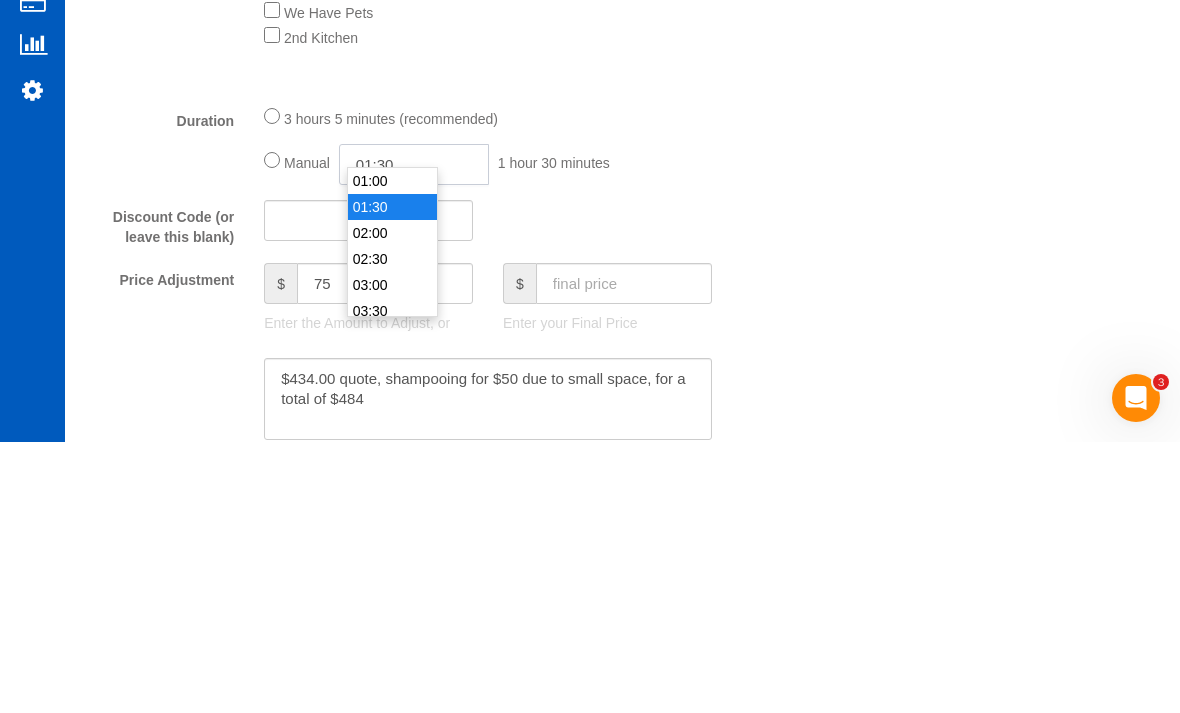 type on "02:30" 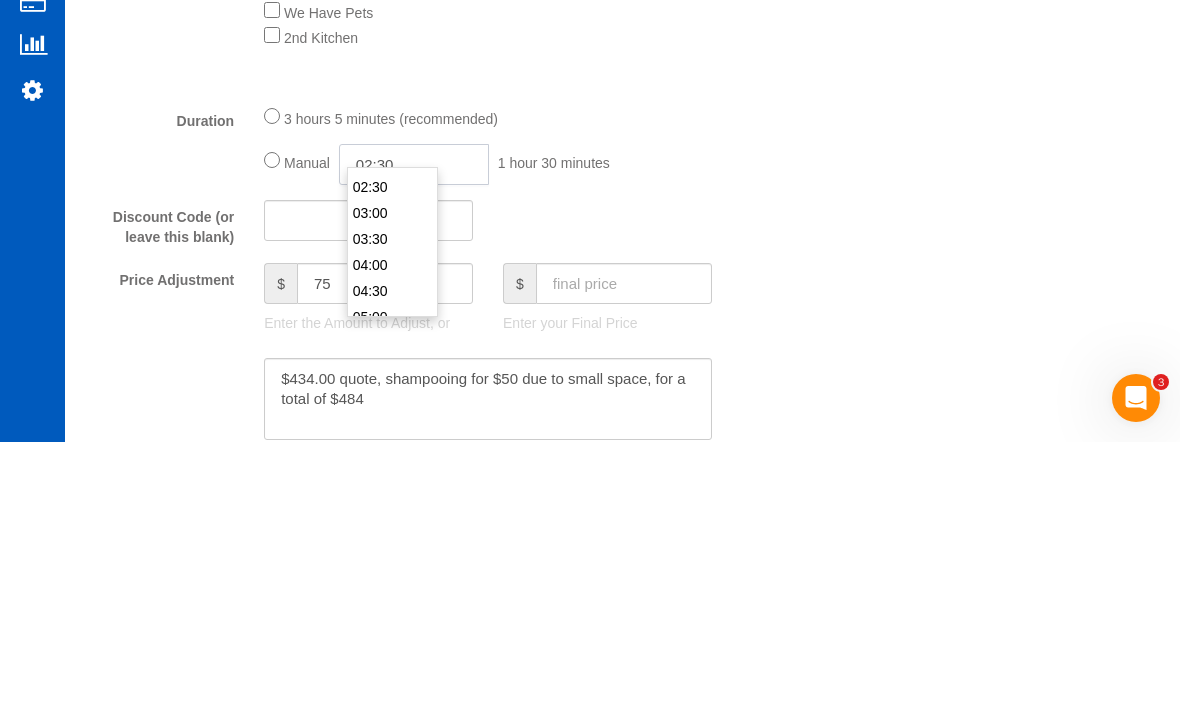 select on "spot207" 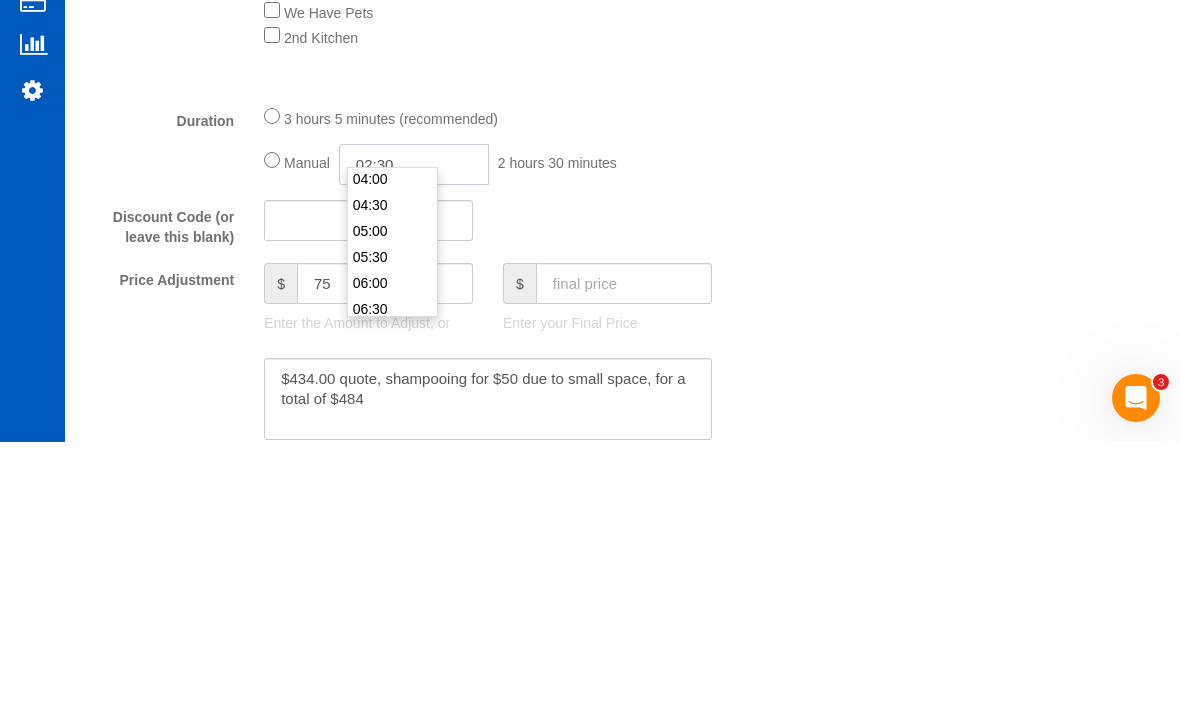 scroll, scrollTop: 212, scrollLeft: 0, axis: vertical 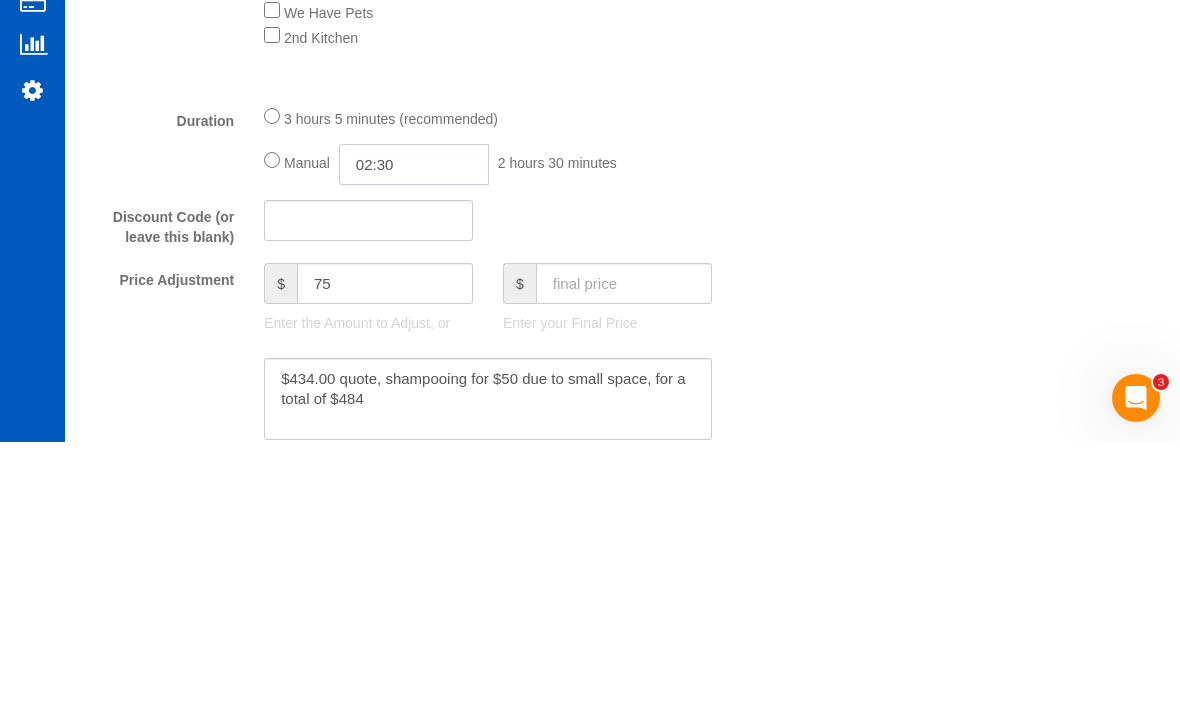 click on "02:30" 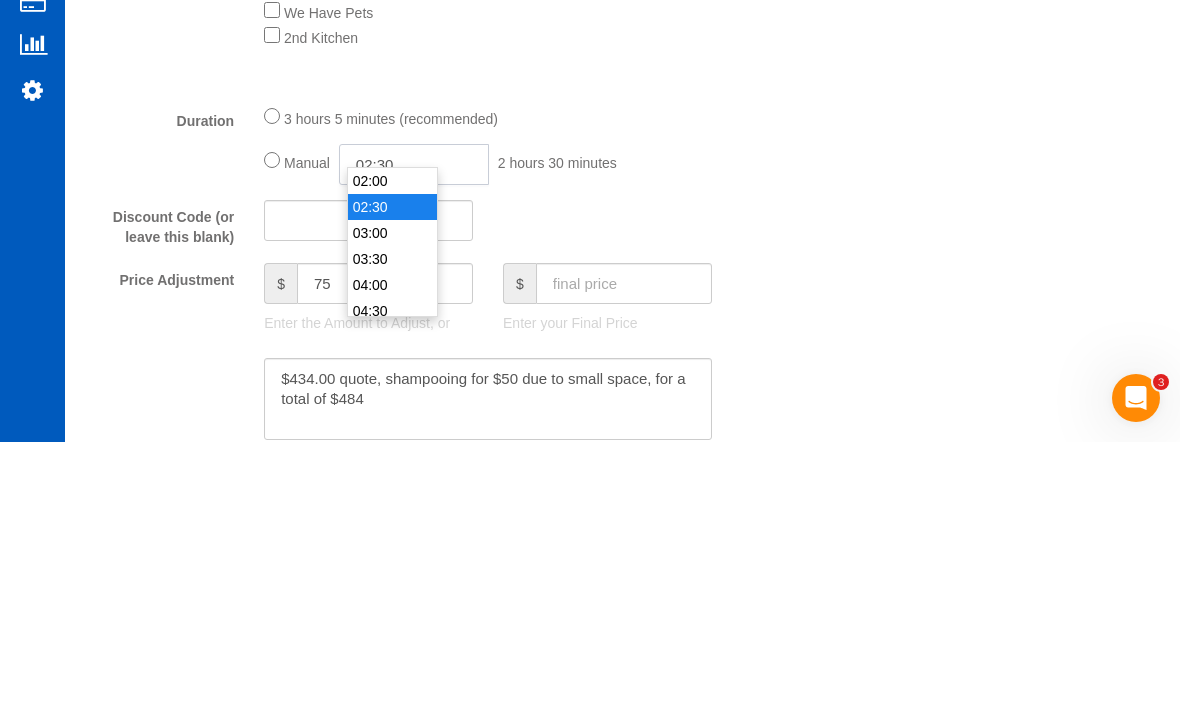 type on "03:30" 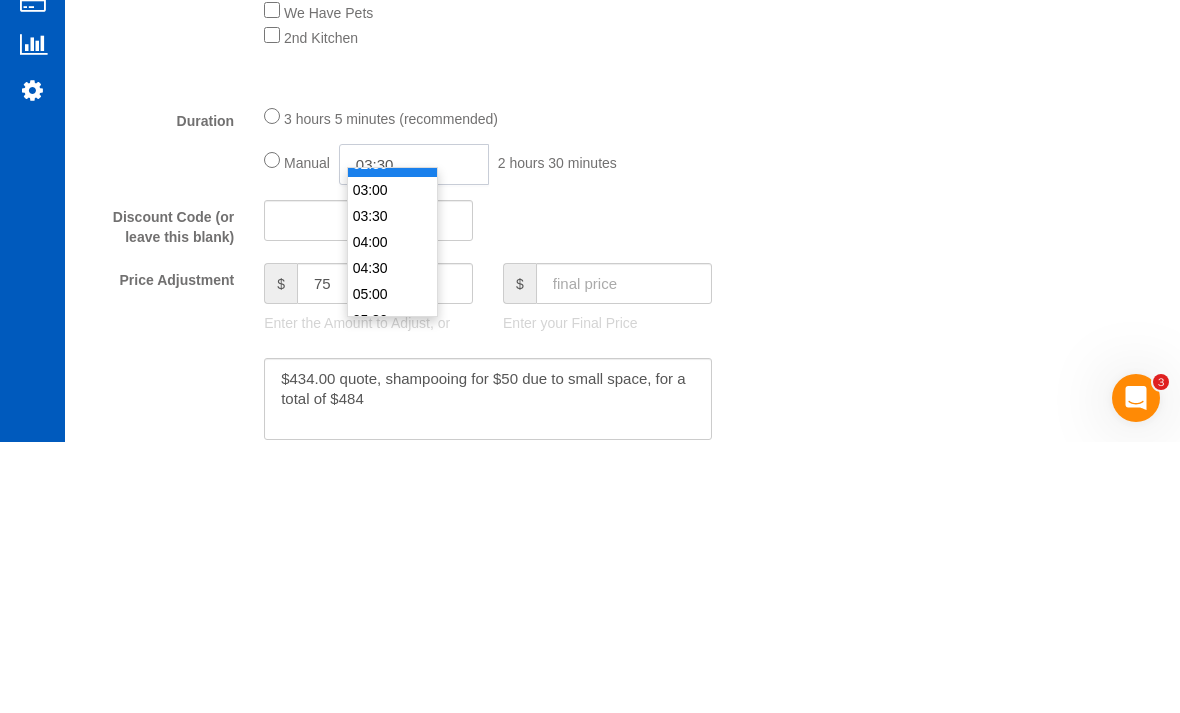 select on "spot222" 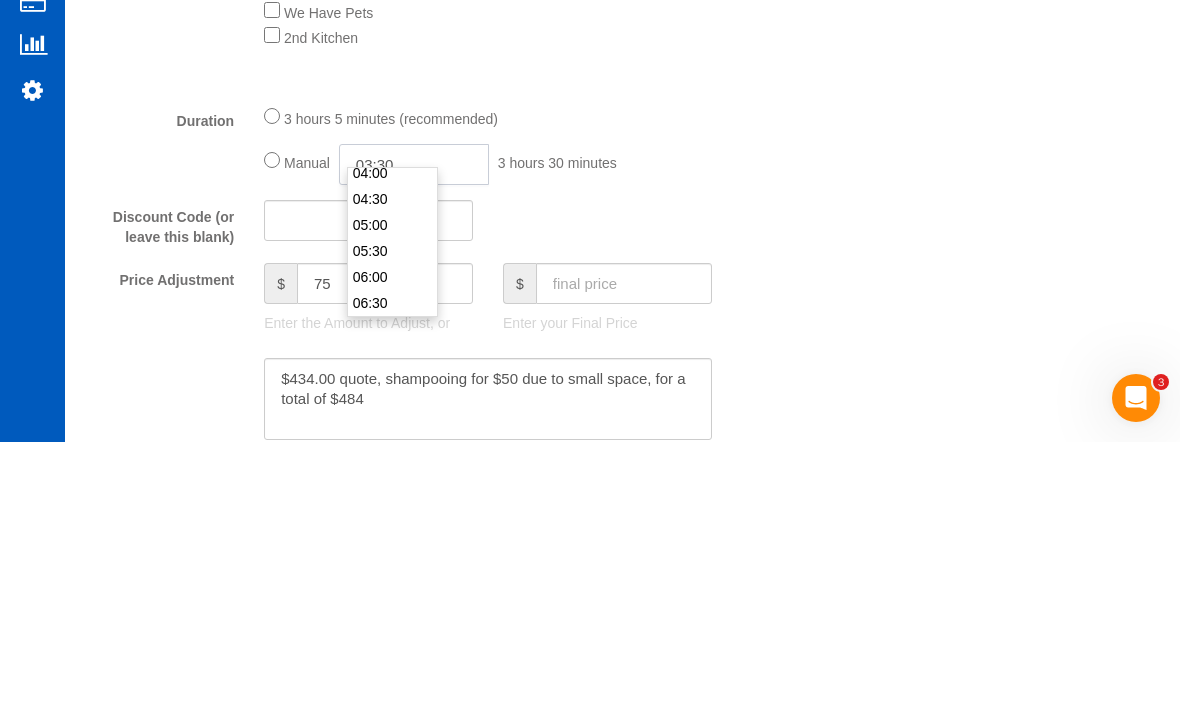scroll, scrollTop: 0, scrollLeft: 0, axis: both 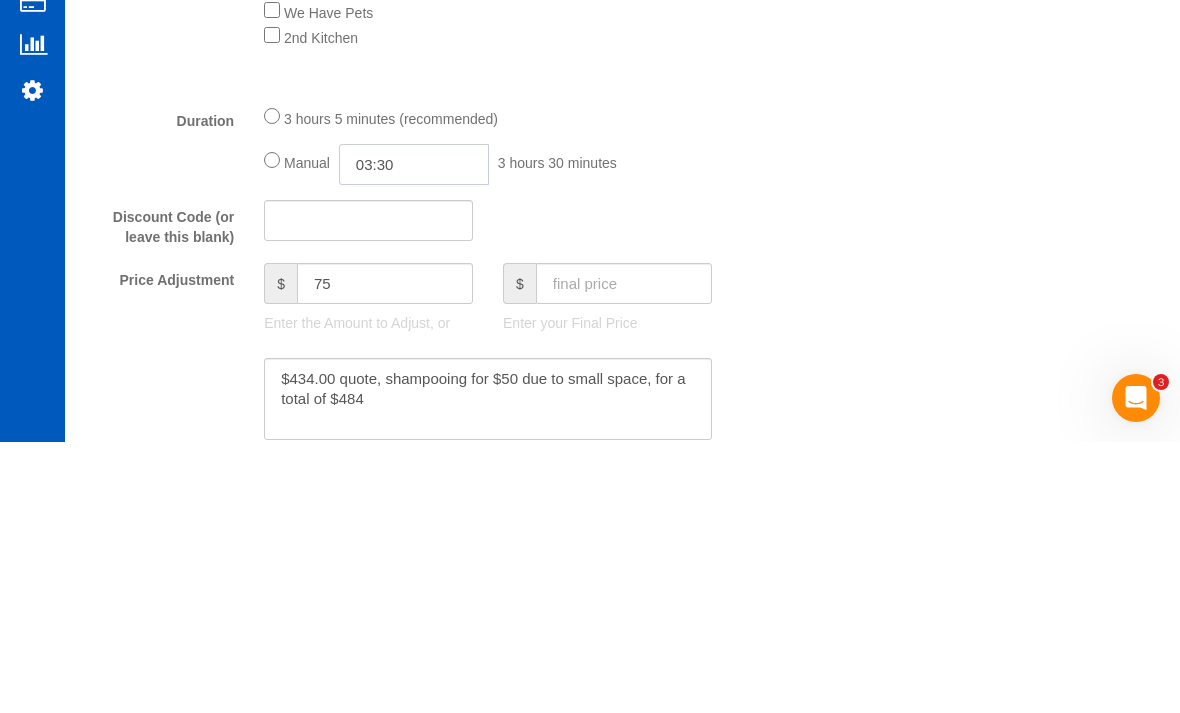 click on "03:30" 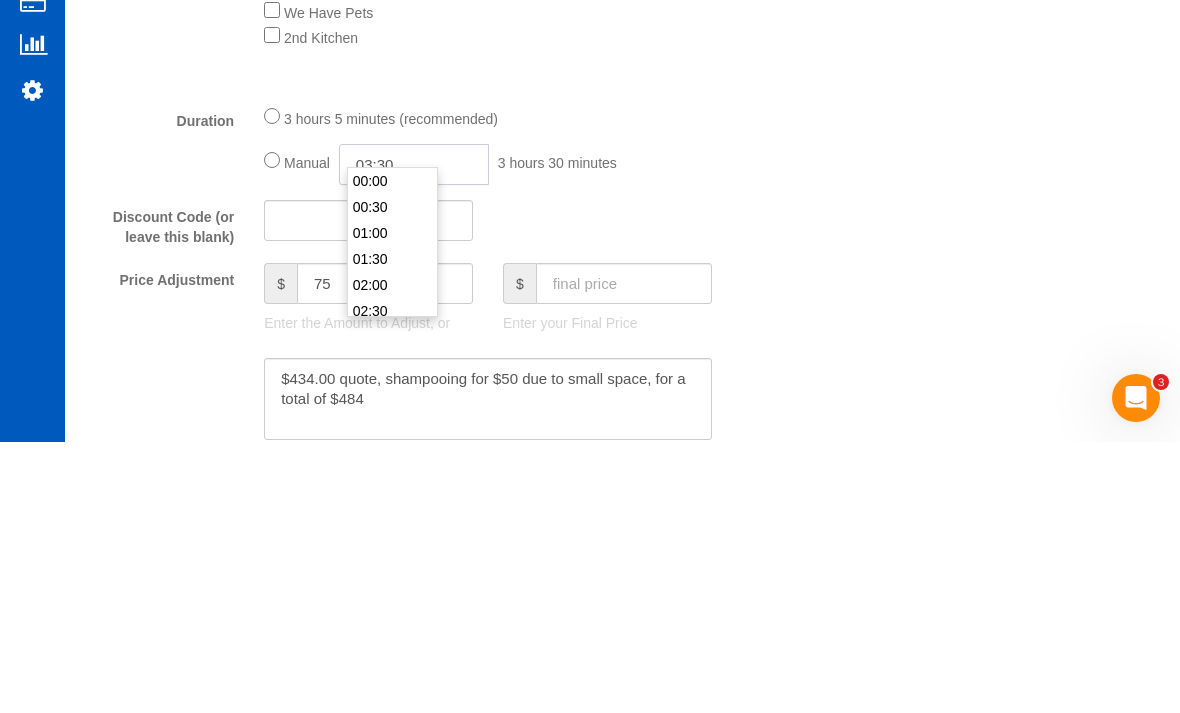 scroll, scrollTop: 156, scrollLeft: 0, axis: vertical 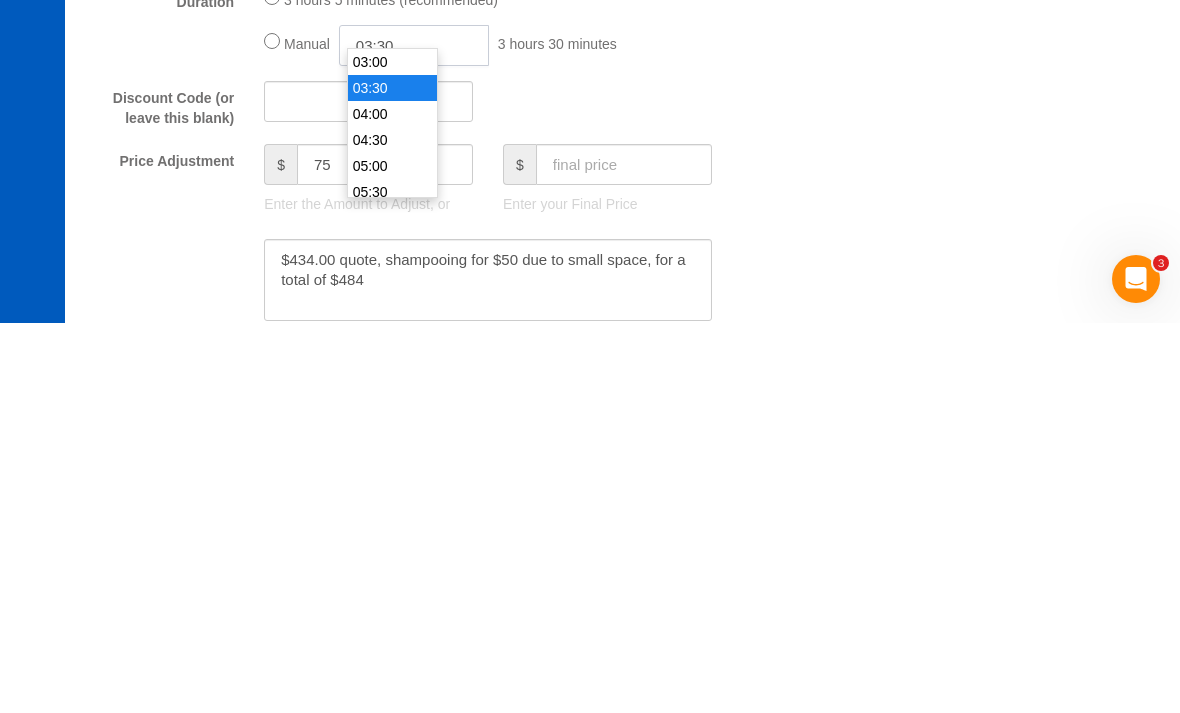 type on "04:30" 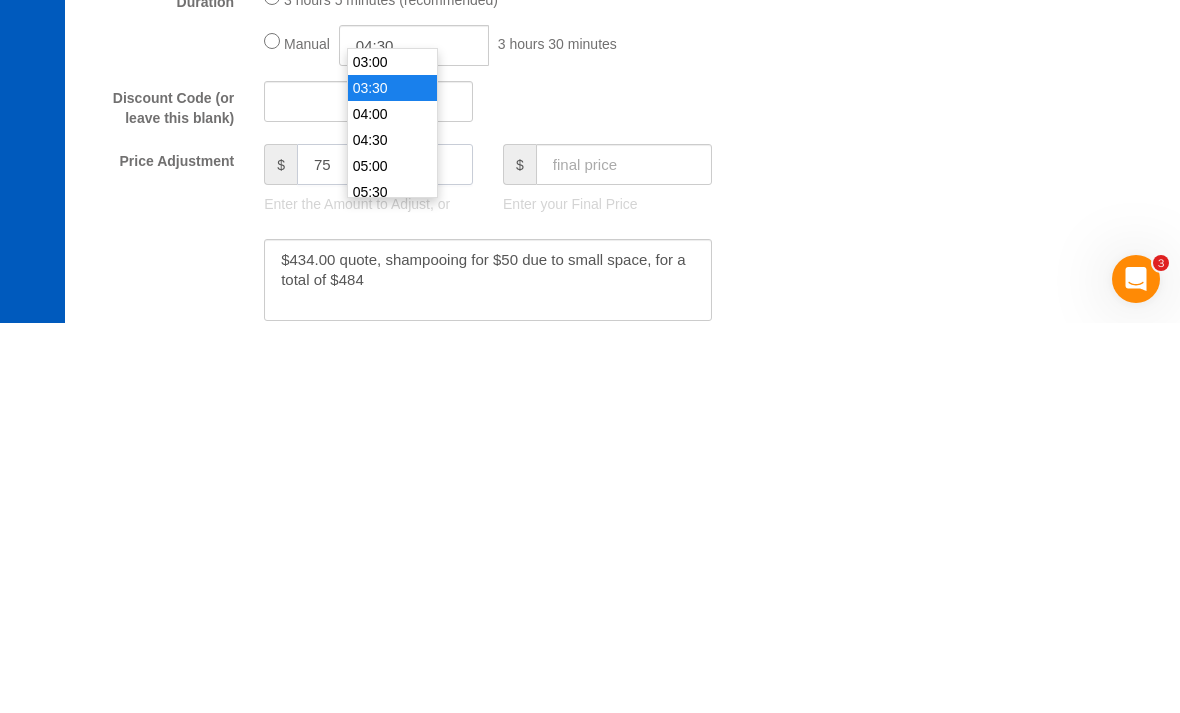 click on "75" 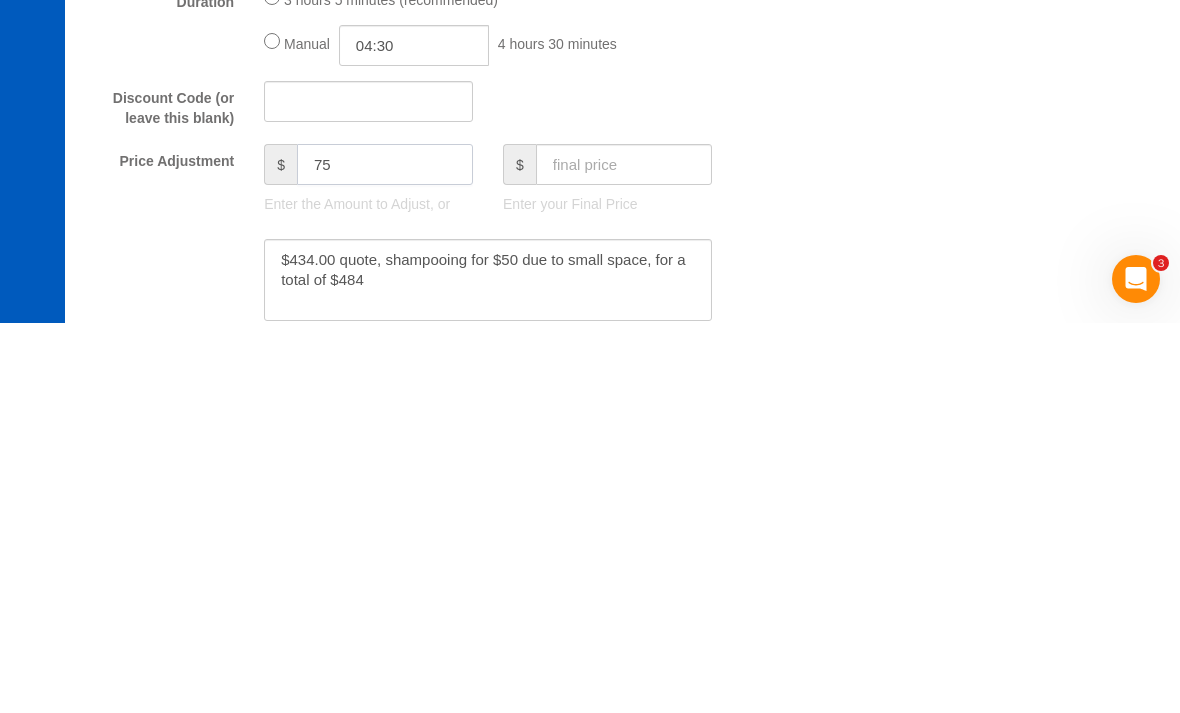 select on "spot237" 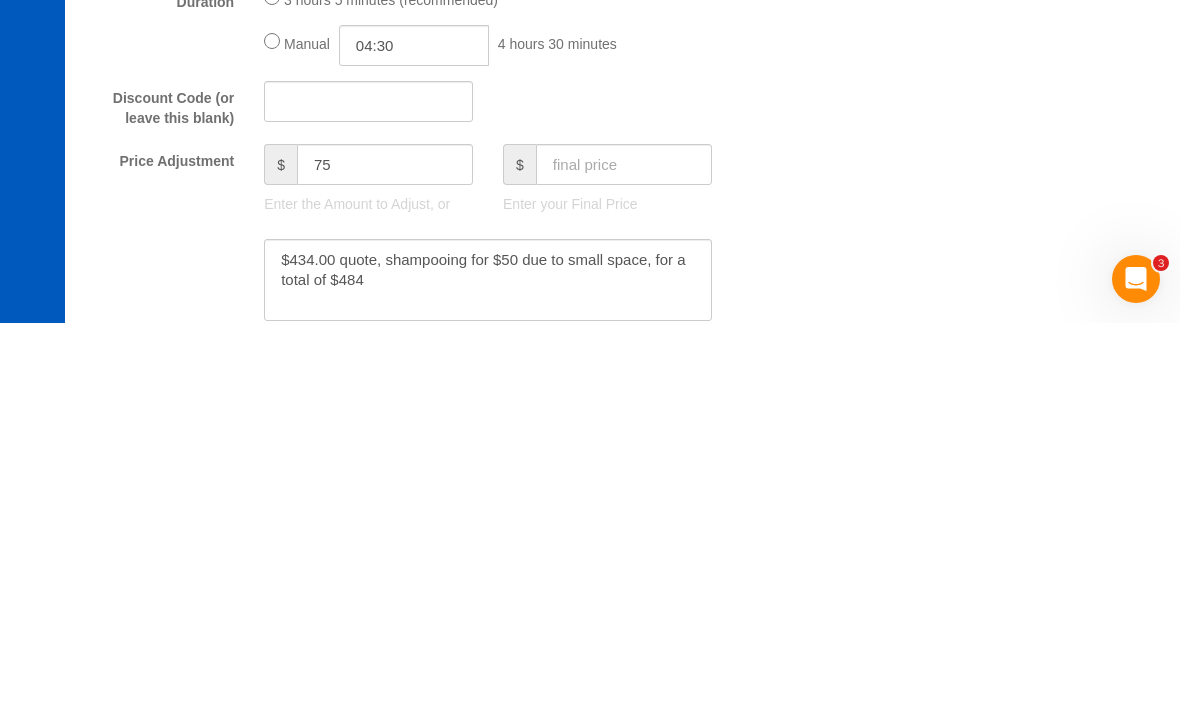 click on "Who
Email*
sarahvbloise@gmail.com
Name *
Sarah
Bloise
new customer
Where
Address*
410 NE 70th St #306
Seattle
AK
AL
AR
AZ
CA
CO
CT
DC
DE
FL
GA
HI
IA
ID
IL
IN
KS
KY
LA
MA
MD
ME
MI
MN
MO
MS
MT
NC
ND" at bounding box center [622, 649] 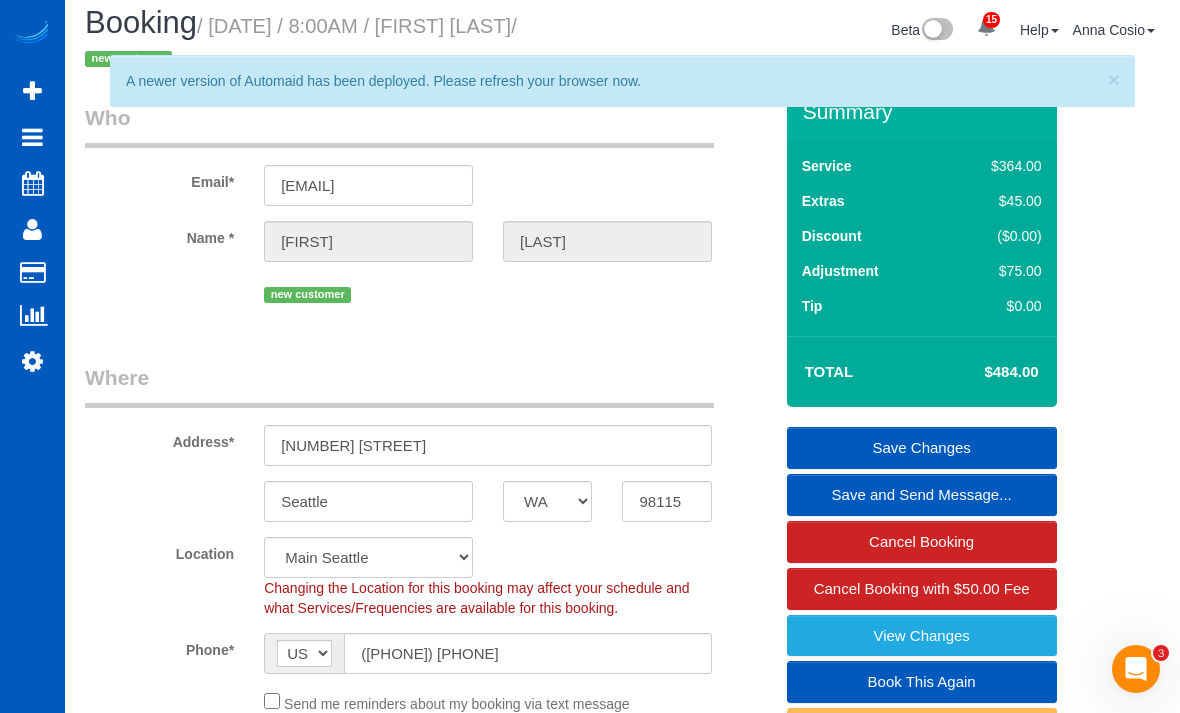 scroll, scrollTop: 0, scrollLeft: 0, axis: both 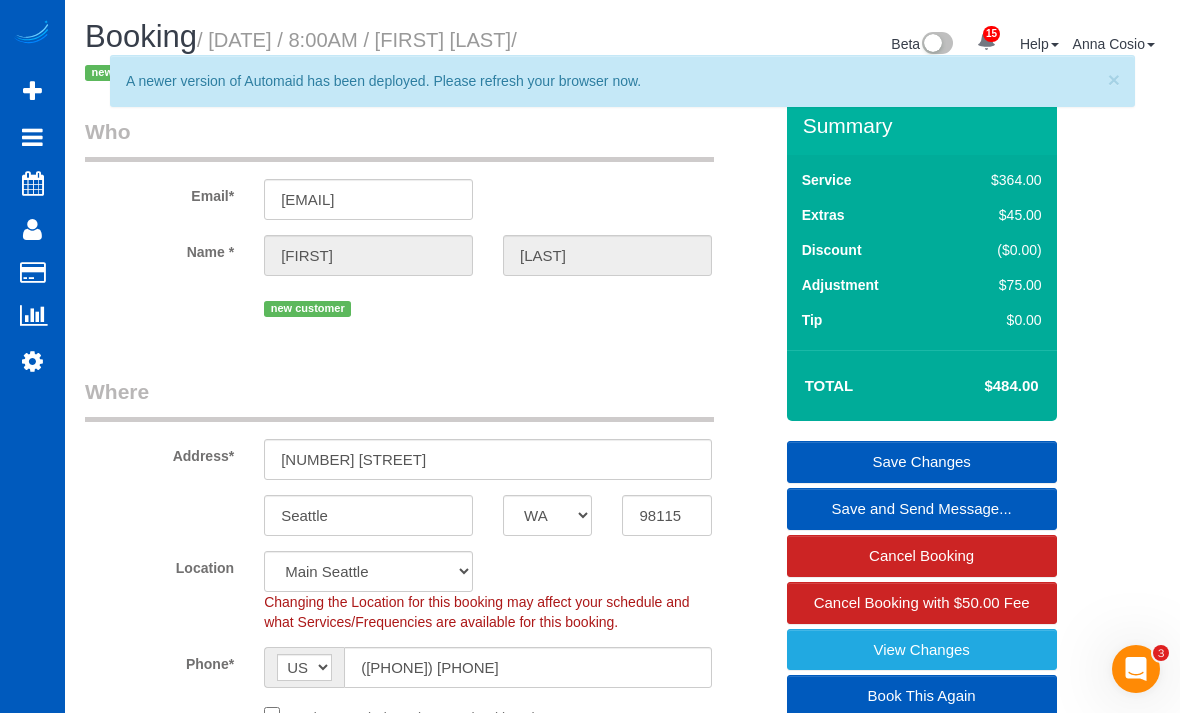 click on "Save Changes" at bounding box center [922, 462] 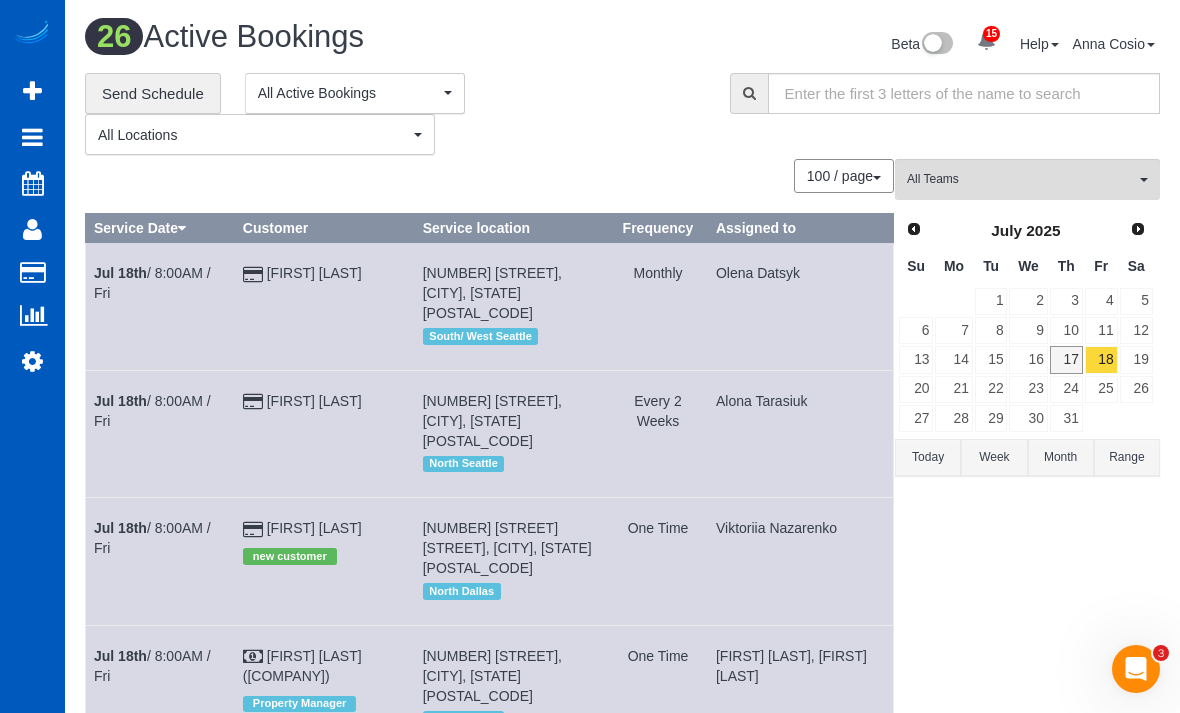 click on "17" at bounding box center (1066, 359) 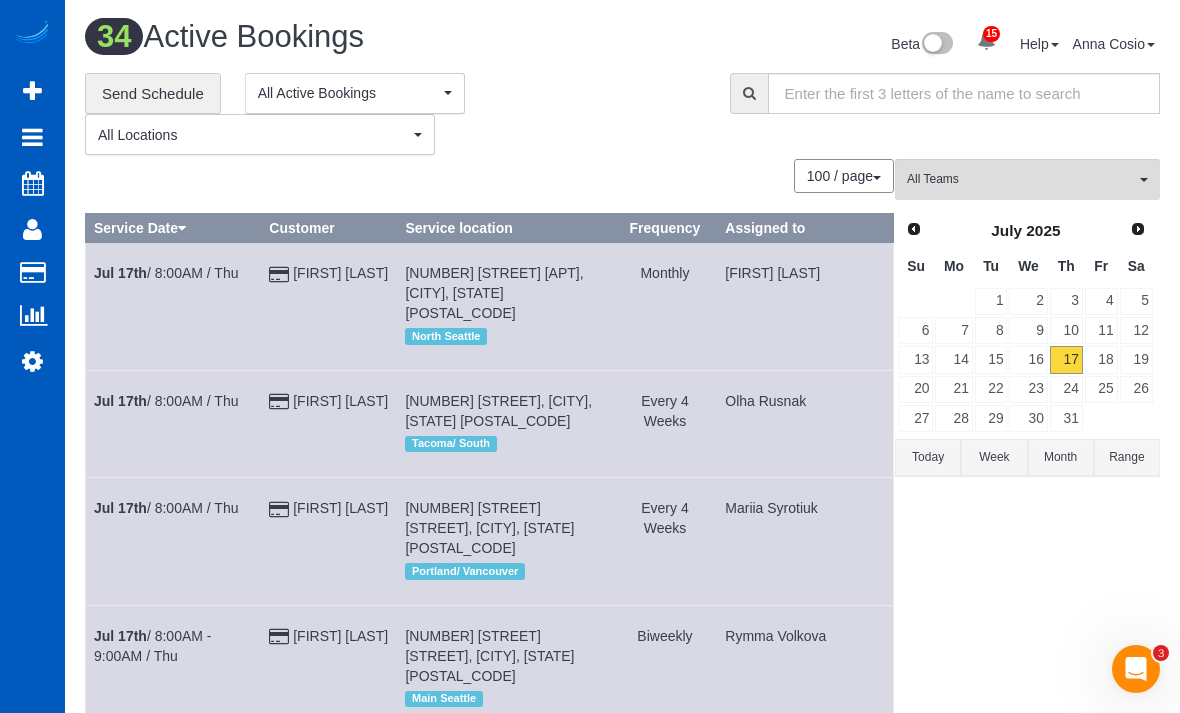 click on "25" at bounding box center [1101, 389] 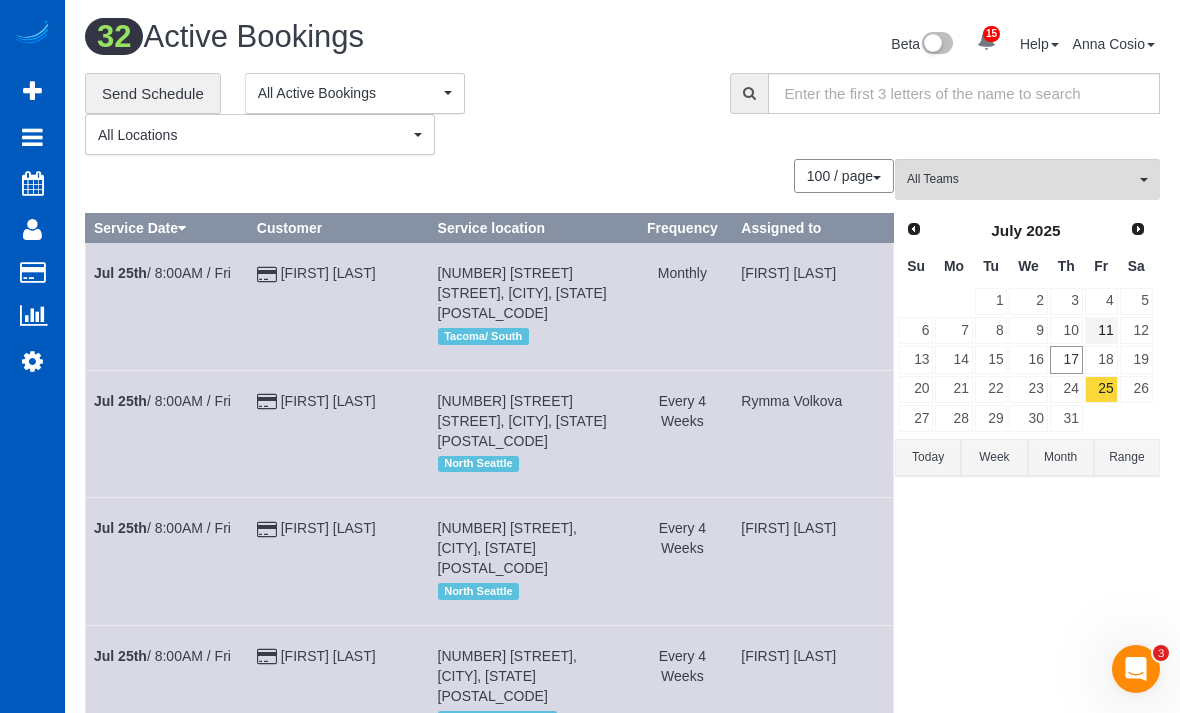 click on "18" at bounding box center [1101, 359] 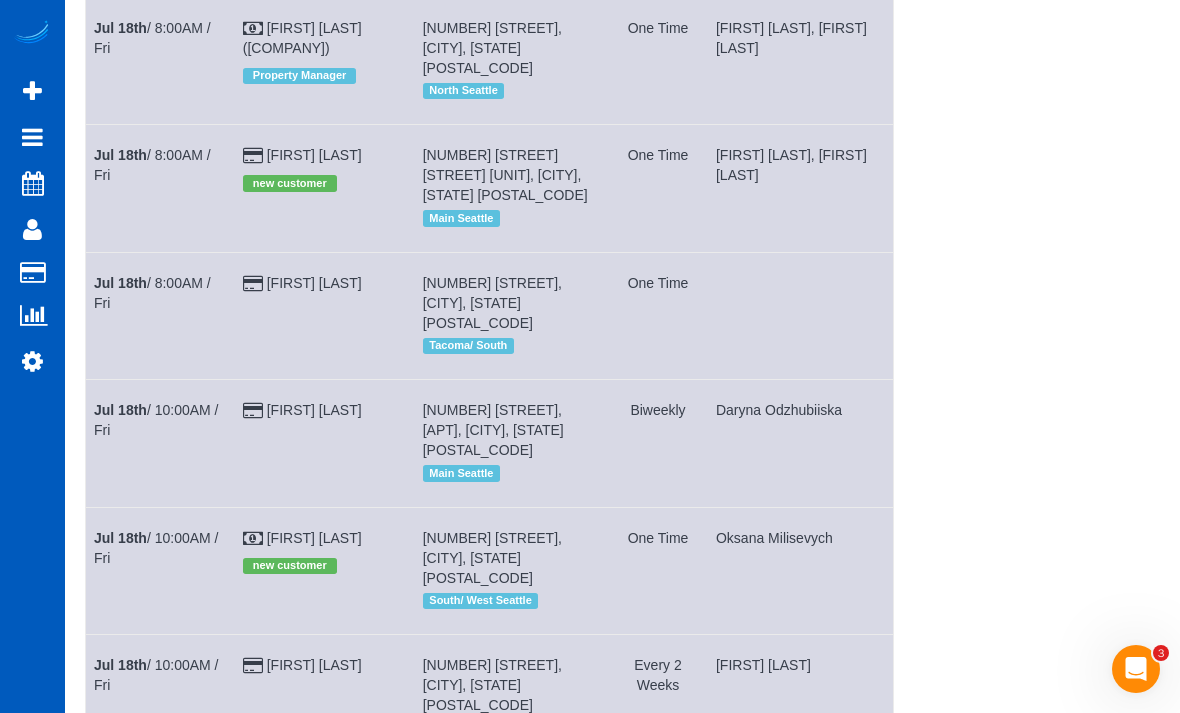 scroll, scrollTop: 630, scrollLeft: 0, axis: vertical 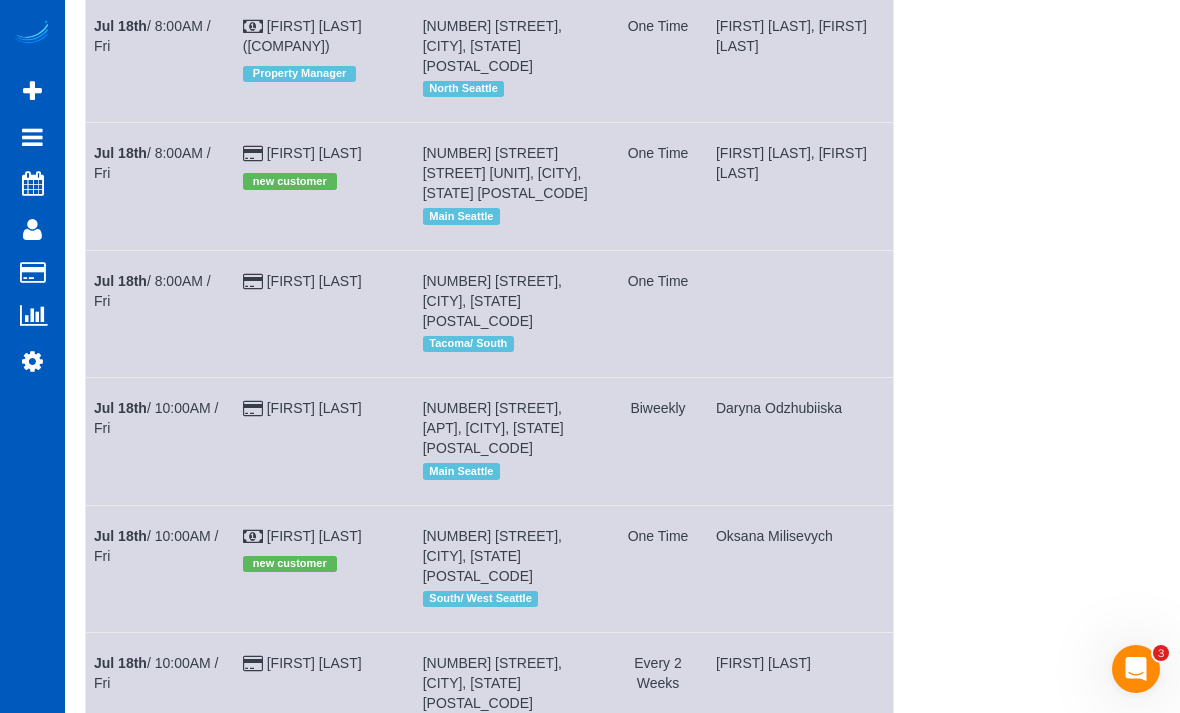 click on "Jul 18th
/ 8:00AM / Fri" at bounding box center [152, 291] 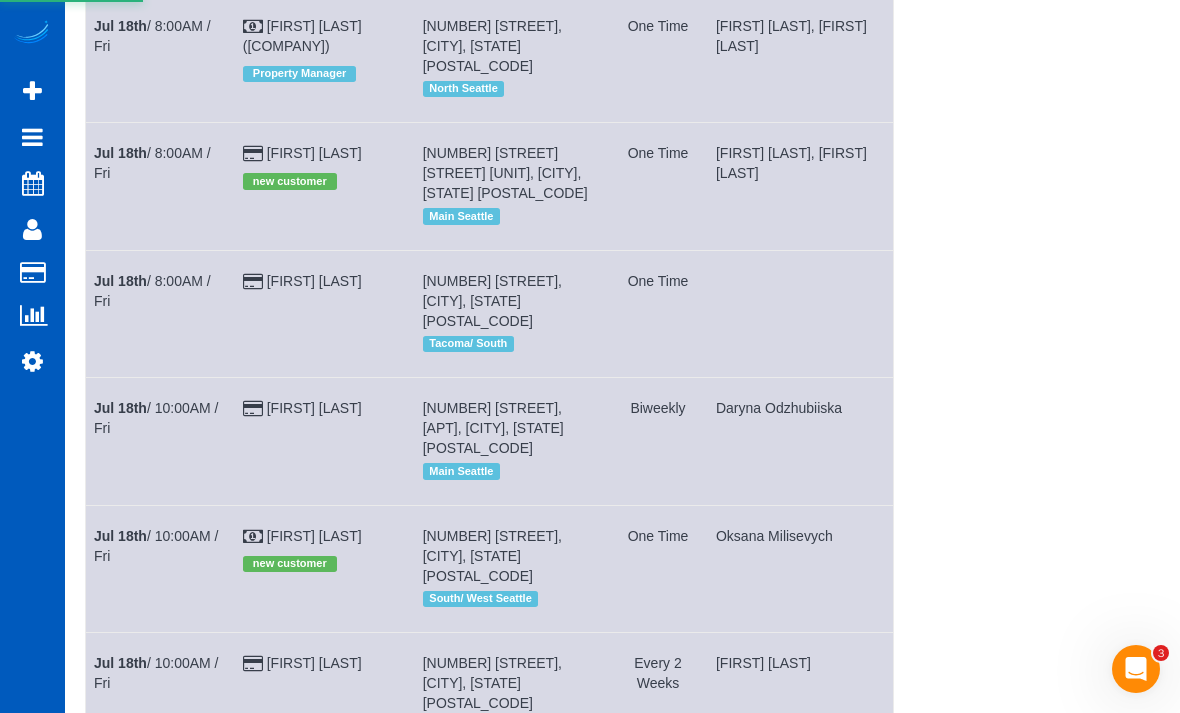 scroll, scrollTop: 0, scrollLeft: 0, axis: both 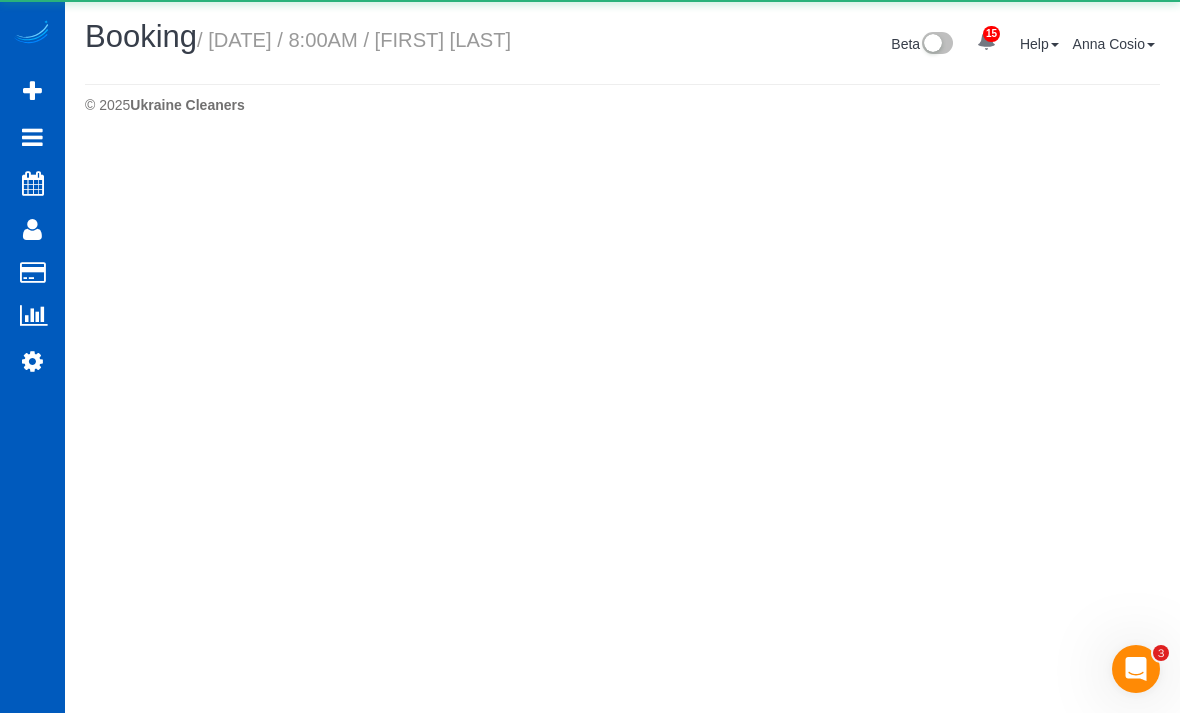 select on "WA" 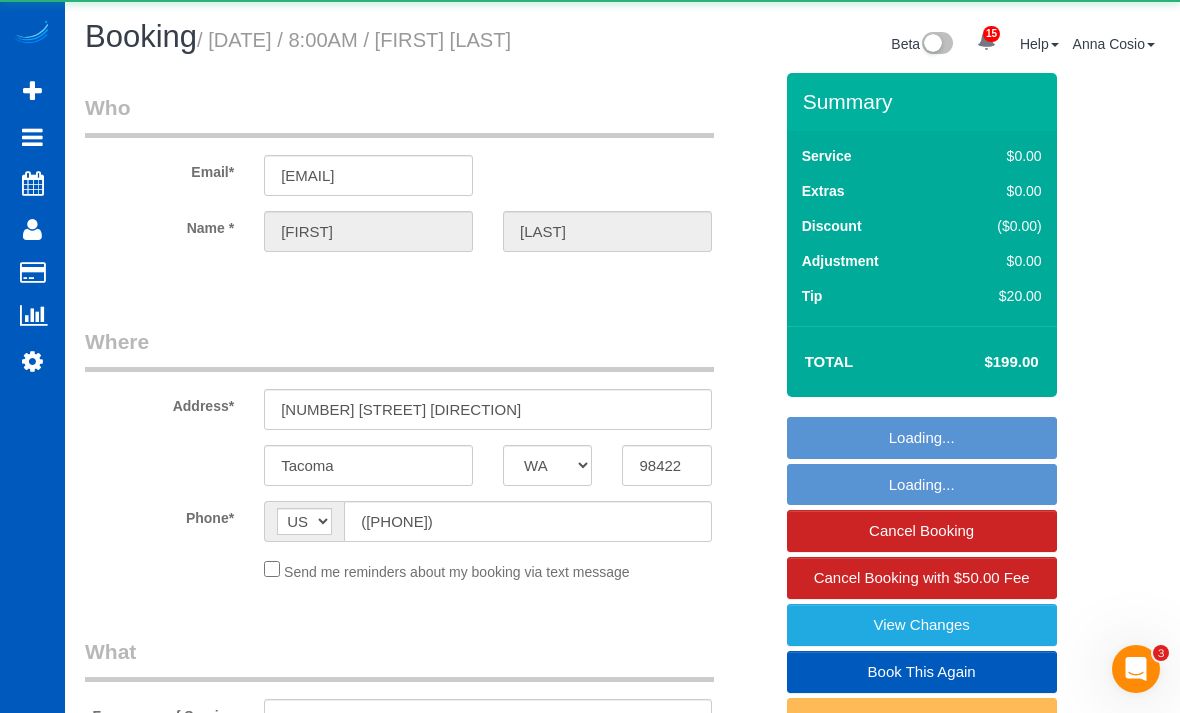 select on "object:34191" 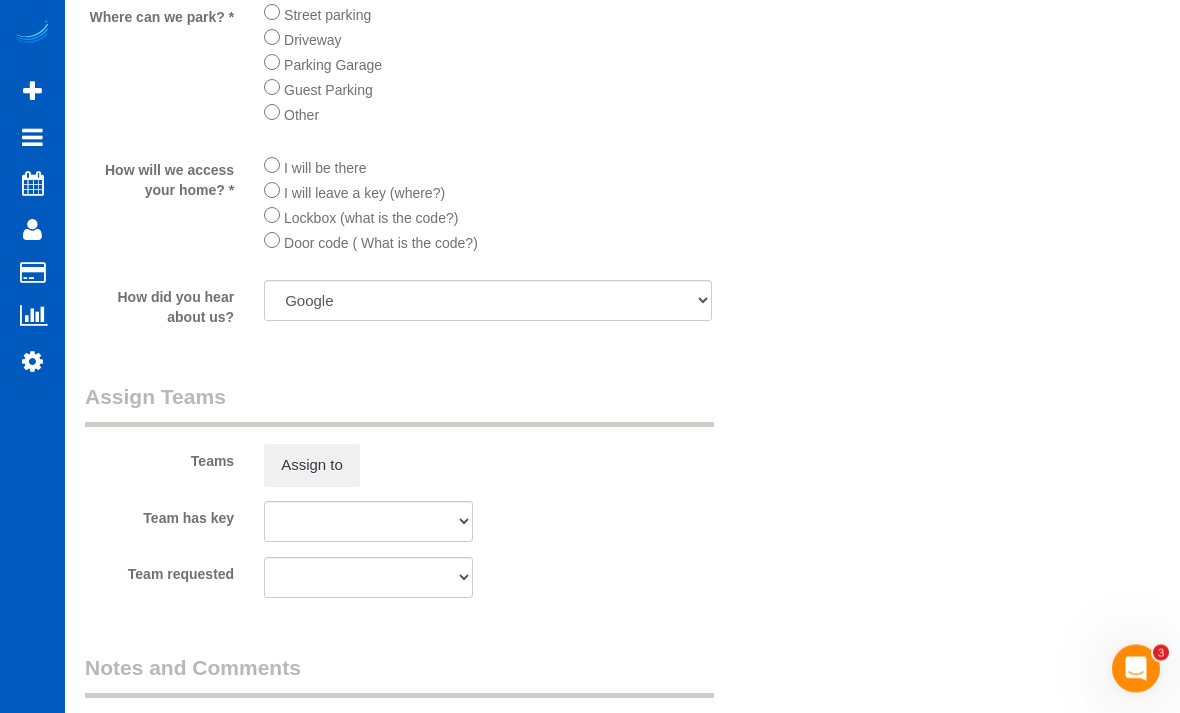 click on "Assign to" at bounding box center (312, 466) 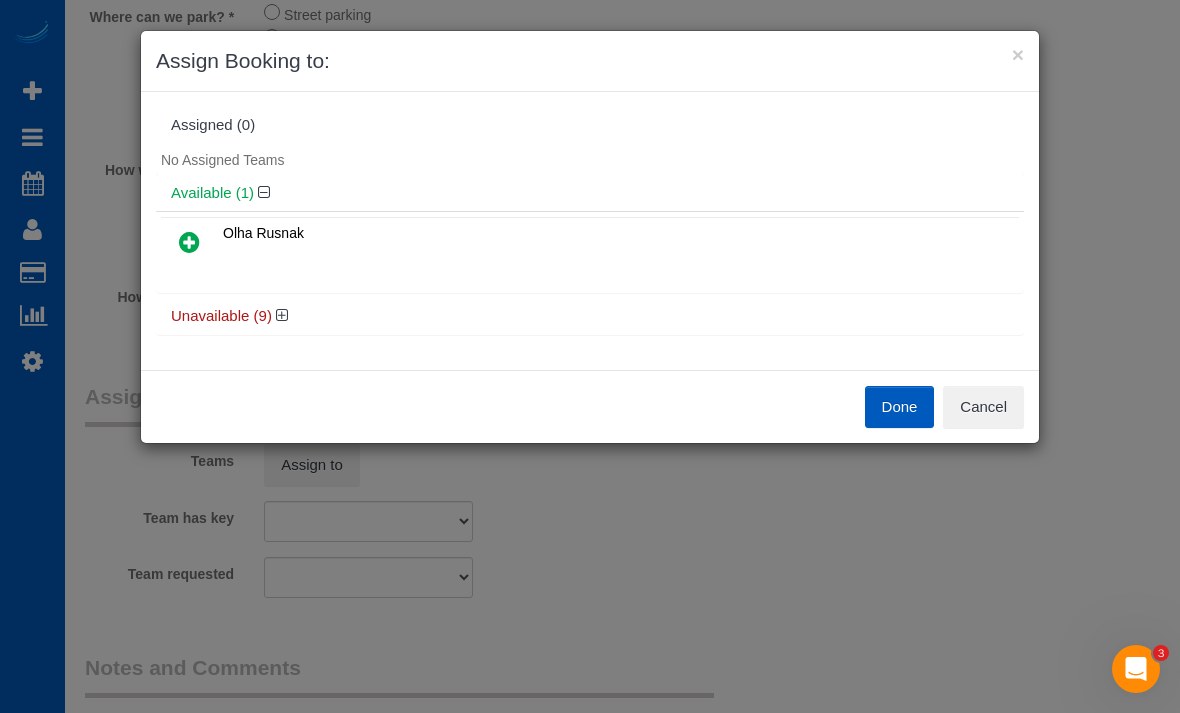 click on "Cancel" at bounding box center [983, 407] 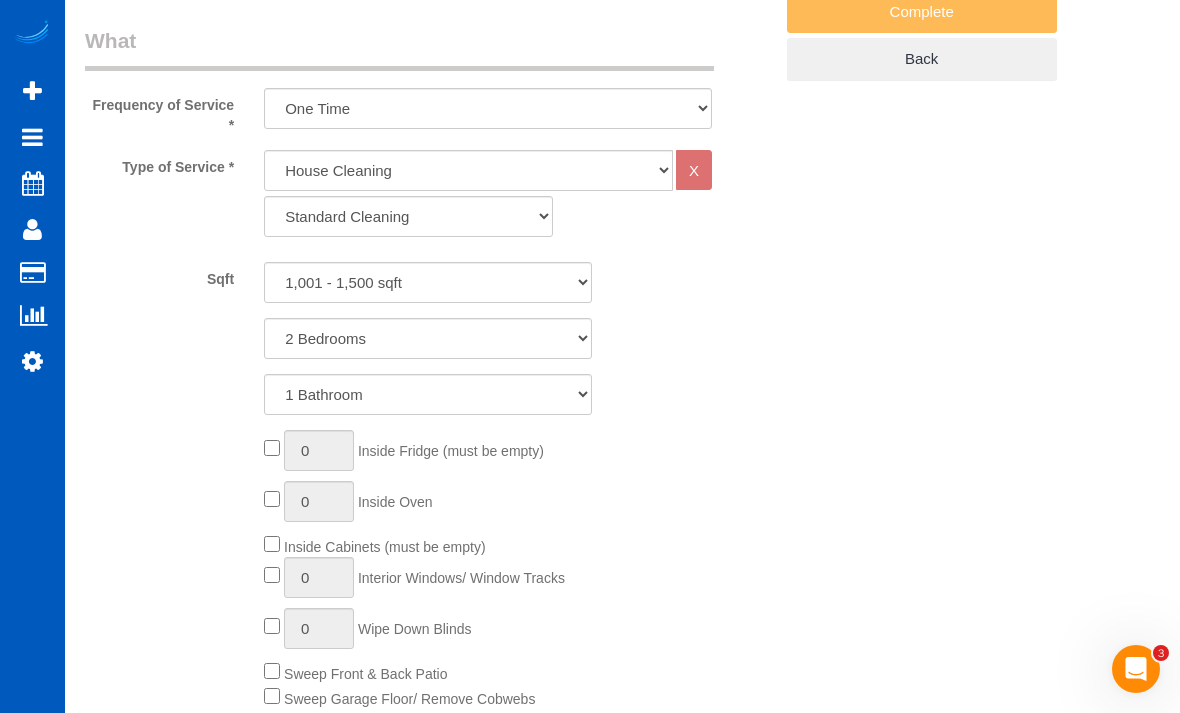 scroll, scrollTop: 618, scrollLeft: 0, axis: vertical 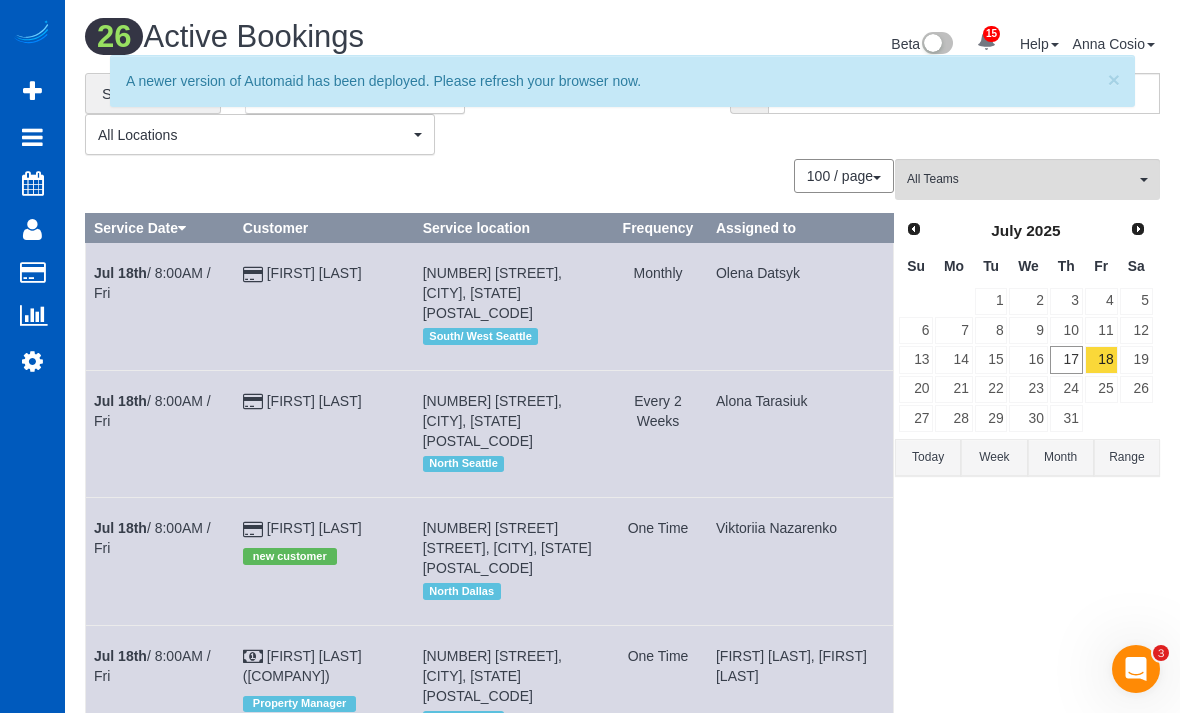 click on "All Teams" at bounding box center (1021, 179) 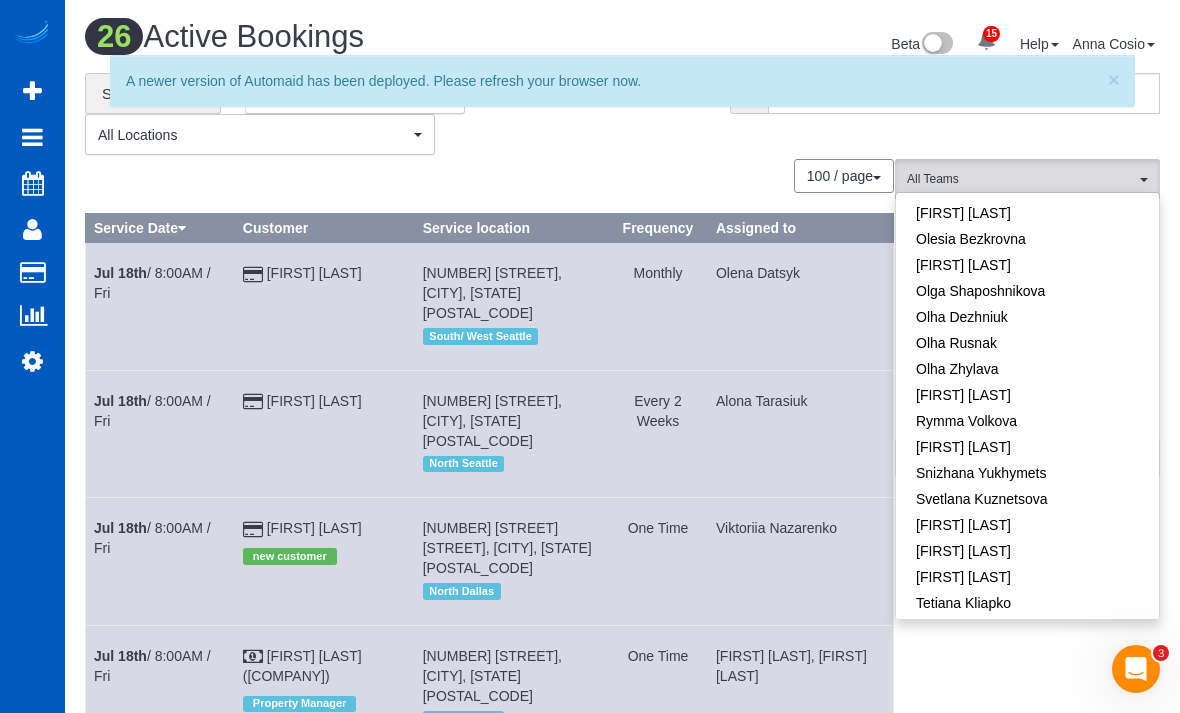 scroll, scrollTop: 1217, scrollLeft: 0, axis: vertical 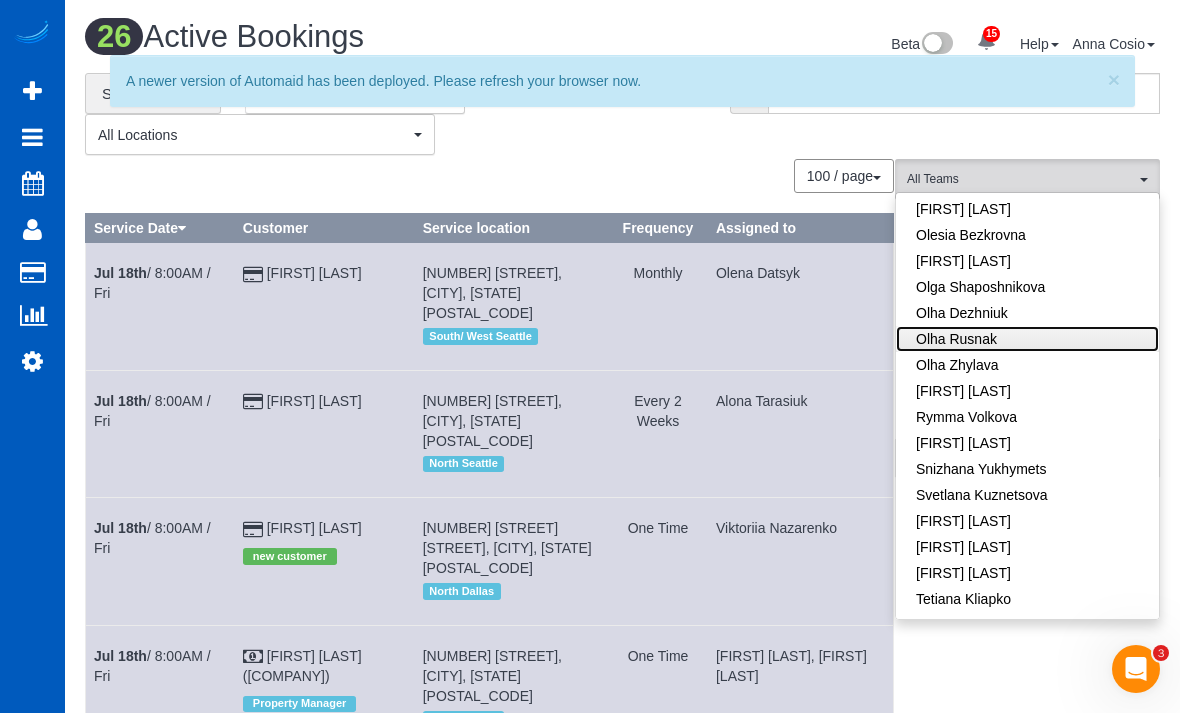 click on "Olha Rusnak" at bounding box center (1027, 339) 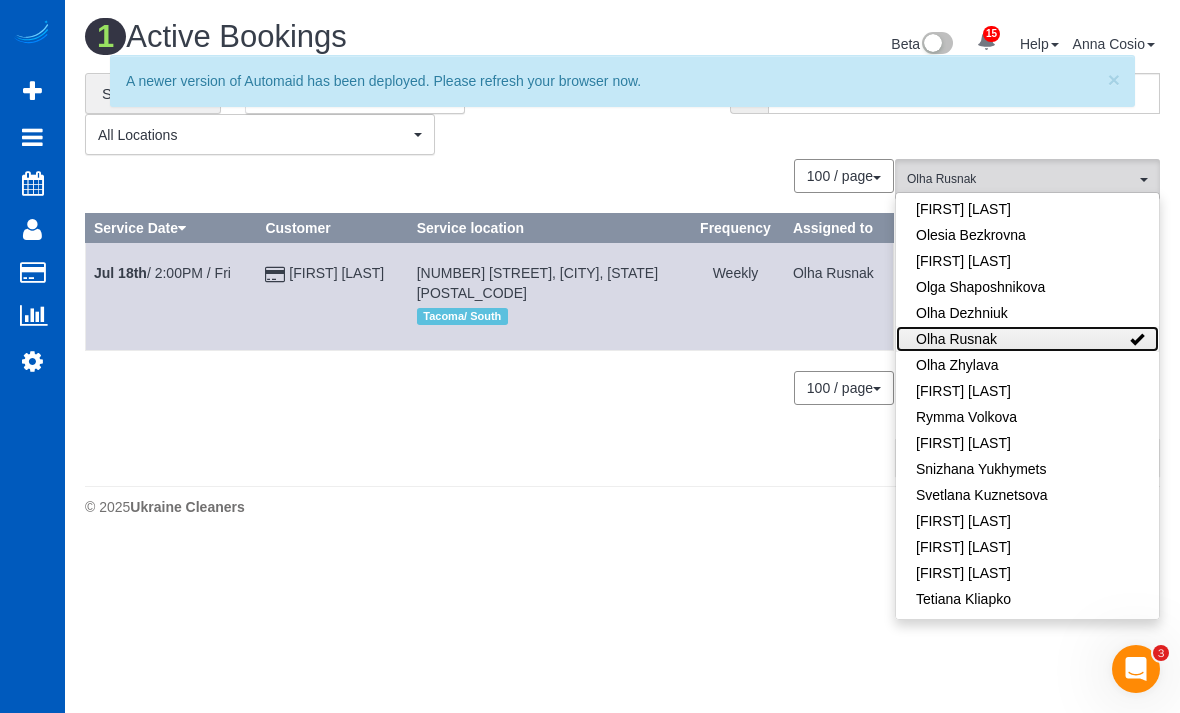 click on "Olha Rusnak" at bounding box center [1027, 339] 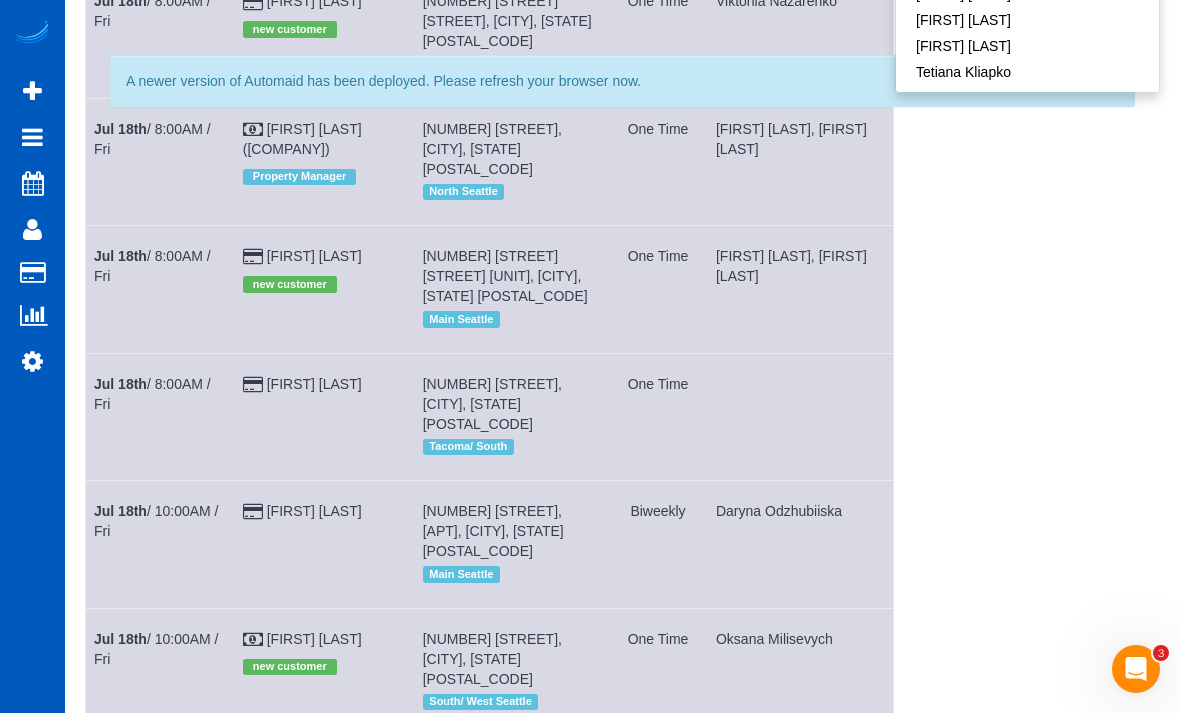 scroll, scrollTop: 517, scrollLeft: 0, axis: vertical 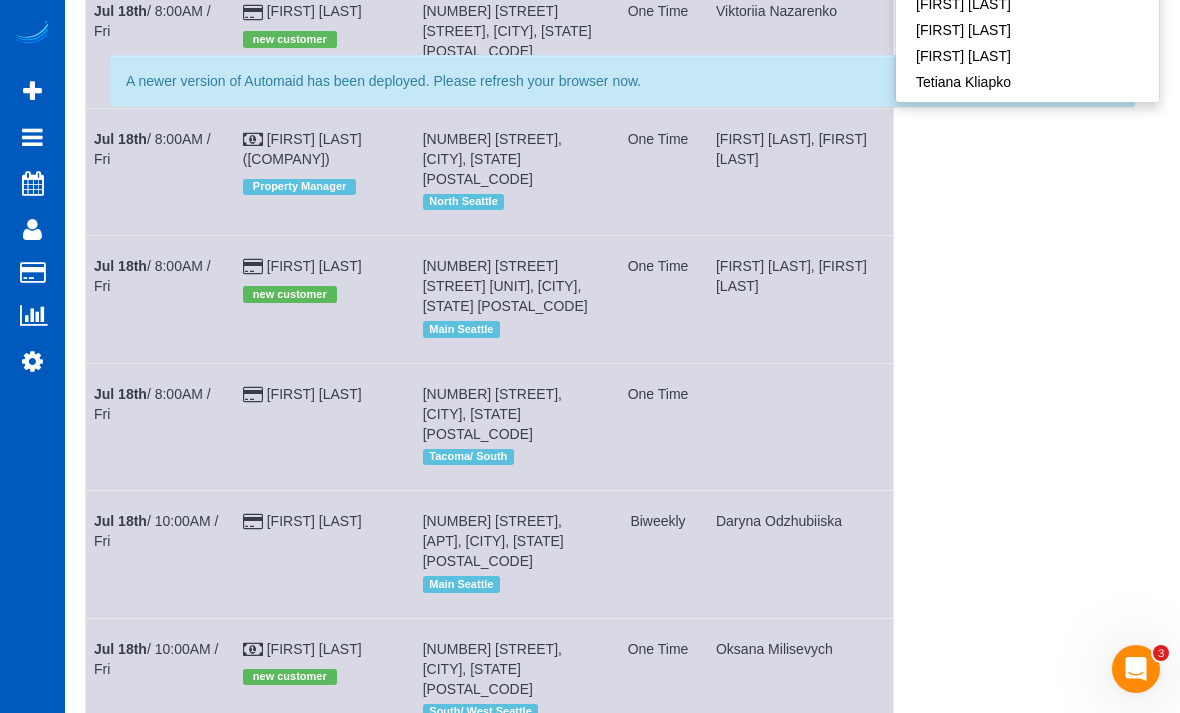 click on "Jul 18th
/ 8:00AM / Fri" at bounding box center (152, 404) 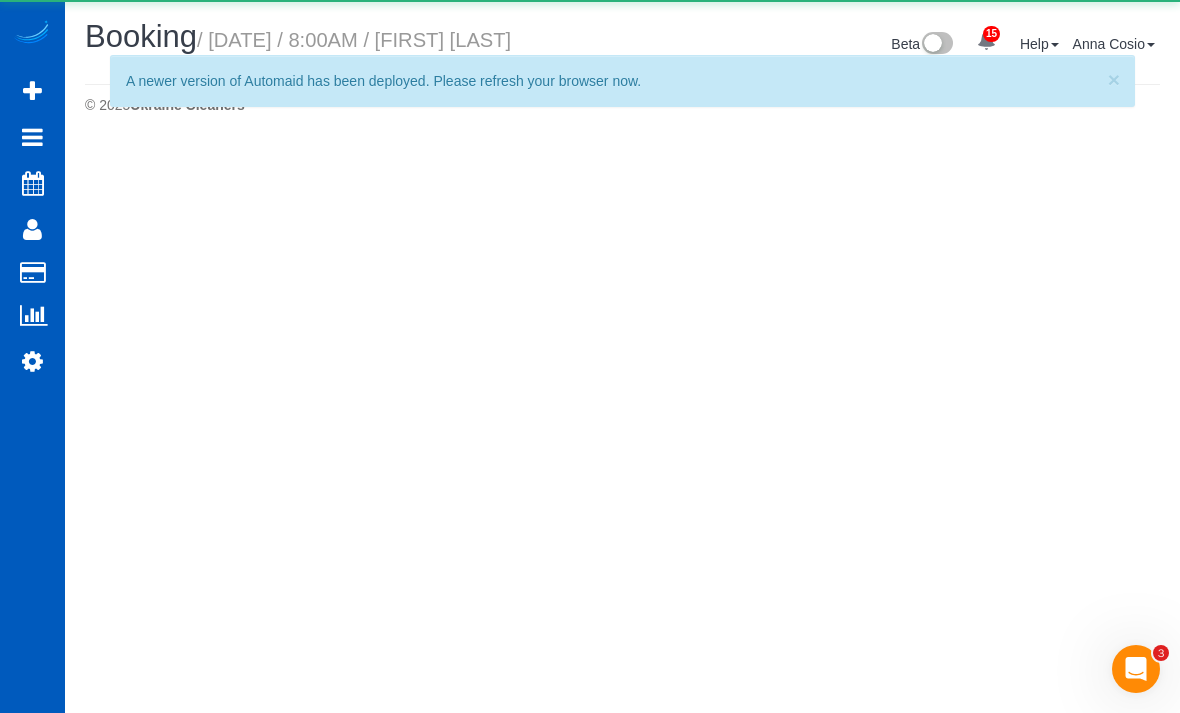 scroll, scrollTop: 0, scrollLeft: 0, axis: both 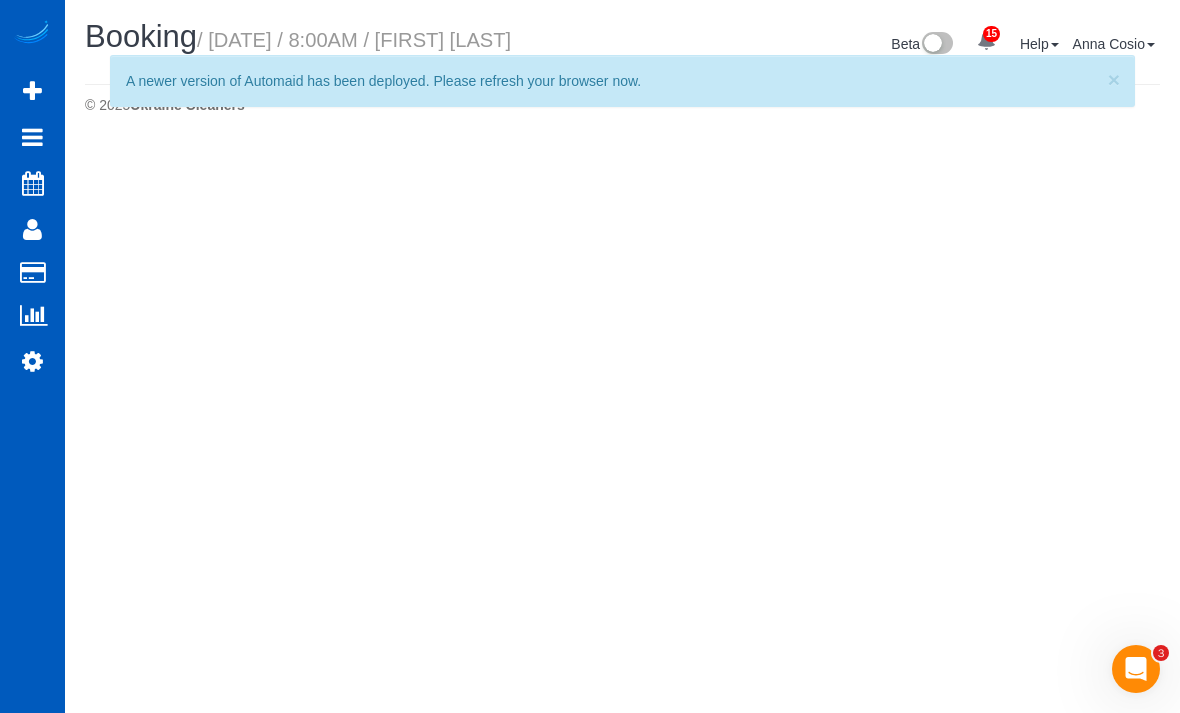 click on "×" at bounding box center (1114, 79) 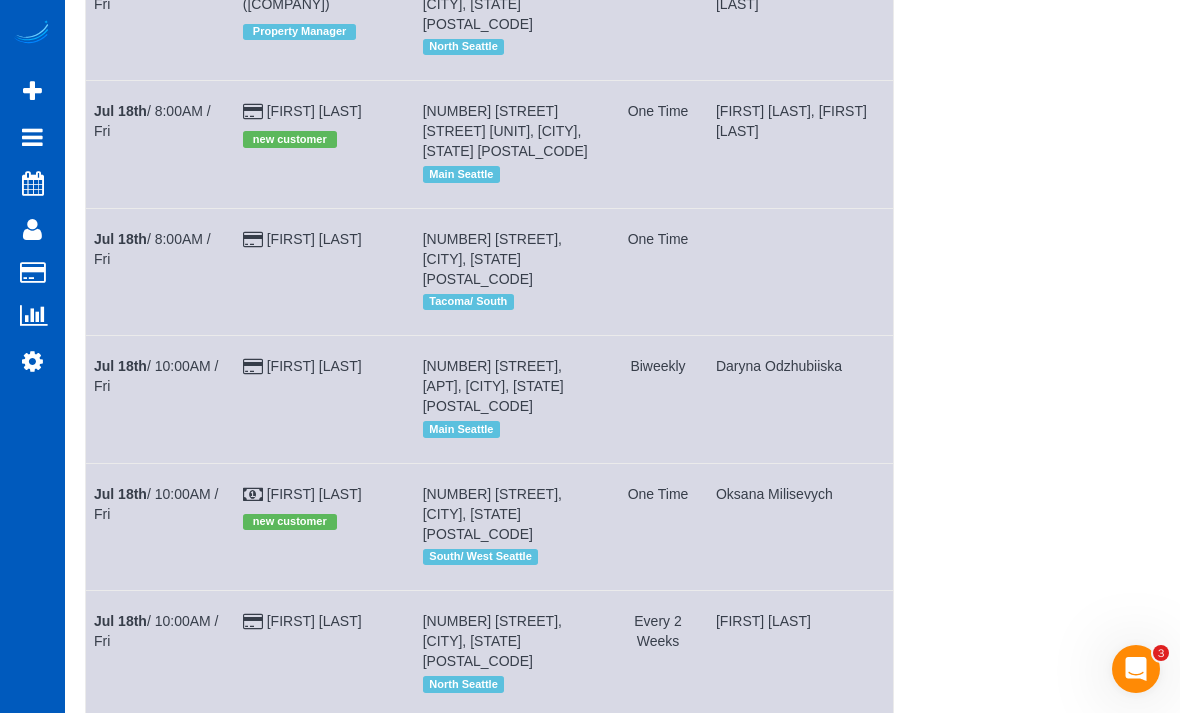 scroll, scrollTop: 673, scrollLeft: 0, axis: vertical 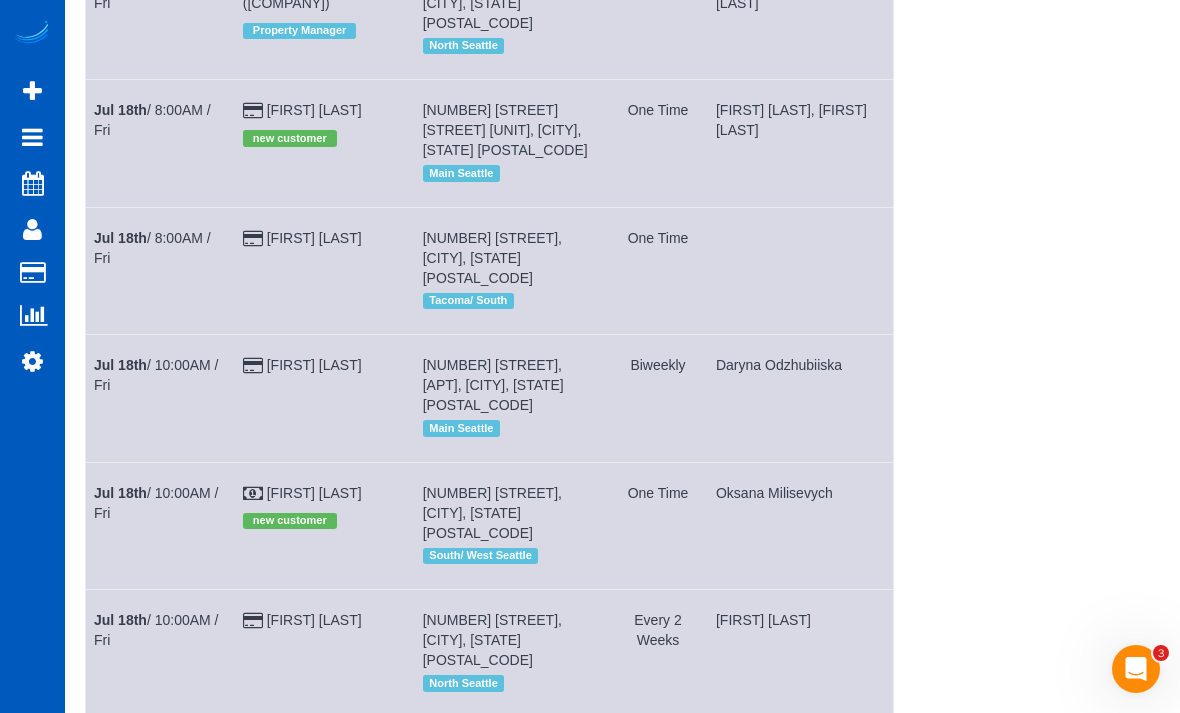 click on "Jul 18th
/ 8:00AM / Fri" at bounding box center [152, 248] 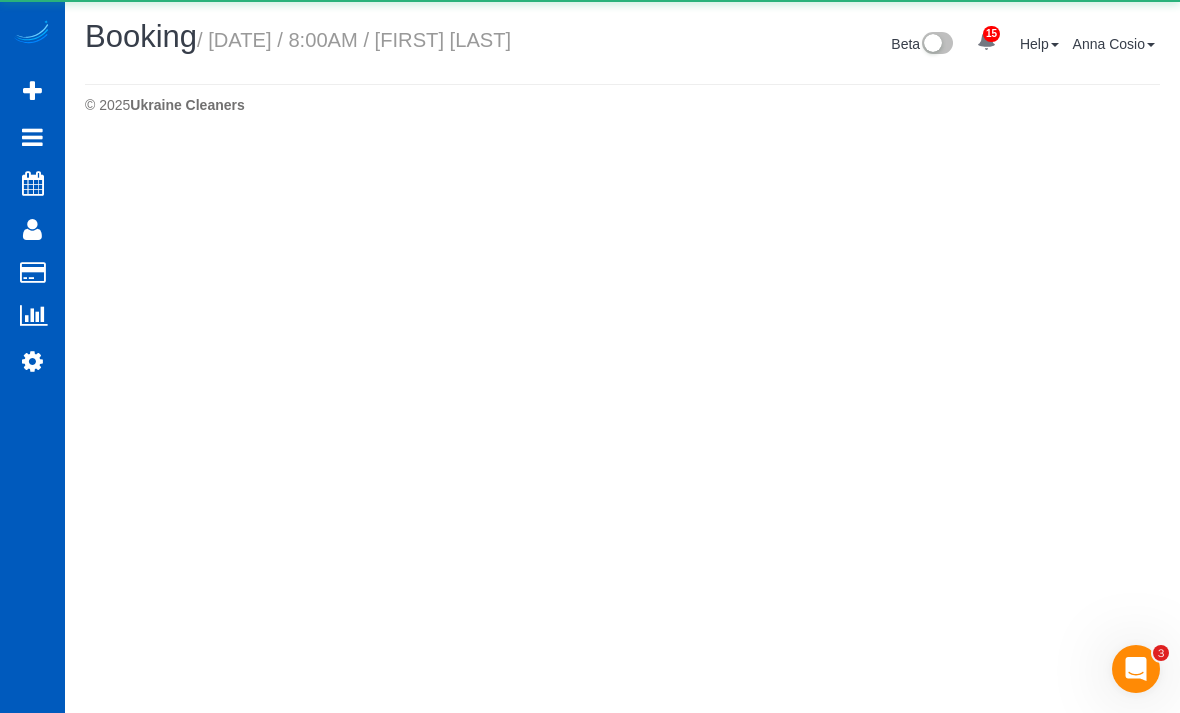 select on "WA" 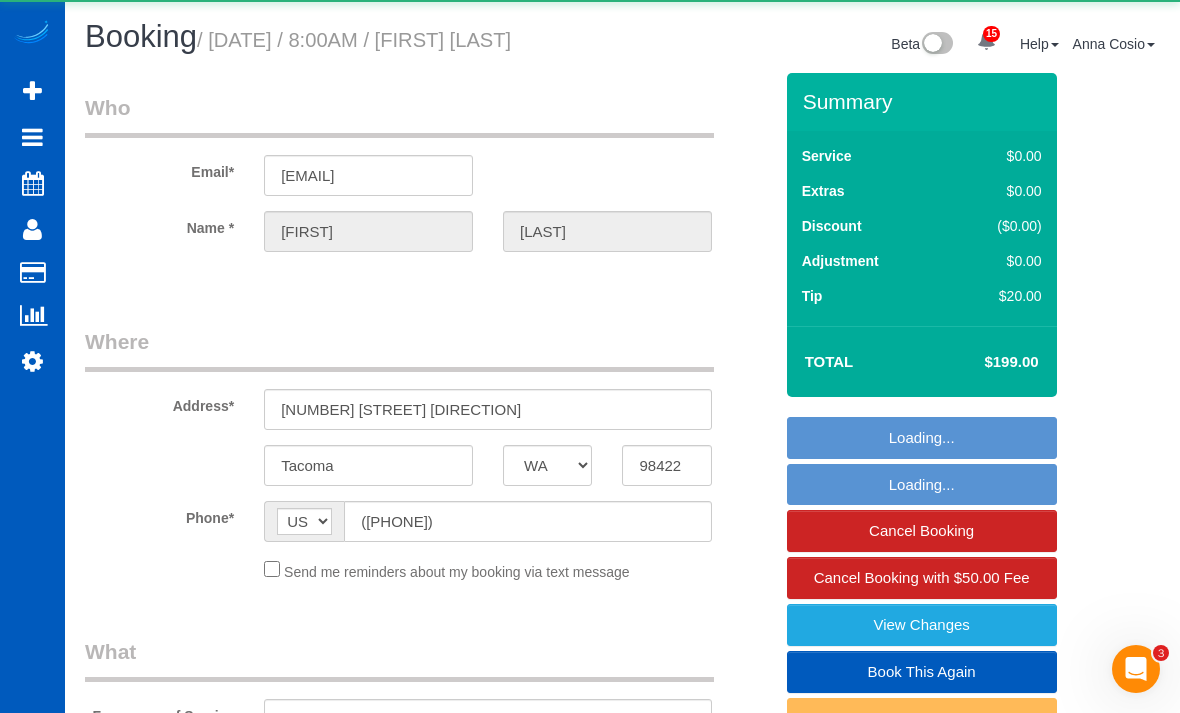 select on "object:36632" 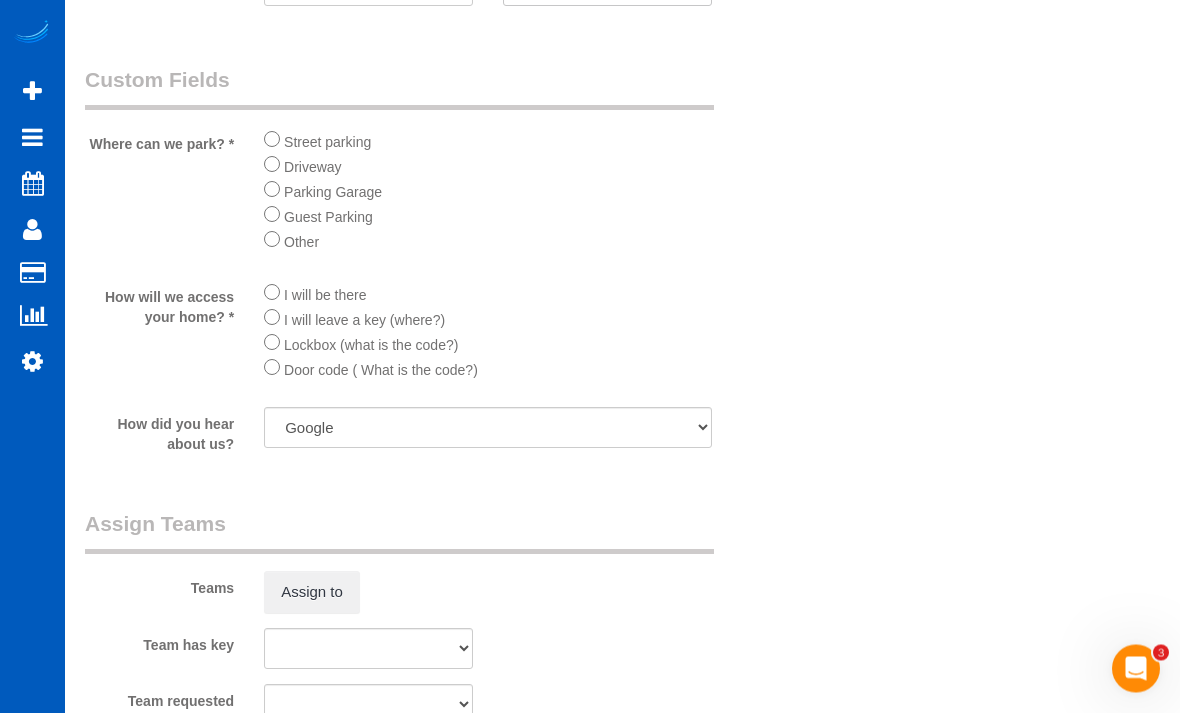 scroll, scrollTop: 2207, scrollLeft: 0, axis: vertical 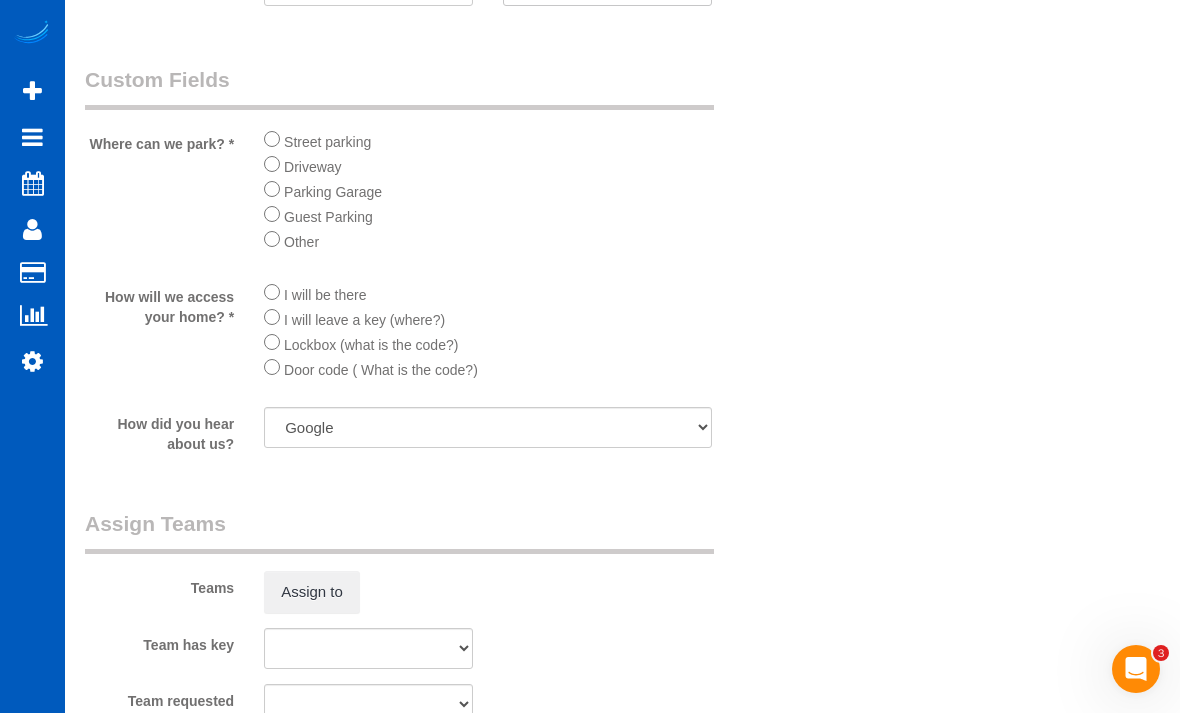click on "Assign to" at bounding box center [312, 592] 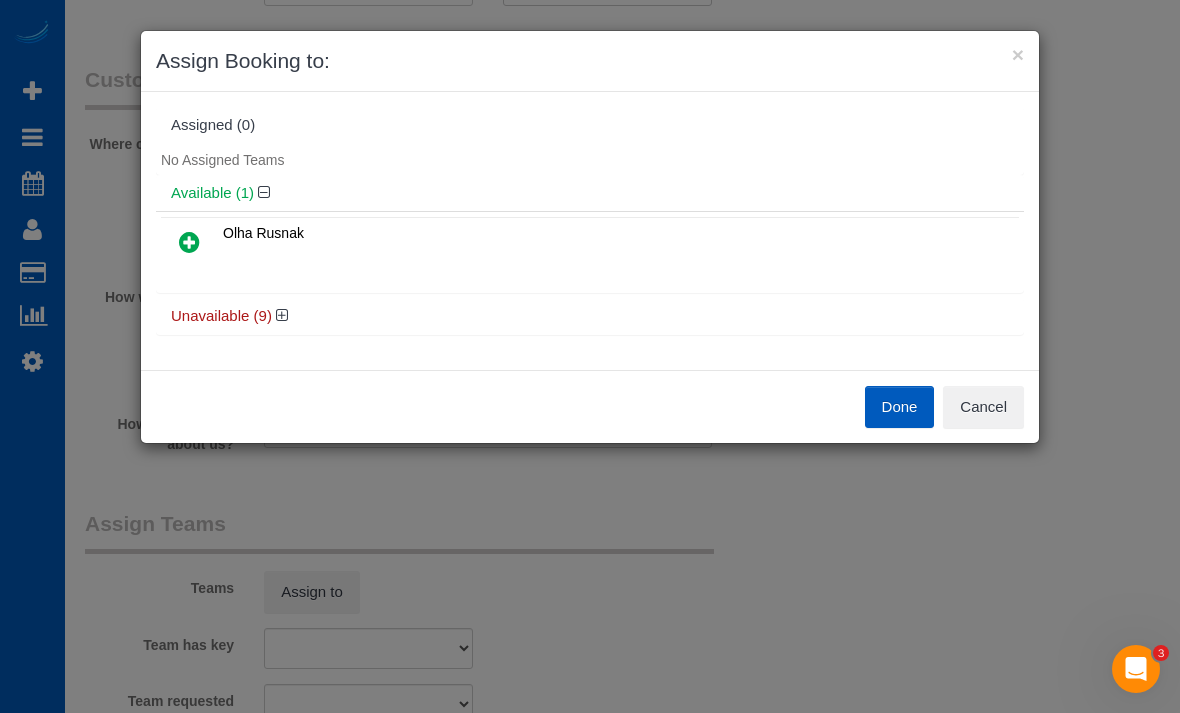 click at bounding box center (189, 243) 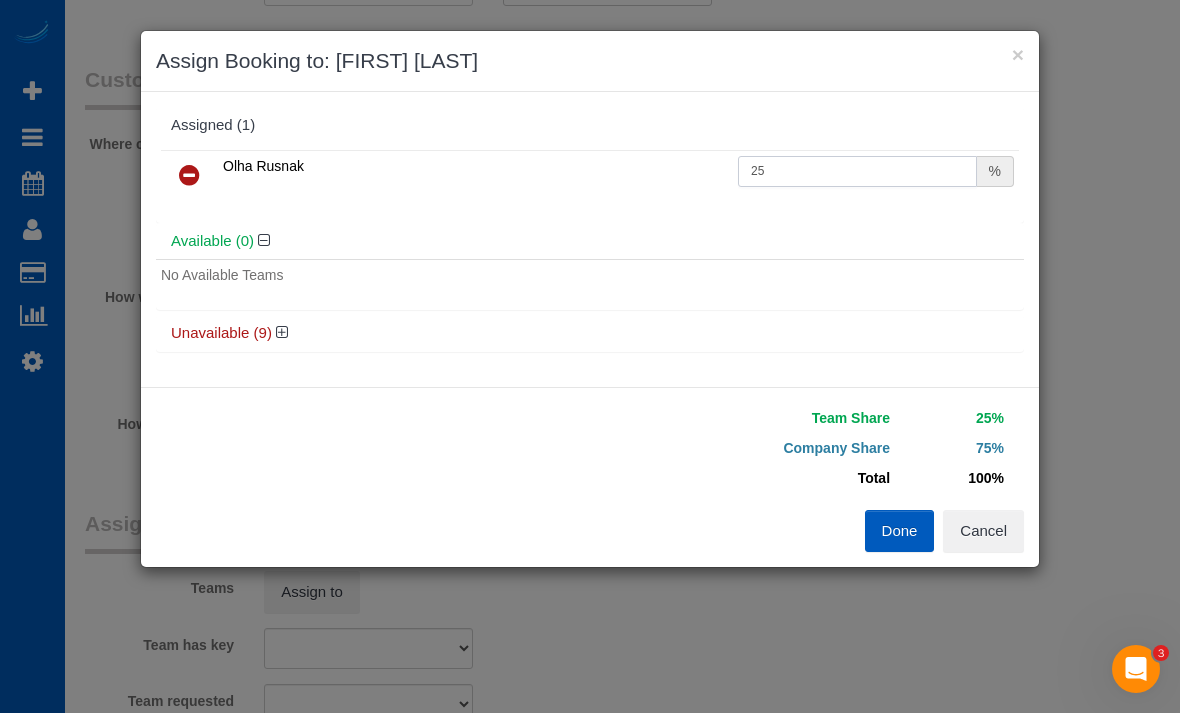 click on "25" at bounding box center [857, 171] 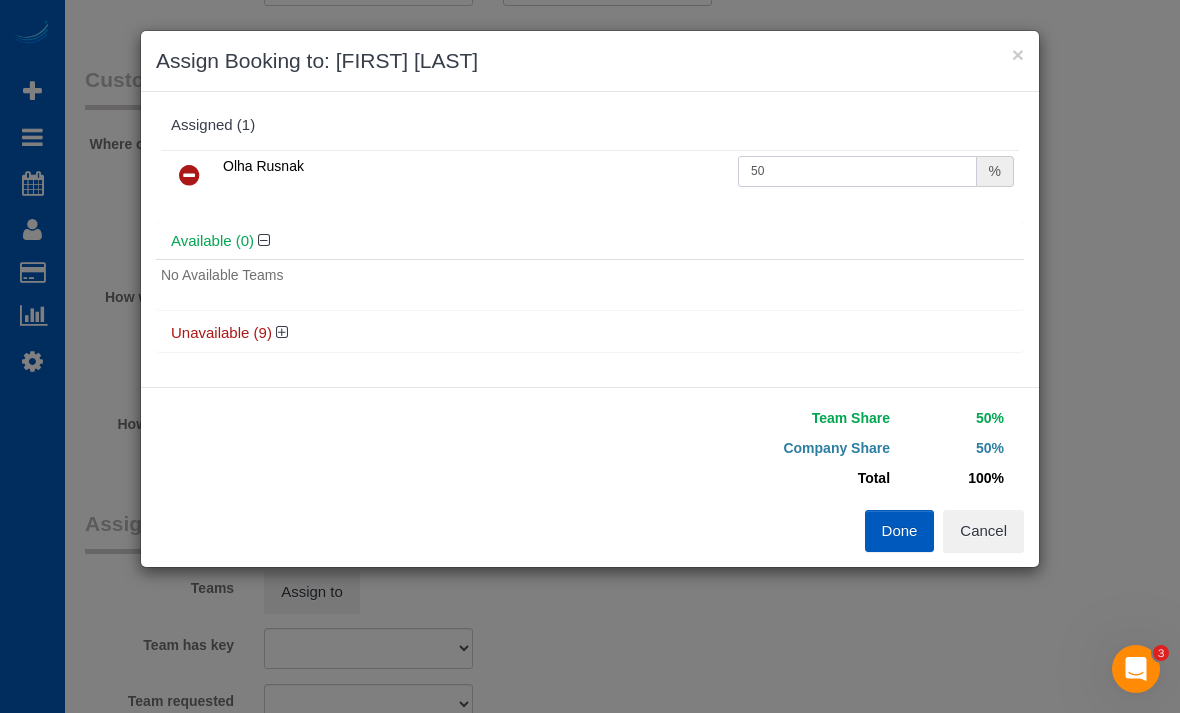 type on "50" 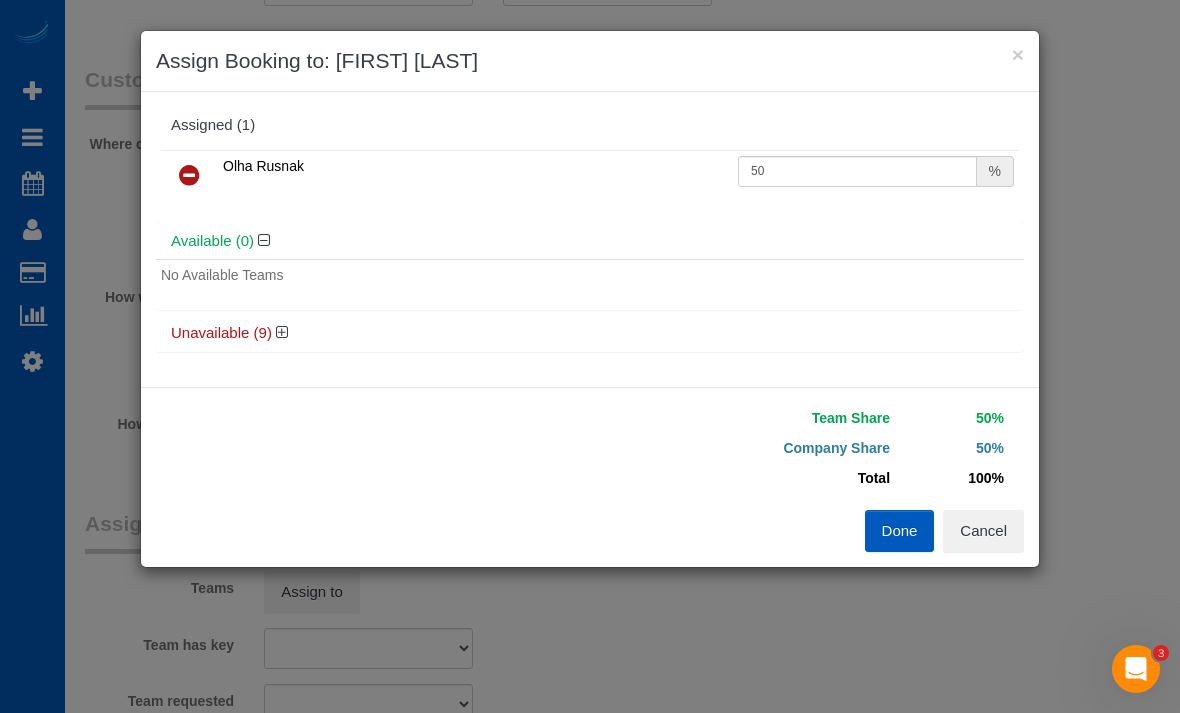 scroll, scrollTop: 15, scrollLeft: 0, axis: vertical 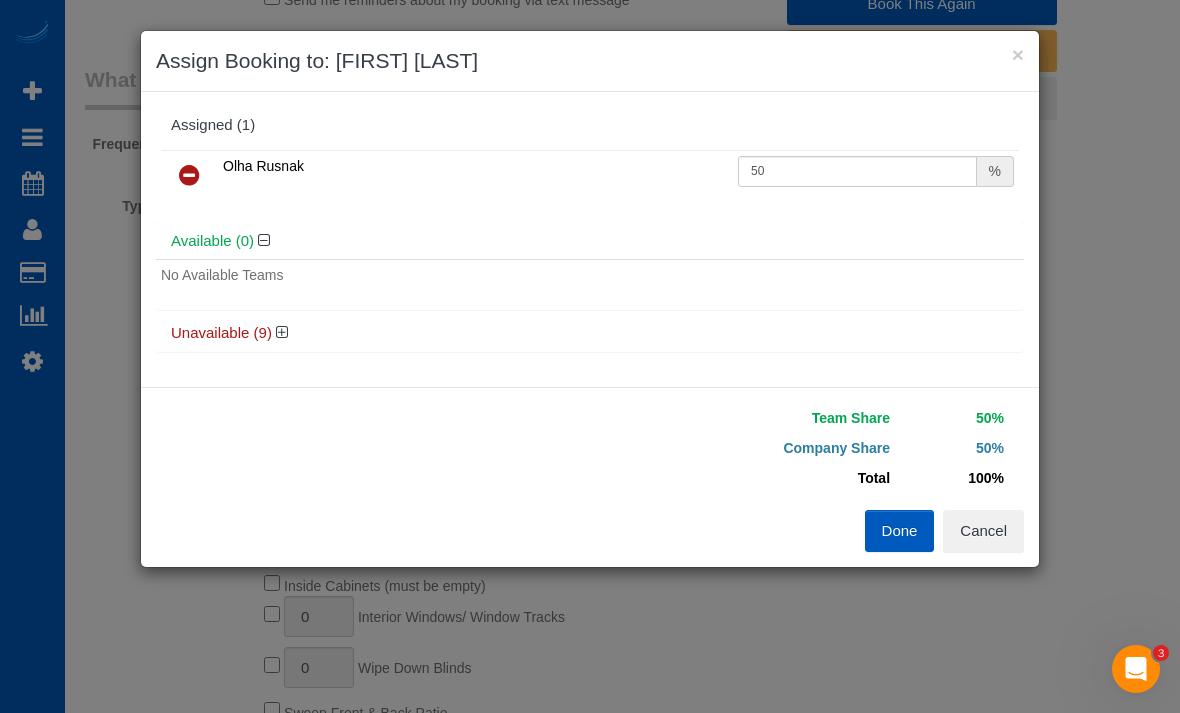 click on "Done" at bounding box center (900, 531) 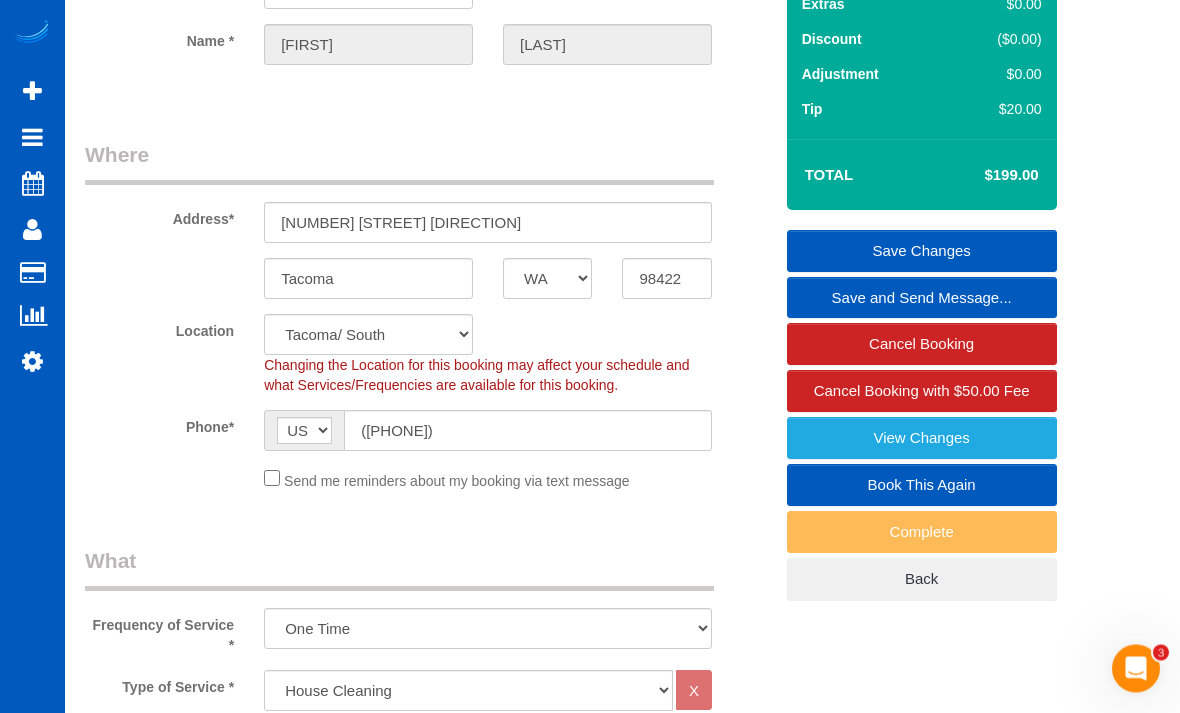 scroll, scrollTop: 180, scrollLeft: 0, axis: vertical 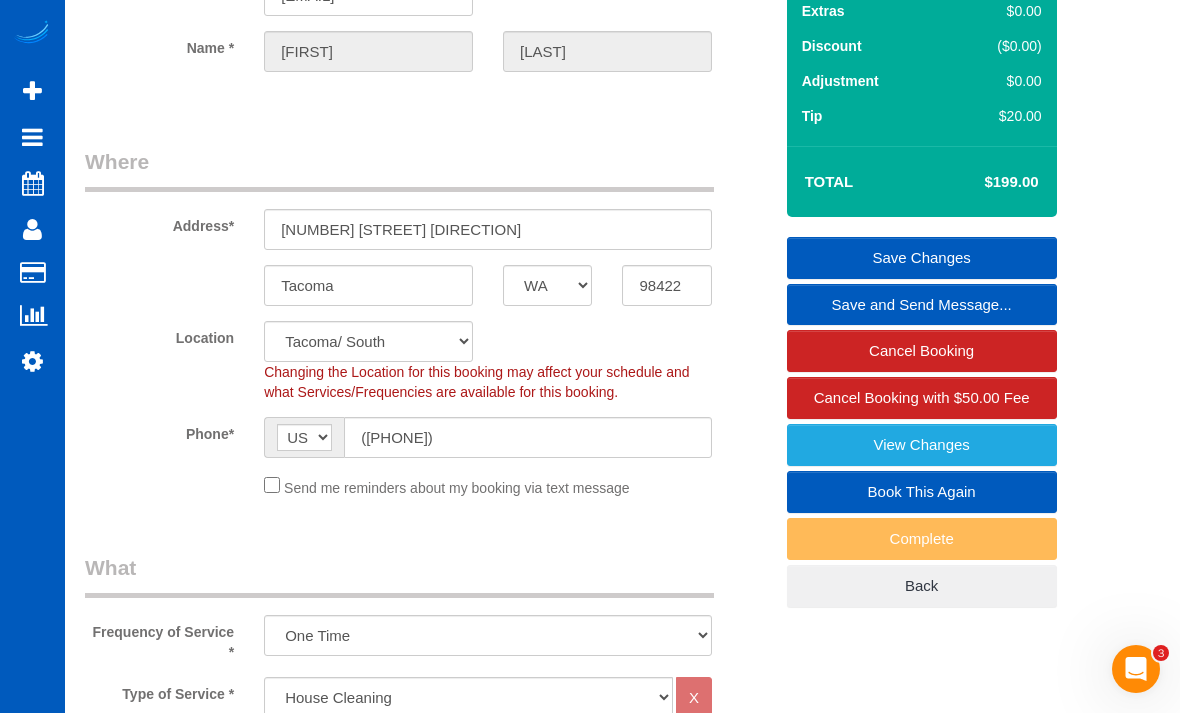 click on "Save Changes" at bounding box center [922, 258] 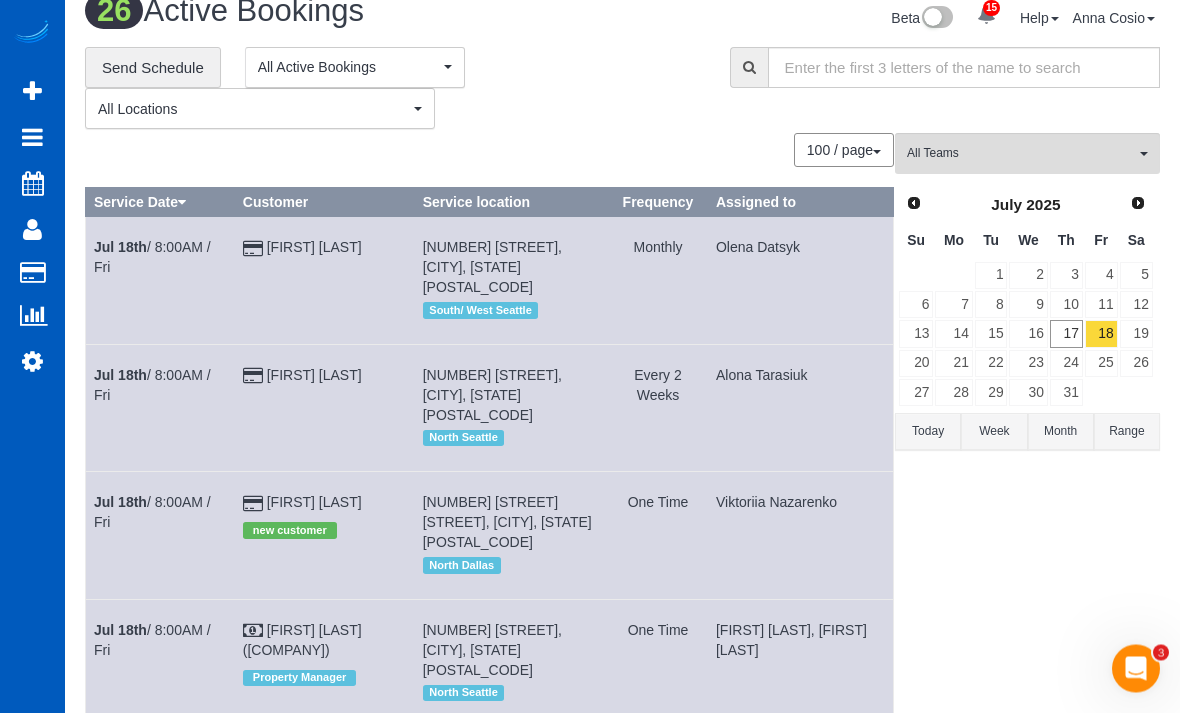 scroll, scrollTop: 0, scrollLeft: 0, axis: both 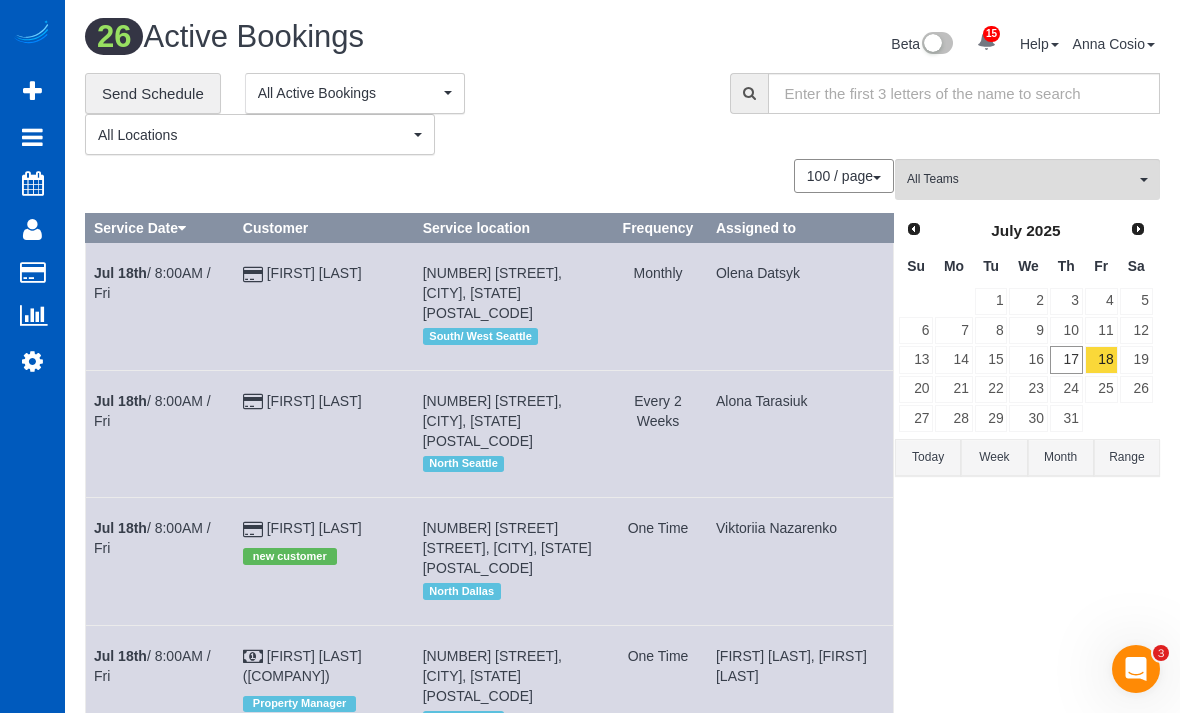 click on "All Teams" at bounding box center [1027, 179] 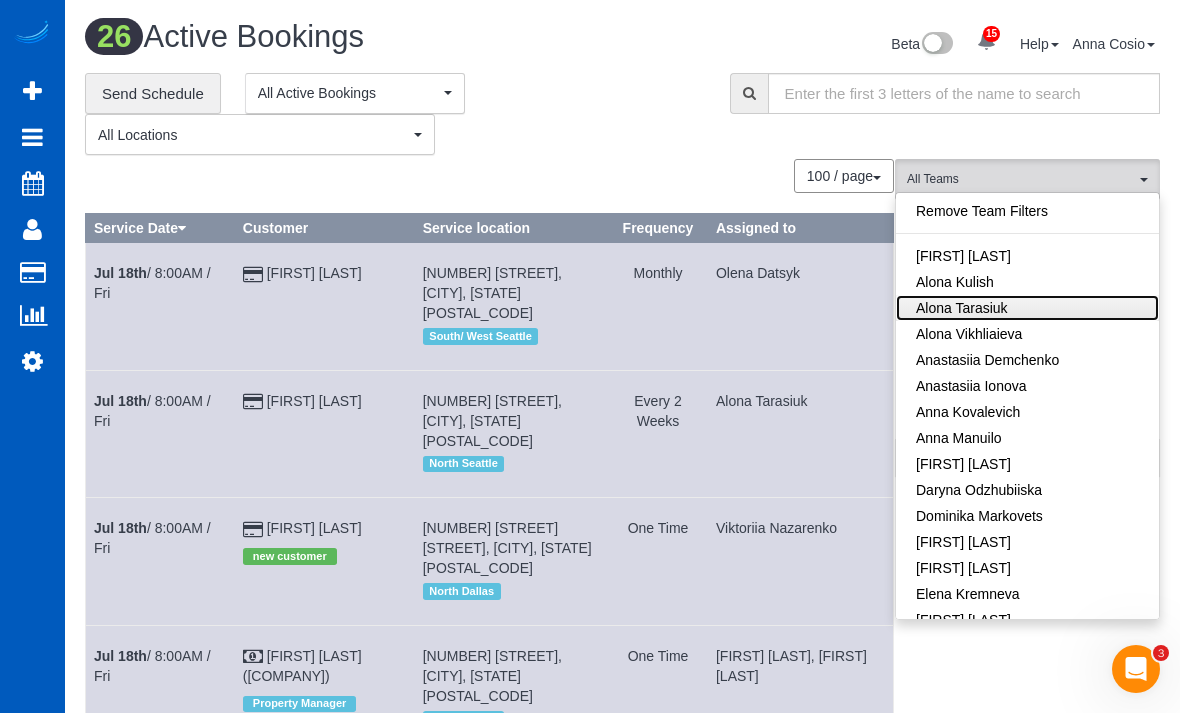click on "Alona Tarasiuk" at bounding box center (1027, 308) 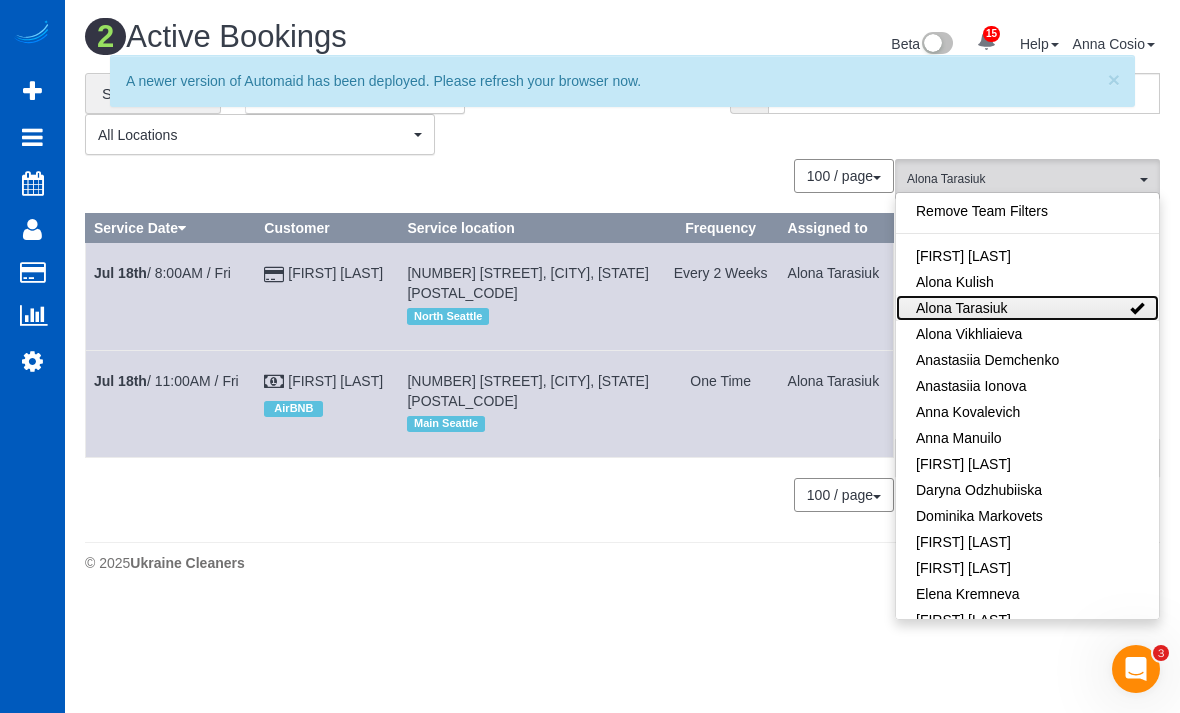 click on "Alona Tarasiuk" at bounding box center [1027, 308] 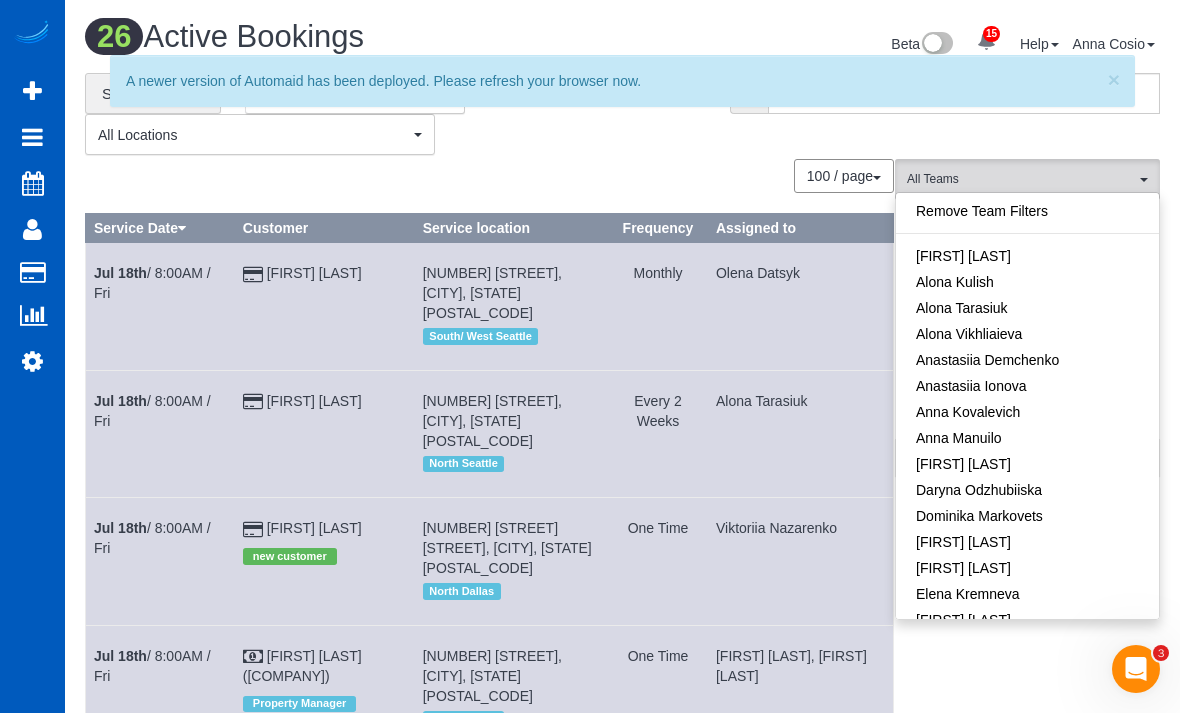 click on "All Teams" at bounding box center [1021, 179] 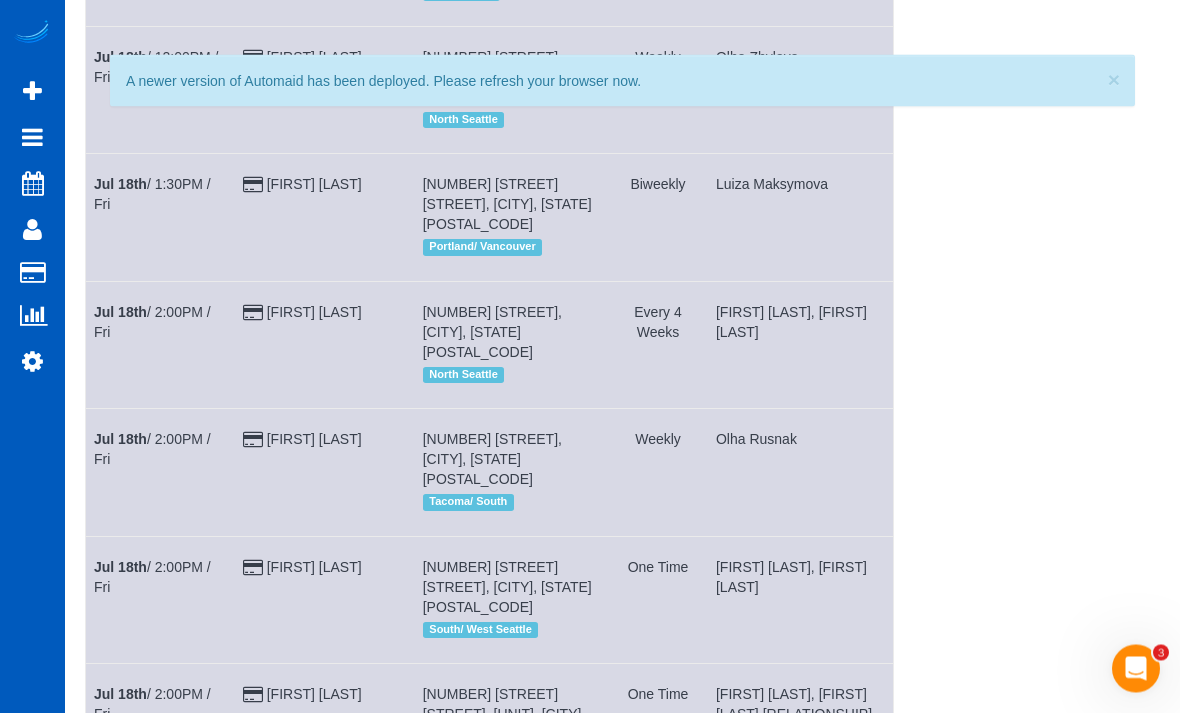 scroll, scrollTop: 2378, scrollLeft: 0, axis: vertical 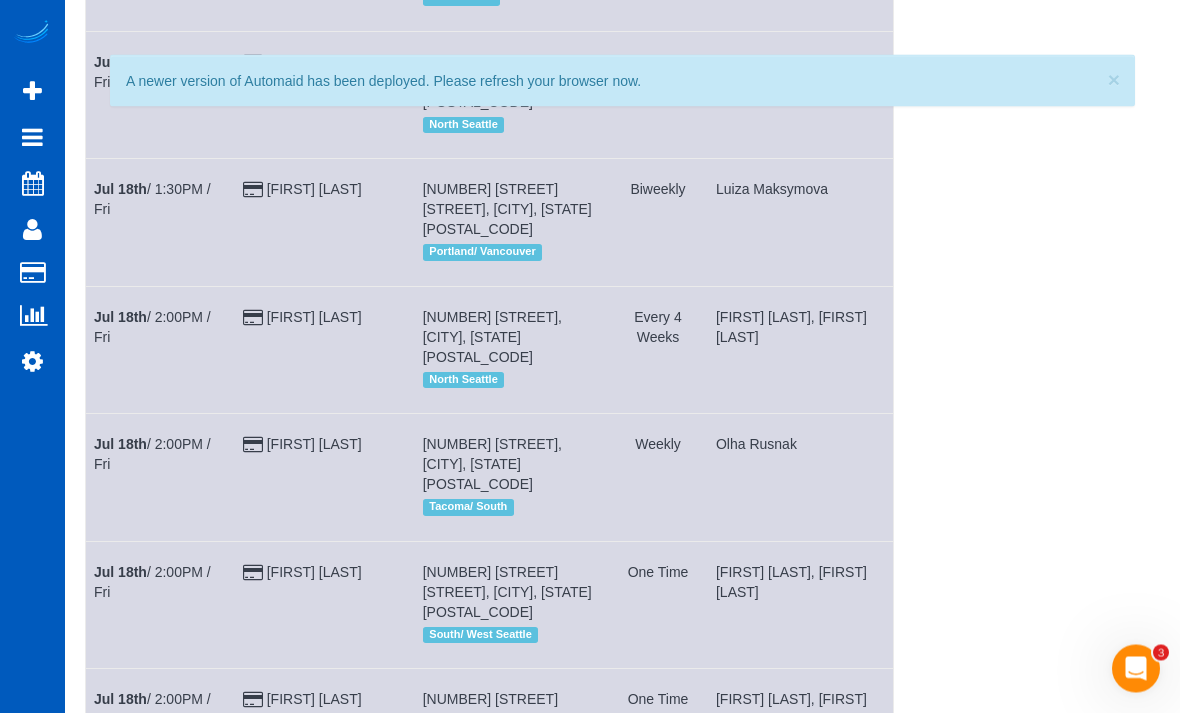 click on "Jul 18th
/ 2:00PM / Fri" at bounding box center [152, 838] 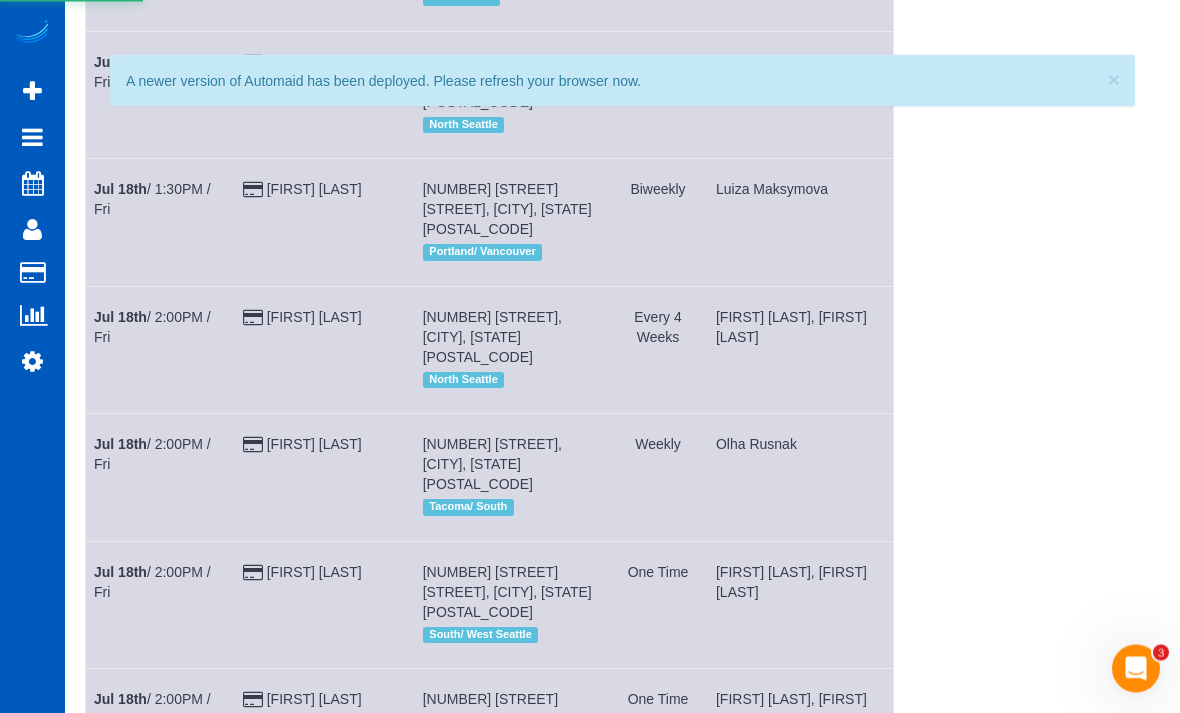scroll, scrollTop: 0, scrollLeft: 0, axis: both 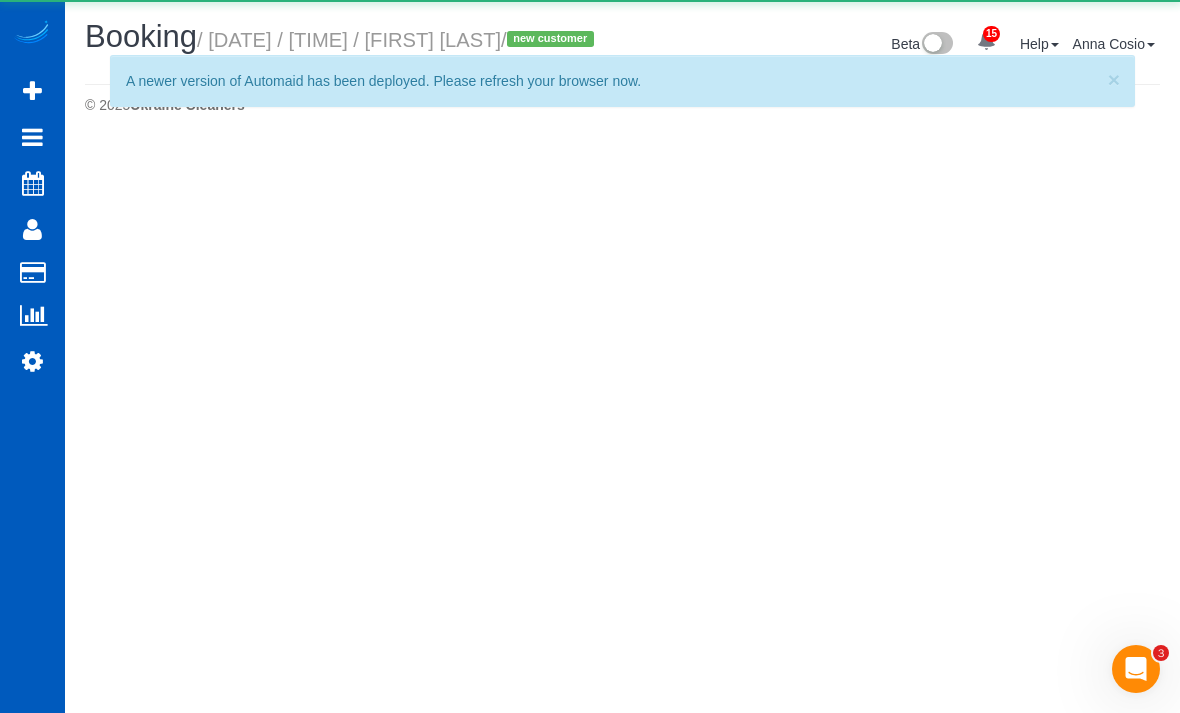 select on "WA" 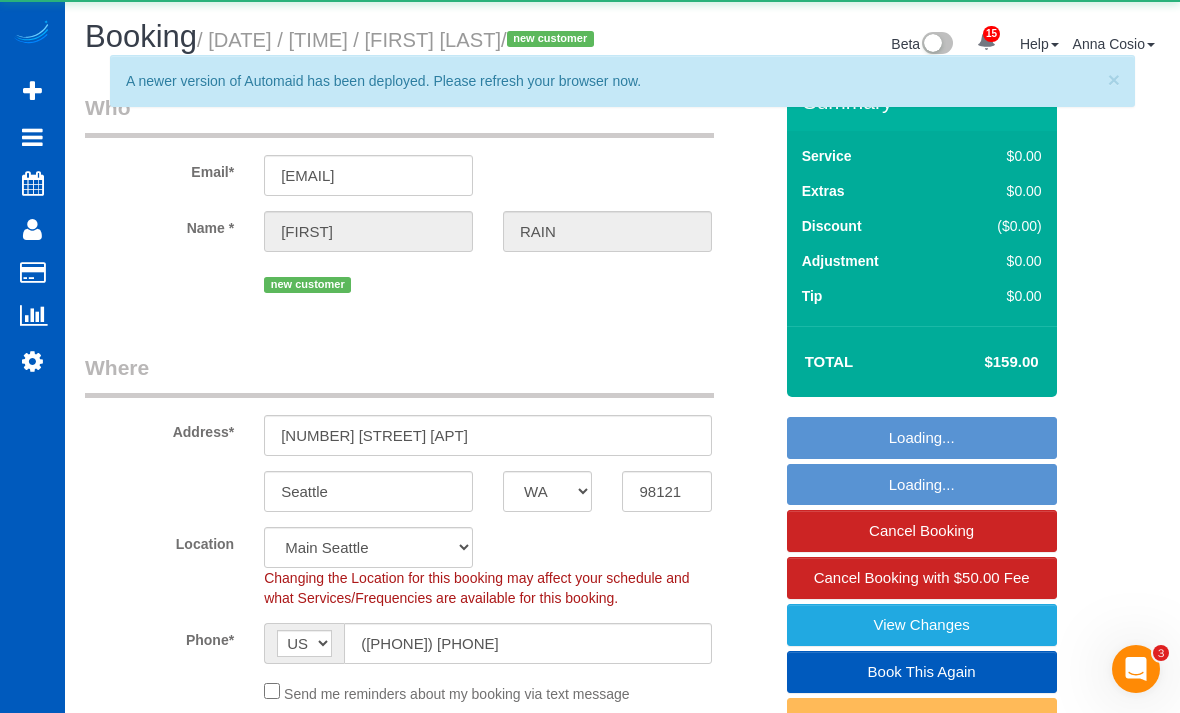 select on "199" 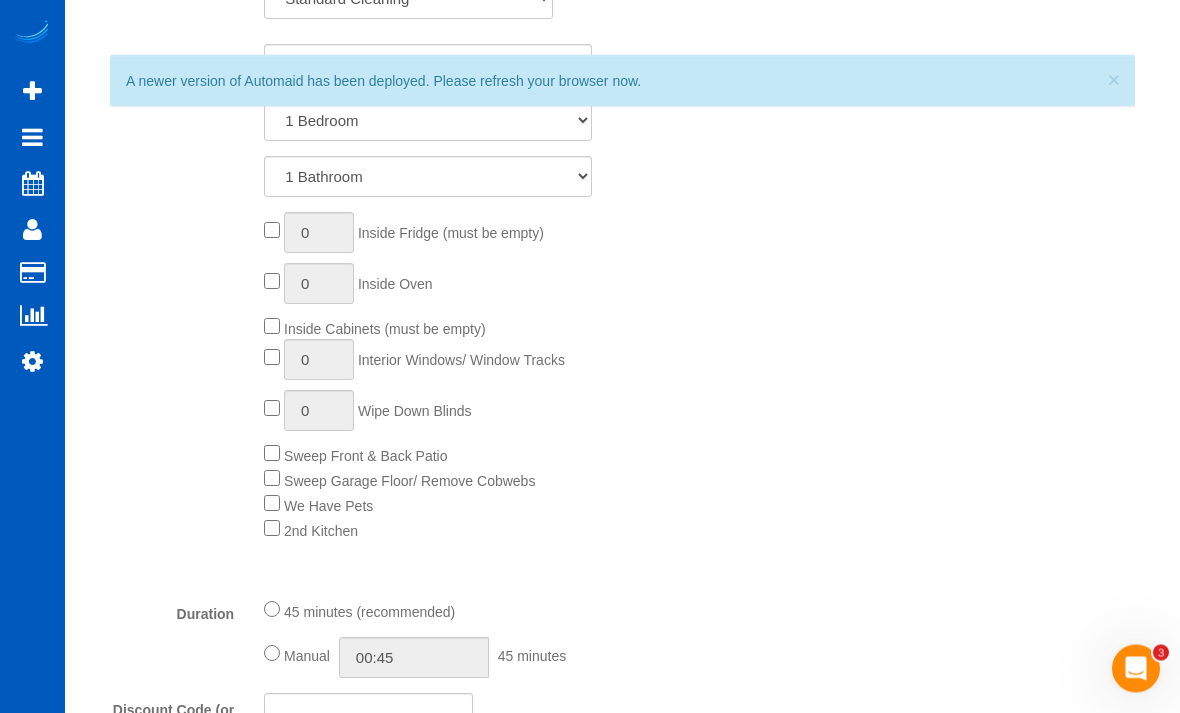 scroll, scrollTop: 1168, scrollLeft: 0, axis: vertical 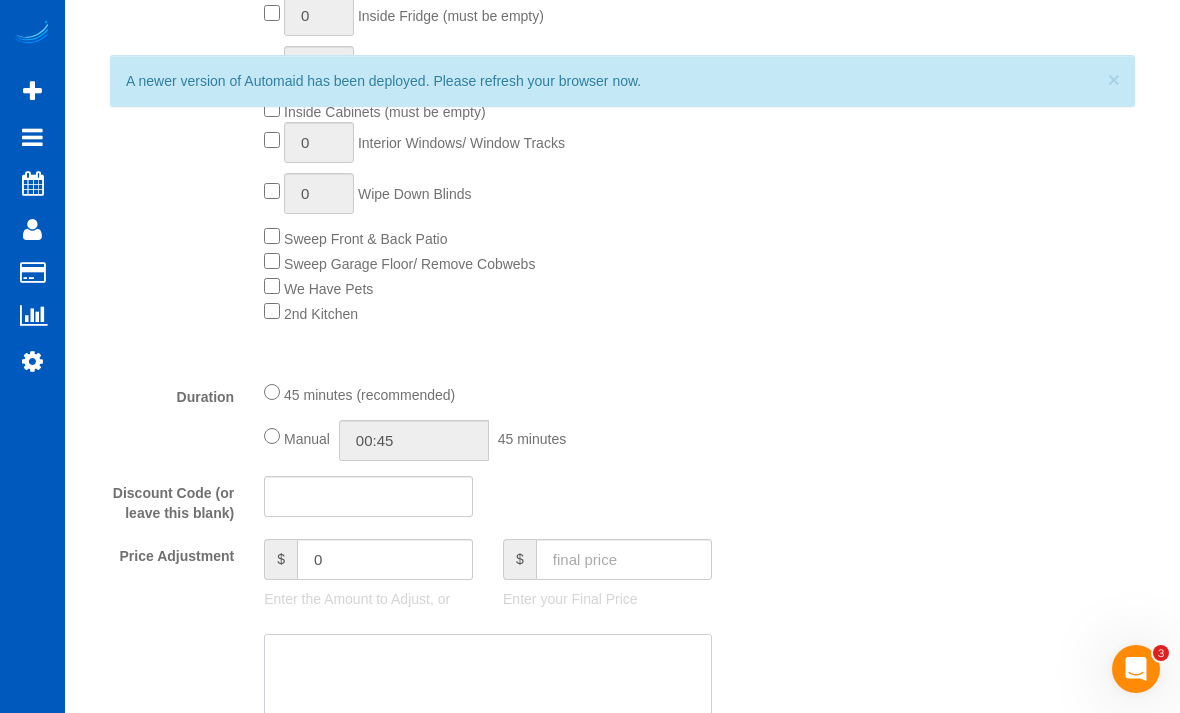type on "'" 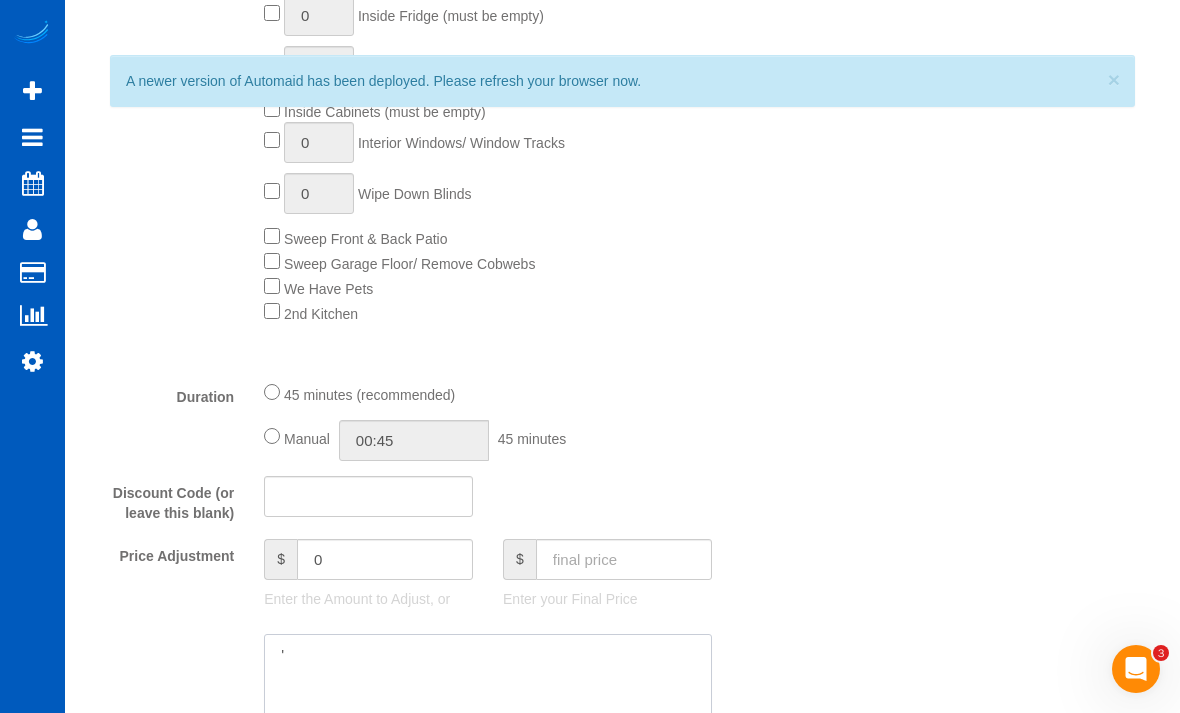 scroll, scrollTop: 1429, scrollLeft: 0, axis: vertical 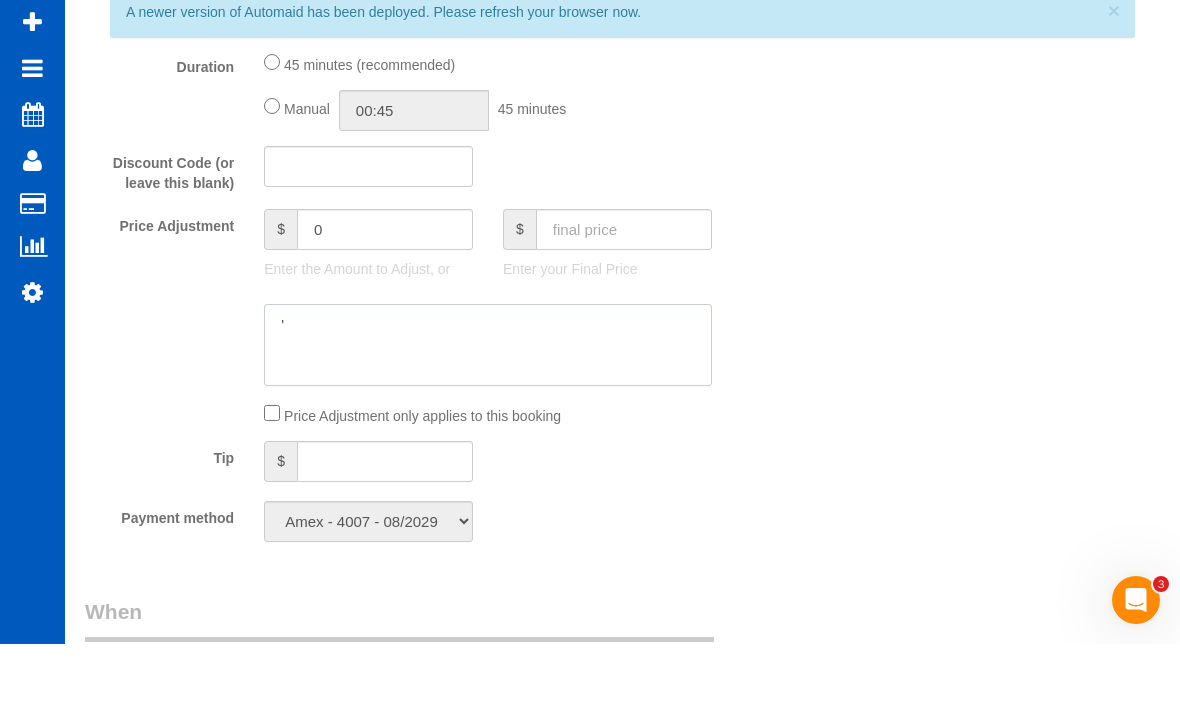 click 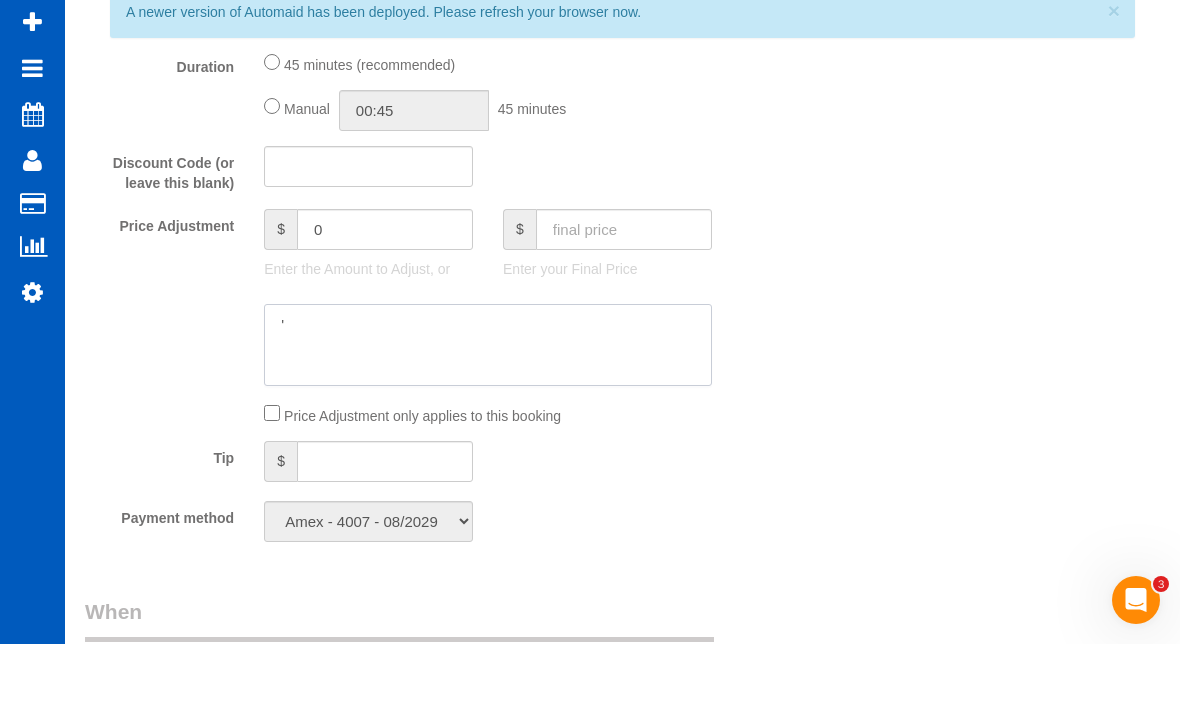 type 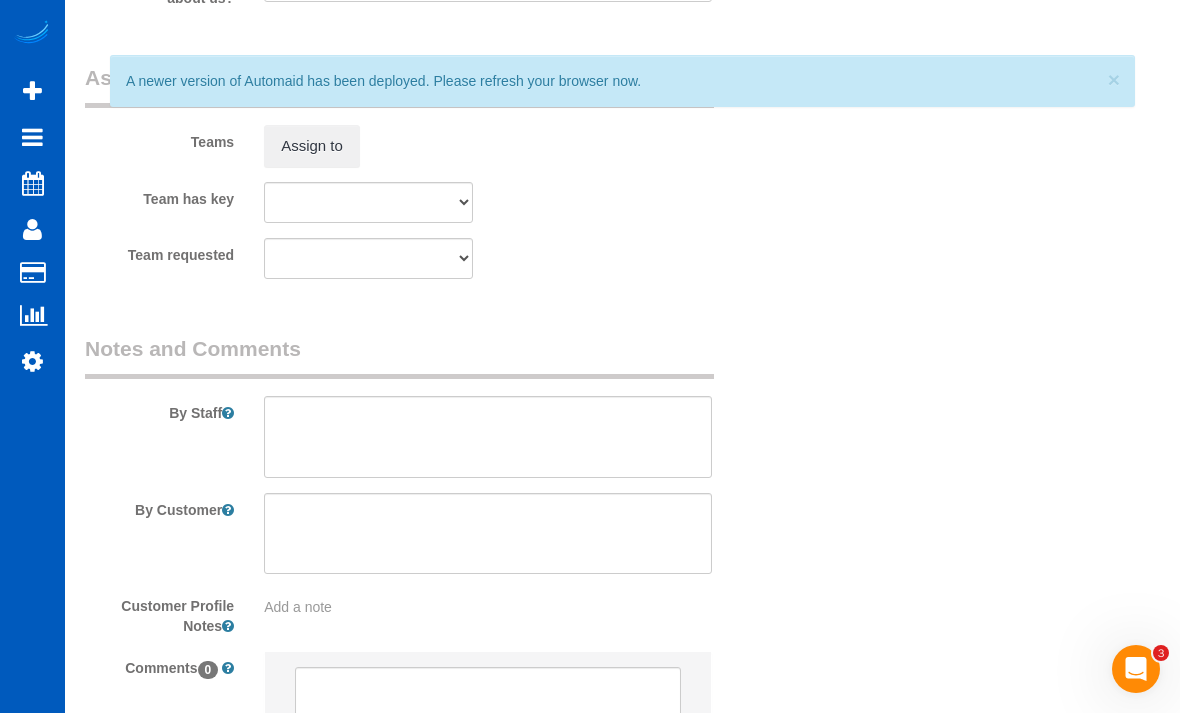 scroll, scrollTop: 2642, scrollLeft: 0, axis: vertical 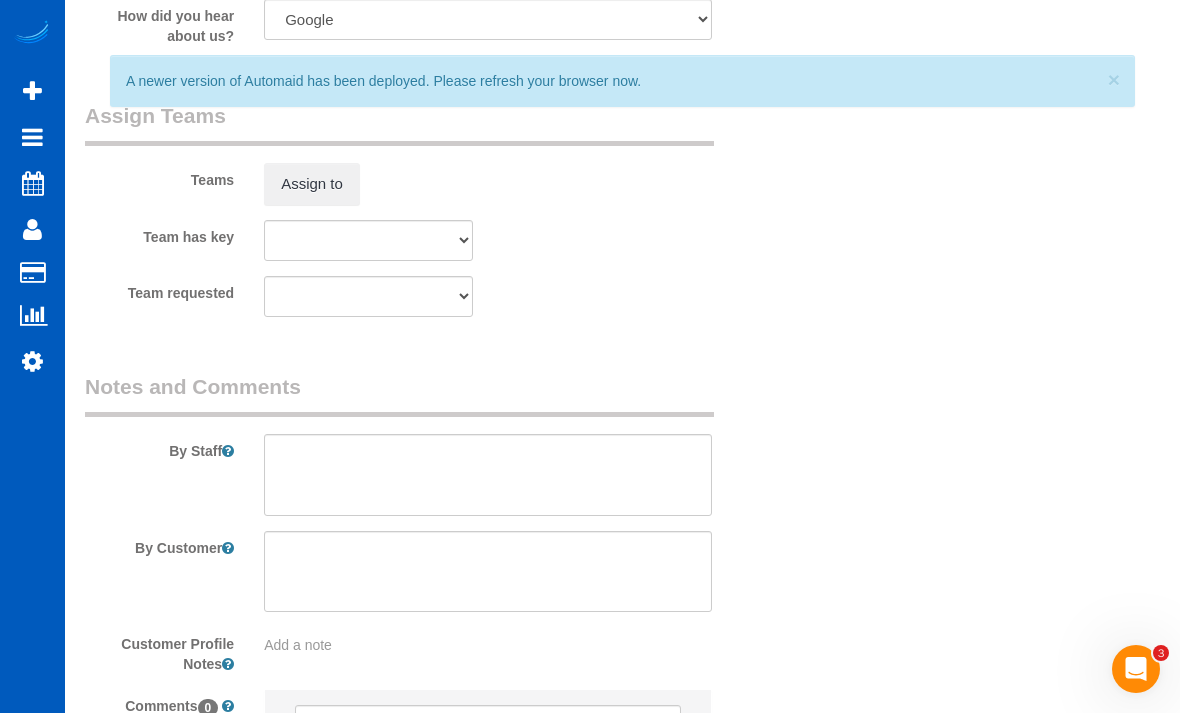 click on "Assign to" at bounding box center (312, 184) 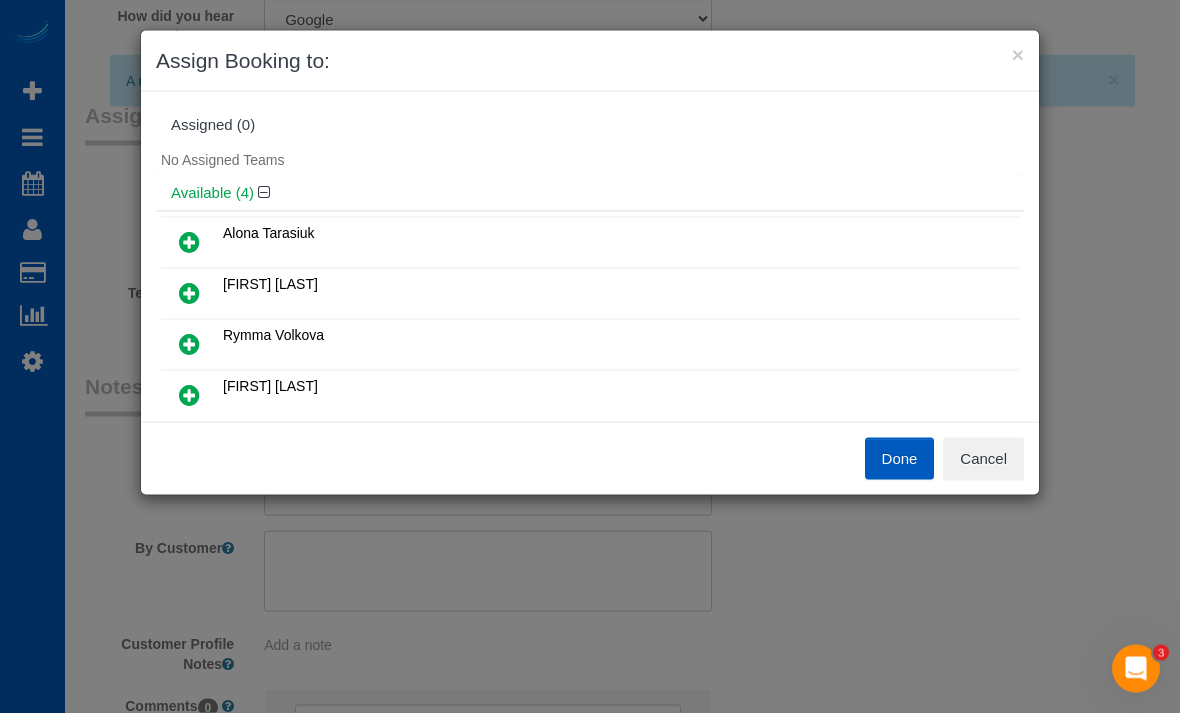 click at bounding box center [189, 243] 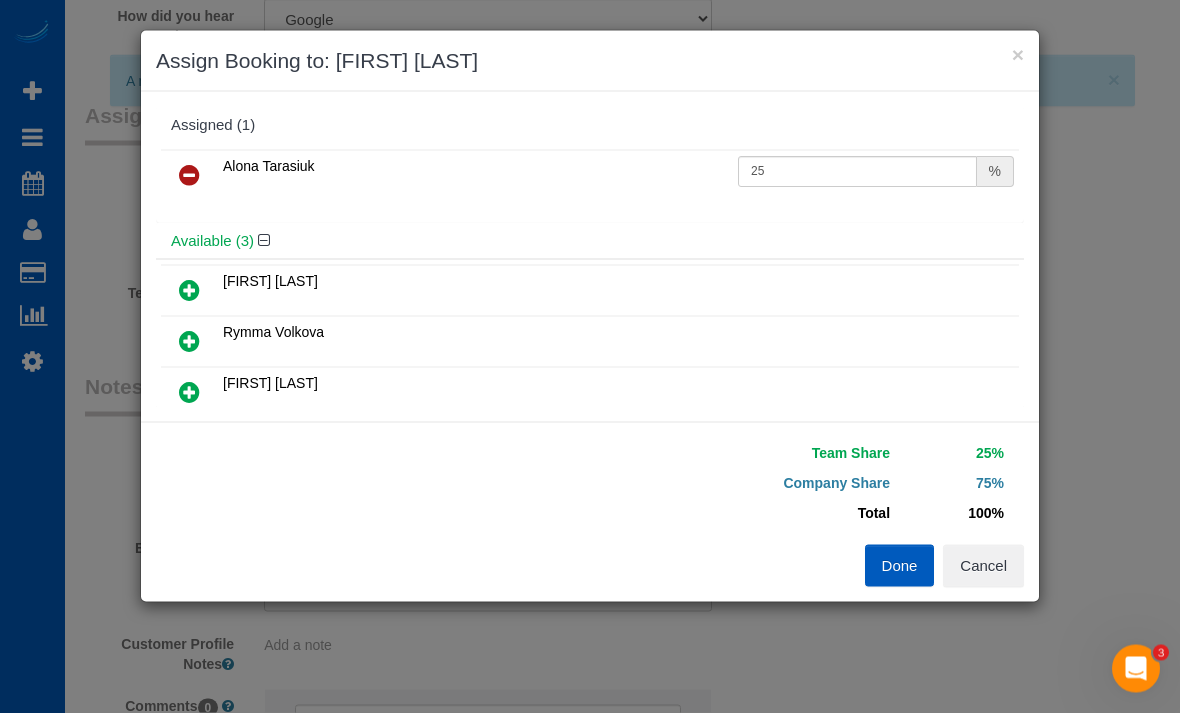 scroll, scrollTop: 2643, scrollLeft: 0, axis: vertical 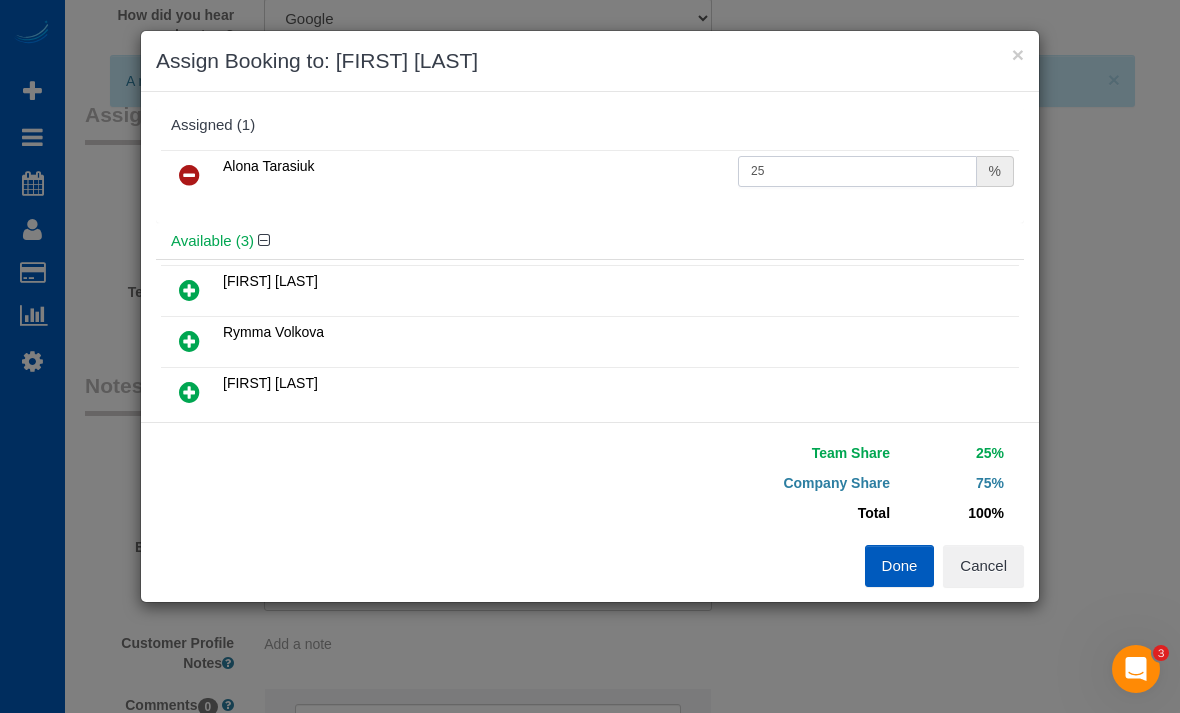 click on "25" at bounding box center [857, 171] 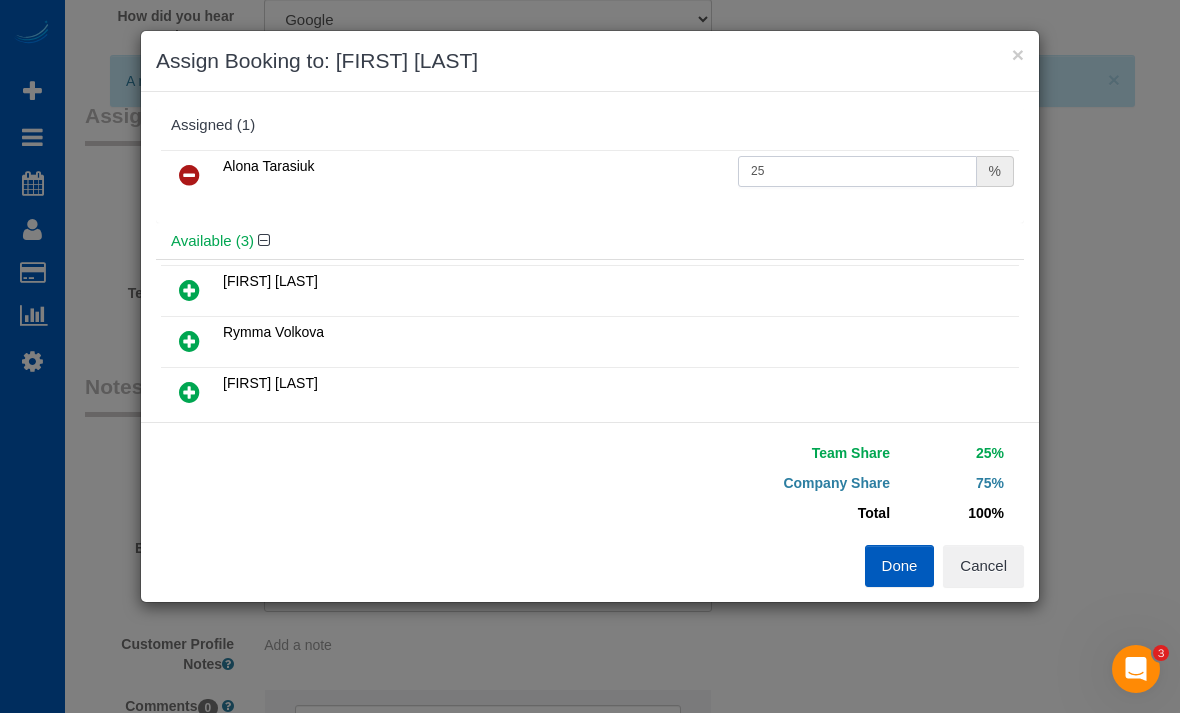 click on "25" at bounding box center [857, 171] 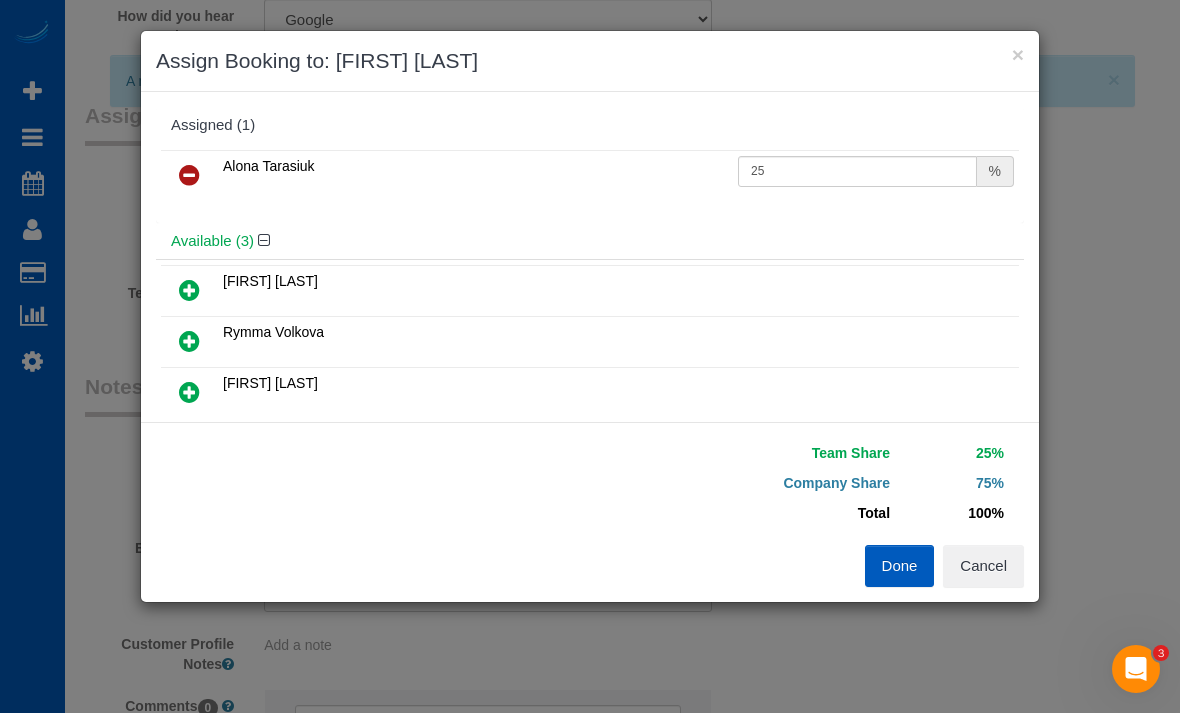 click on "Cancel" at bounding box center [983, 566] 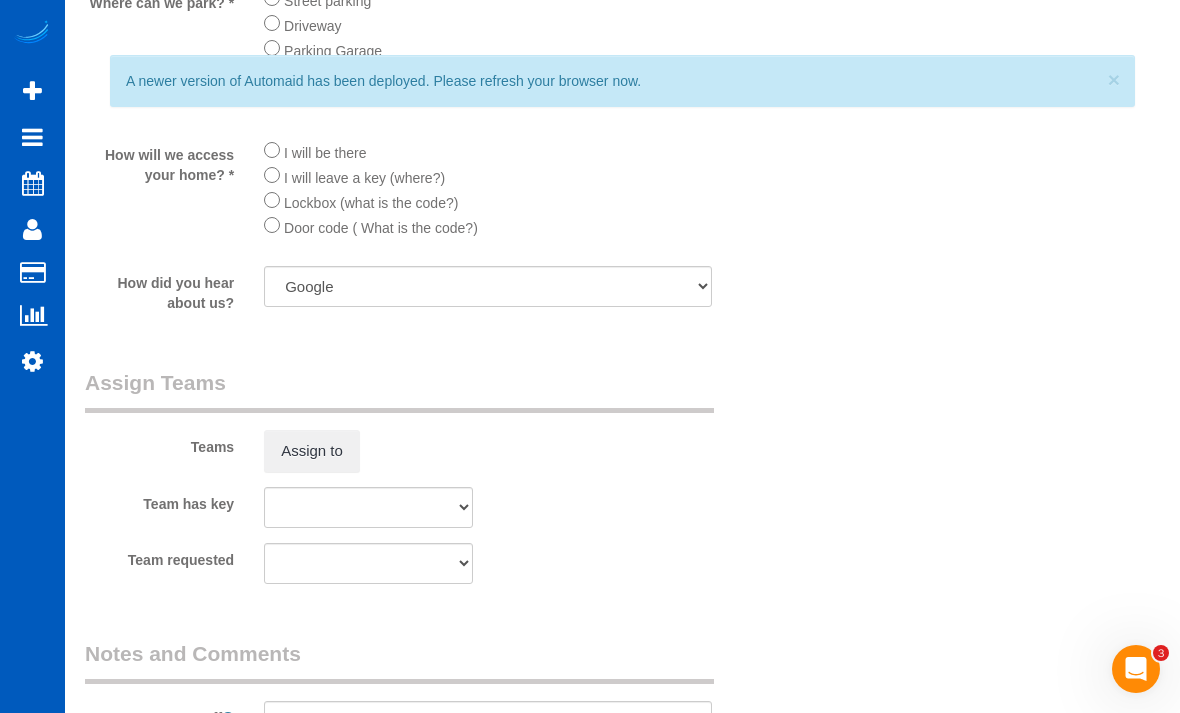 scroll, scrollTop: 2370, scrollLeft: 0, axis: vertical 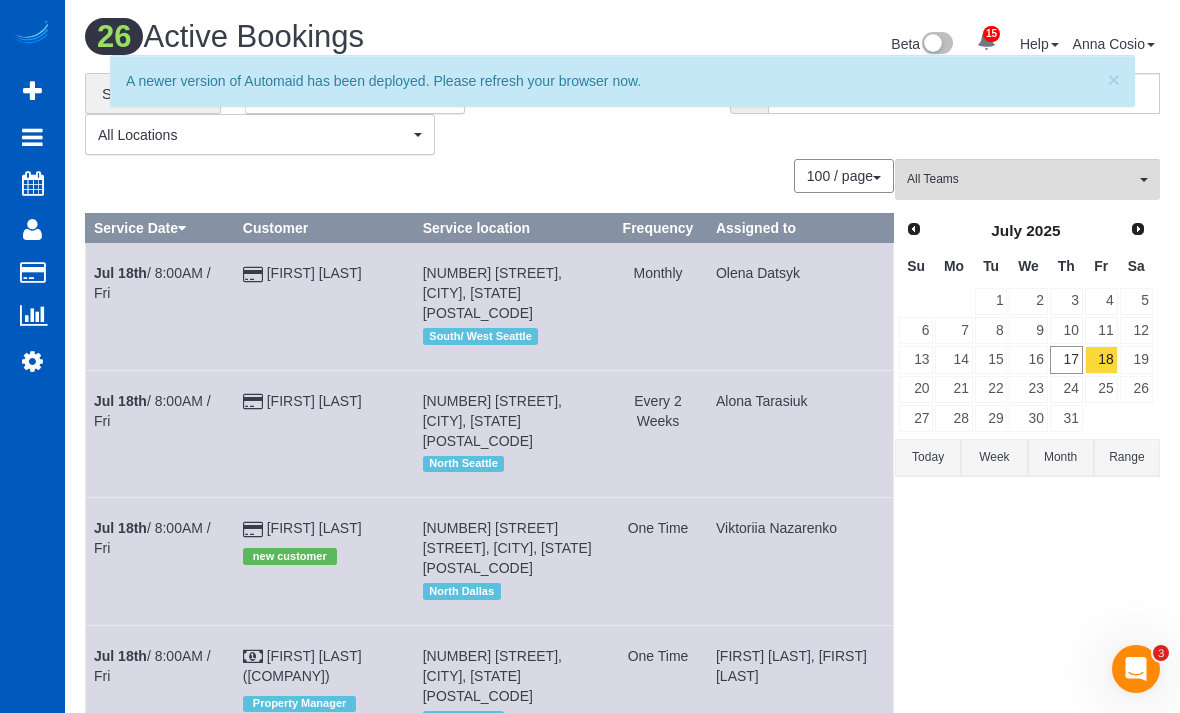 click on "All Teams" at bounding box center (1021, 179) 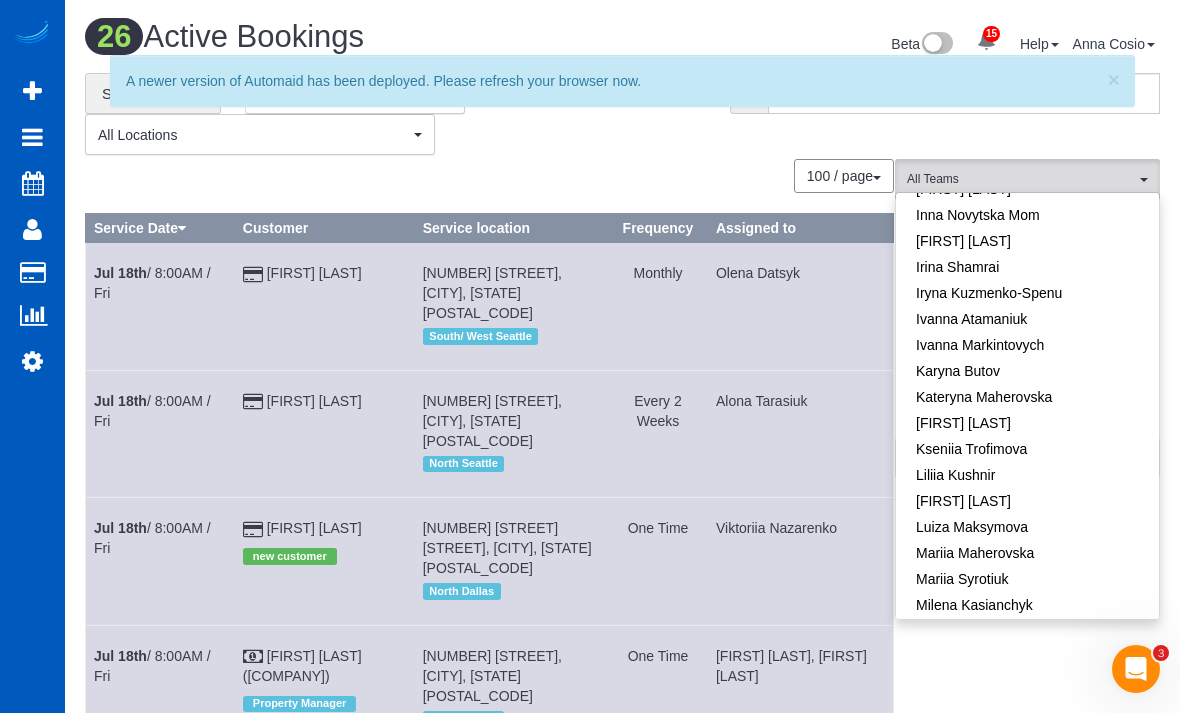 scroll, scrollTop: 486, scrollLeft: 0, axis: vertical 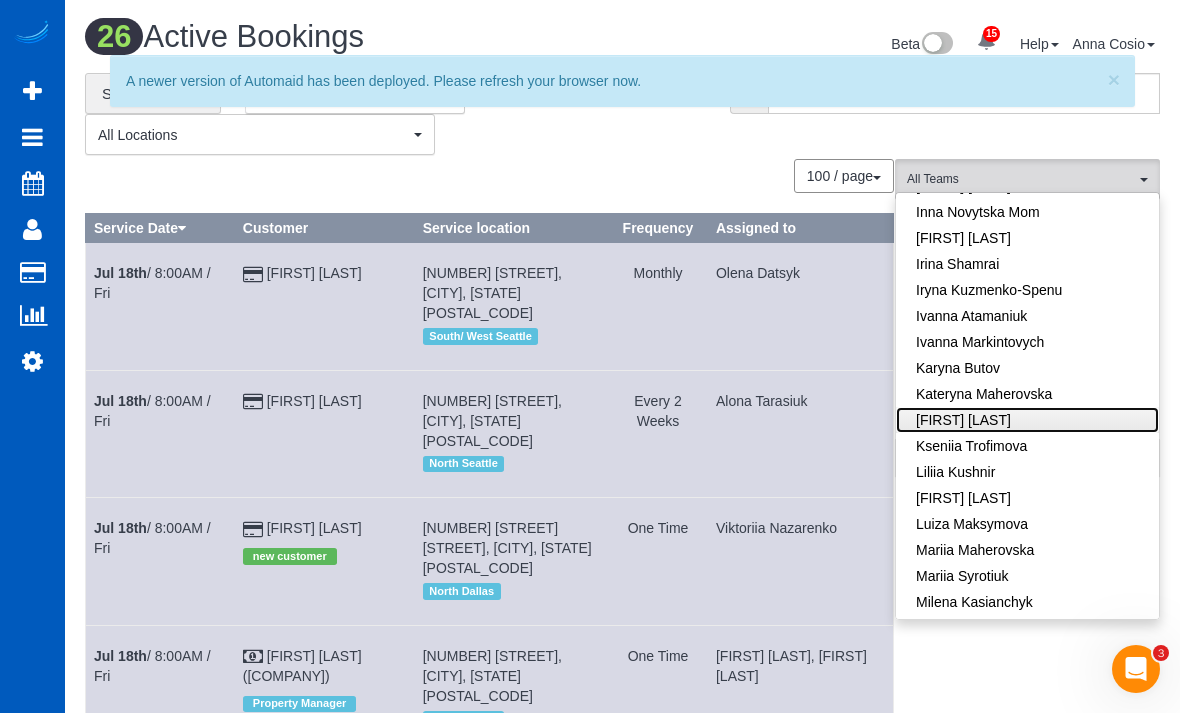 click on "[FIRST] [LAST]" at bounding box center [1027, 420] 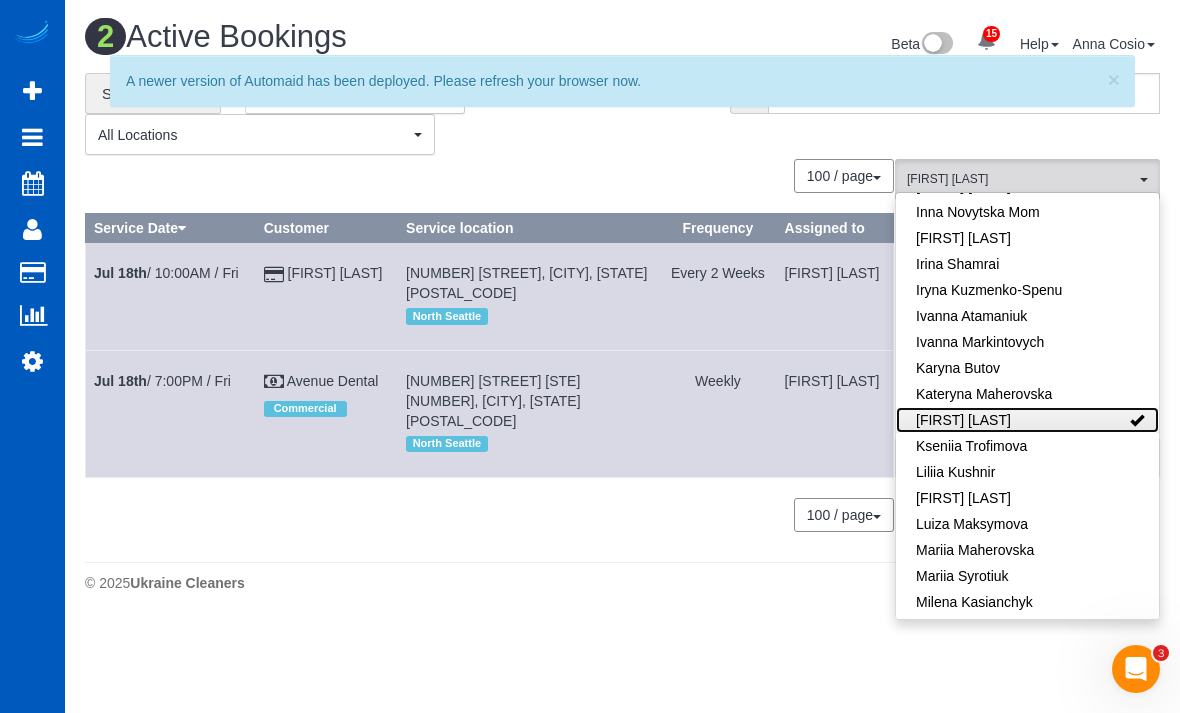 click on "[FIRST] [LAST]" at bounding box center [1027, 420] 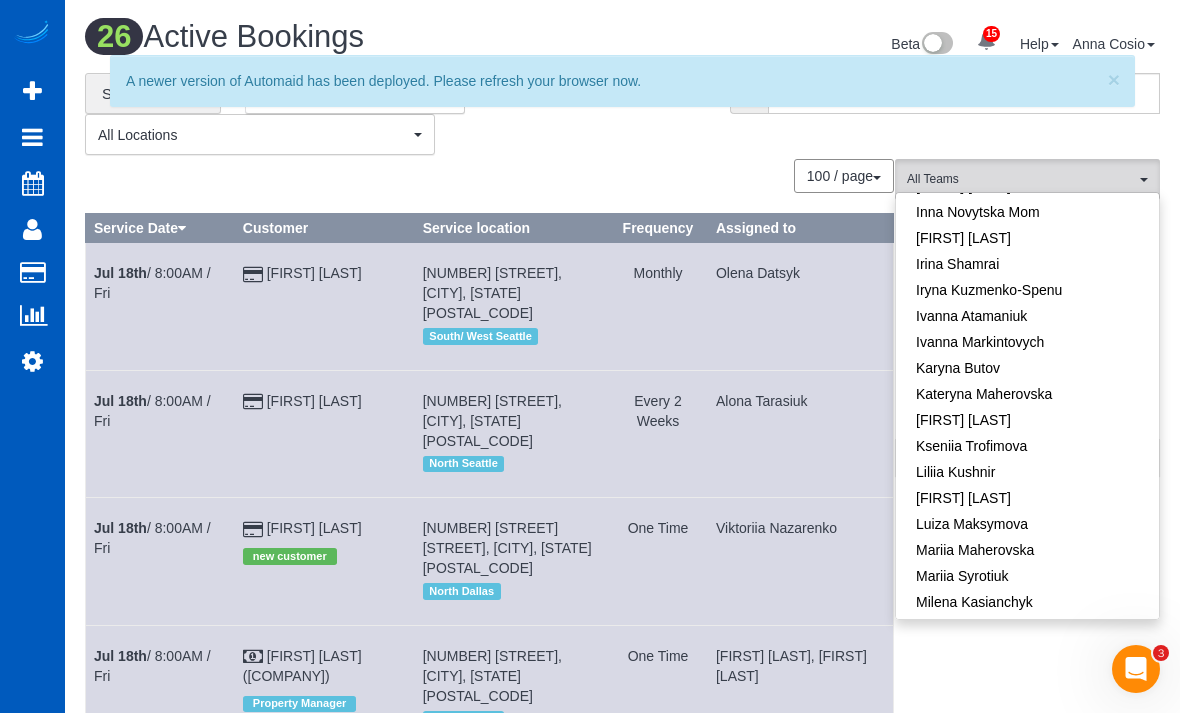 click on "All Teams" at bounding box center (1027, 179) 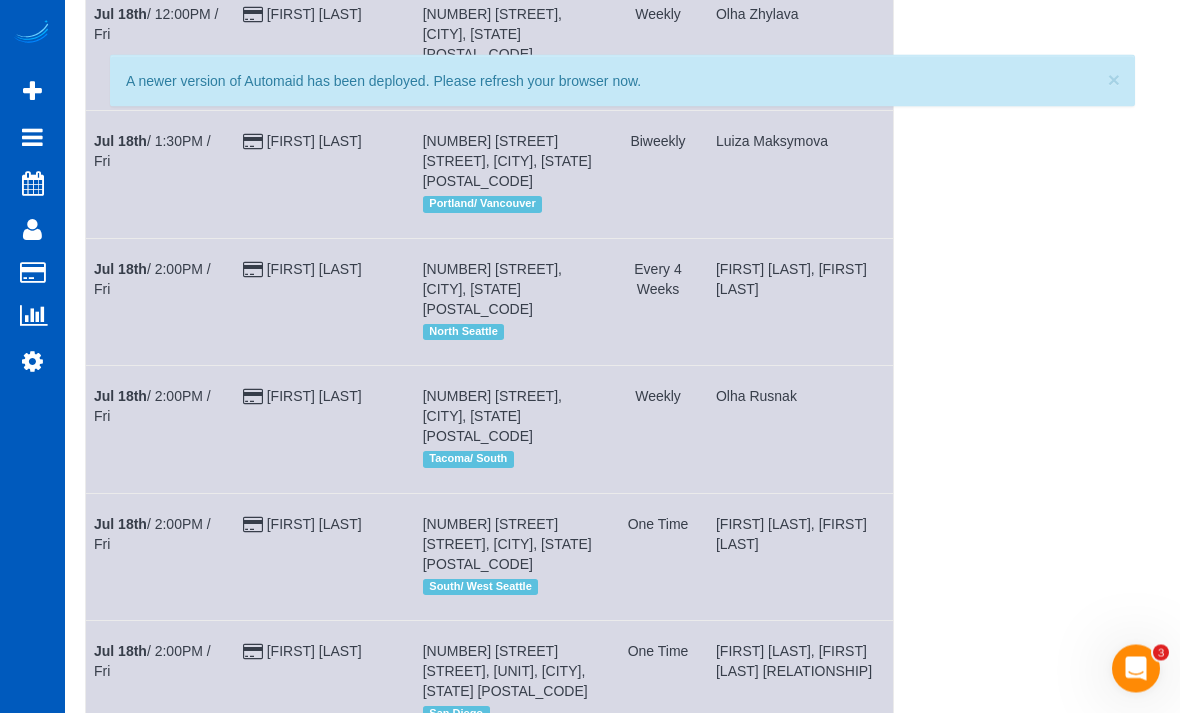 scroll, scrollTop: 2437, scrollLeft: 0, axis: vertical 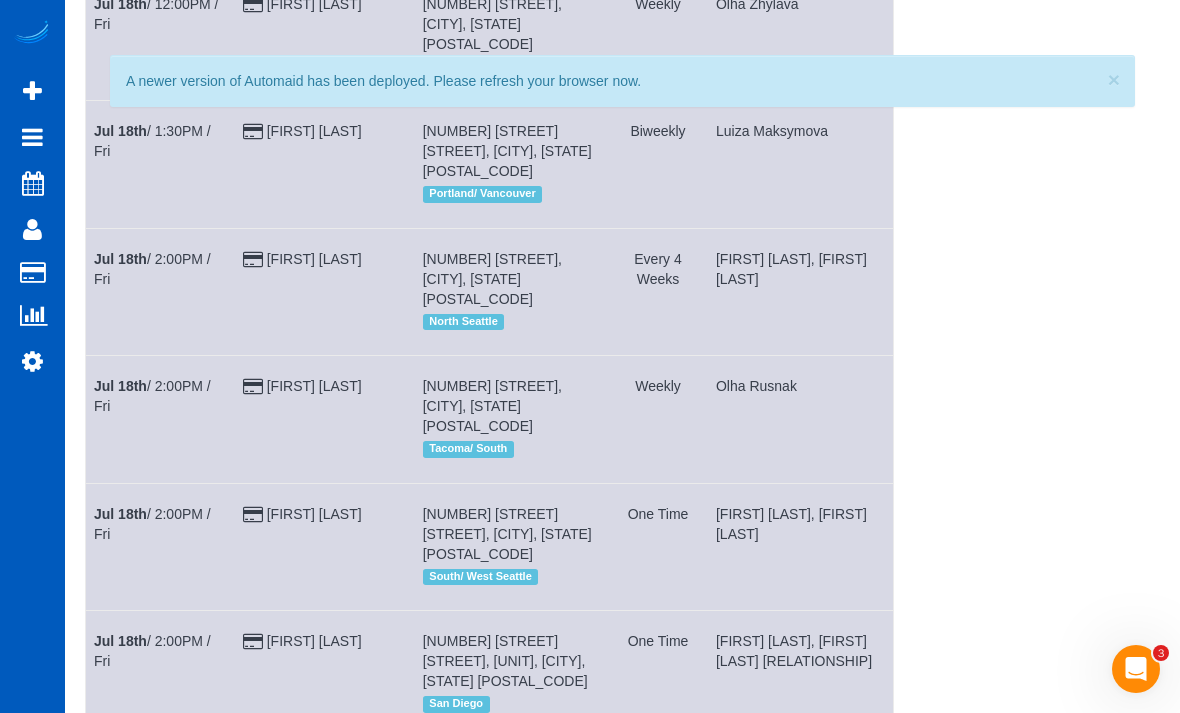 click on "Jul 18th
/ 2:00PM / Fri" at bounding box center [152, 779] 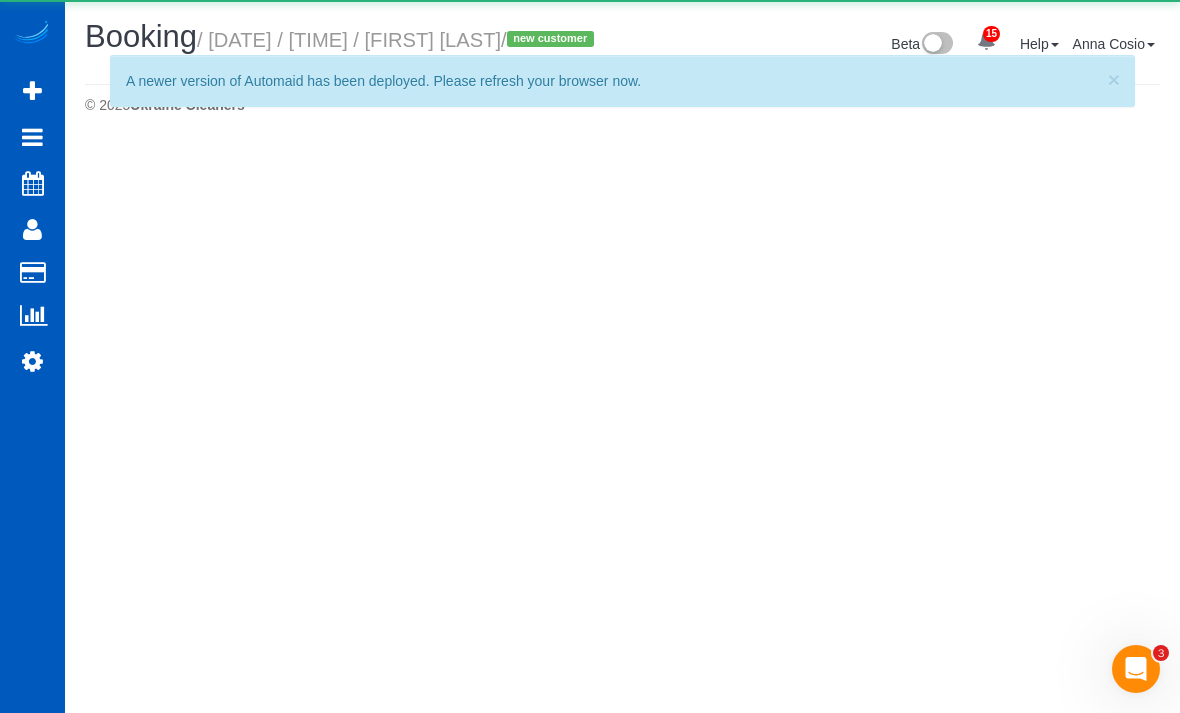 scroll, scrollTop: 0, scrollLeft: 0, axis: both 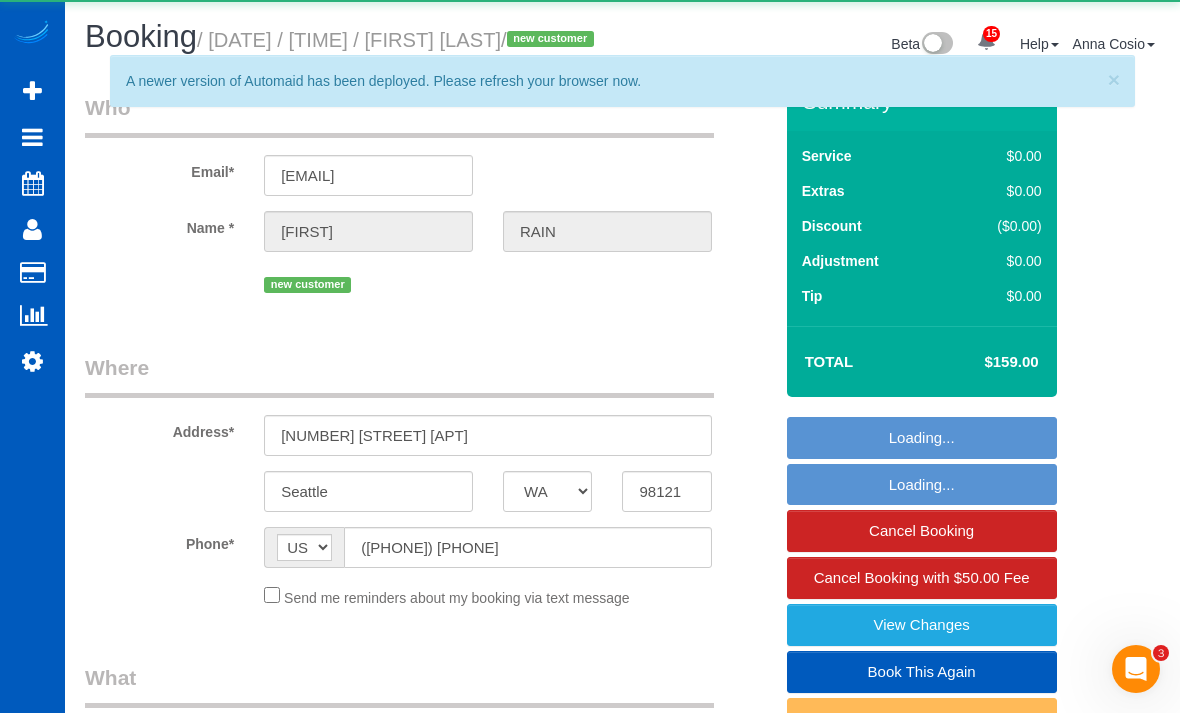 select on "object:40588" 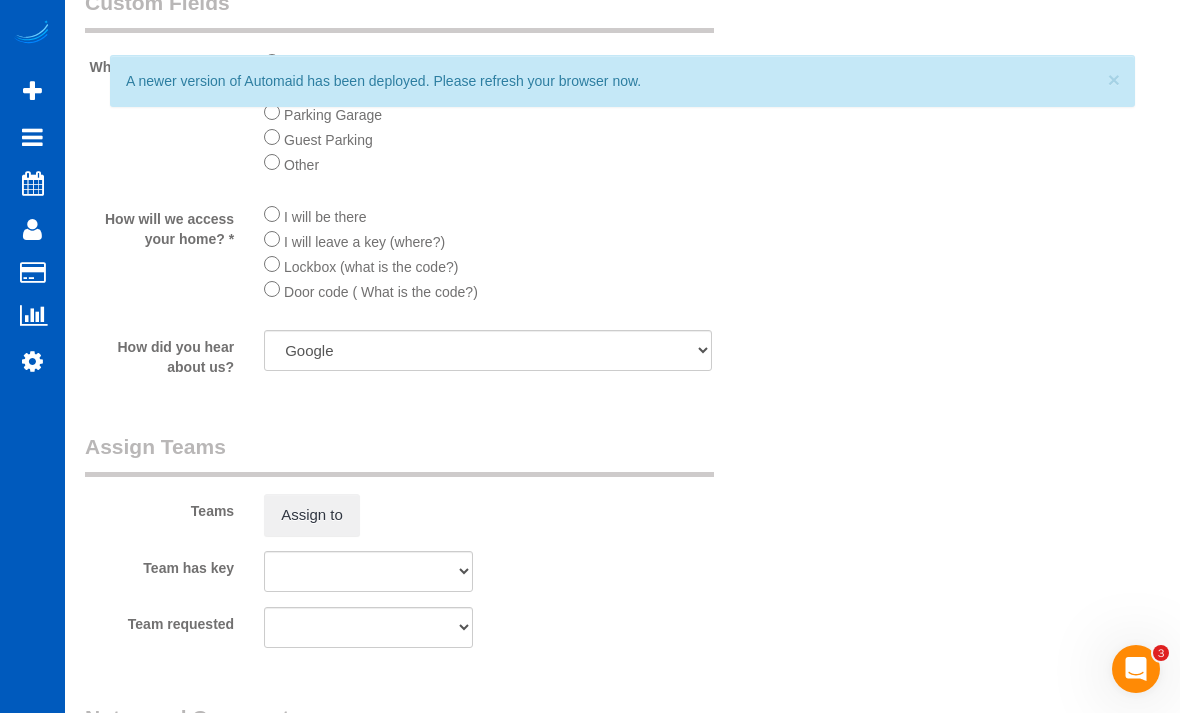scroll, scrollTop: 2322, scrollLeft: 0, axis: vertical 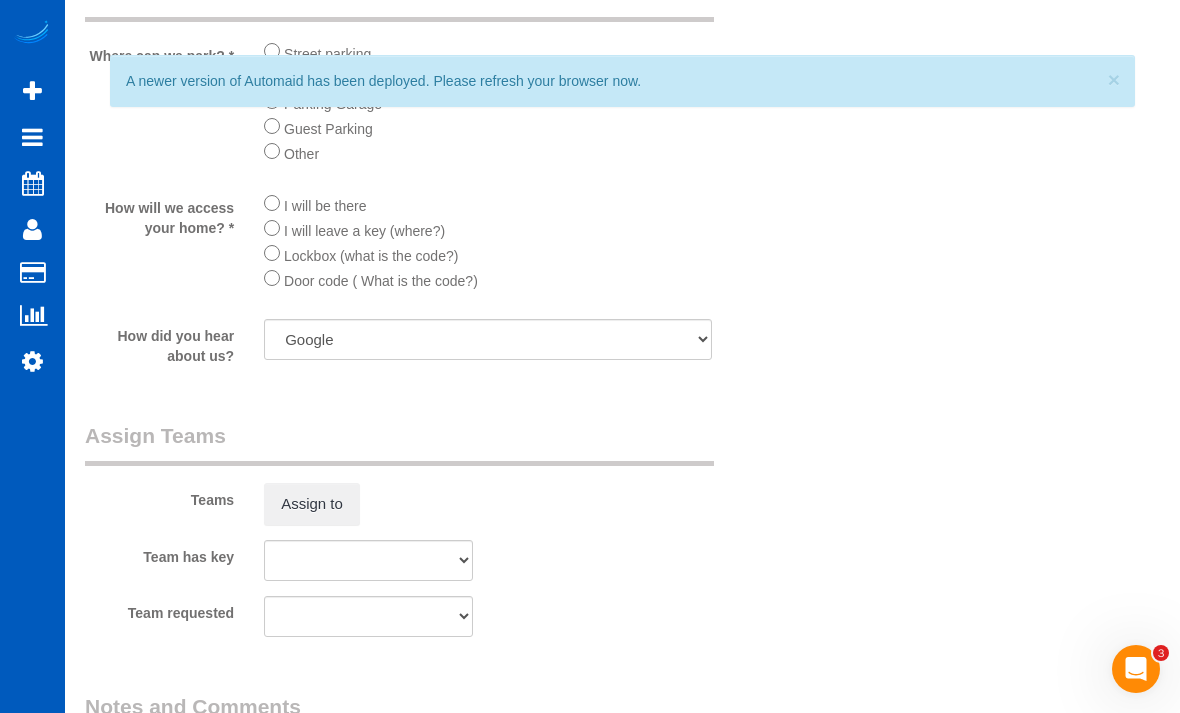 click on "Assign to" at bounding box center (312, 504) 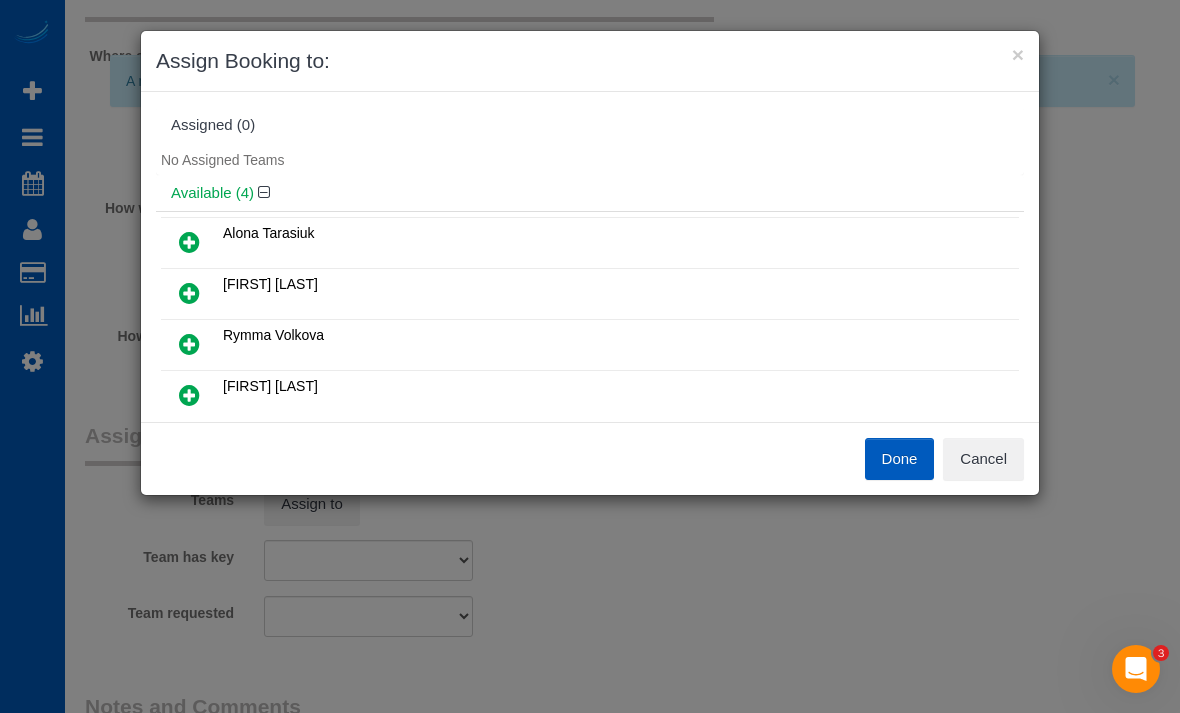 click at bounding box center [189, 294] 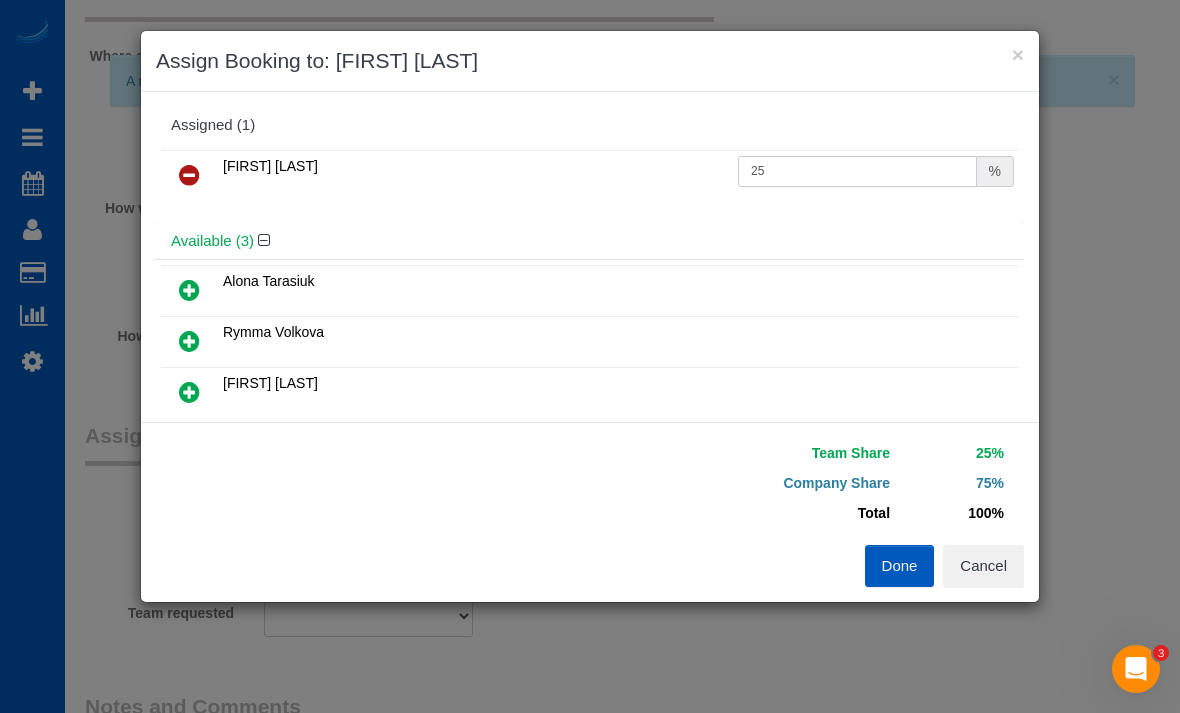 click on "25" at bounding box center (857, 171) 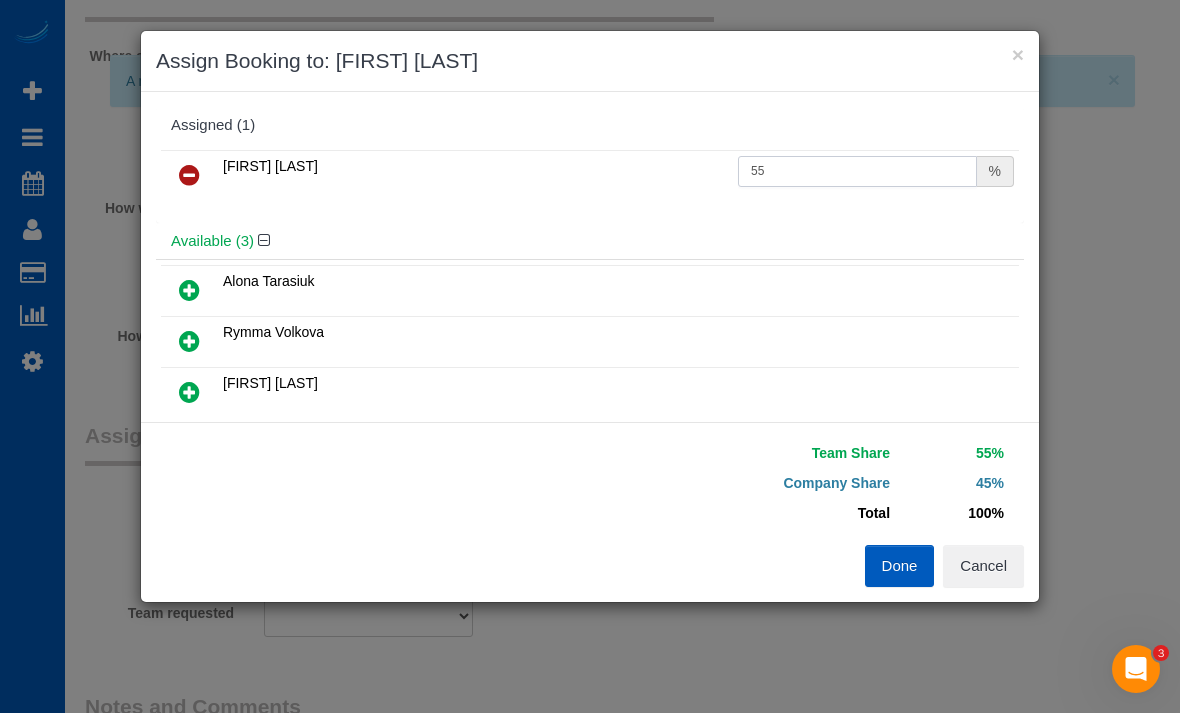 type on "55" 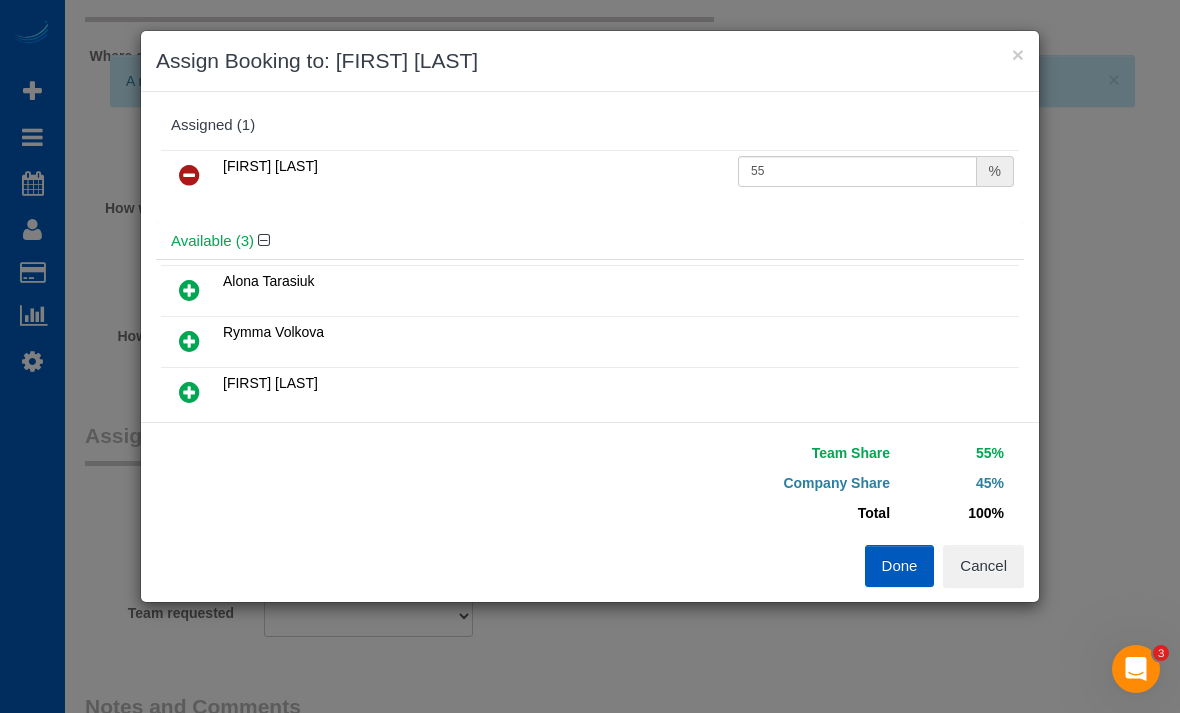 click on "Done" at bounding box center [900, 566] 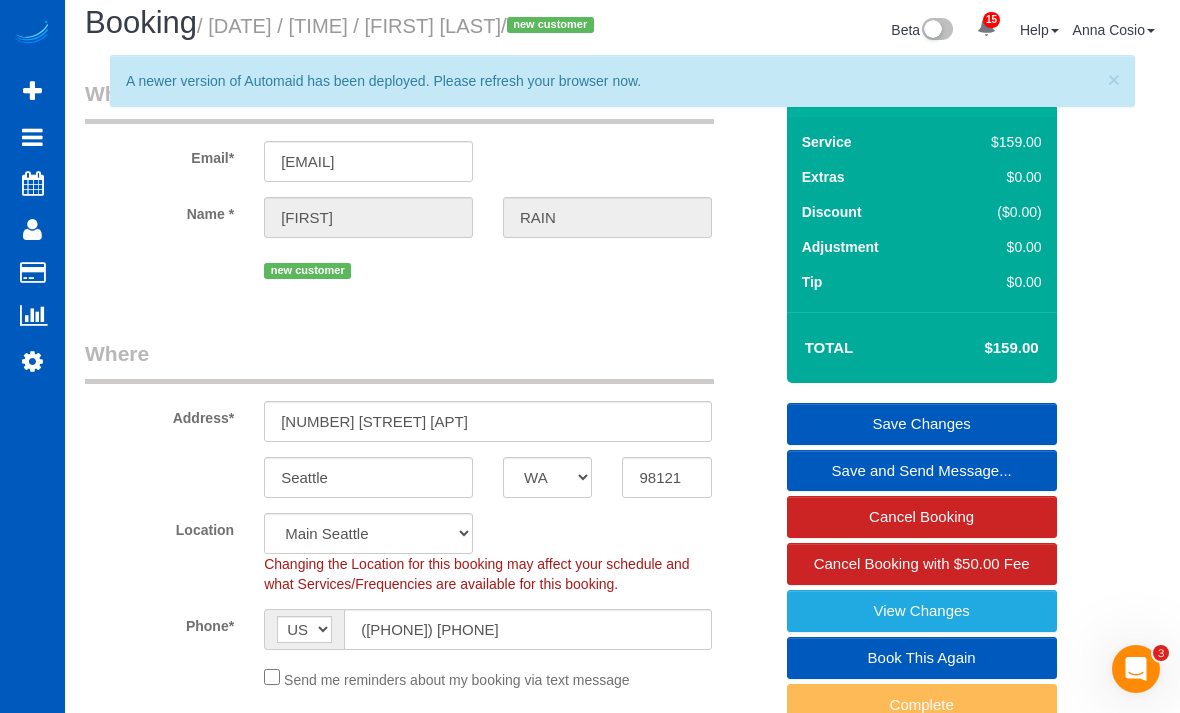 scroll, scrollTop: 5, scrollLeft: 0, axis: vertical 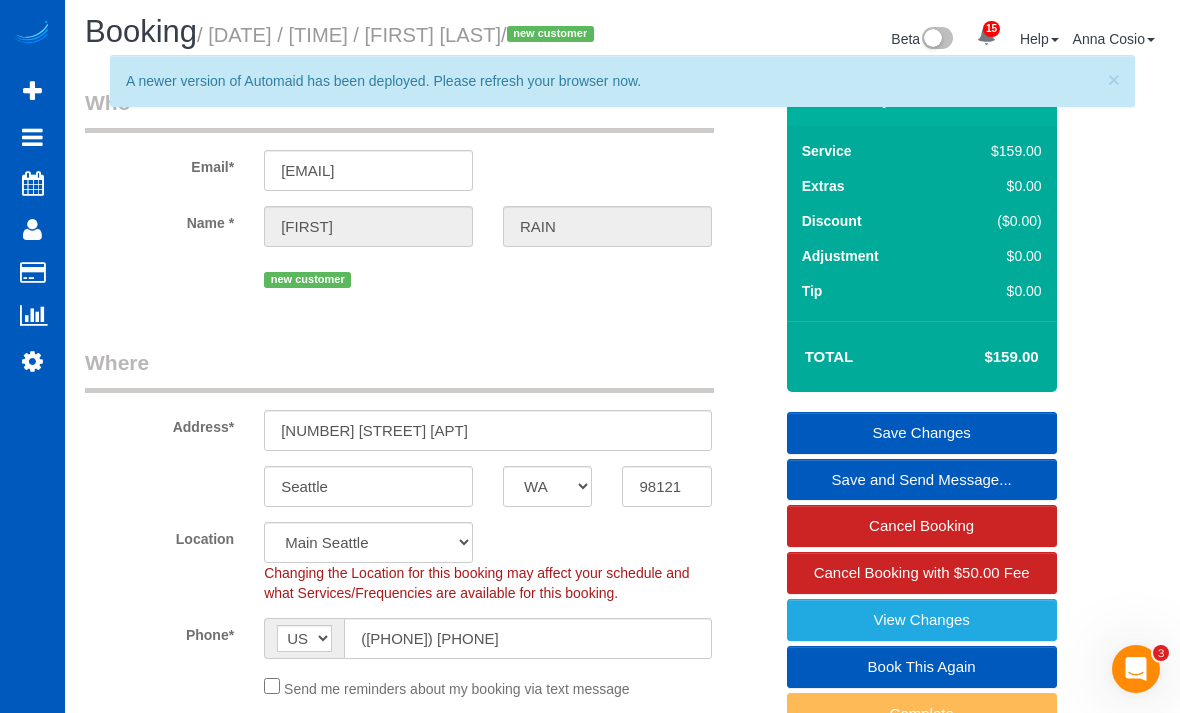 click on "Save Changes" at bounding box center [922, 433] 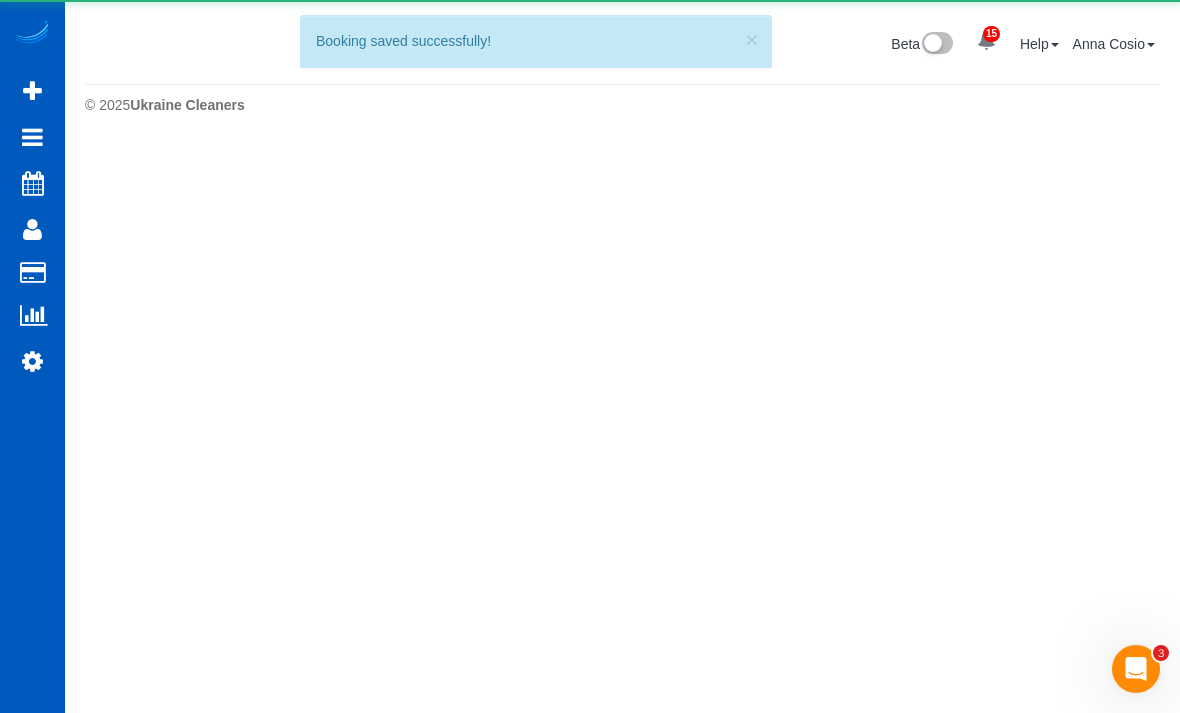 scroll, scrollTop: 0, scrollLeft: 0, axis: both 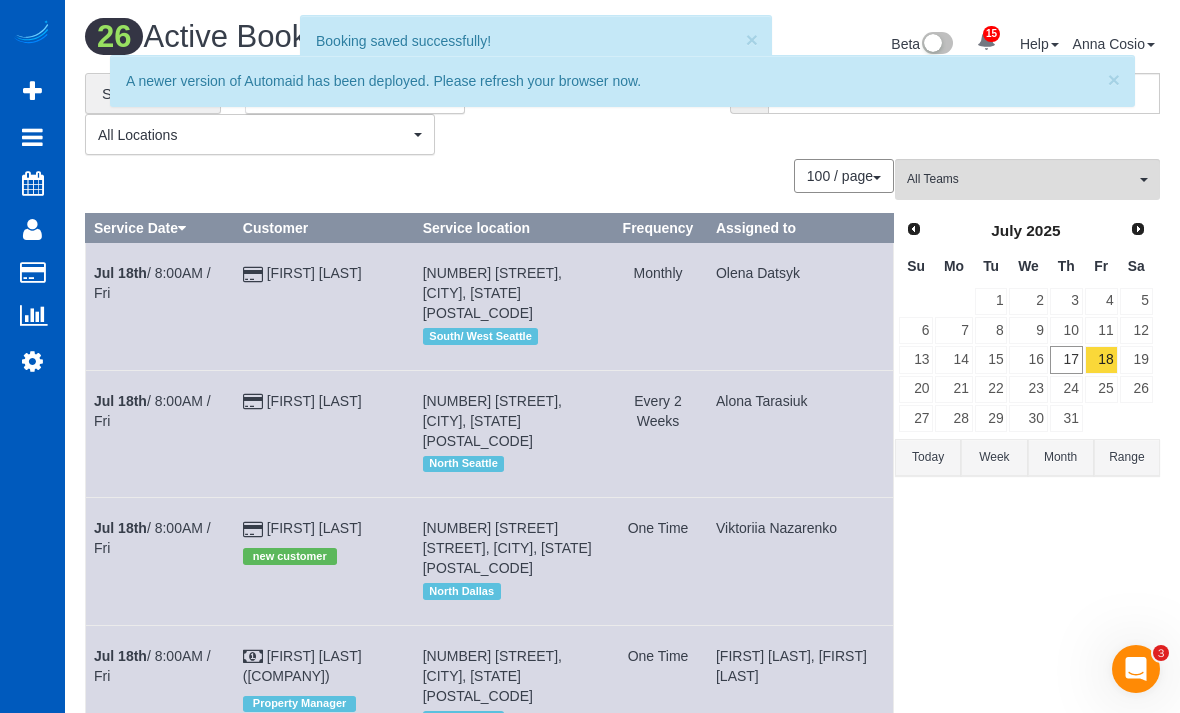 click on "19" at bounding box center [1136, 359] 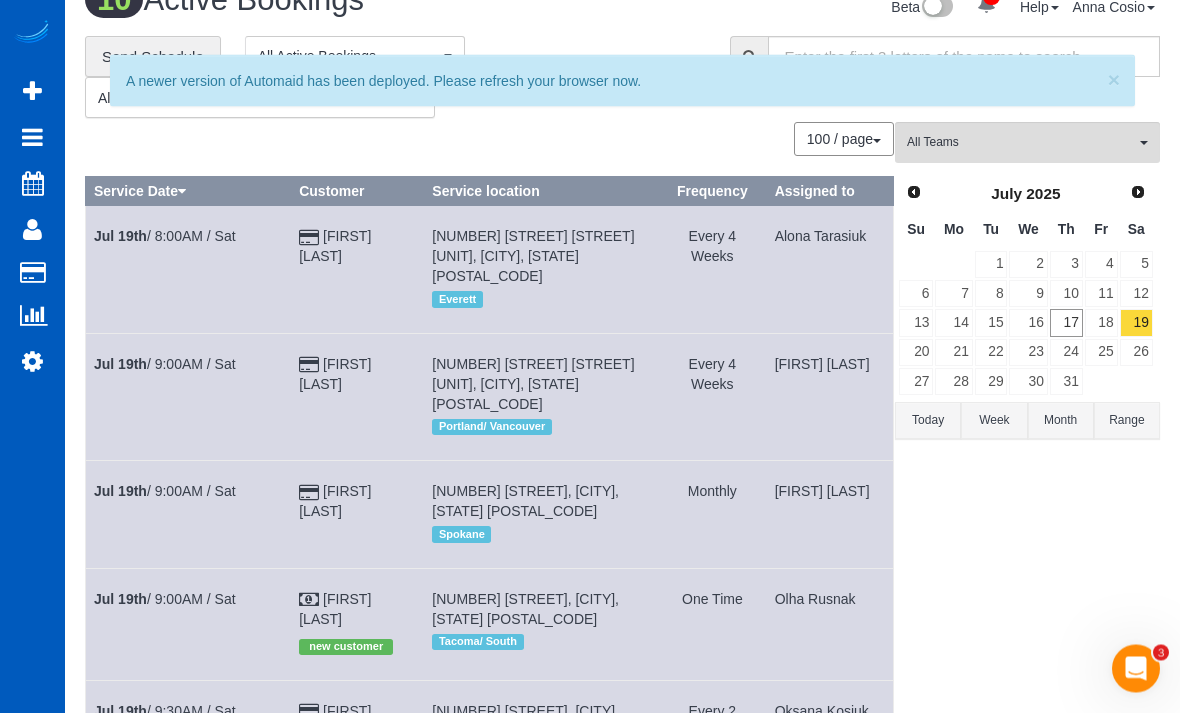 scroll, scrollTop: 0, scrollLeft: 0, axis: both 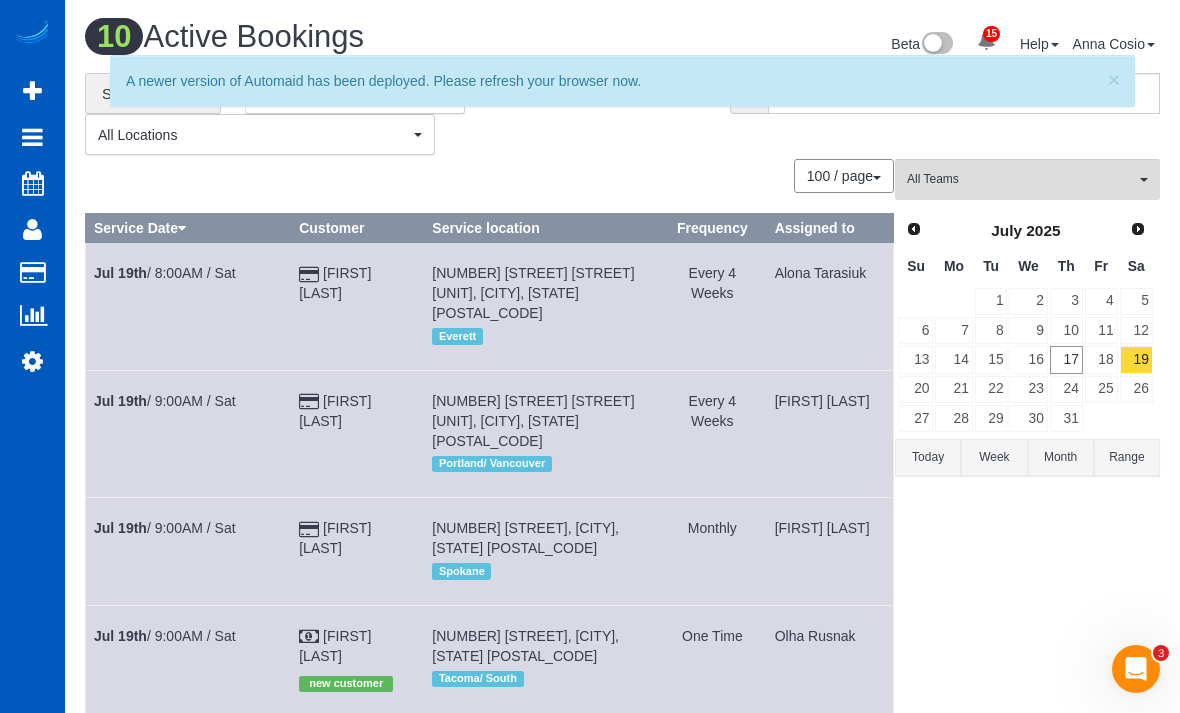 click on "× A newer version of Automaid has been deployed. Please refresh your browser now." at bounding box center (622, 81) 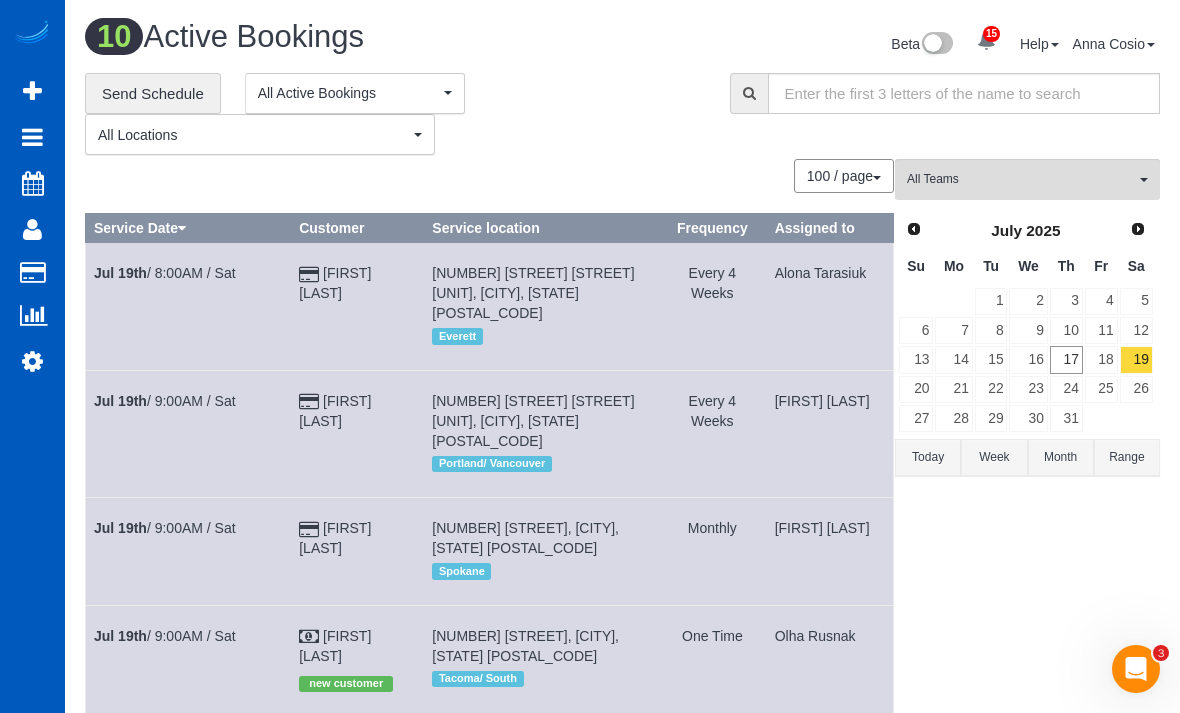 click on "All Active Bookings" at bounding box center (348, 93) 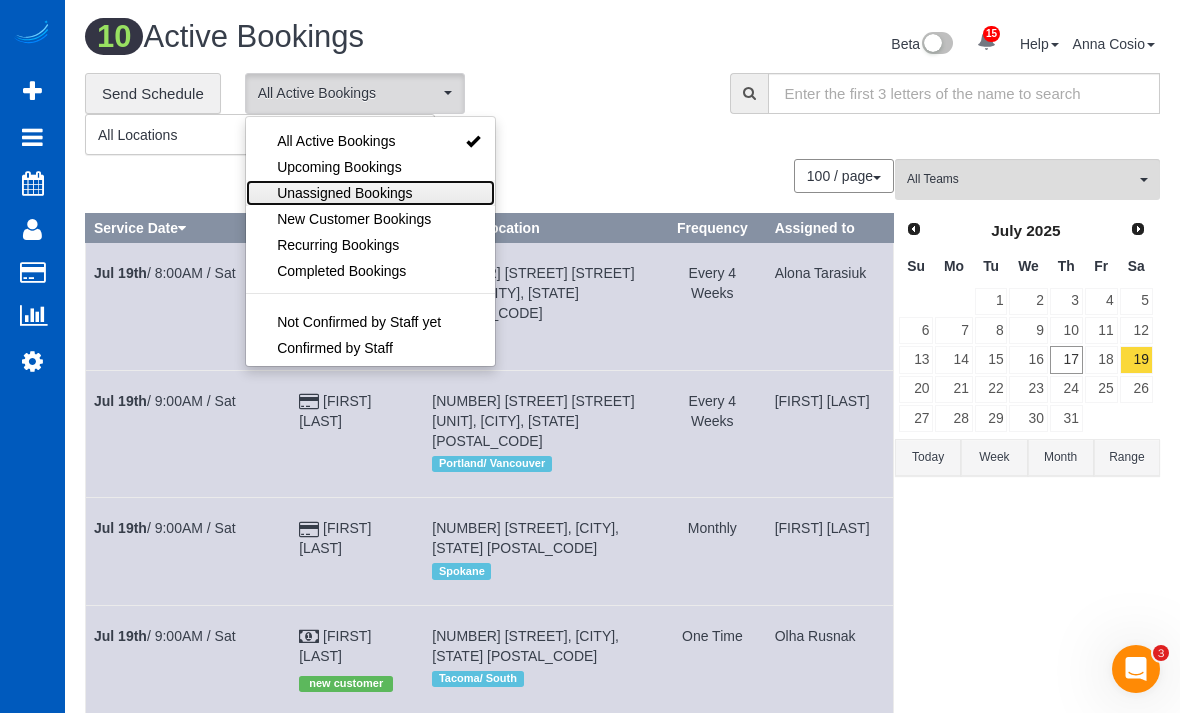click on "Unassigned Bookings" at bounding box center (370, 193) 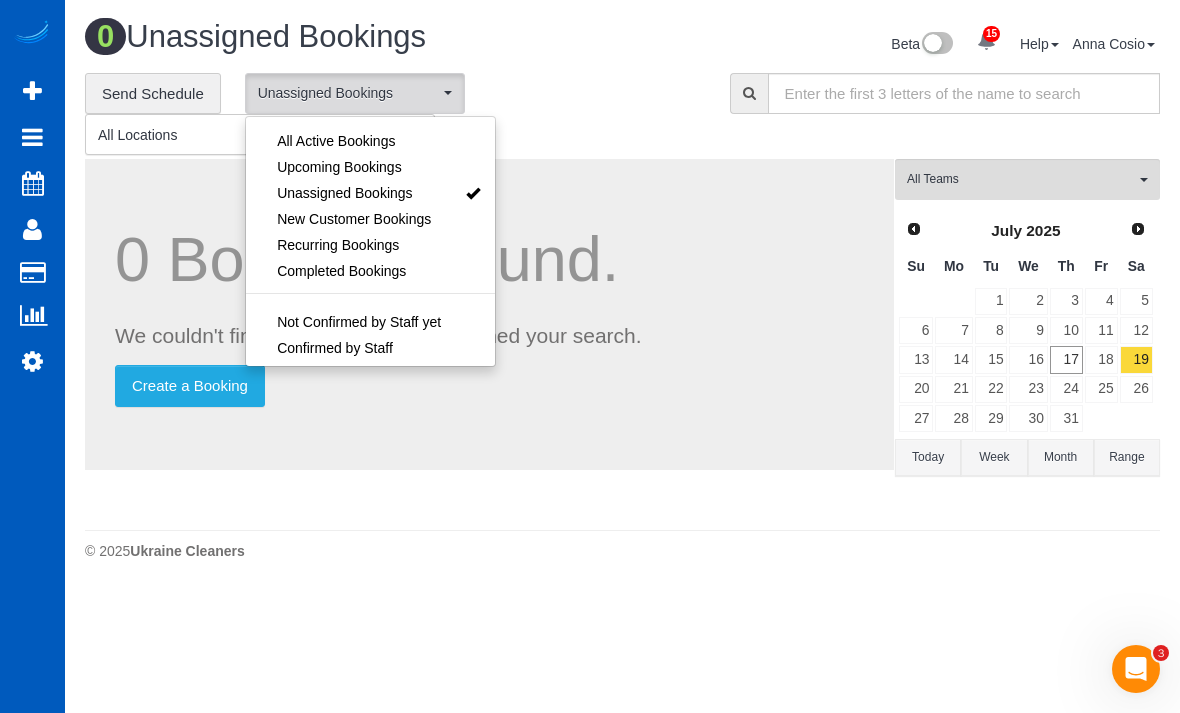 click at bounding box center [590, 356] 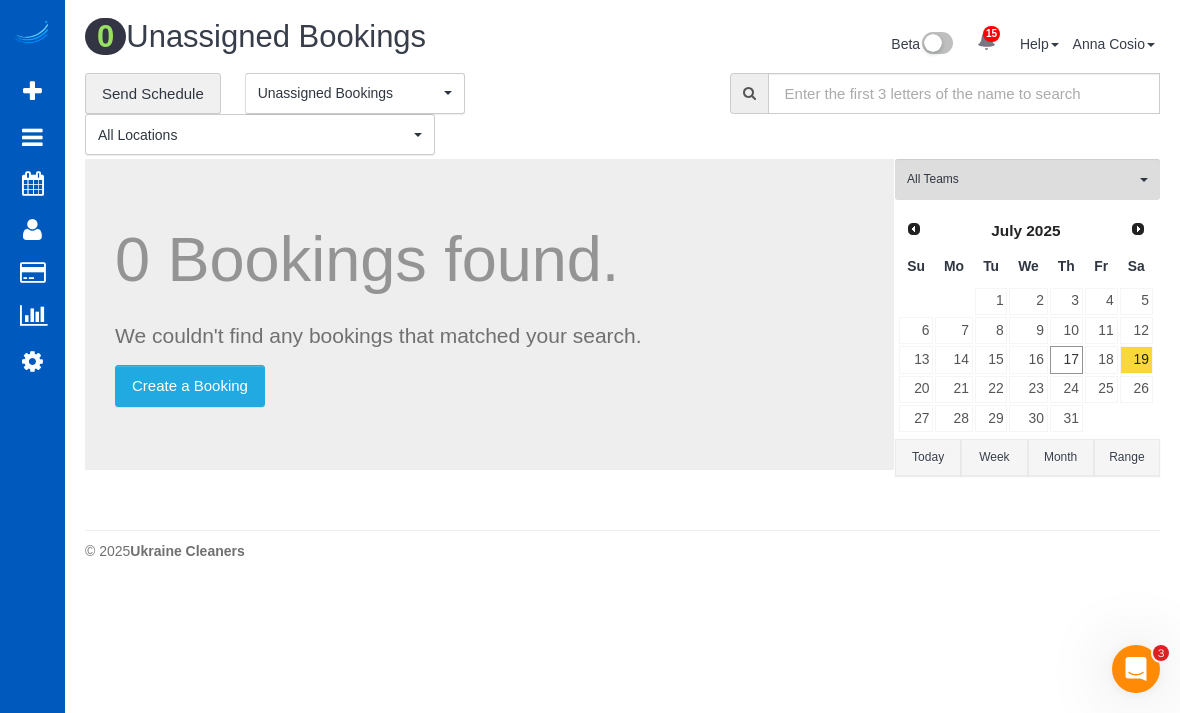 click on "Month" at bounding box center (1061, 457) 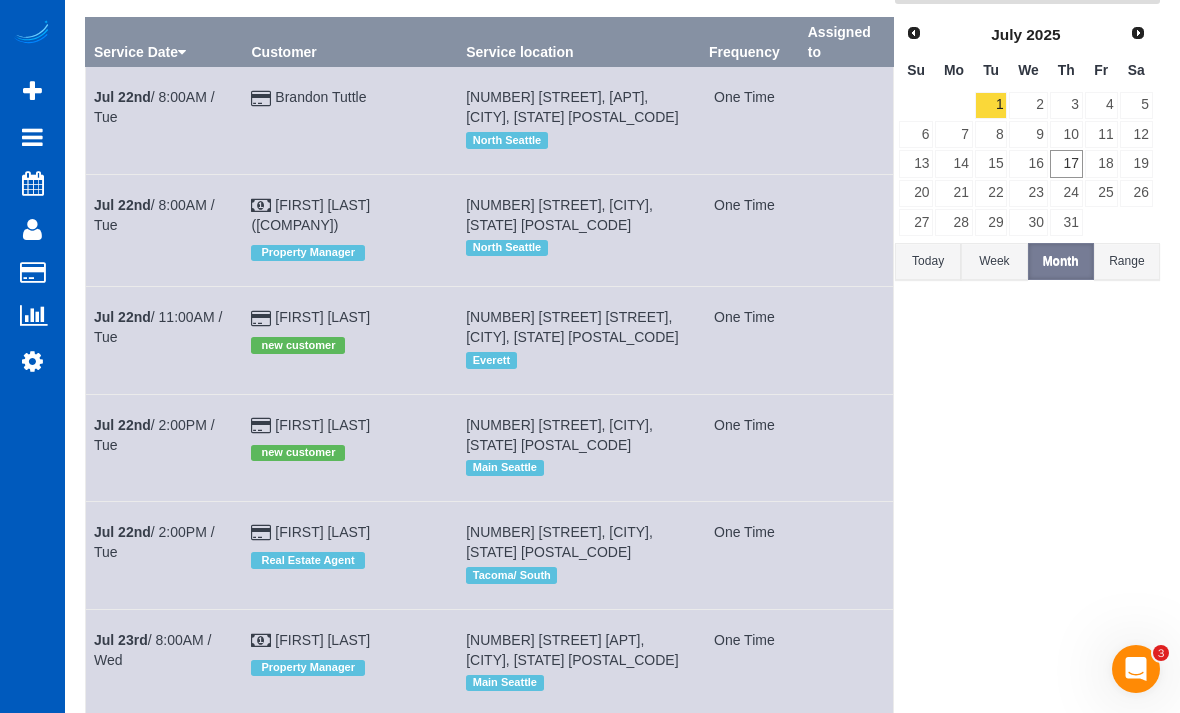scroll, scrollTop: 0, scrollLeft: 0, axis: both 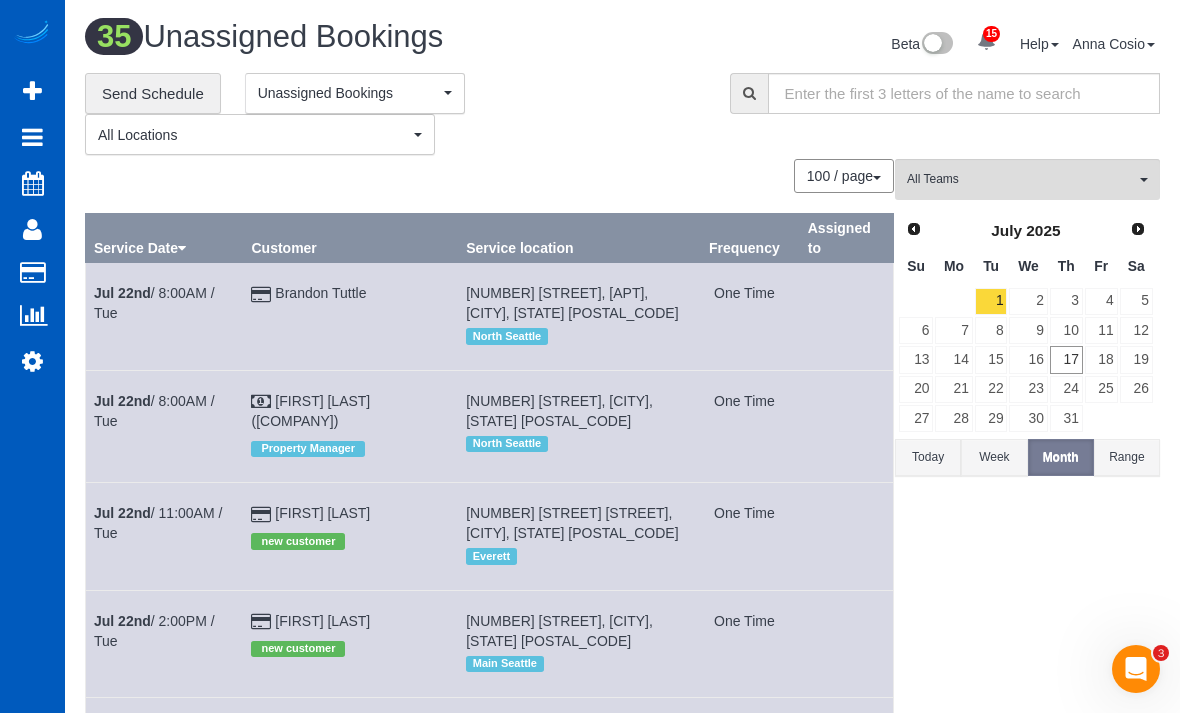 click on "Next" at bounding box center (1138, 229) 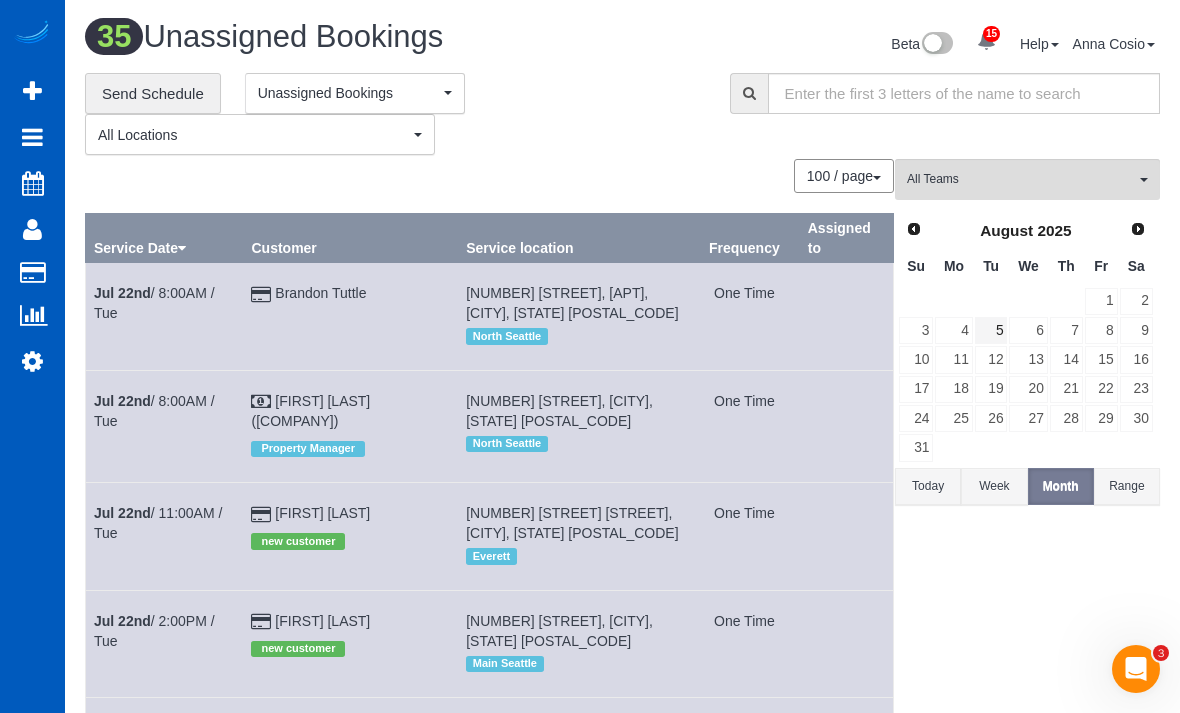 click on "5" at bounding box center (991, 330) 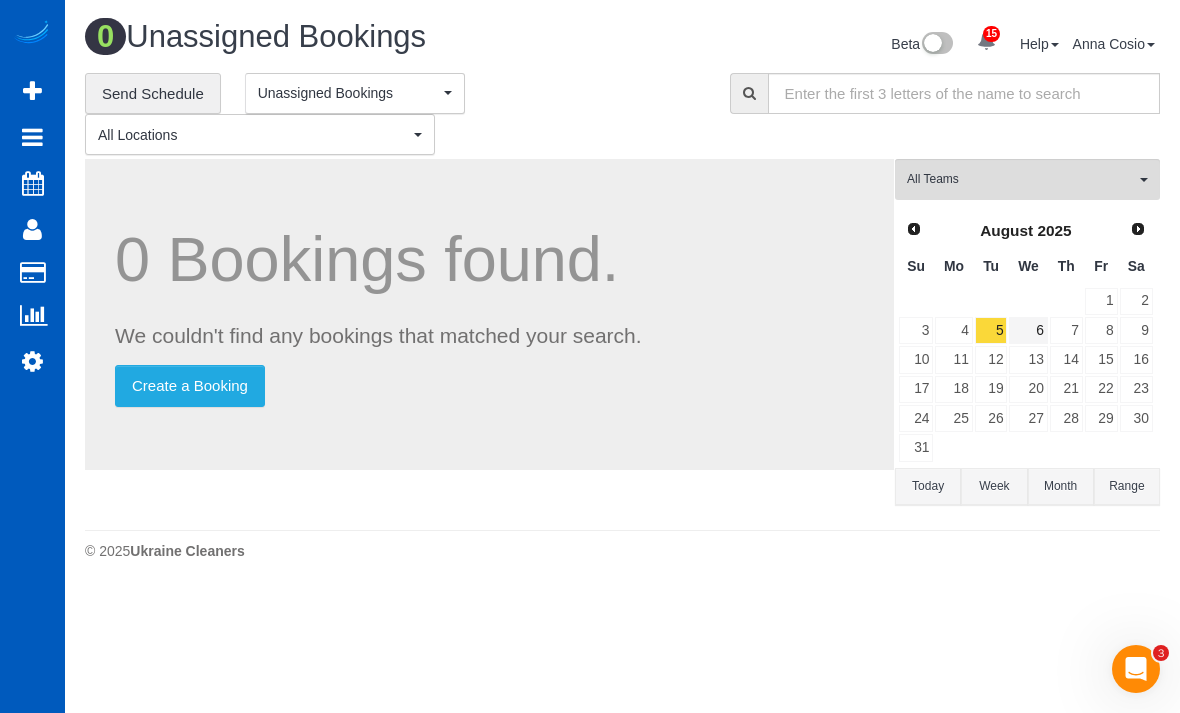 click on "6" at bounding box center [1028, 330] 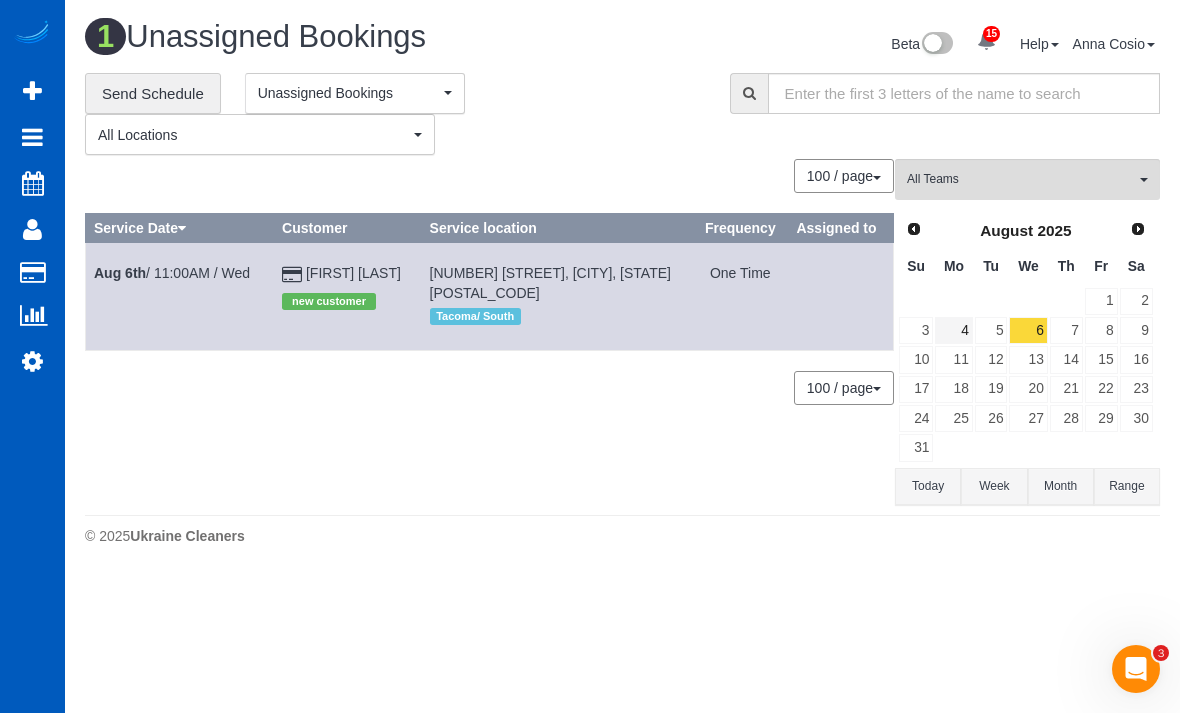 click on "4" at bounding box center [953, 330] 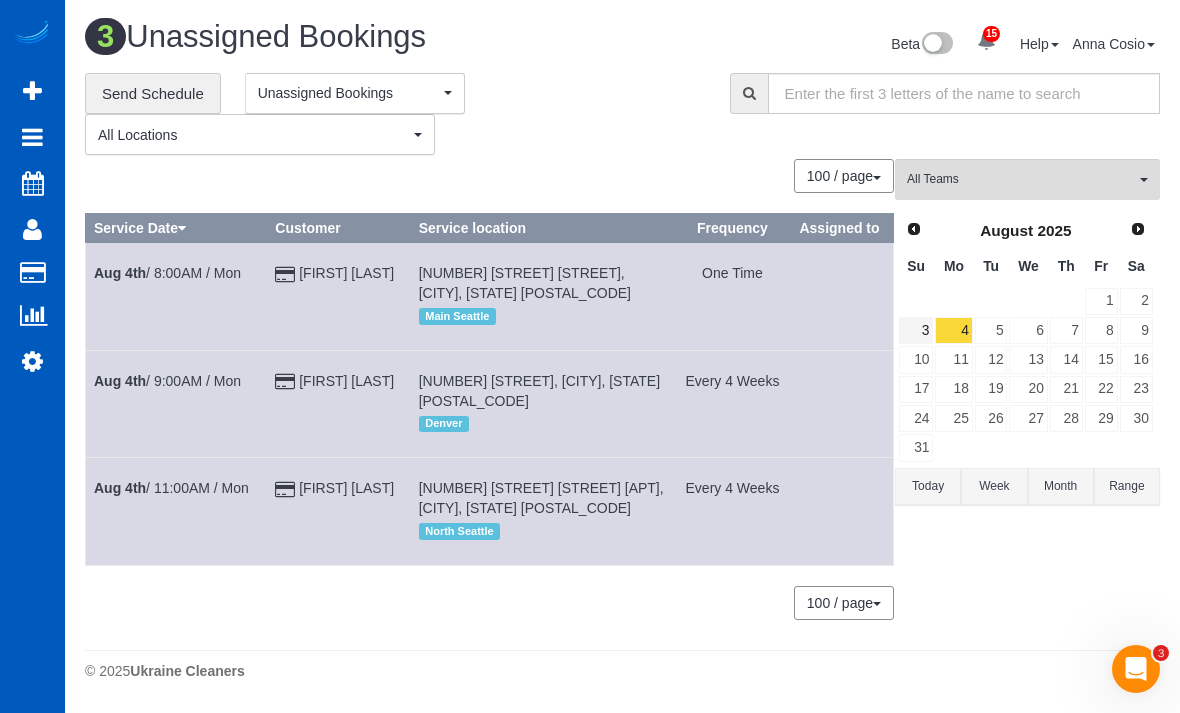 click on "3" at bounding box center (916, 330) 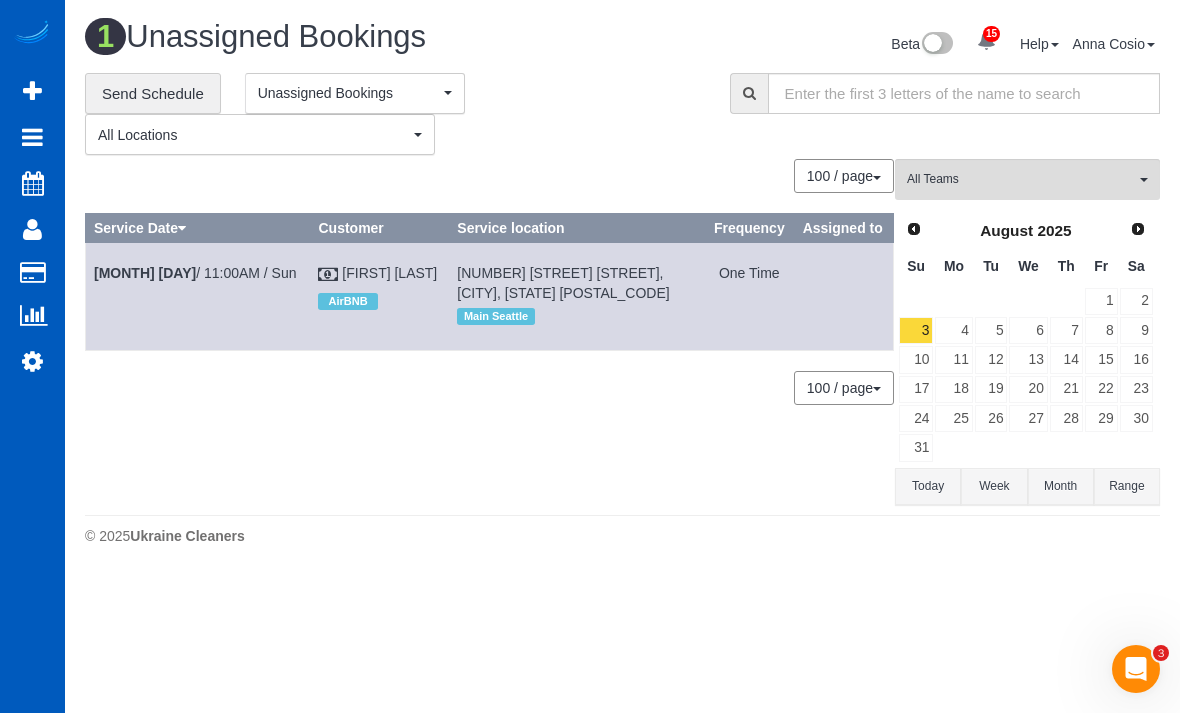 click on "1" at bounding box center [1101, 301] 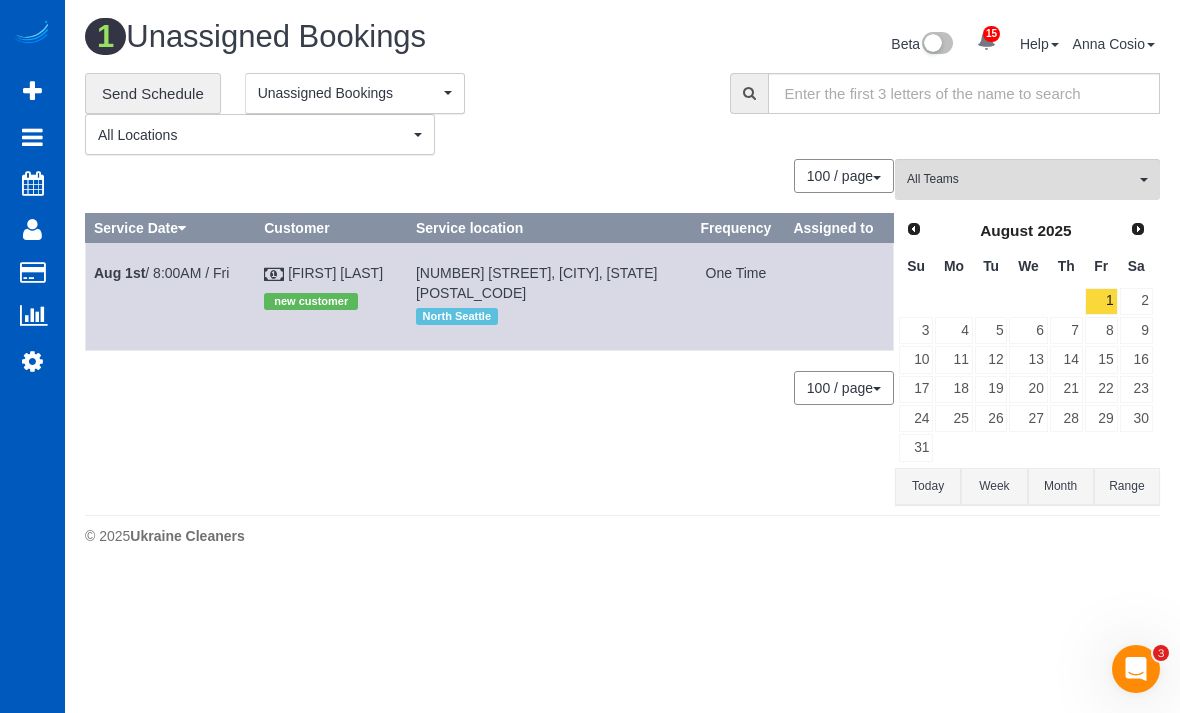 click on "2" at bounding box center [1136, 301] 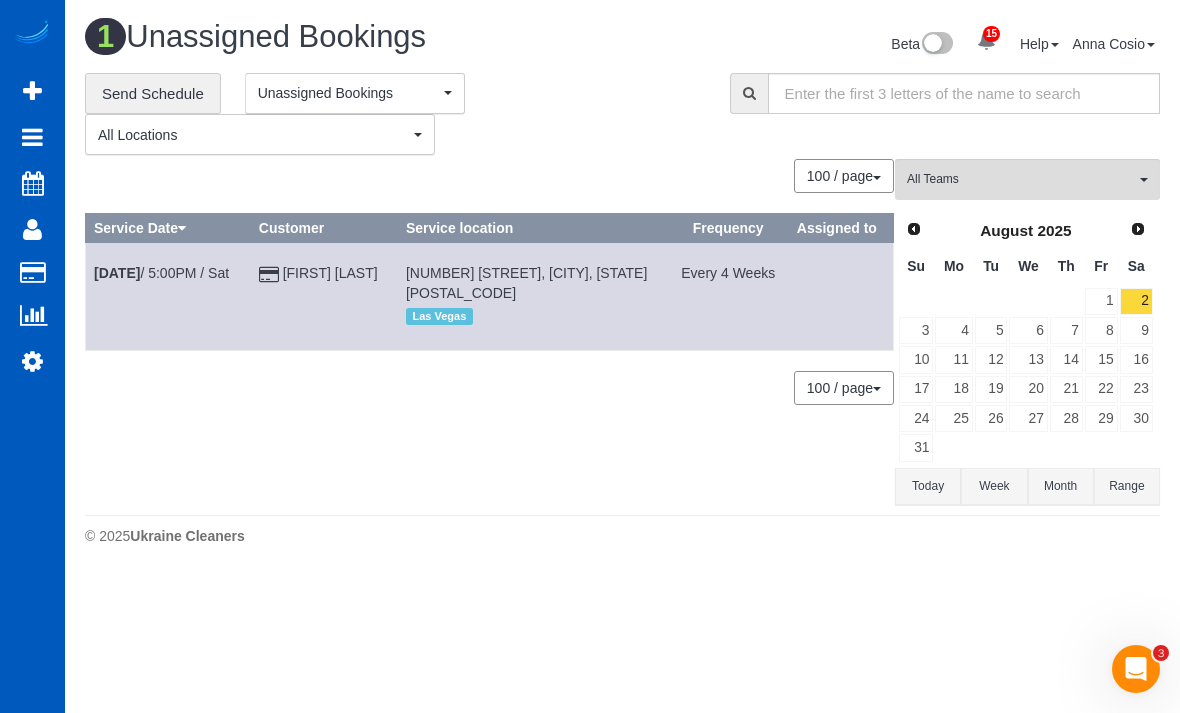 click on "All Teams" at bounding box center (1021, 179) 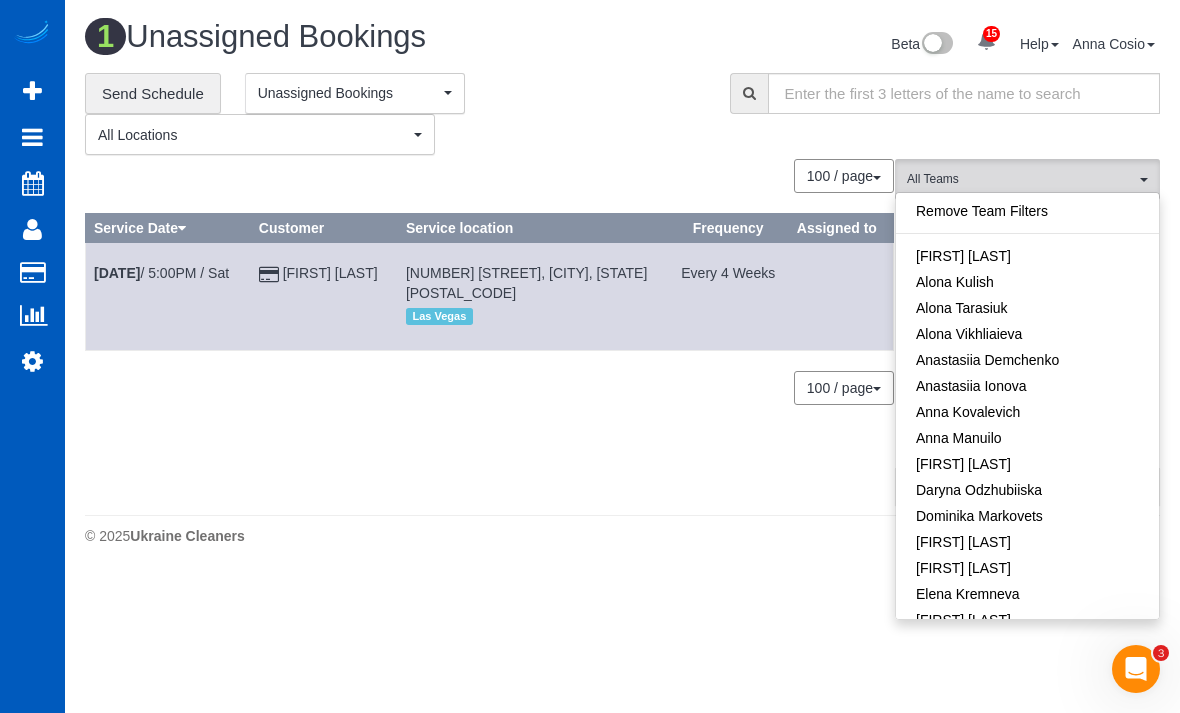 click on "Remove Team Filters" at bounding box center [1027, 211] 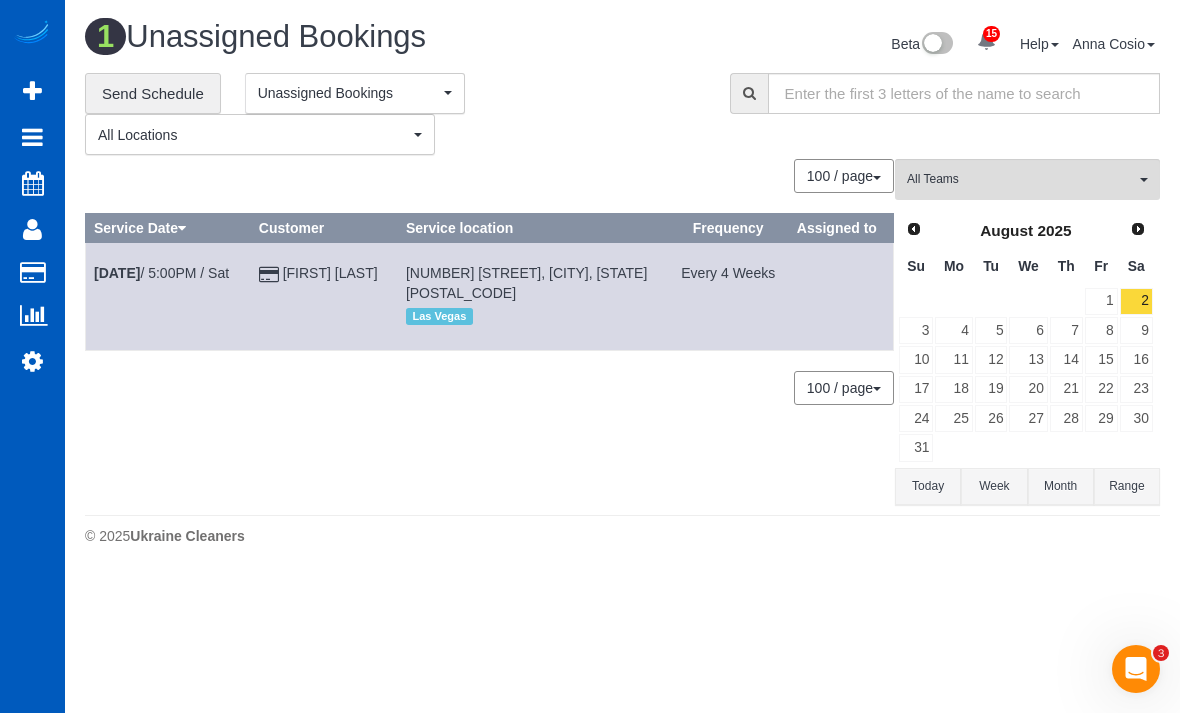 click on "All Teams" at bounding box center (1027, 179) 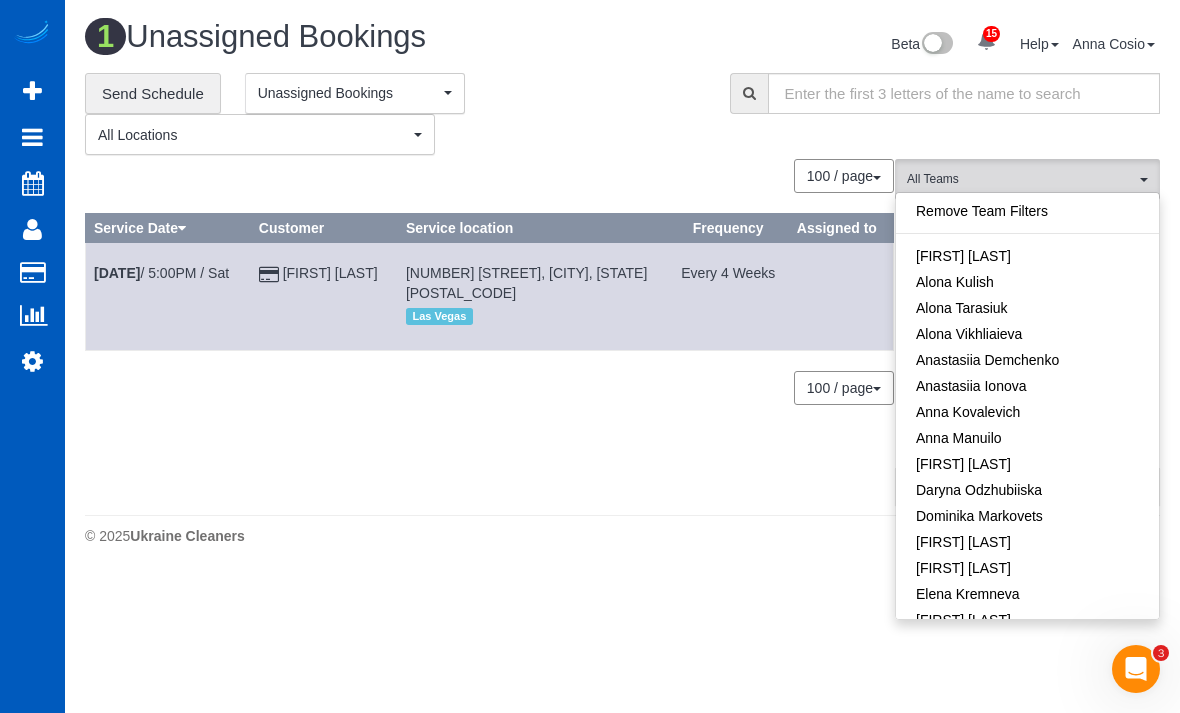 click on "Unassigned Bookings" at bounding box center (355, 93) 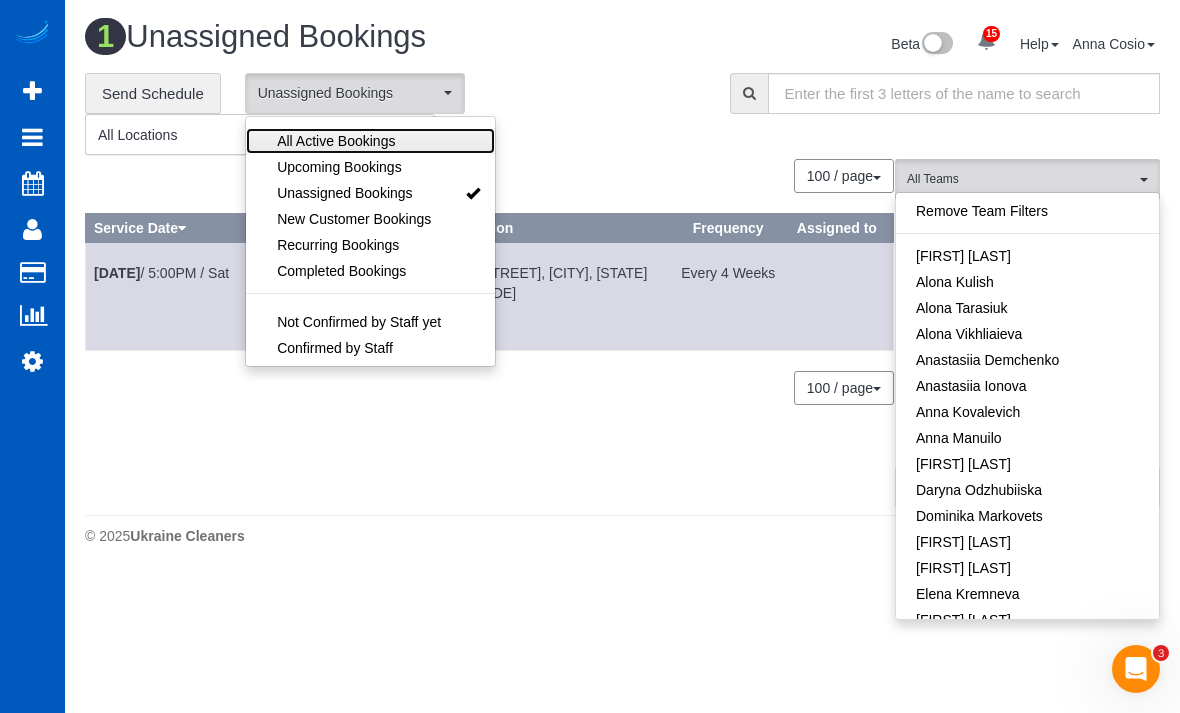 click on "All Active Bookings" at bounding box center (336, 141) 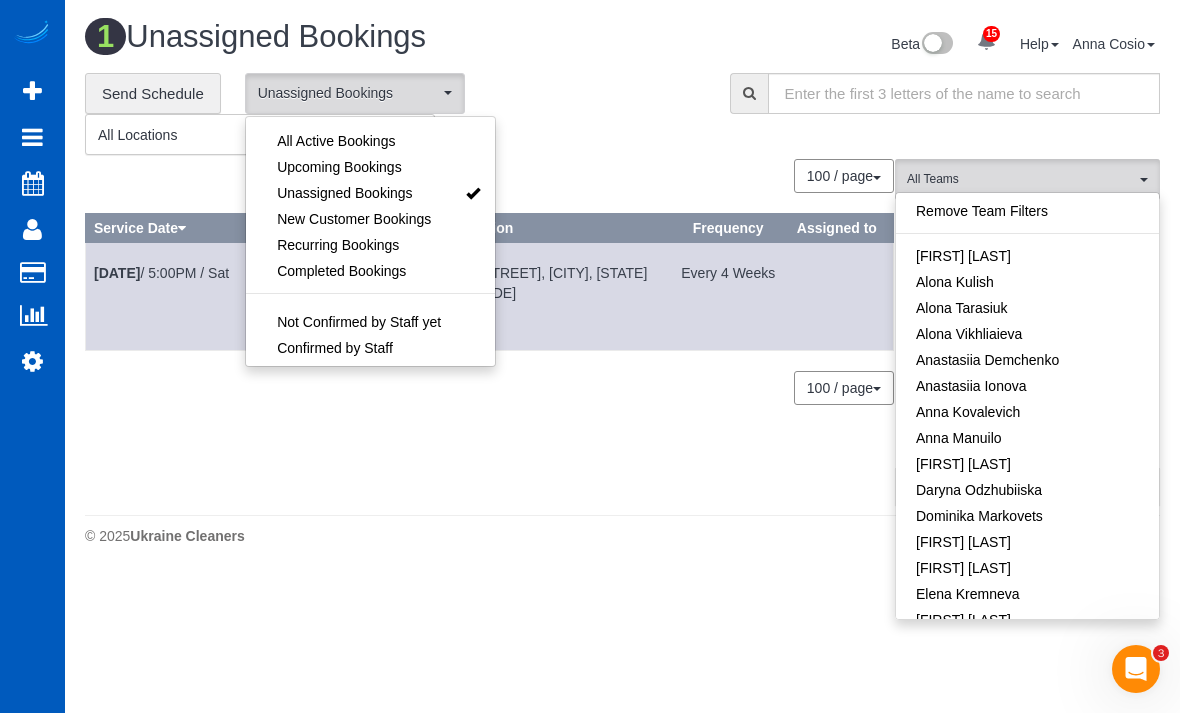 select on "***" 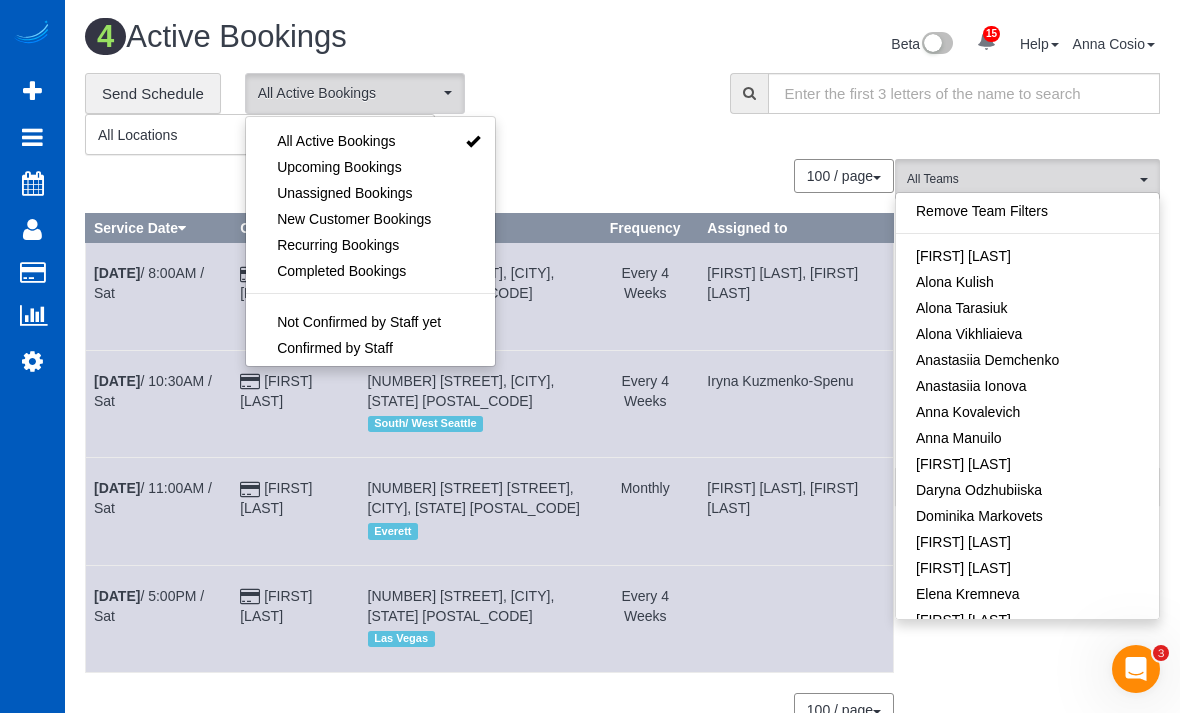 click at bounding box center [590, 356] 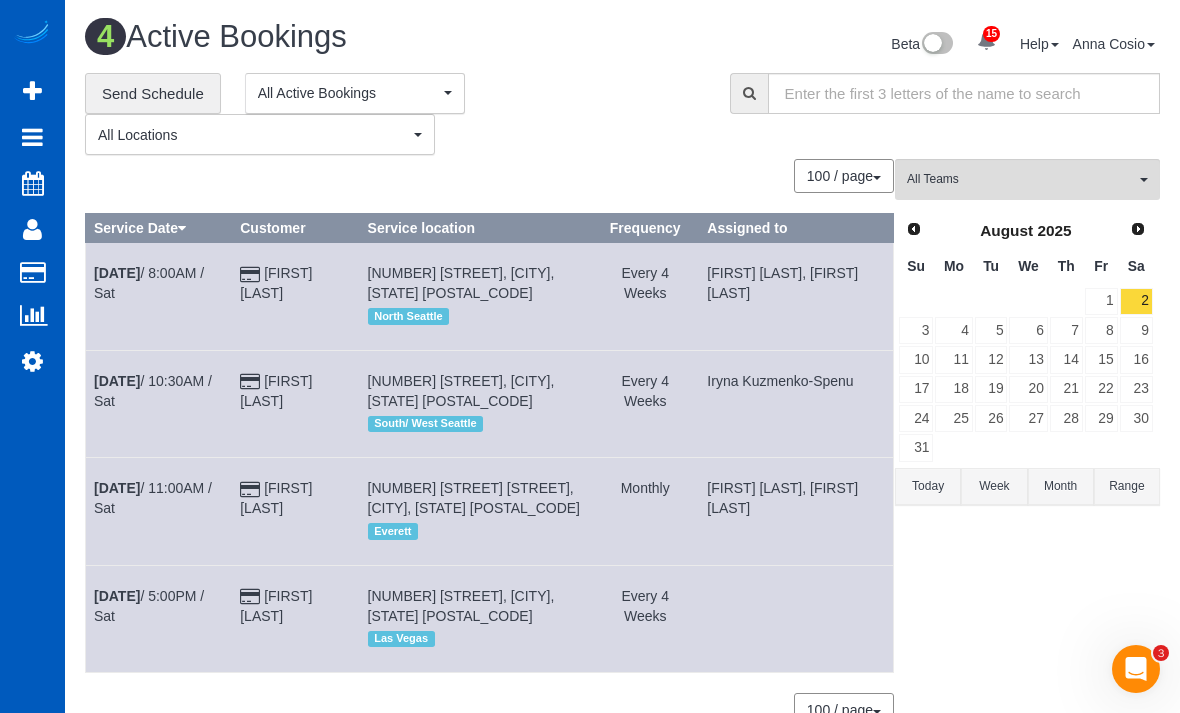 click on "Active Bookings" at bounding box center [190, 181] 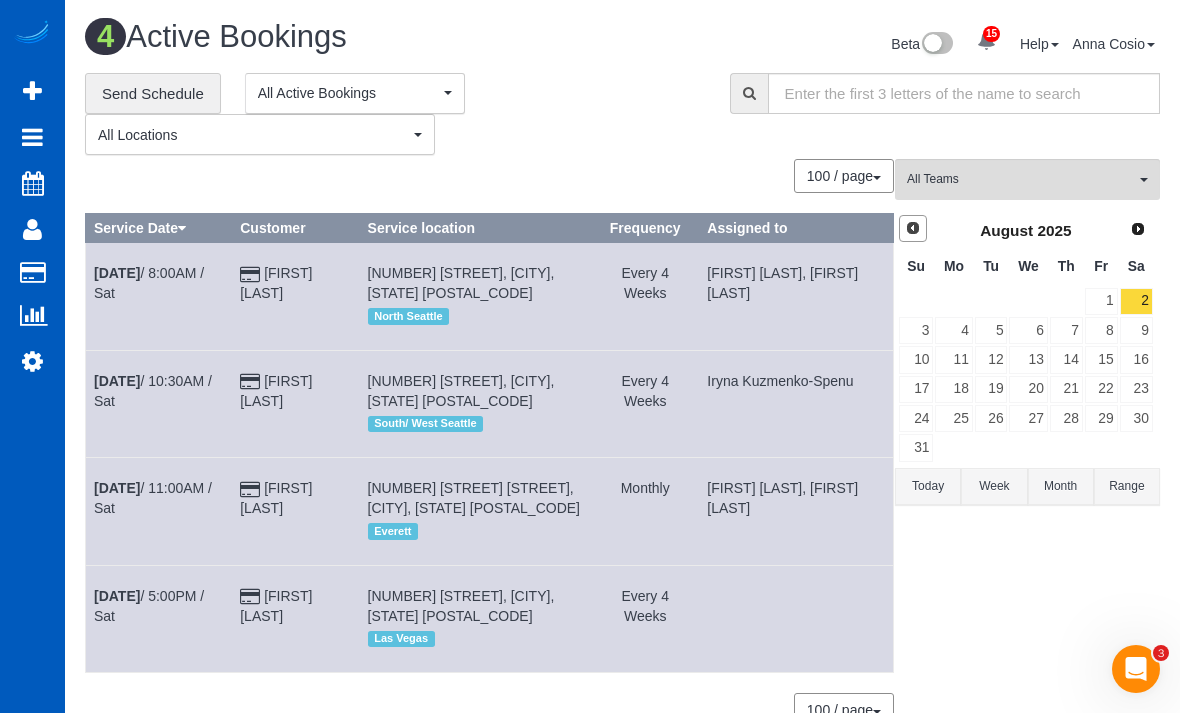 click on "Prev" at bounding box center (913, 229) 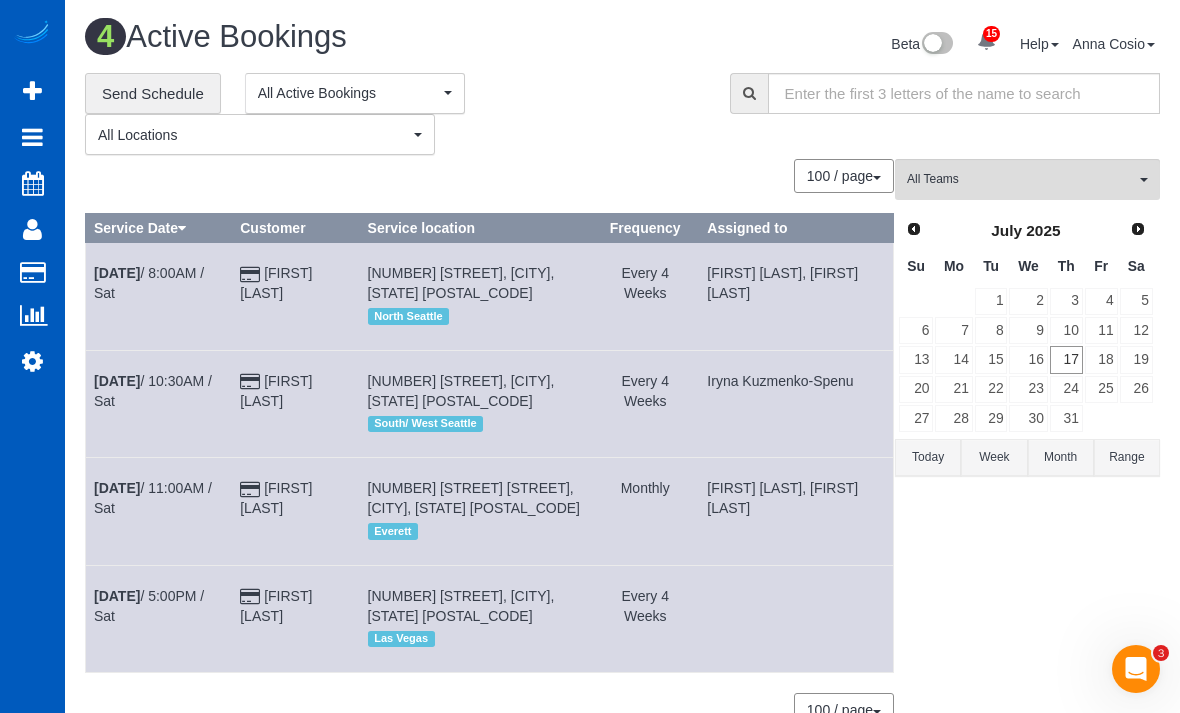 click on "17" at bounding box center (1066, 359) 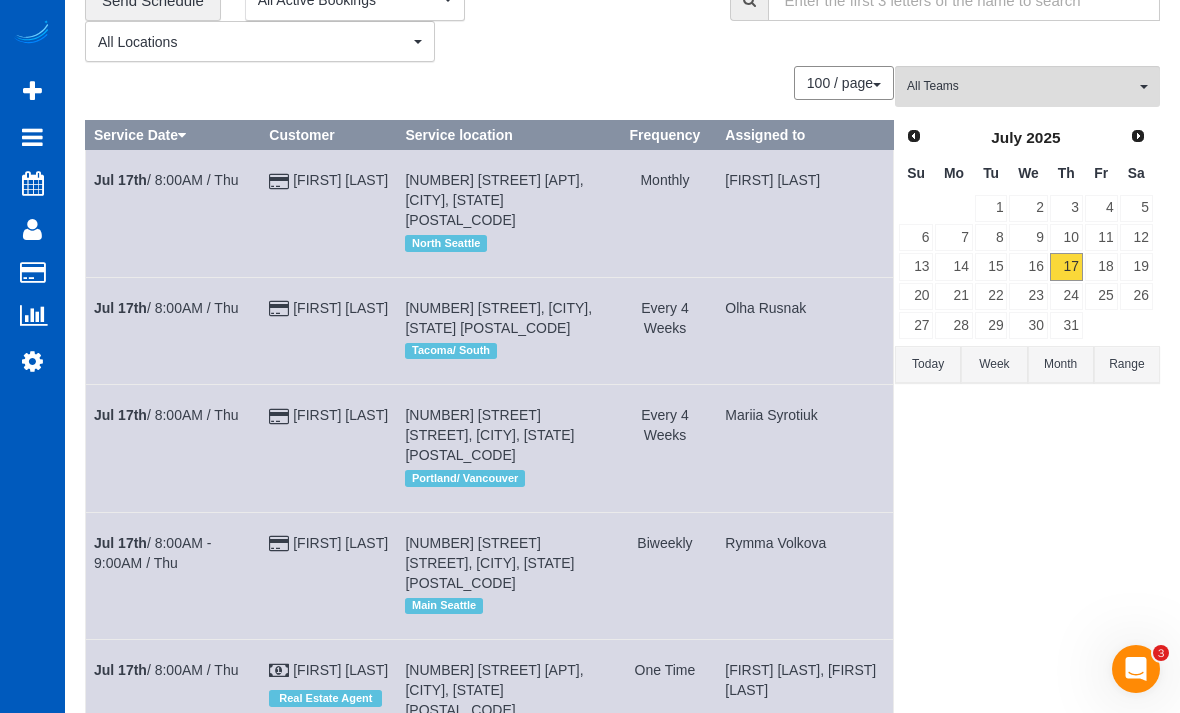 scroll, scrollTop: 0, scrollLeft: 0, axis: both 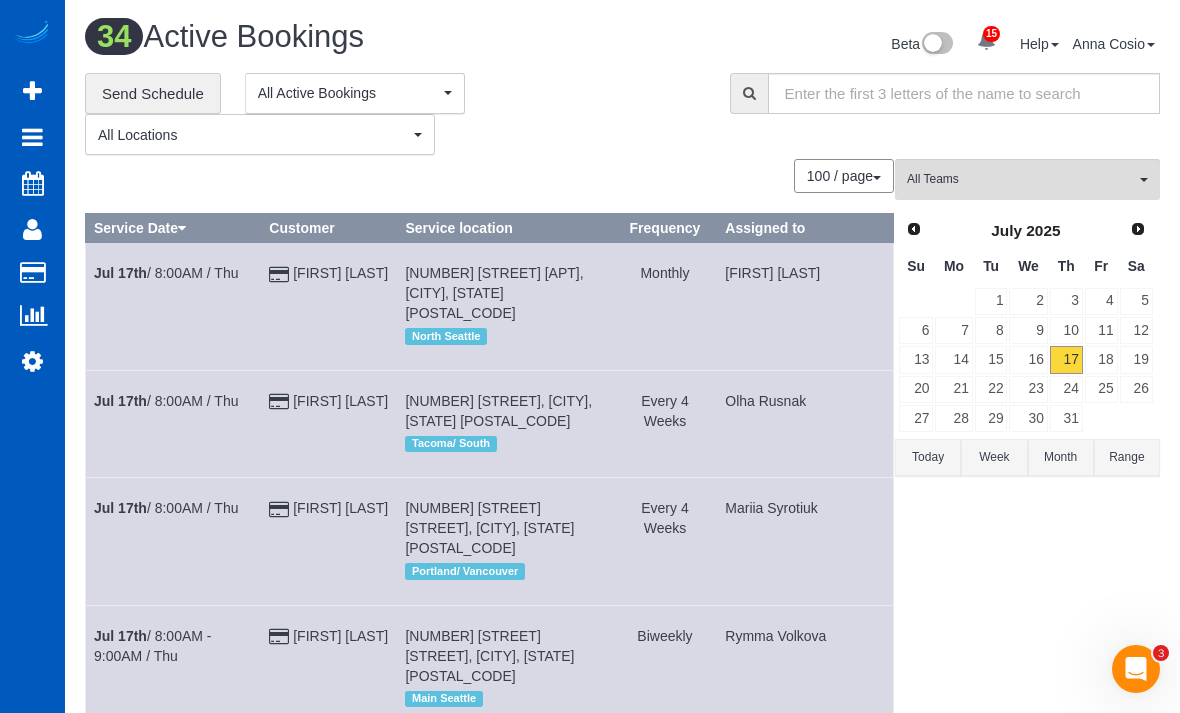 click on "19" at bounding box center (1136, 359) 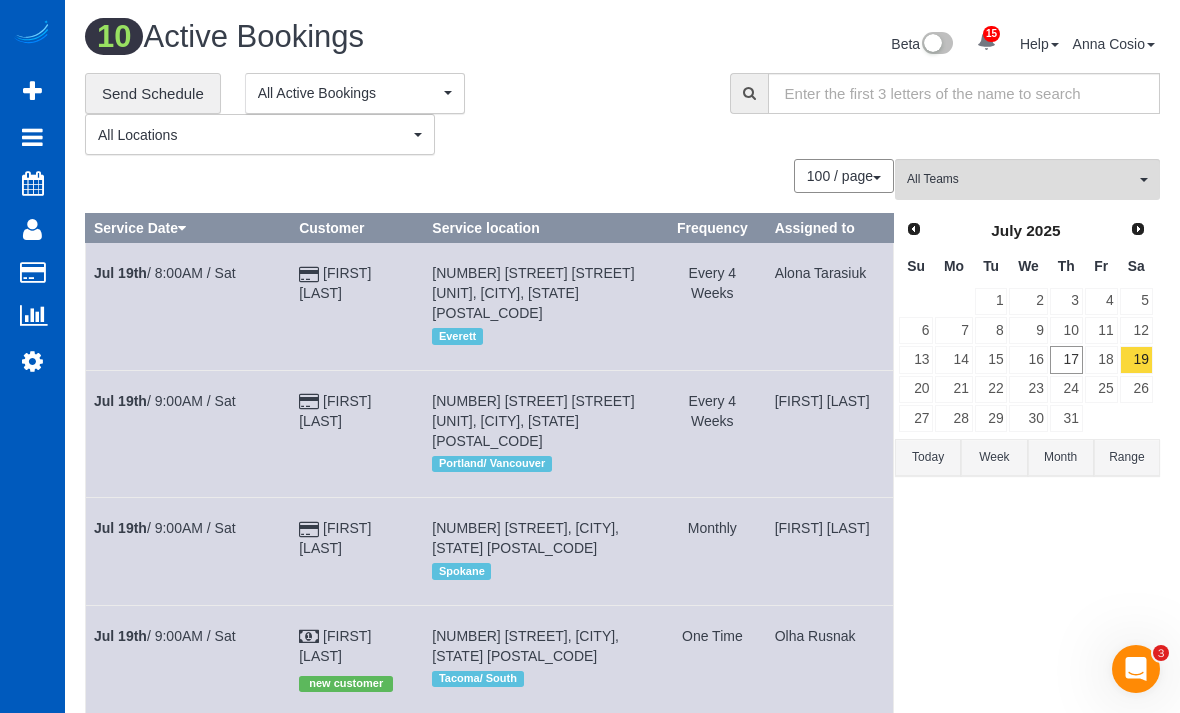 click on "All Teams" at bounding box center [1021, 179] 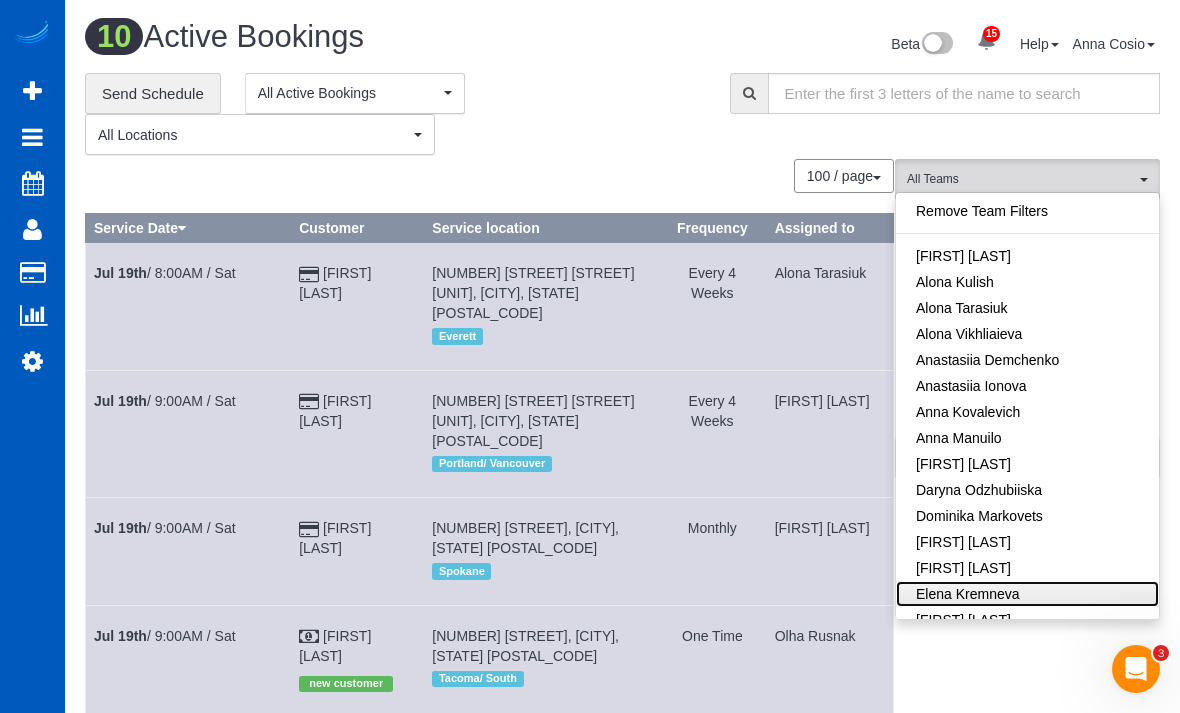 click on "Elena Kremneva" at bounding box center [1027, 594] 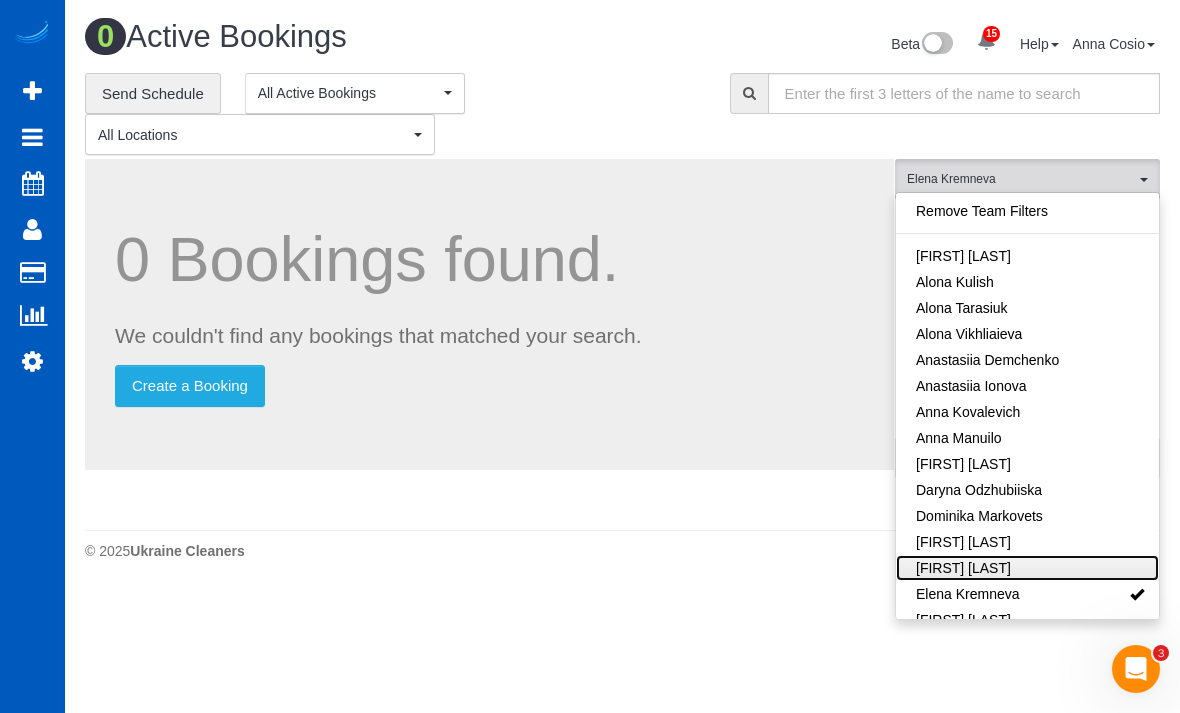 click on "[FIRST] [LAST]" at bounding box center [1027, 568] 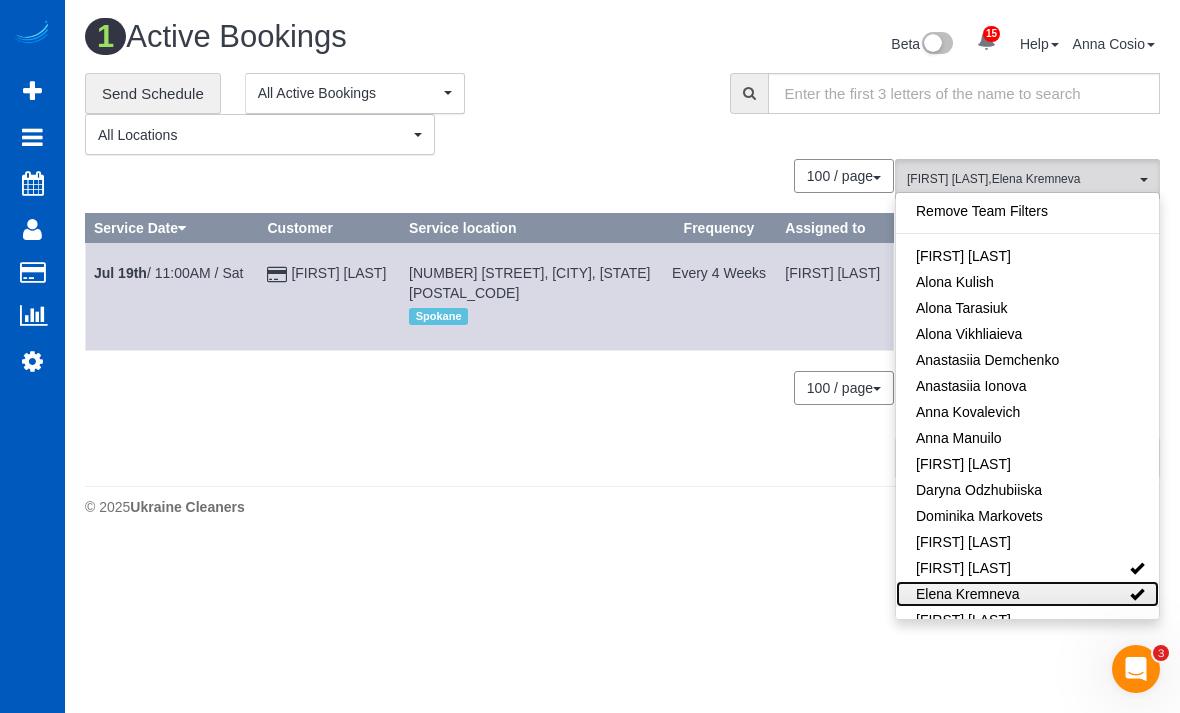 click on "Elena Kremneva" at bounding box center (1027, 594) 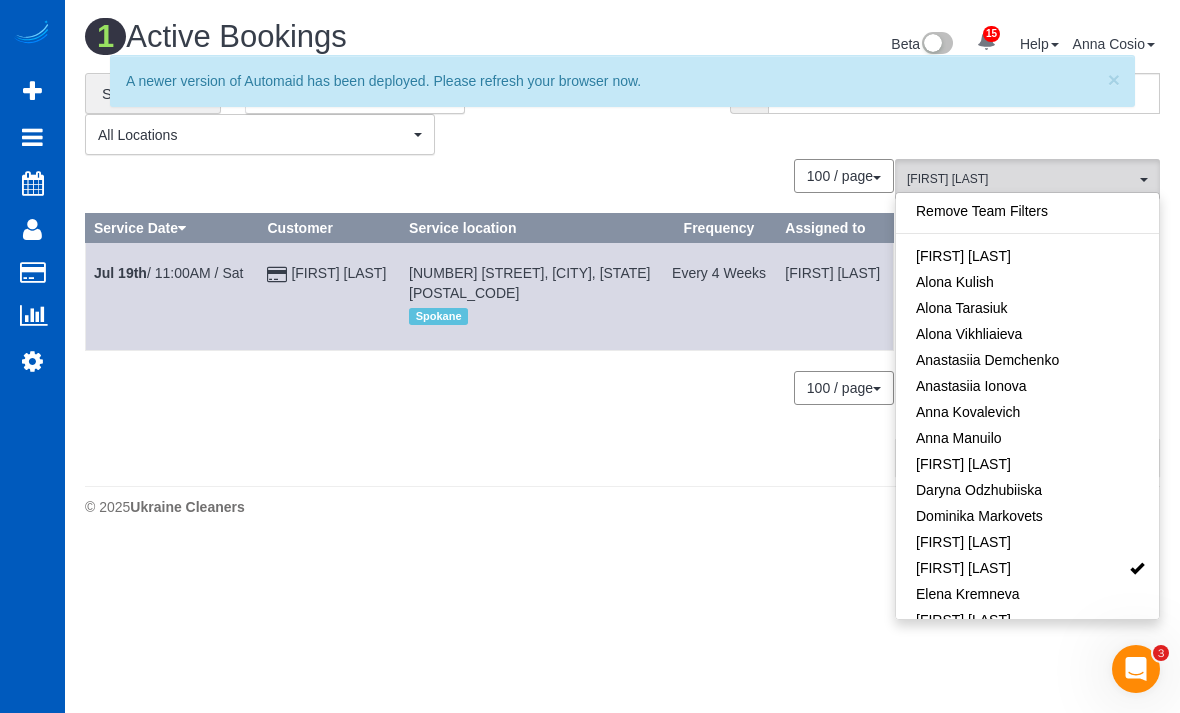 click on "Elena Kim
All Teams" at bounding box center [1027, 179] 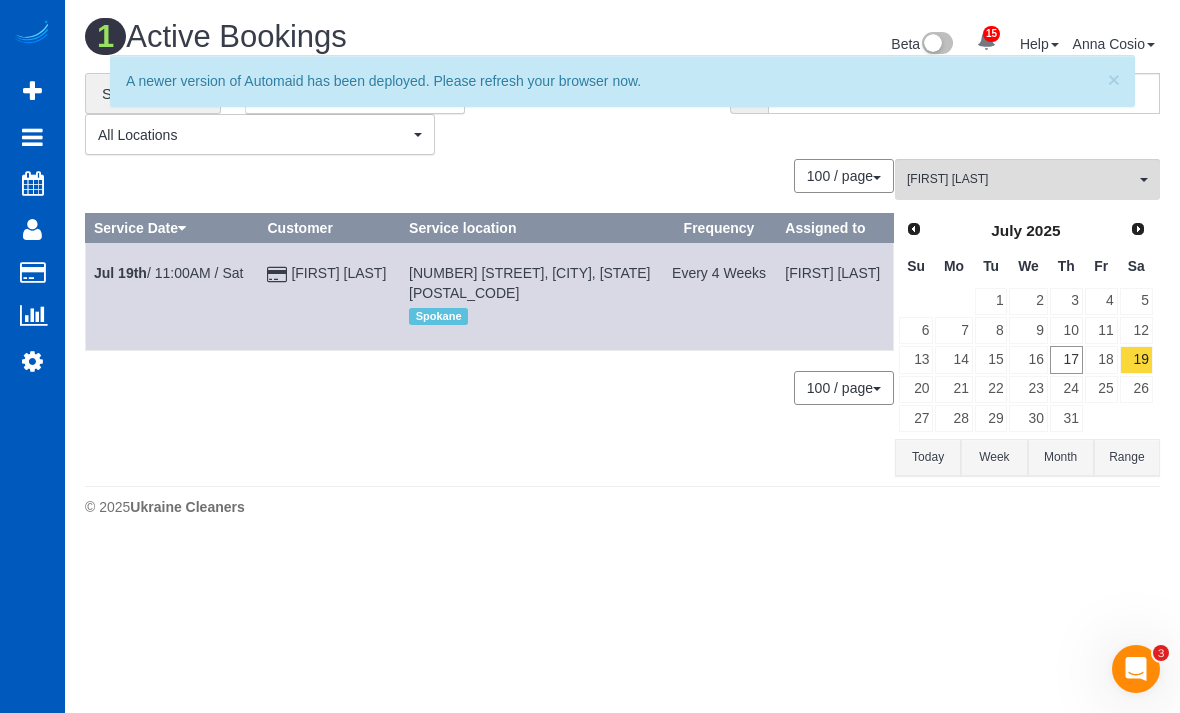 click on "17" at bounding box center (1066, 359) 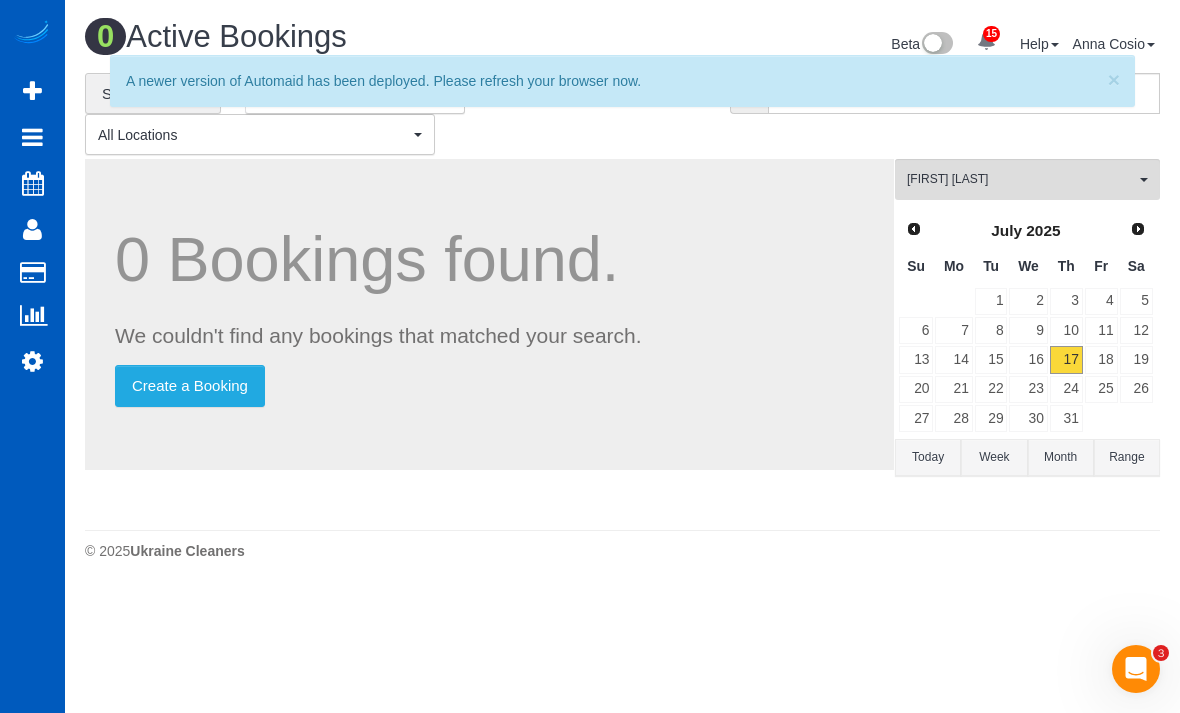 click on "×" at bounding box center [1114, 79] 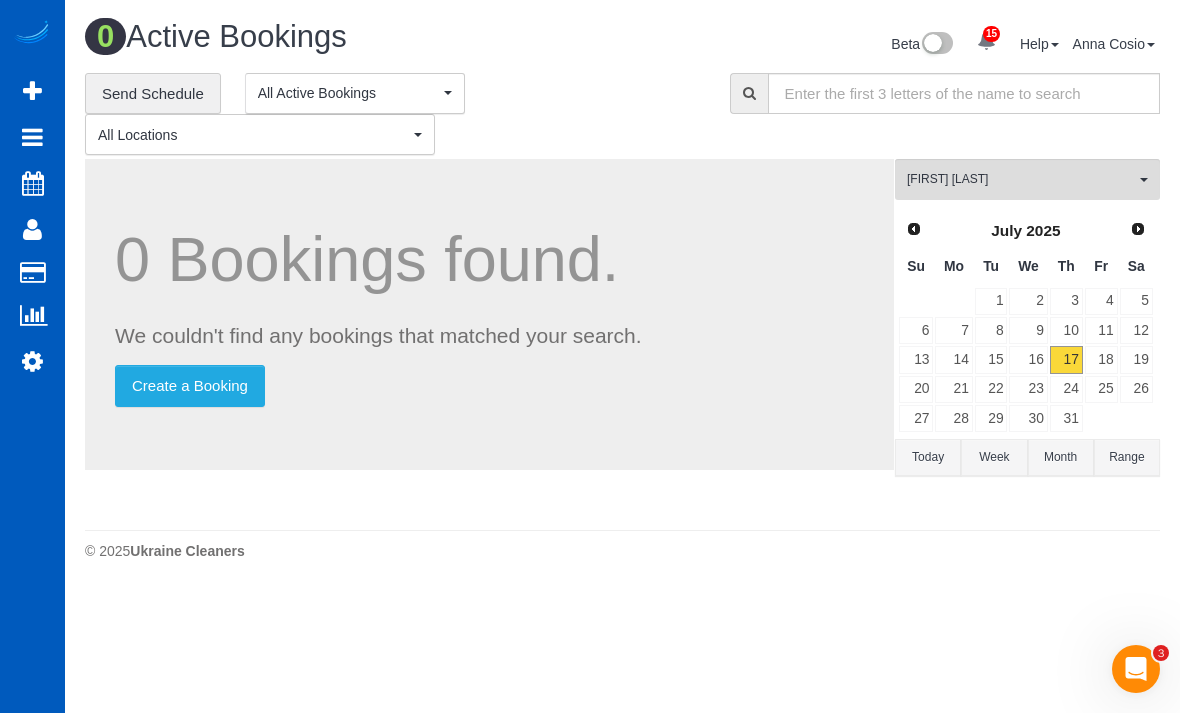 click on "18" at bounding box center (1101, 359) 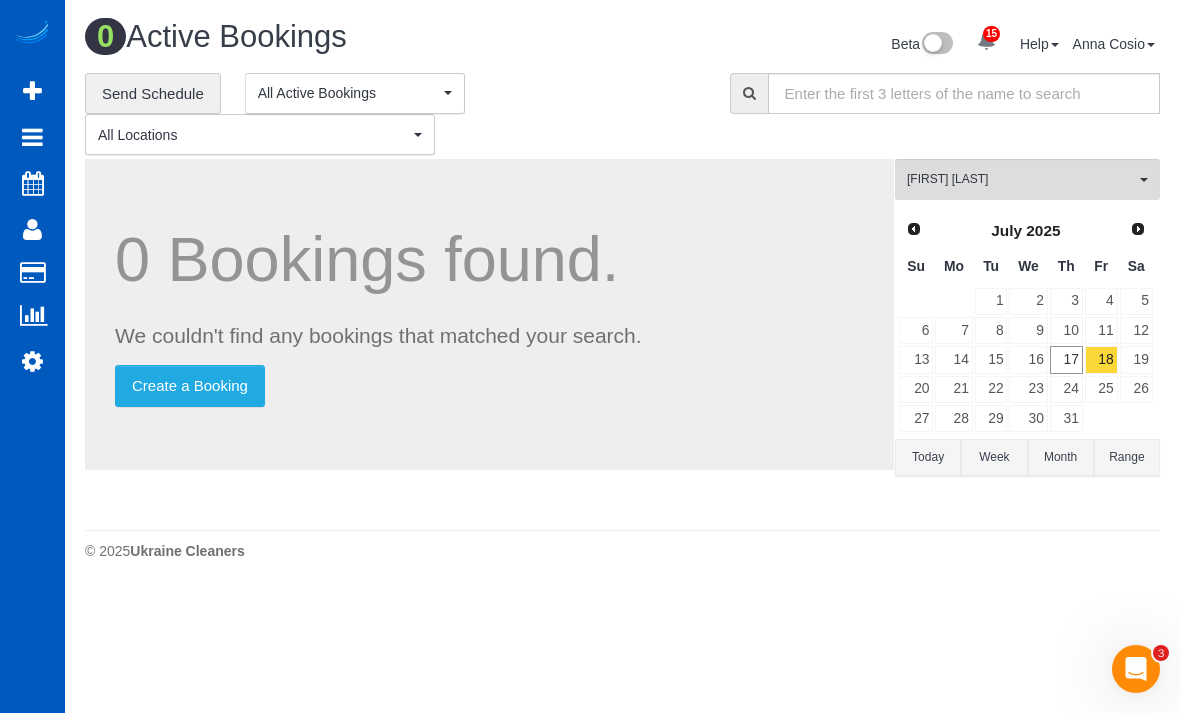 click on "[FIRST] [LAST]" at bounding box center [1021, 179] 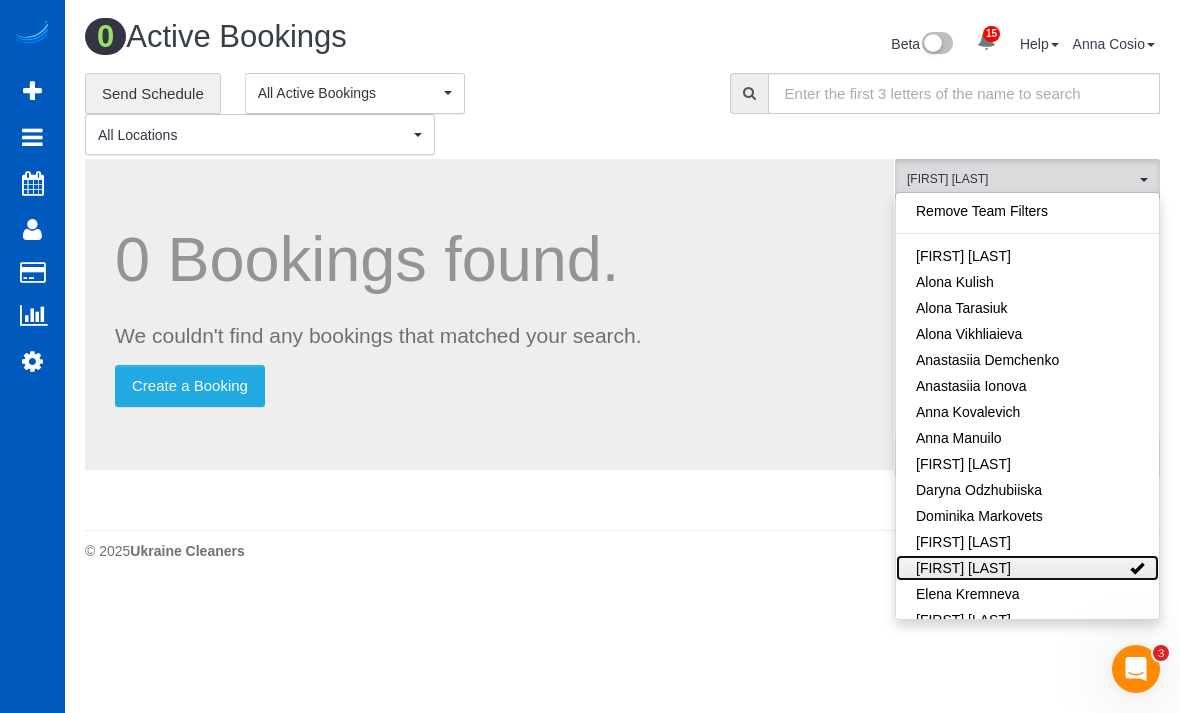 click on "[FIRST] [LAST]" at bounding box center (1027, 568) 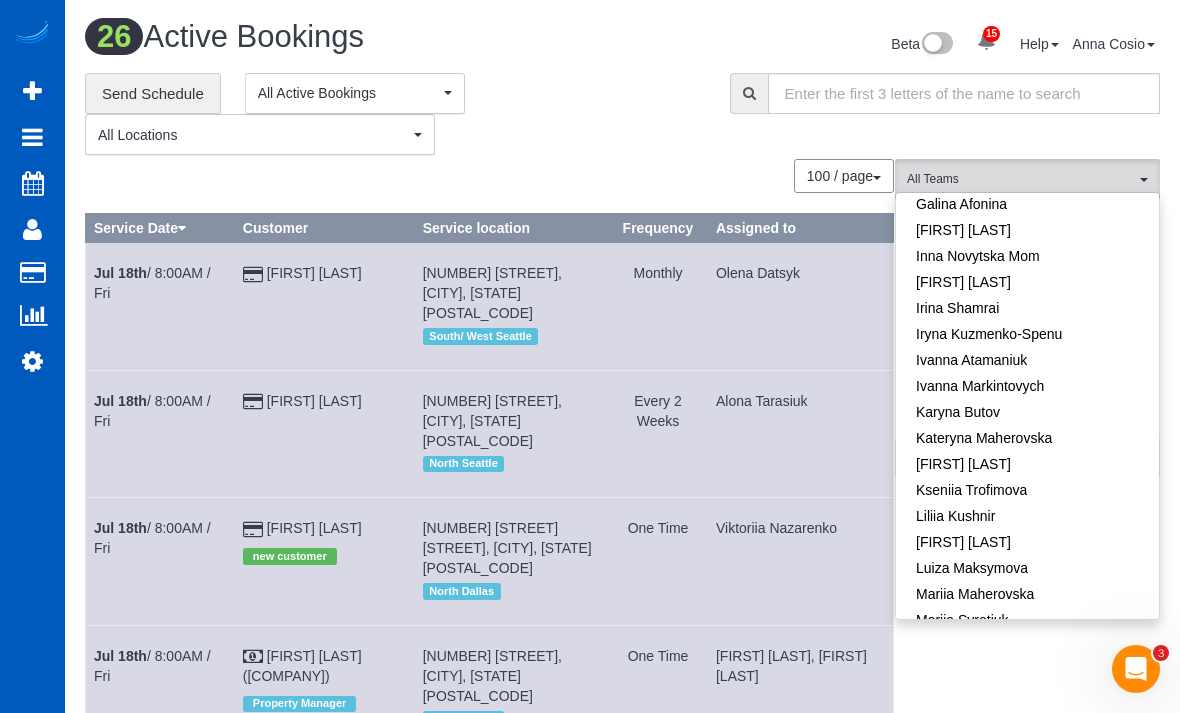 scroll, scrollTop: 448, scrollLeft: 0, axis: vertical 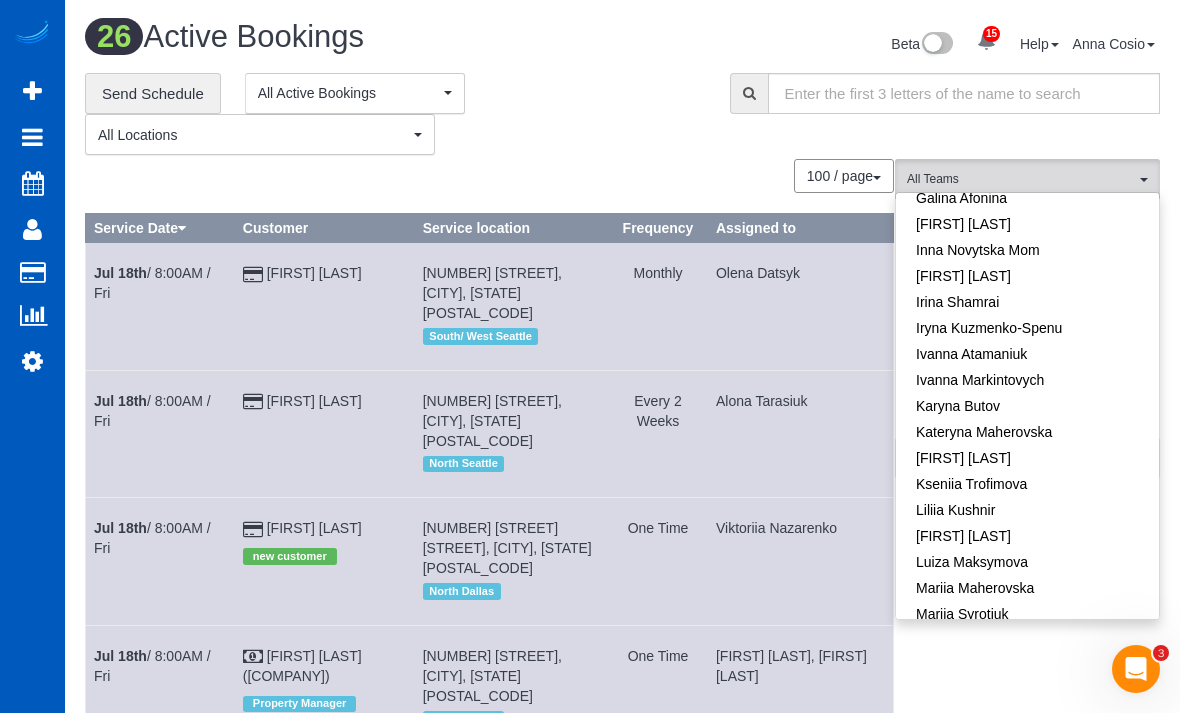 click on "All Teams" at bounding box center [1021, 179] 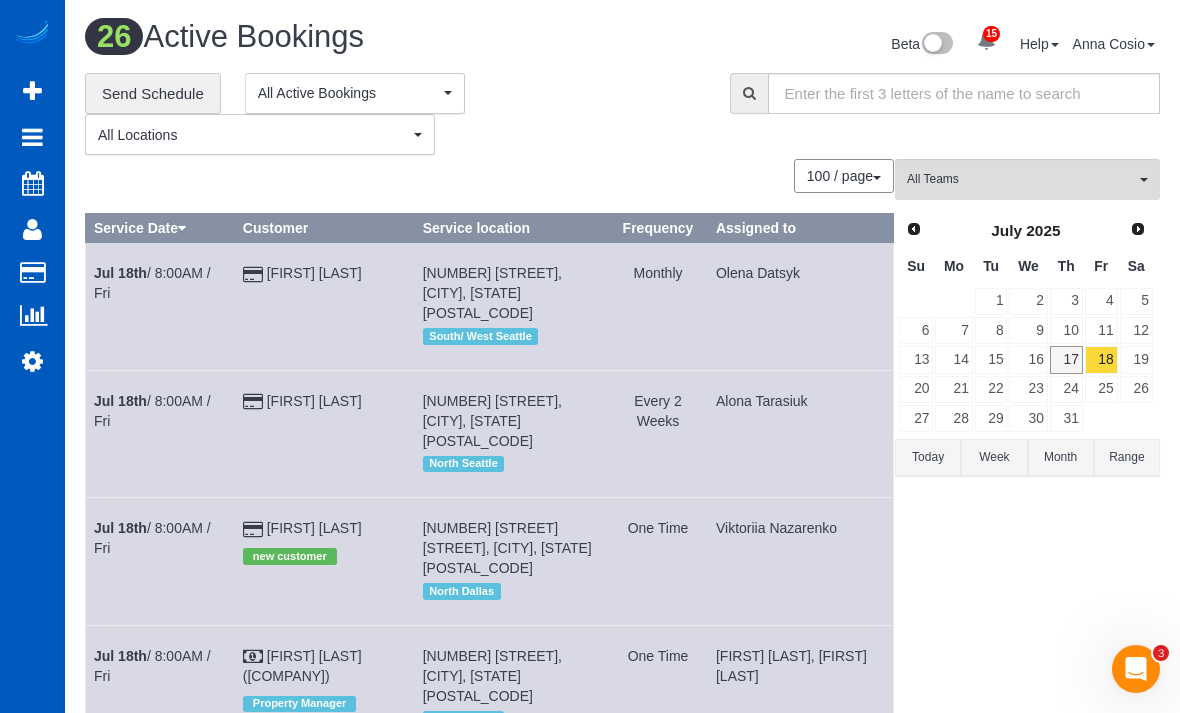 click on "17" at bounding box center (1066, 359) 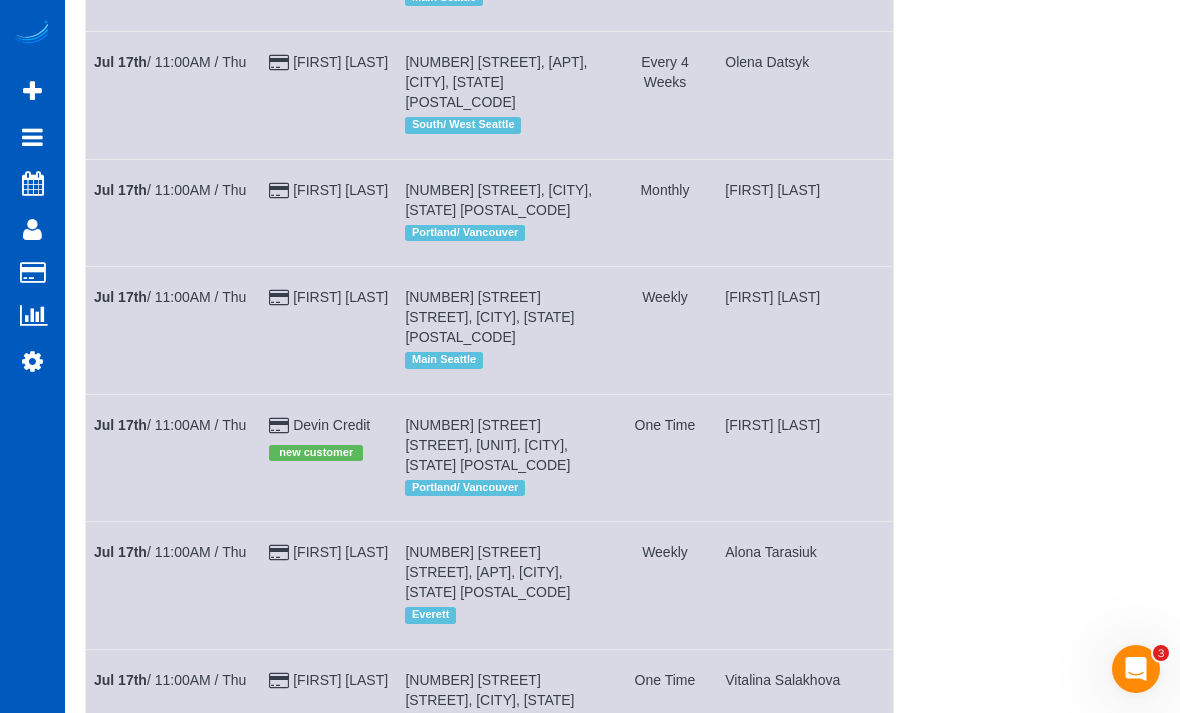 scroll, scrollTop: 1871, scrollLeft: 0, axis: vertical 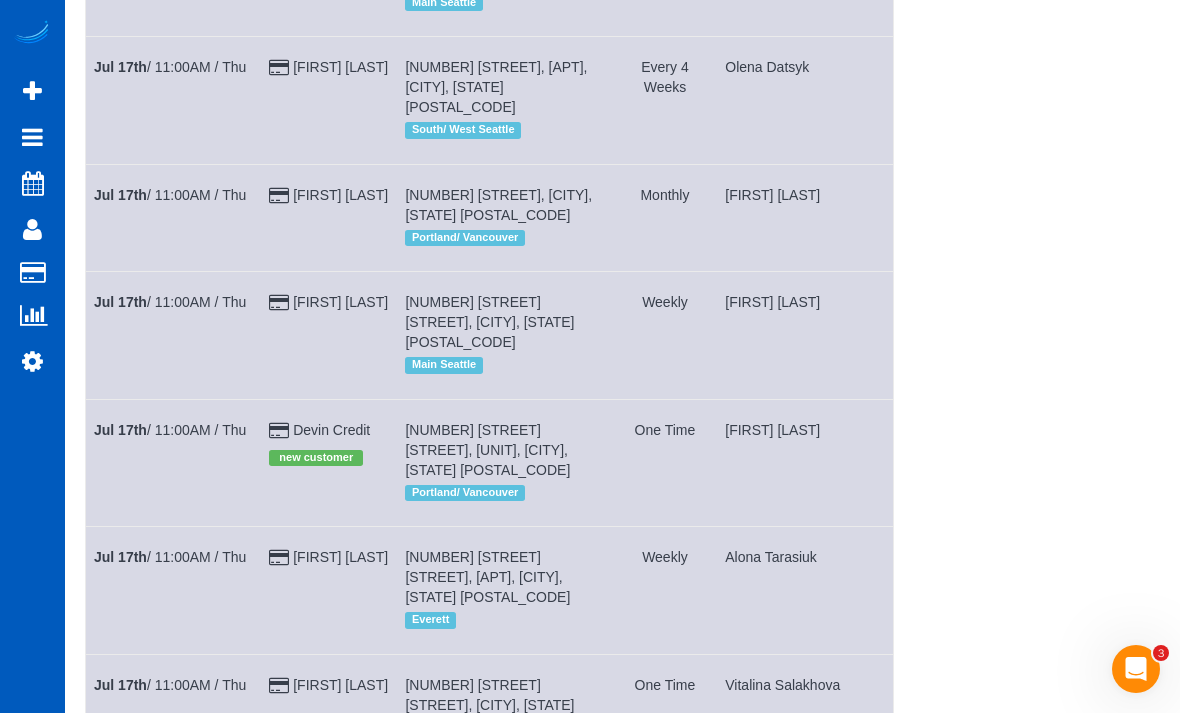 click at bounding box center [32, 91] 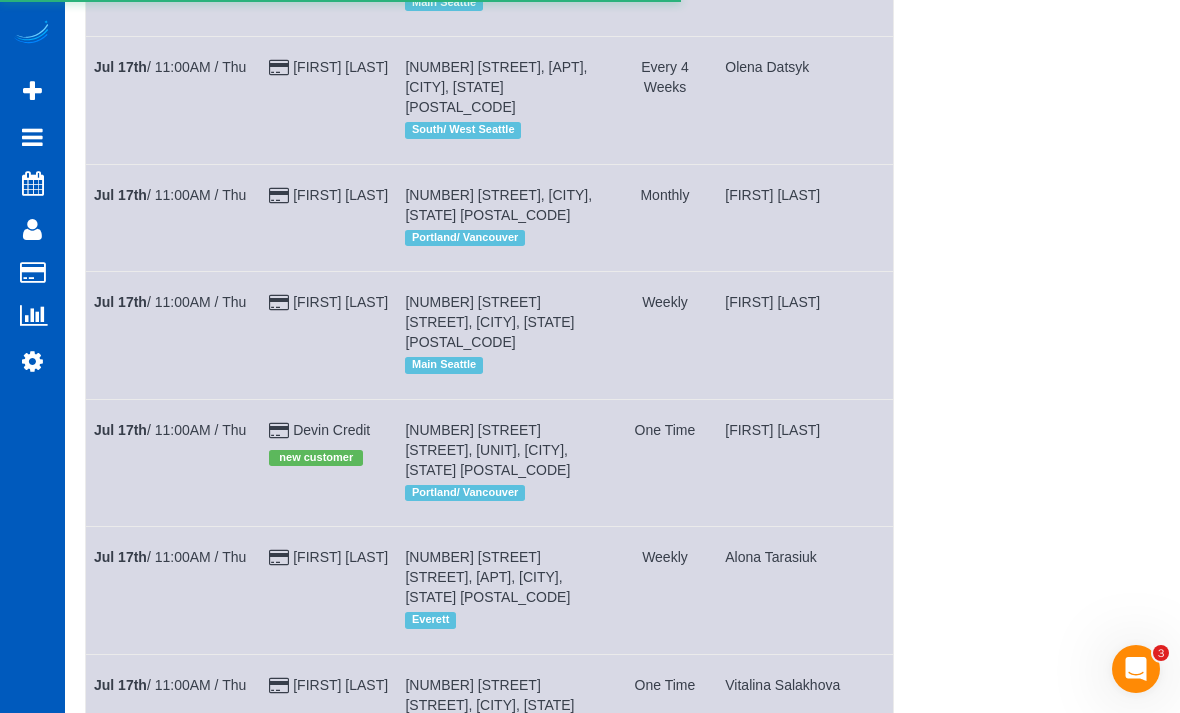 click on "Customers" at bounding box center [190, 273] 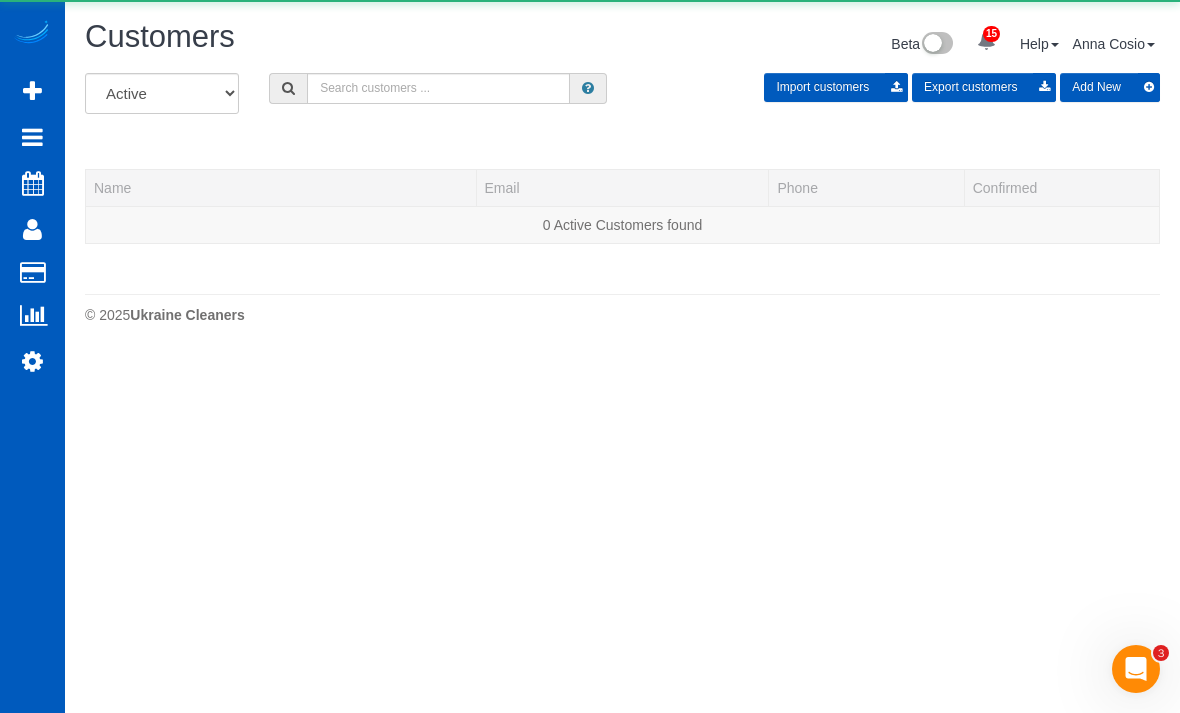 scroll, scrollTop: 0, scrollLeft: 0, axis: both 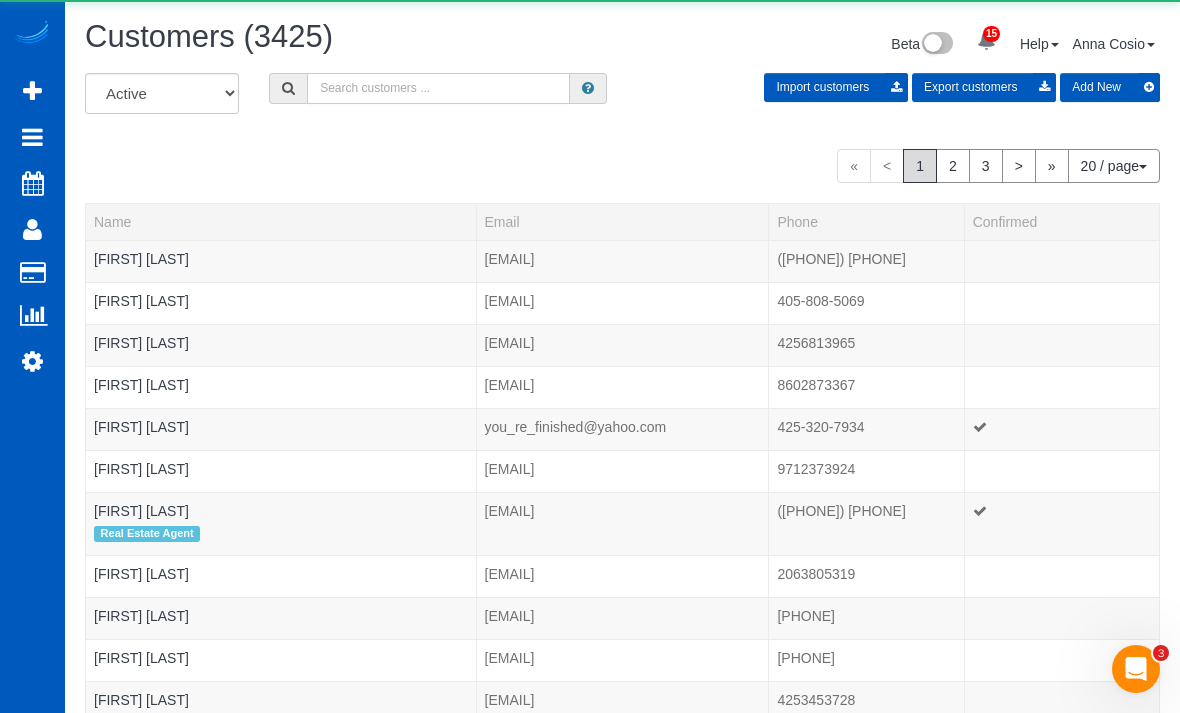 click at bounding box center [438, 88] 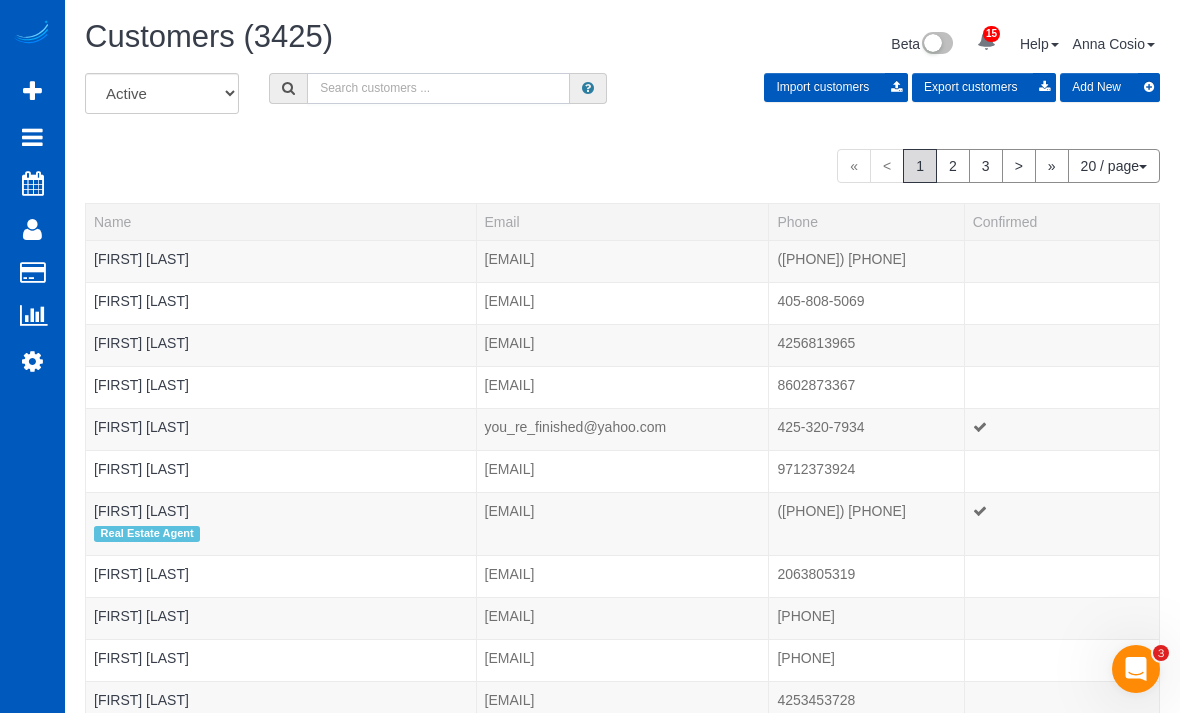 click at bounding box center (438, 88) 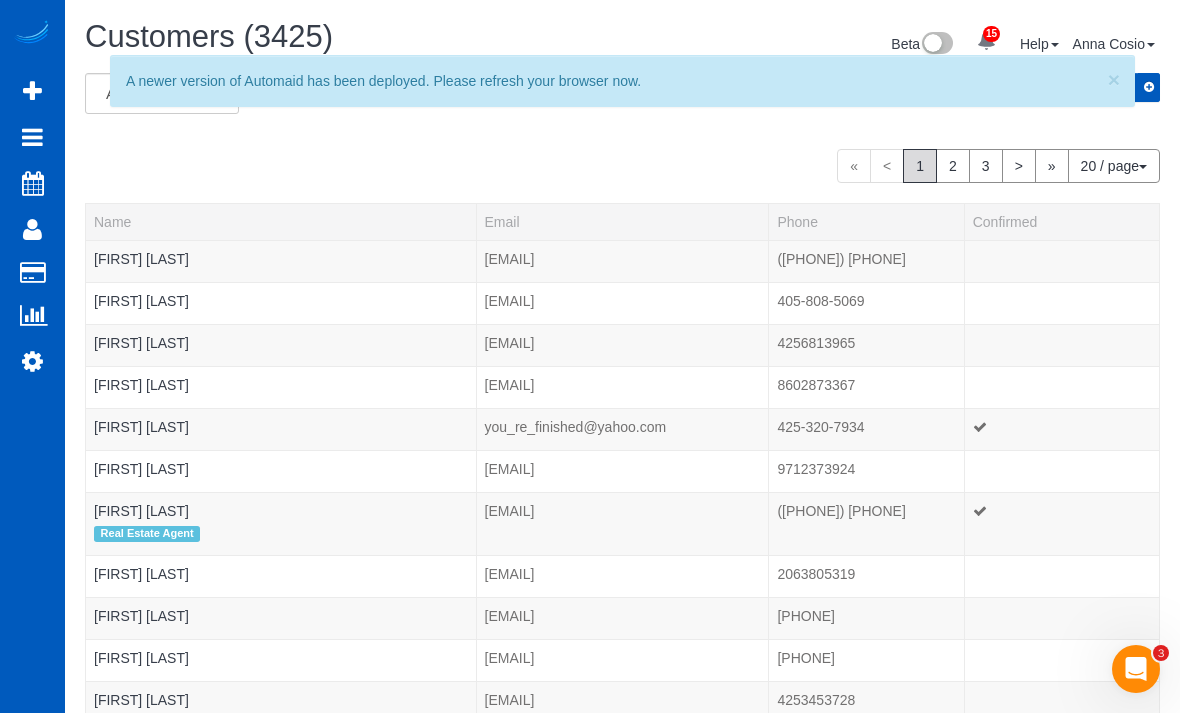 type on "Anna Cosio" 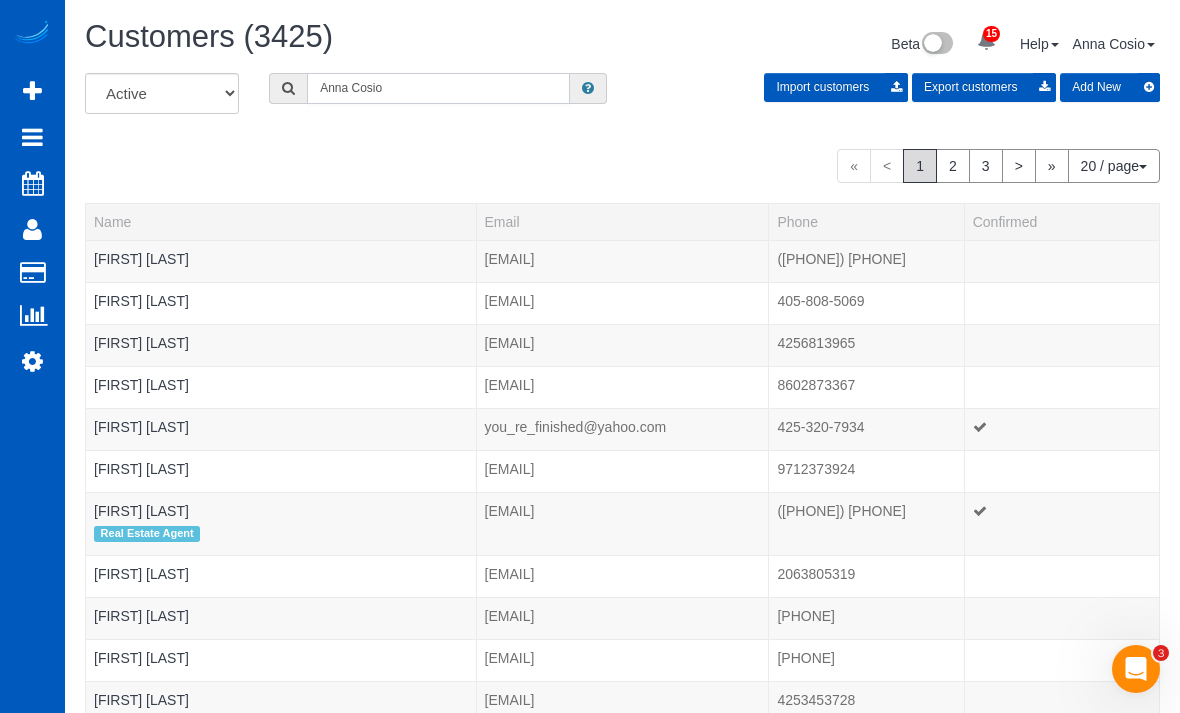 click on "Anna Cosio" at bounding box center (438, 88) 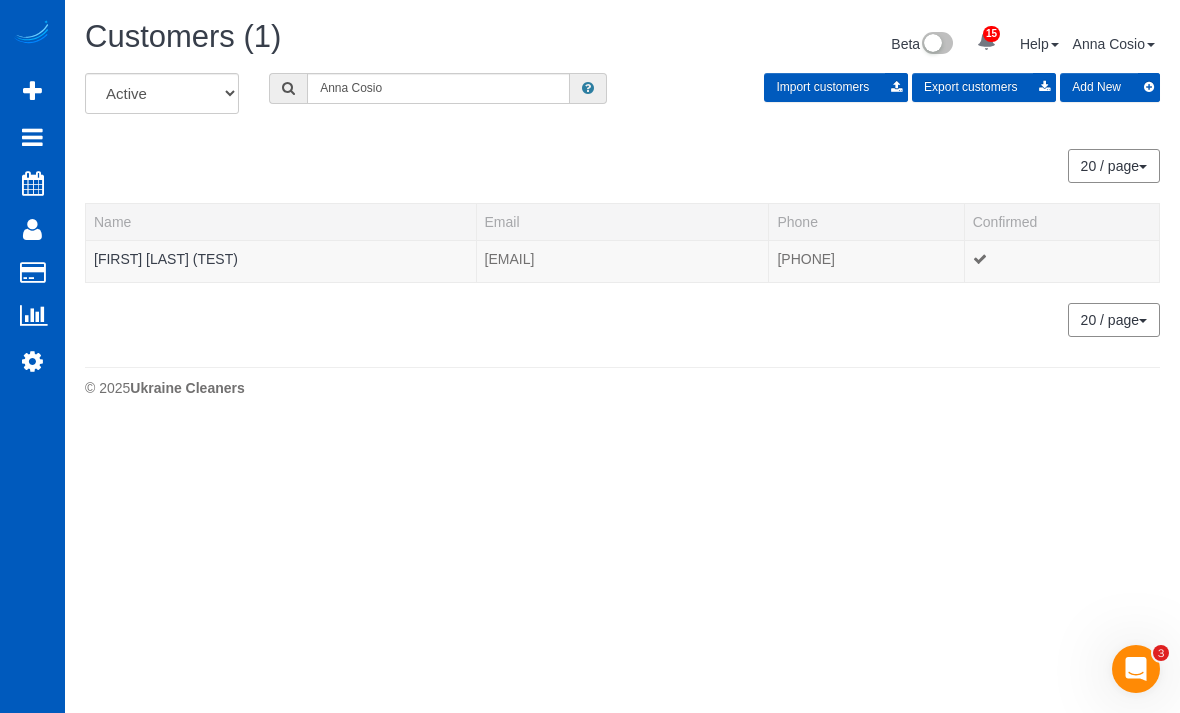 click on "Anna Cosio (TEST)" at bounding box center [166, 259] 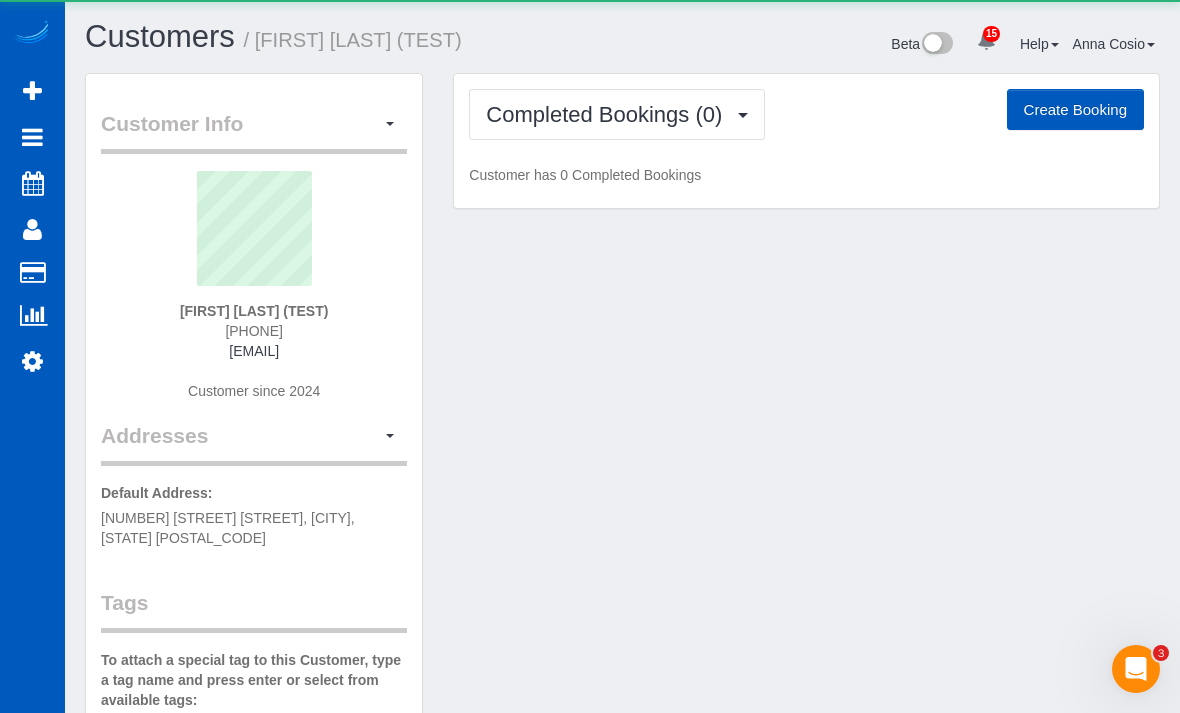 click on "Create Booking" at bounding box center [1075, 110] 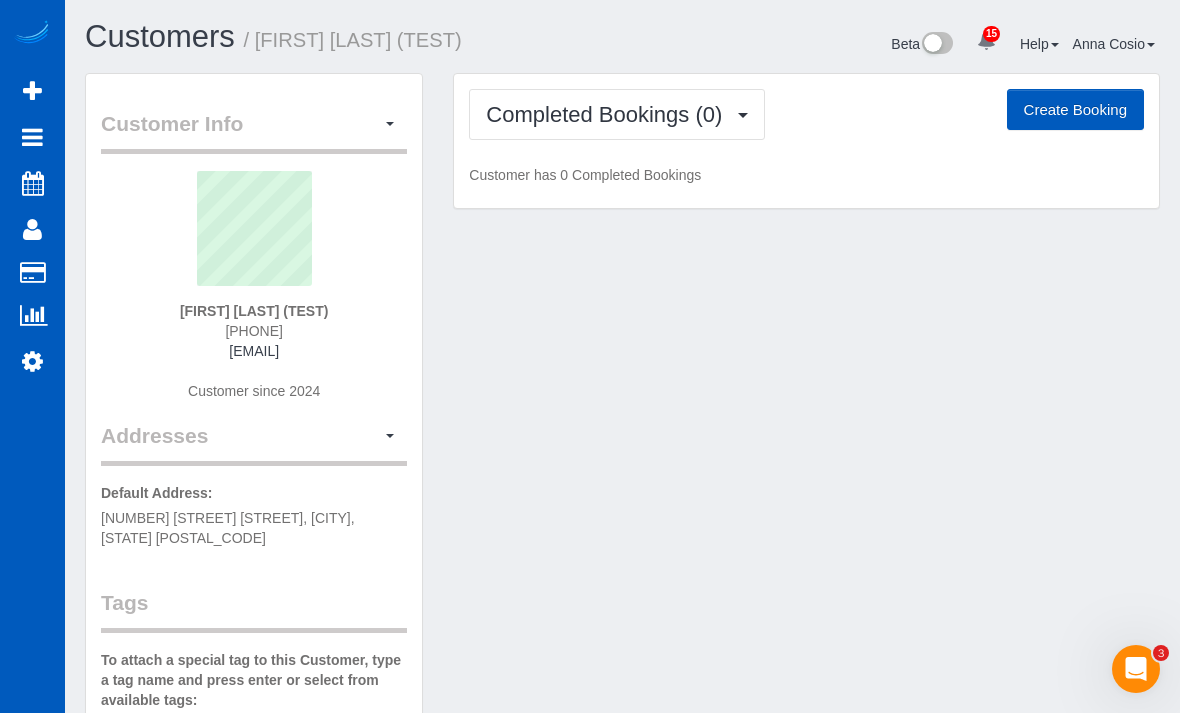 select on "TX" 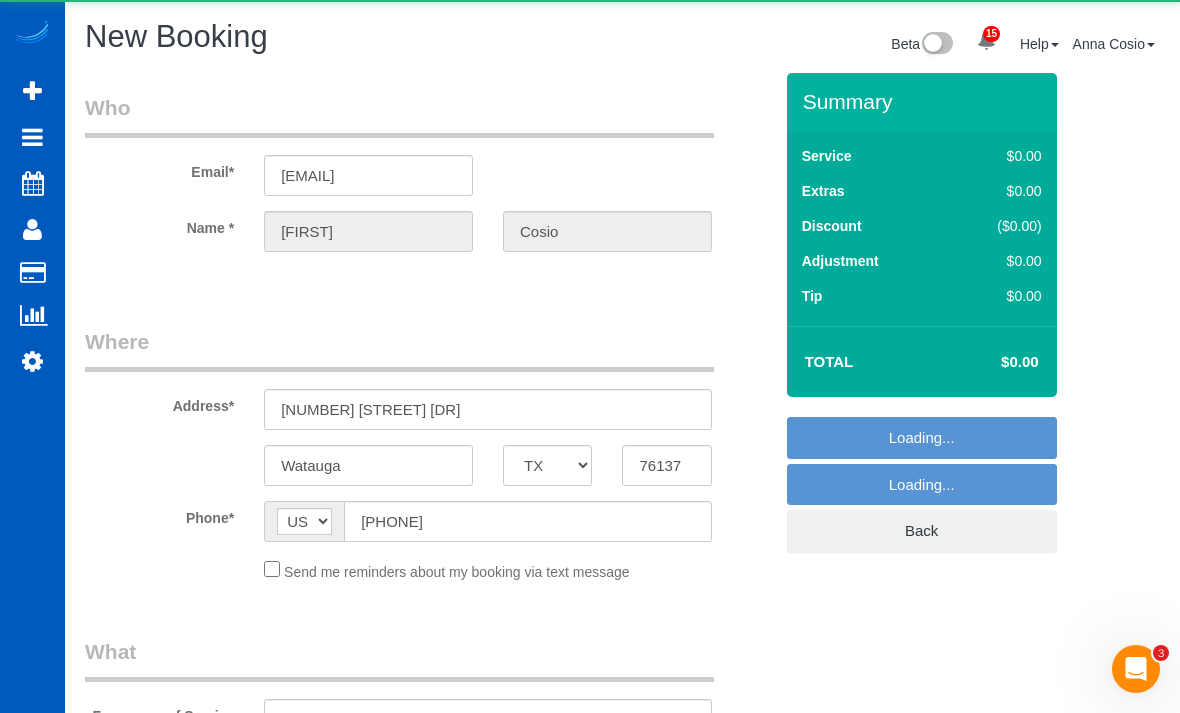 select on "object:45630" 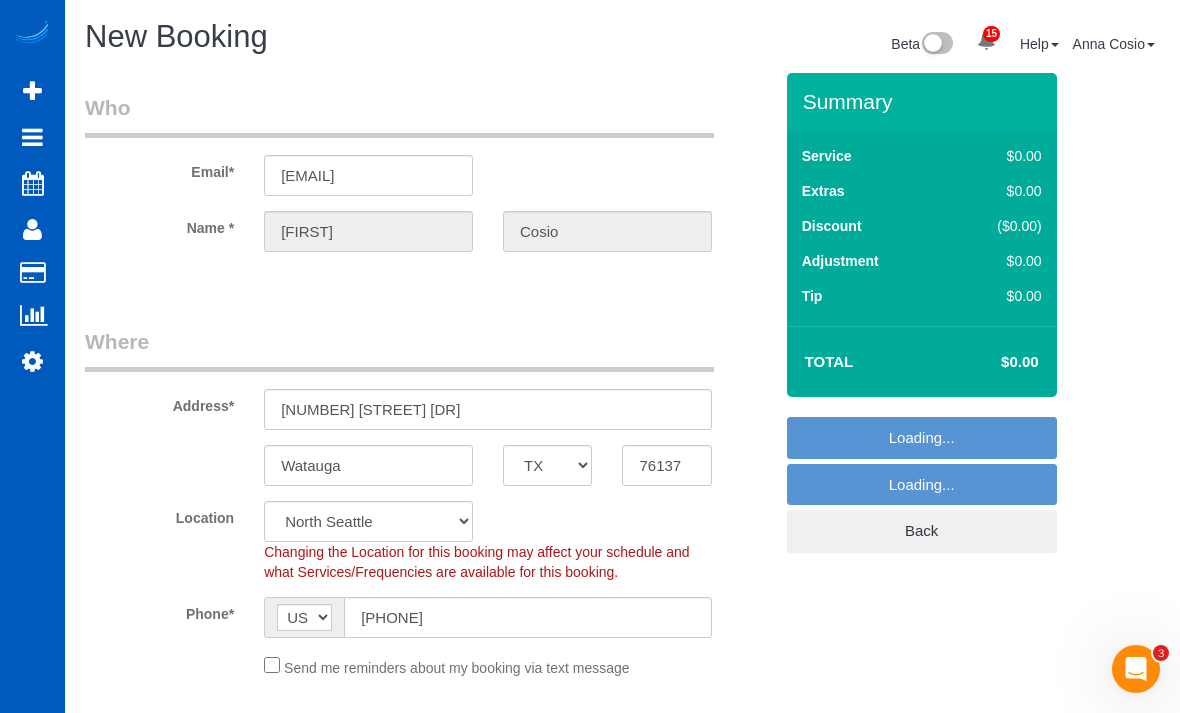 select on "object:45753" 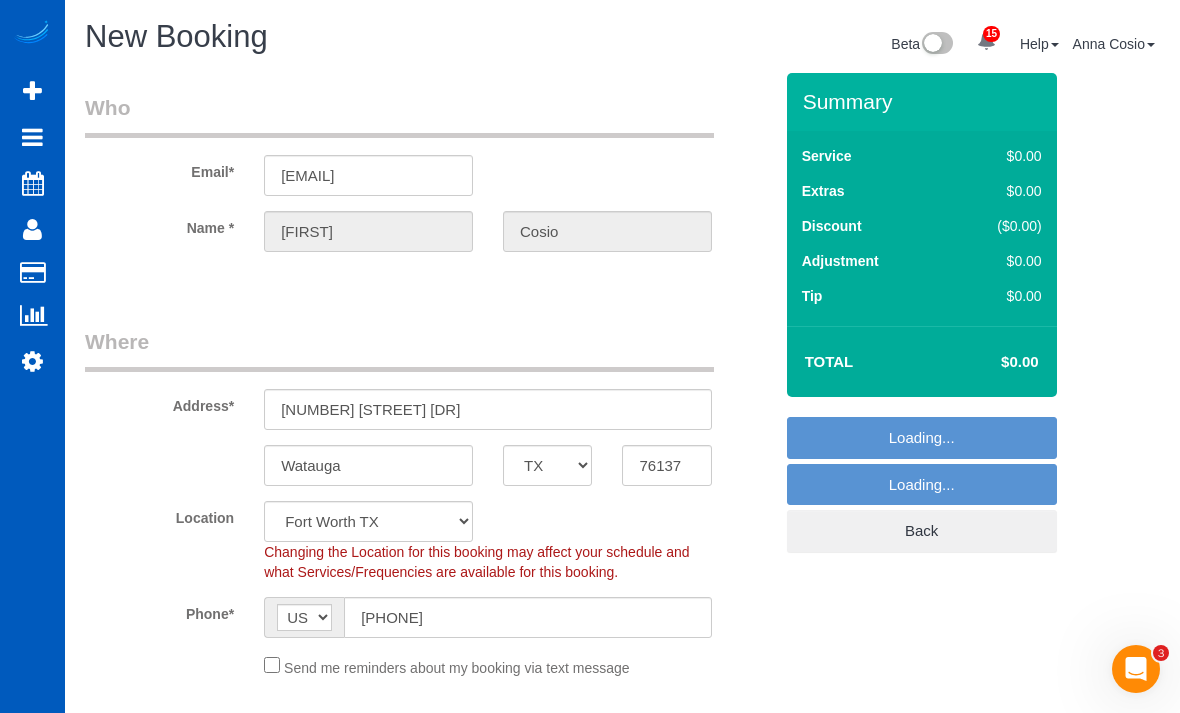 select on "298" 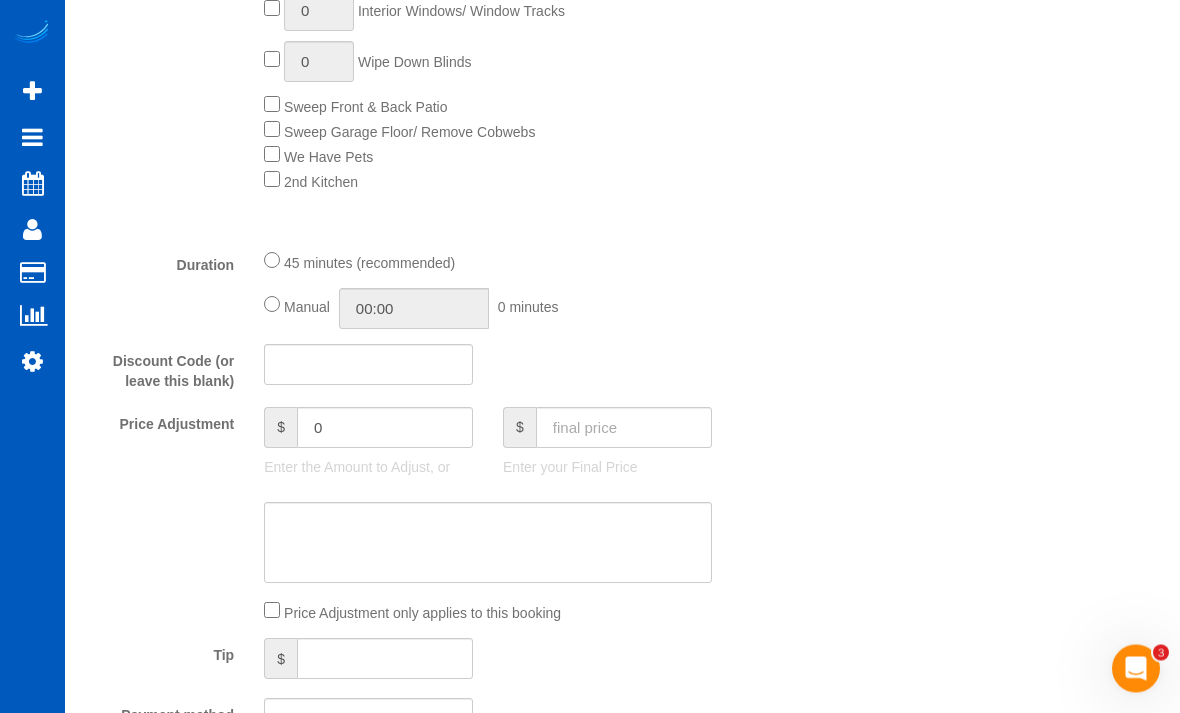 scroll, scrollTop: 1272, scrollLeft: 0, axis: vertical 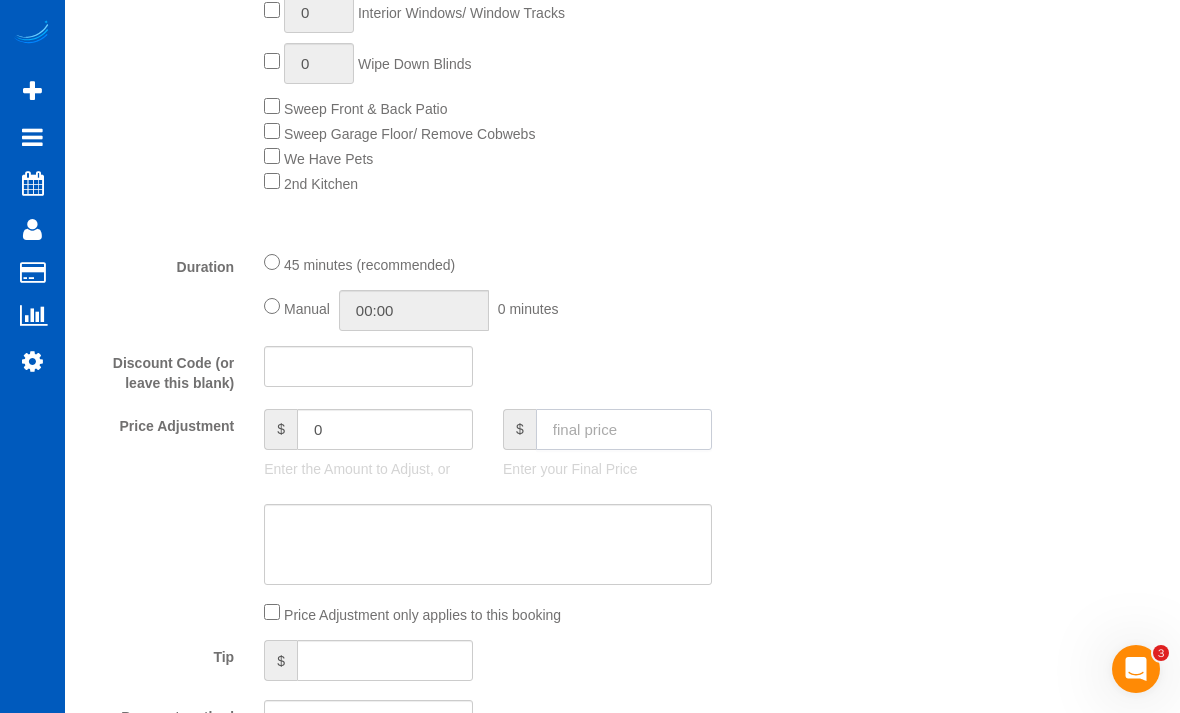 click 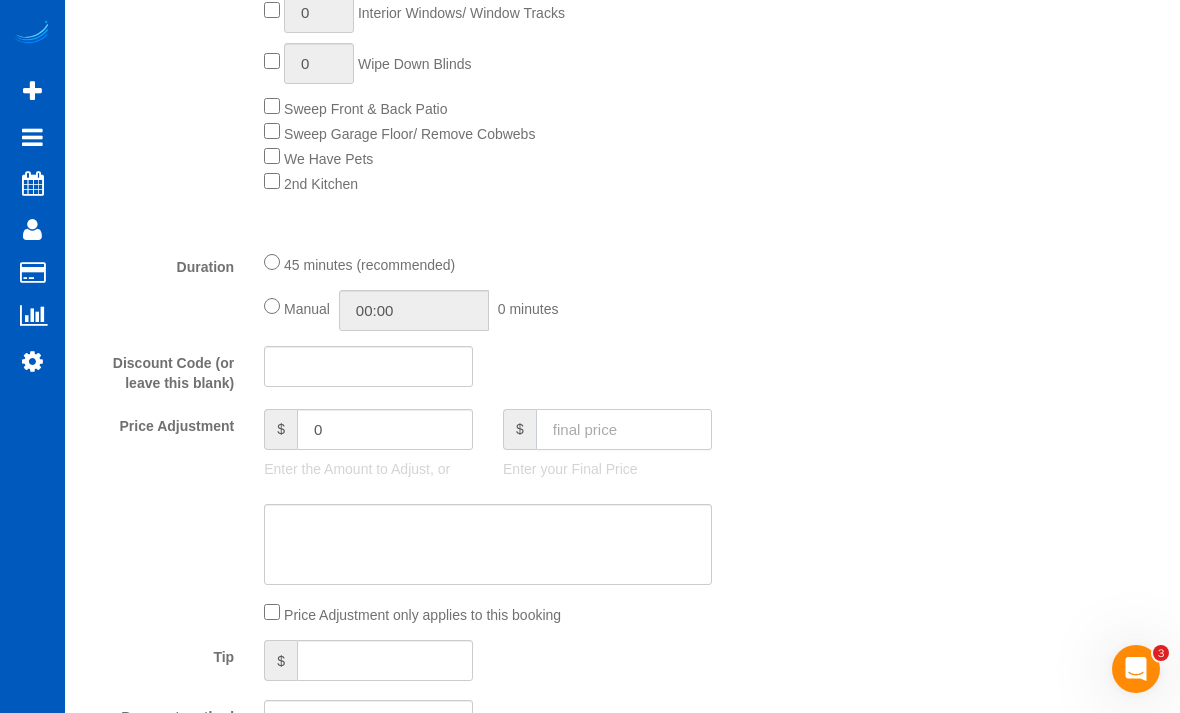 type 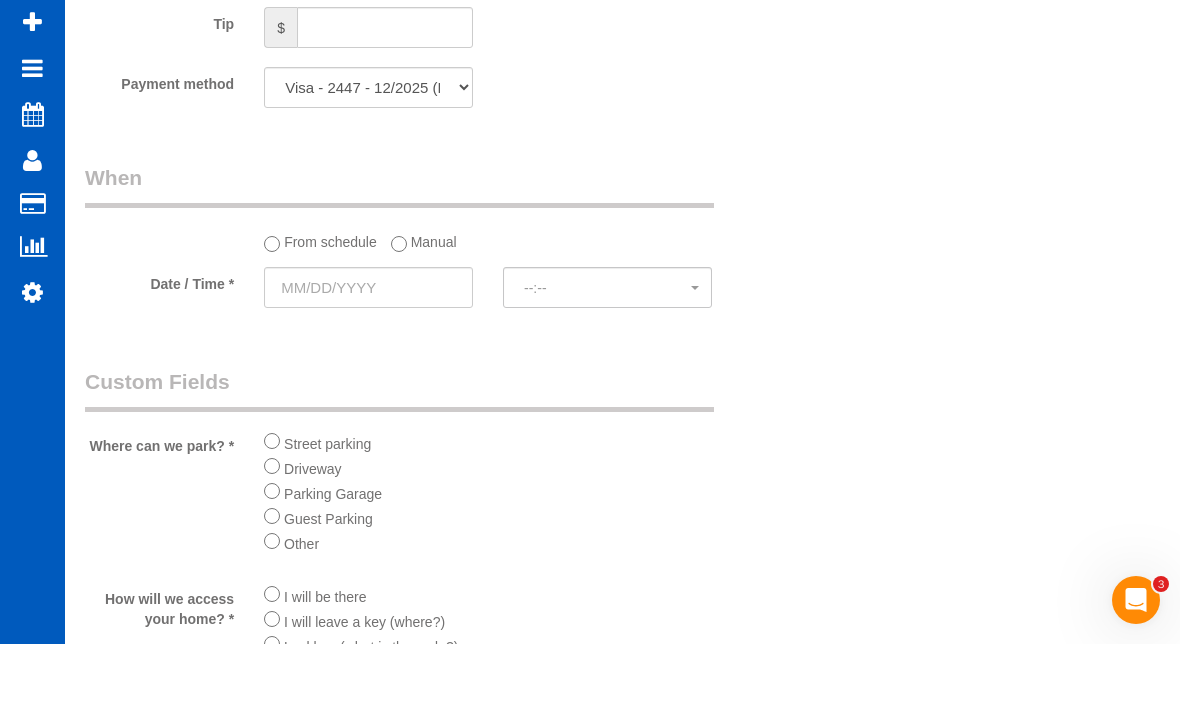 scroll, scrollTop: 1841, scrollLeft: 0, axis: vertical 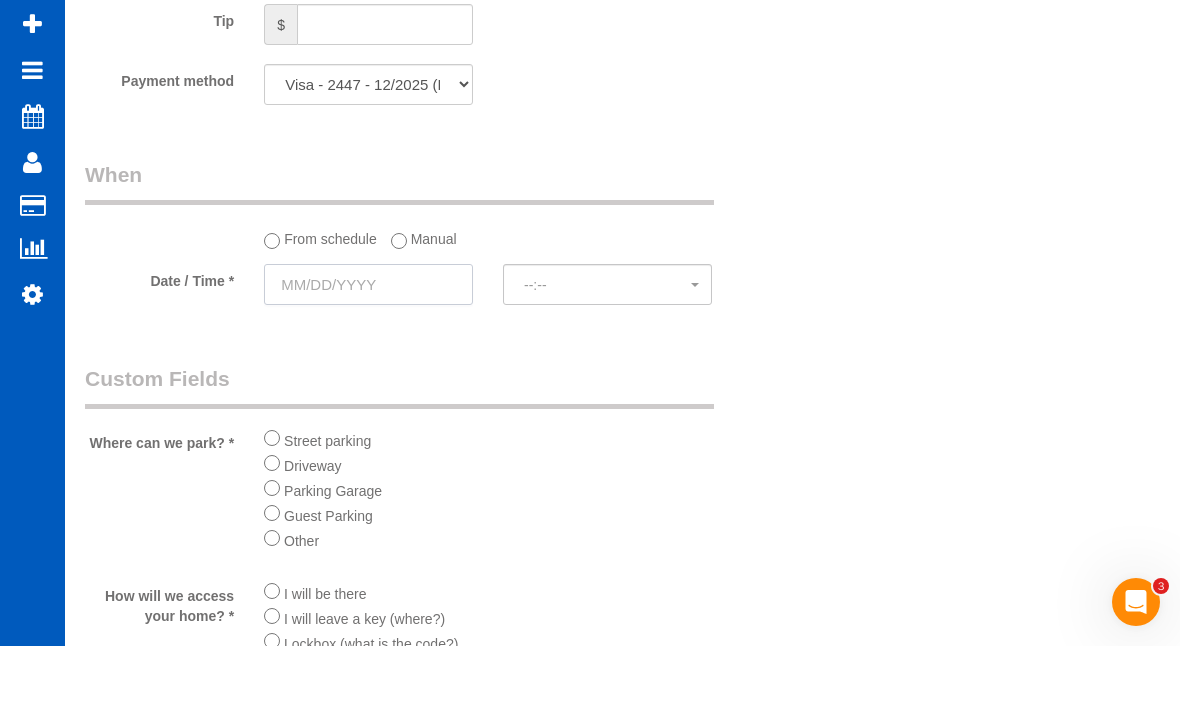click at bounding box center (368, 351) 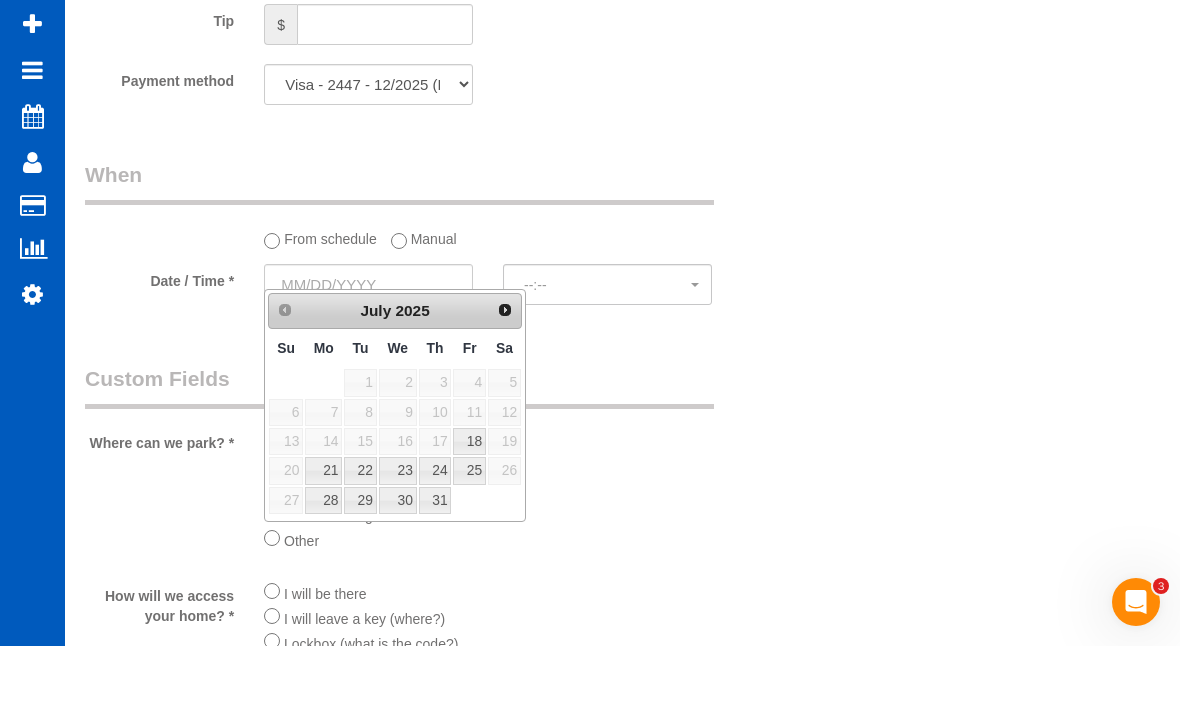 click on "Next" at bounding box center [505, 377] 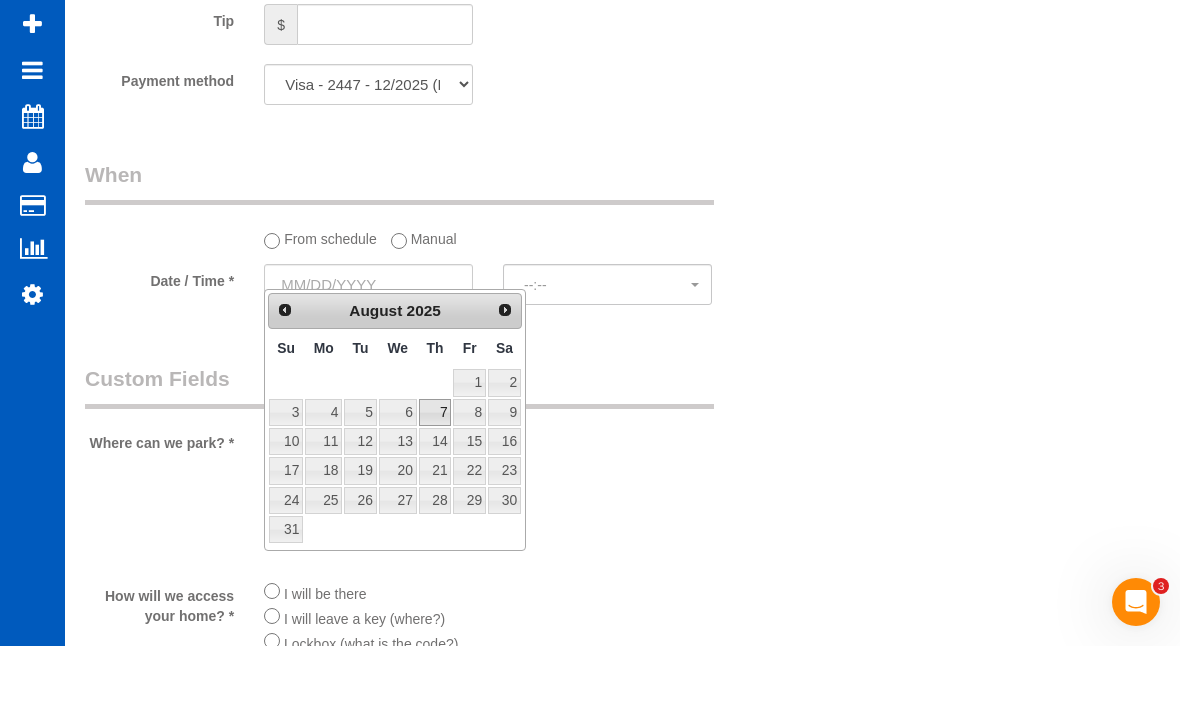 click on "7" at bounding box center [435, 479] 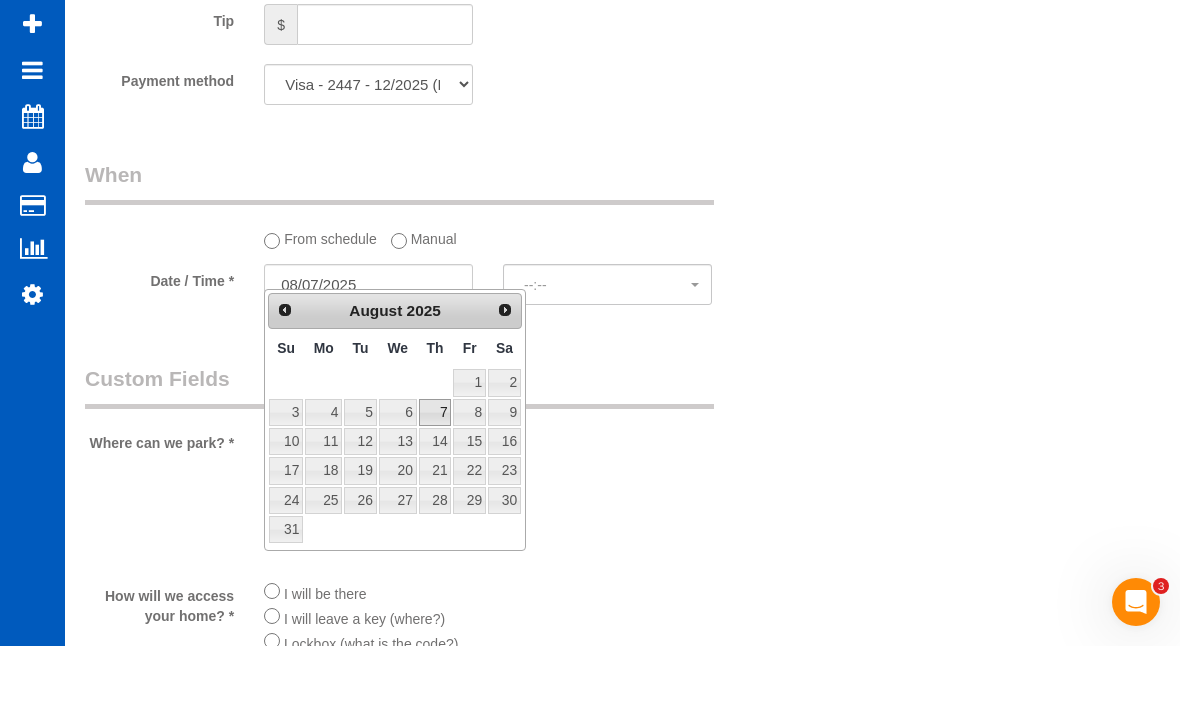 select on "spot303" 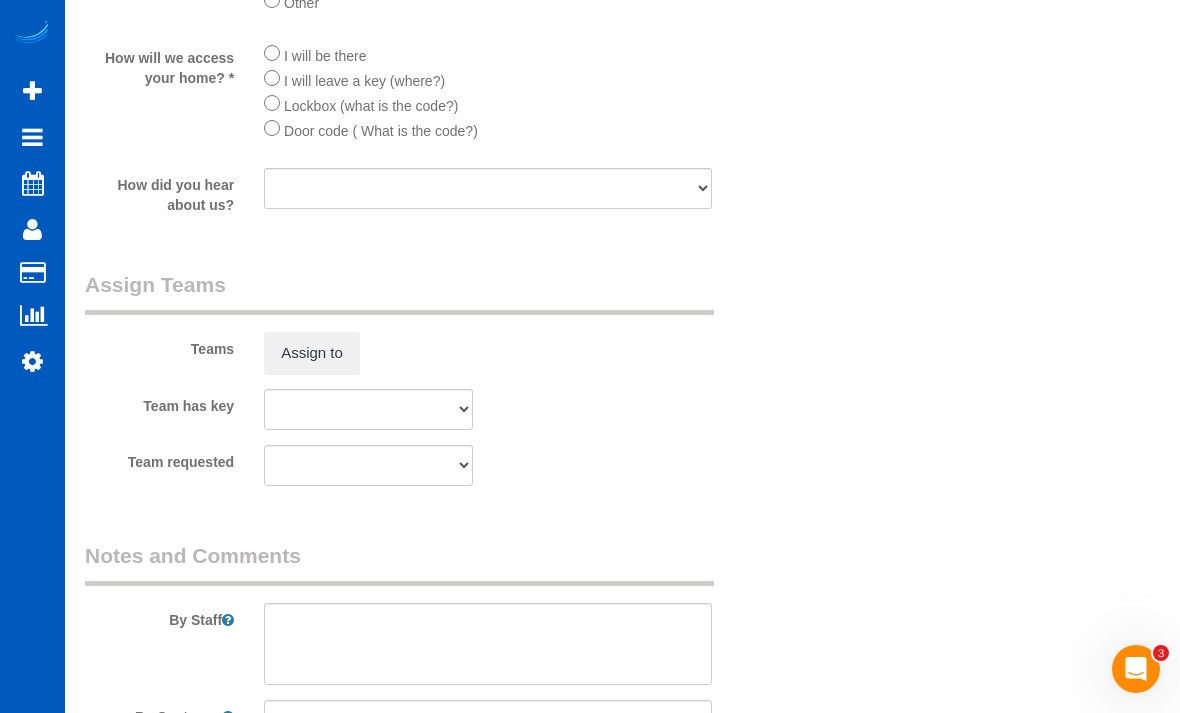 scroll, scrollTop: 2449, scrollLeft: 0, axis: vertical 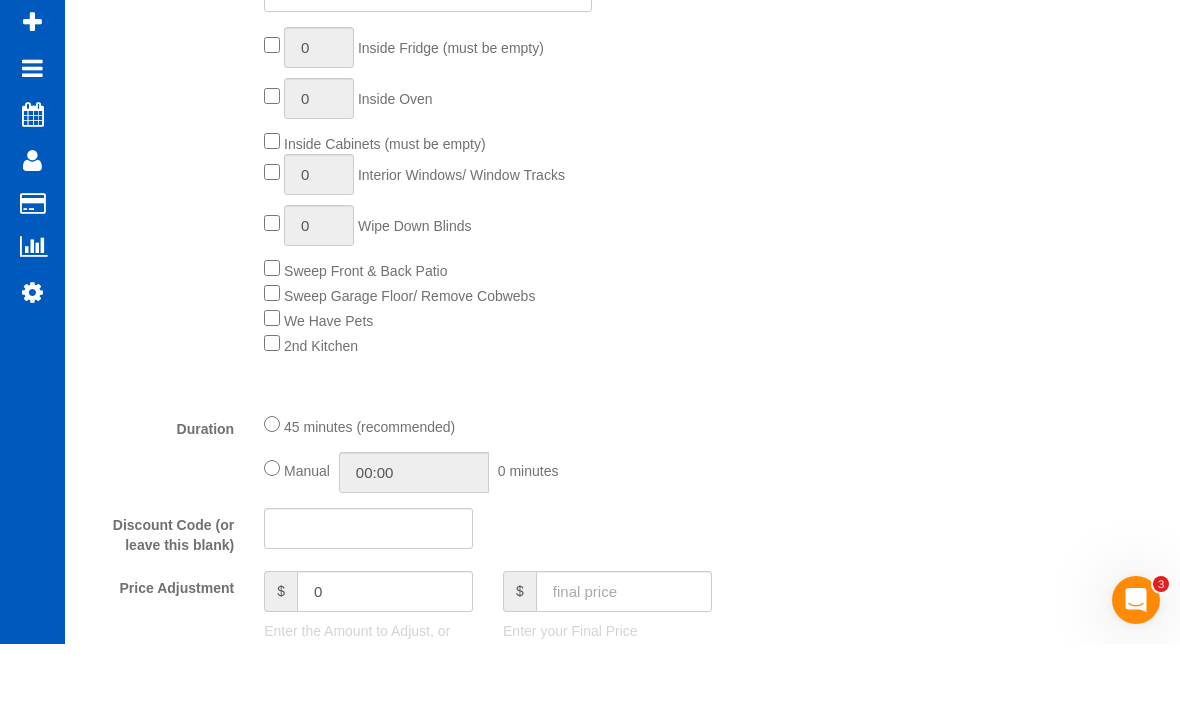 type on "Test" 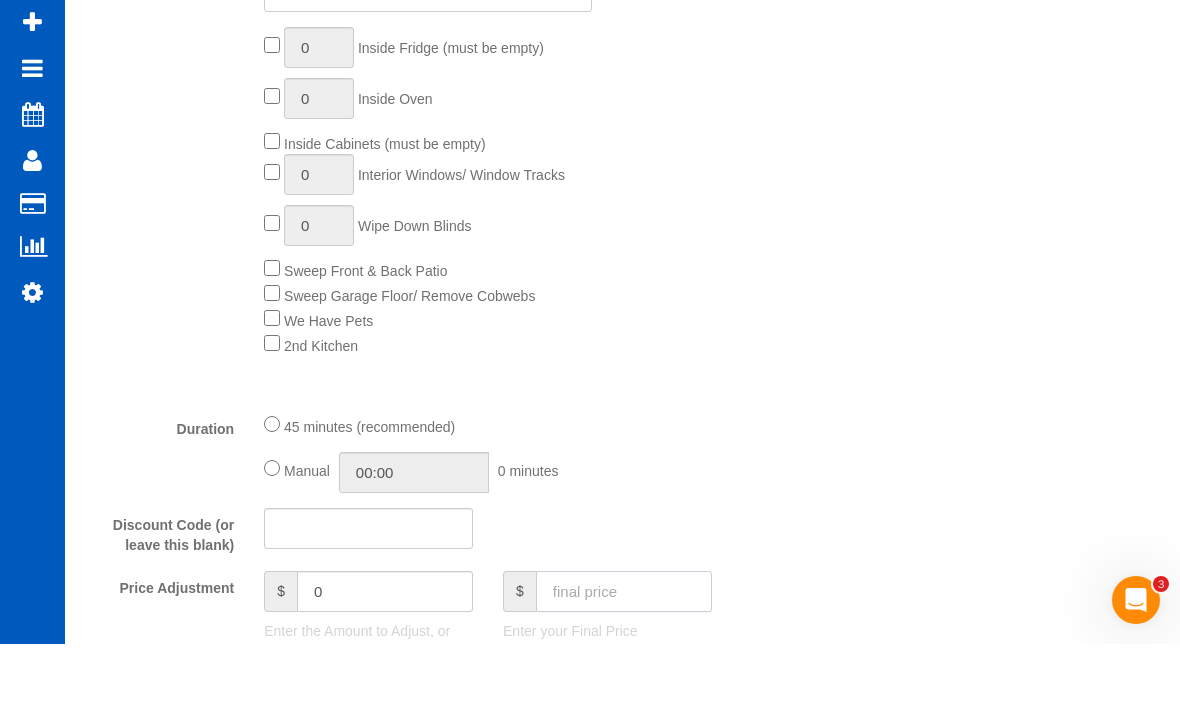 type on "0" 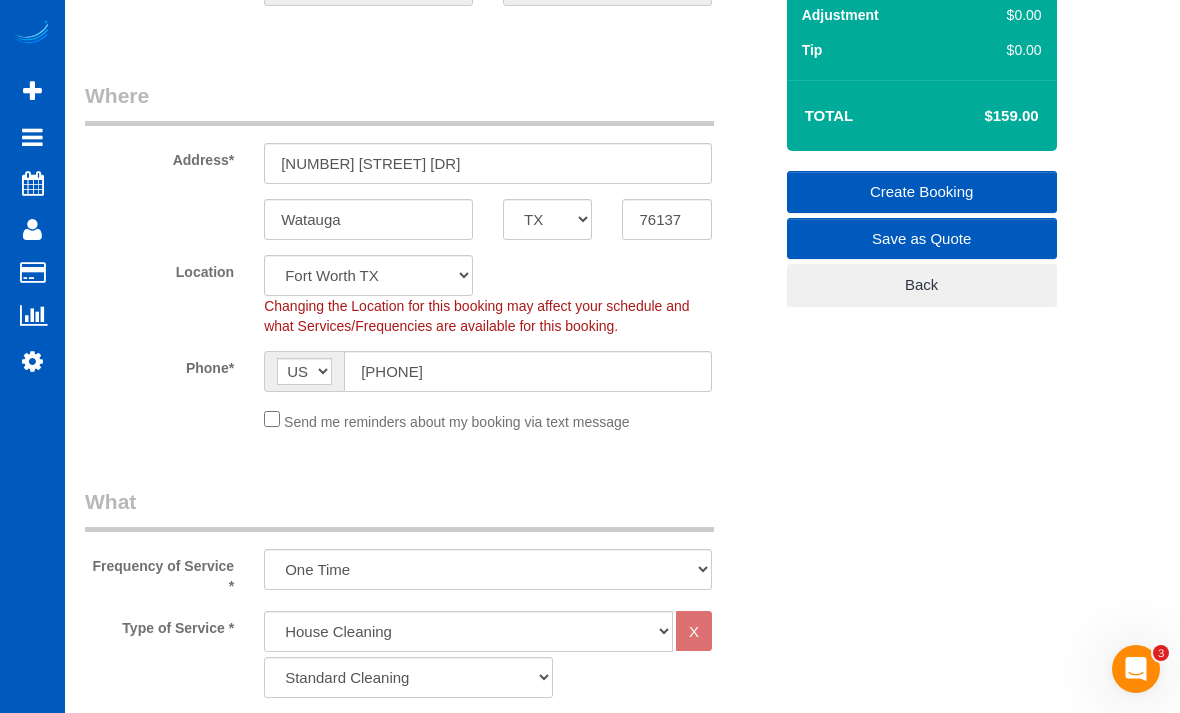 type on "-159" 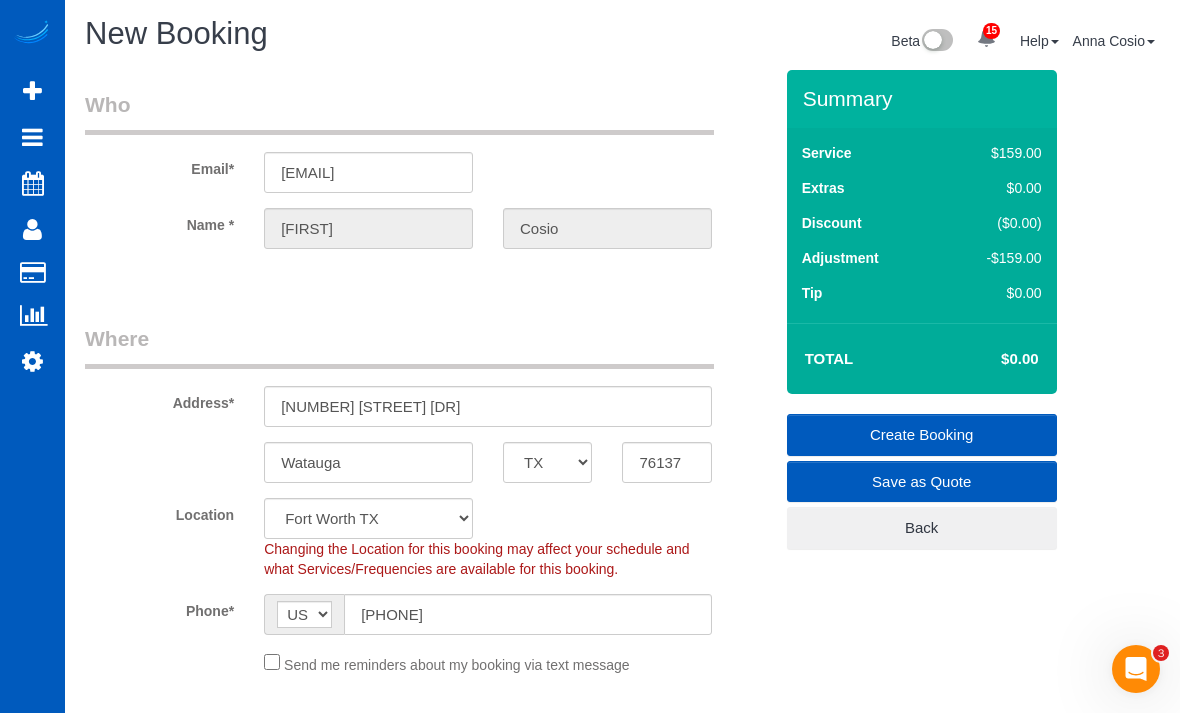 scroll, scrollTop: 0, scrollLeft: 0, axis: both 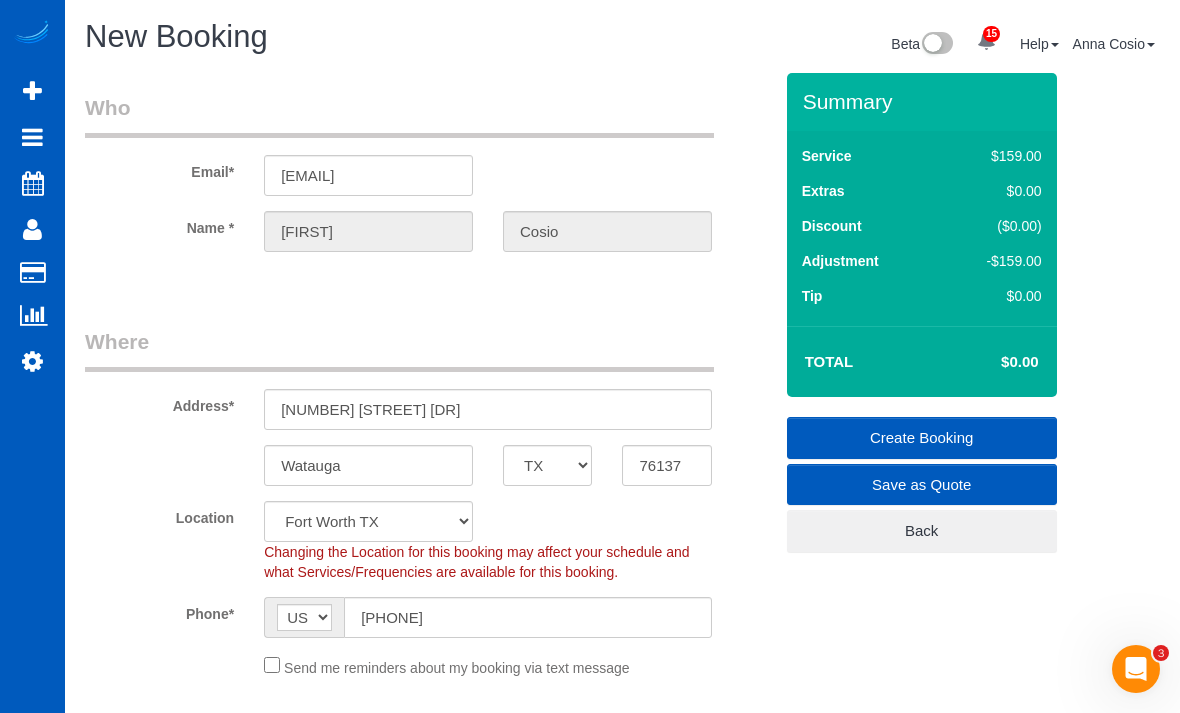 click on "Create Booking" at bounding box center (922, 438) 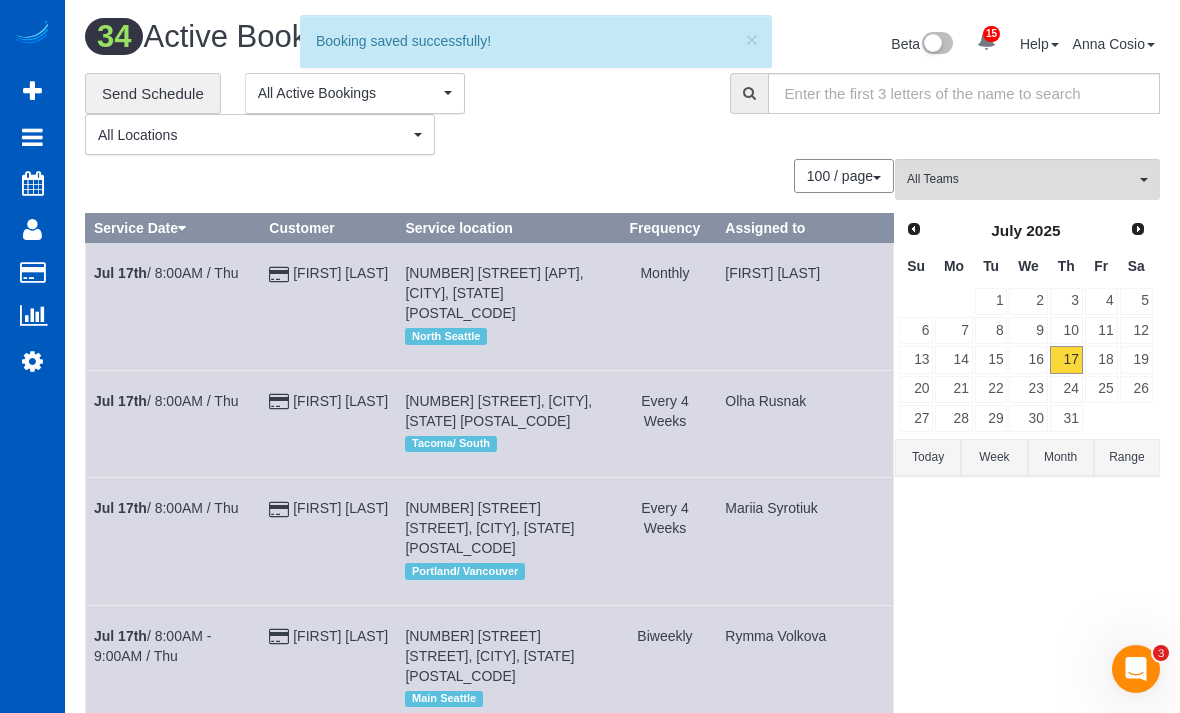 click on "Next" at bounding box center (1138, 229) 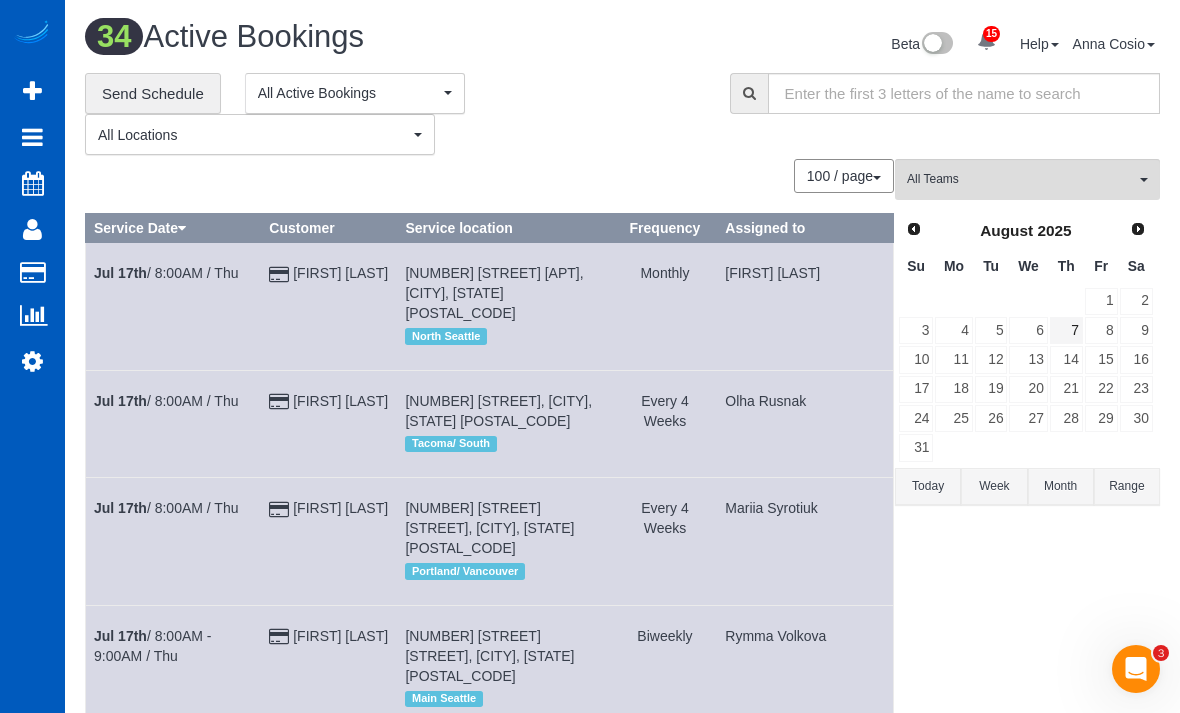click on "7" at bounding box center (1066, 330) 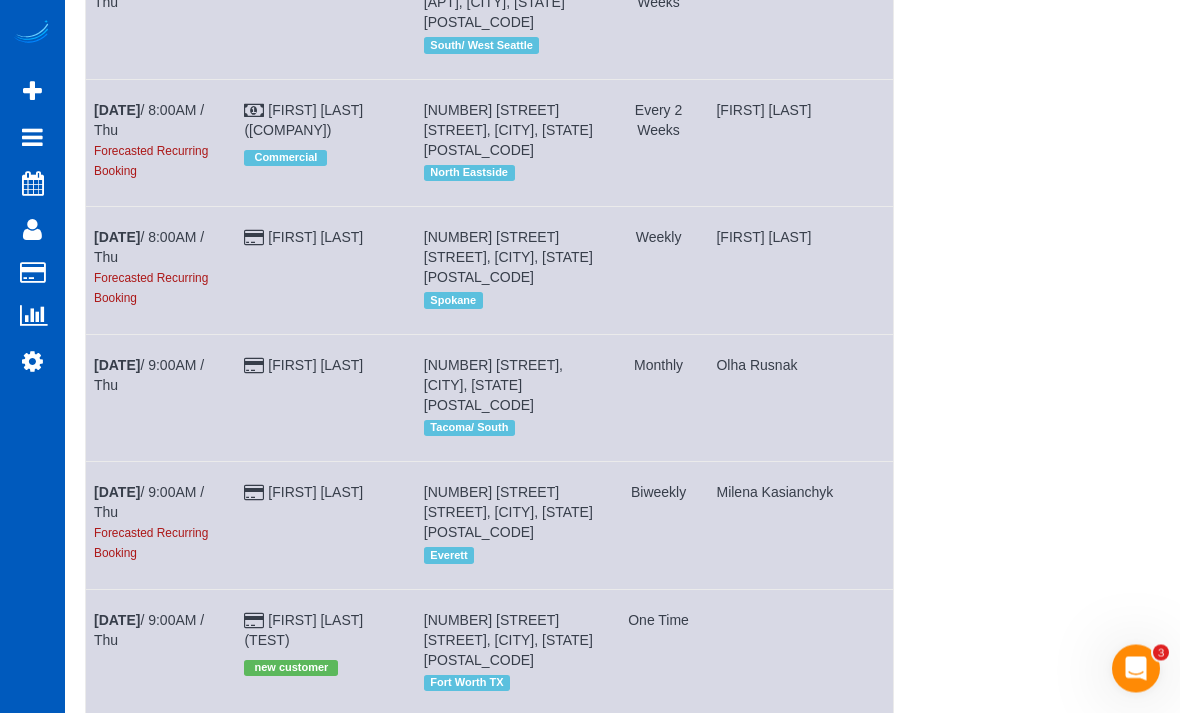scroll, scrollTop: 546, scrollLeft: 0, axis: vertical 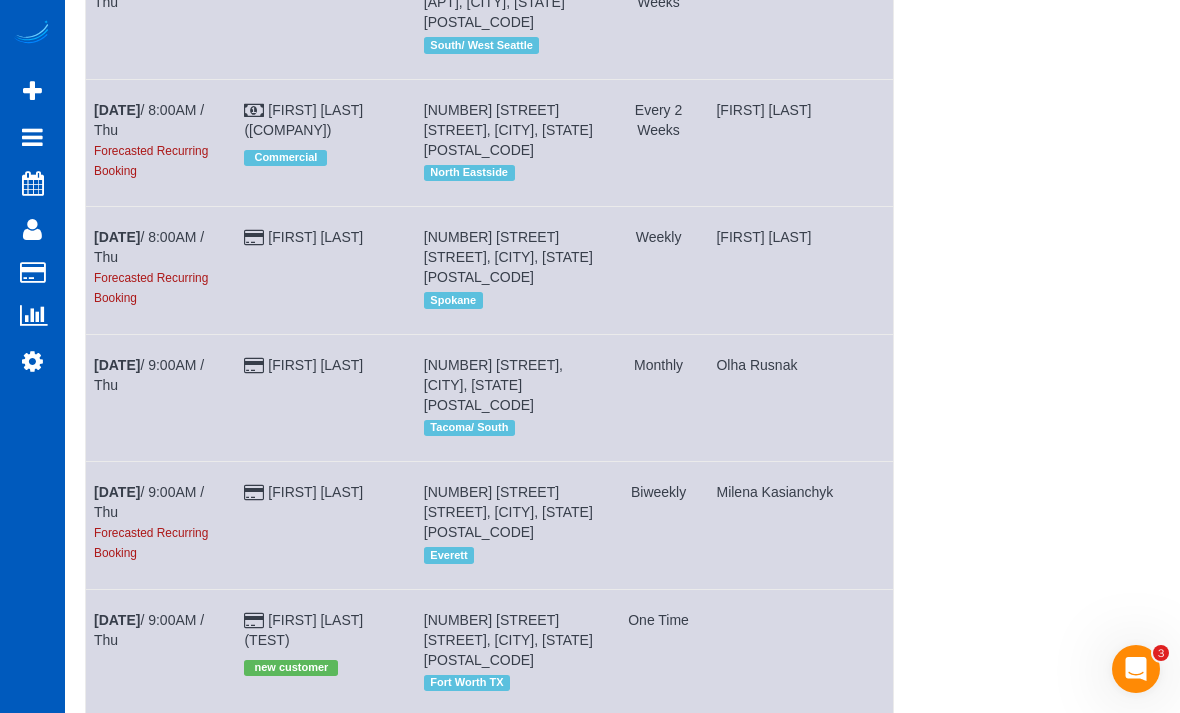 click on "Aug 7th
/ 9:00AM / Thu" at bounding box center (149, 630) 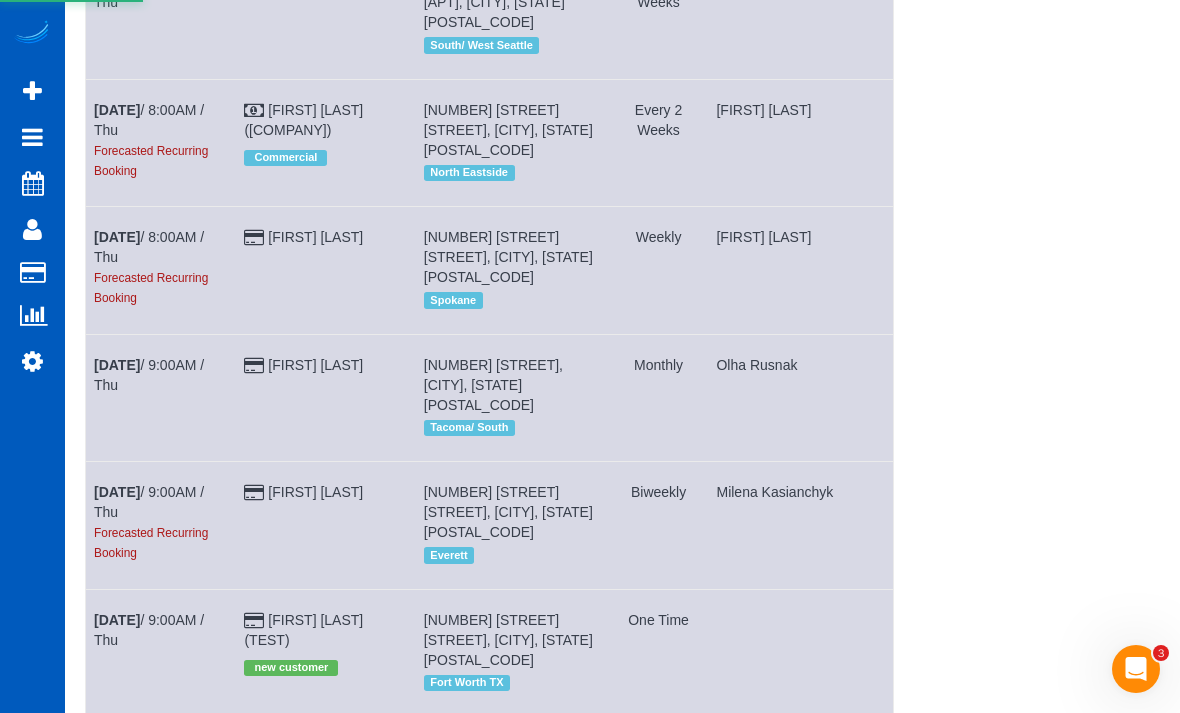 scroll, scrollTop: 0, scrollLeft: 0, axis: both 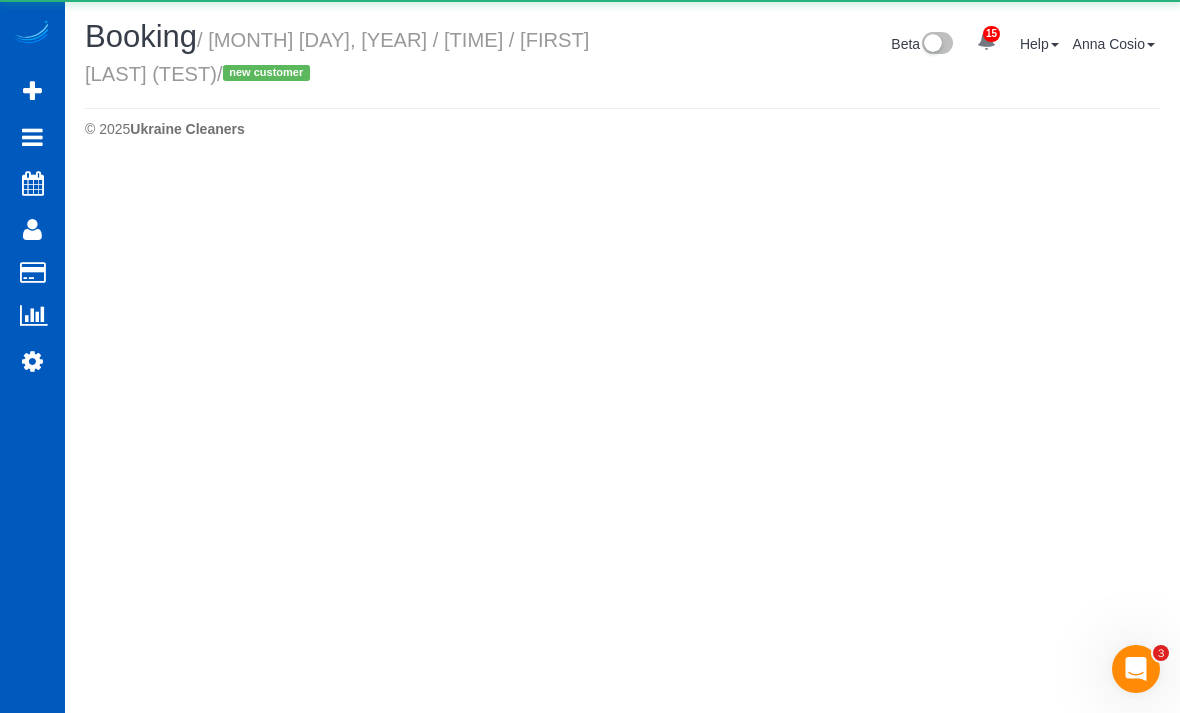 select on "TX" 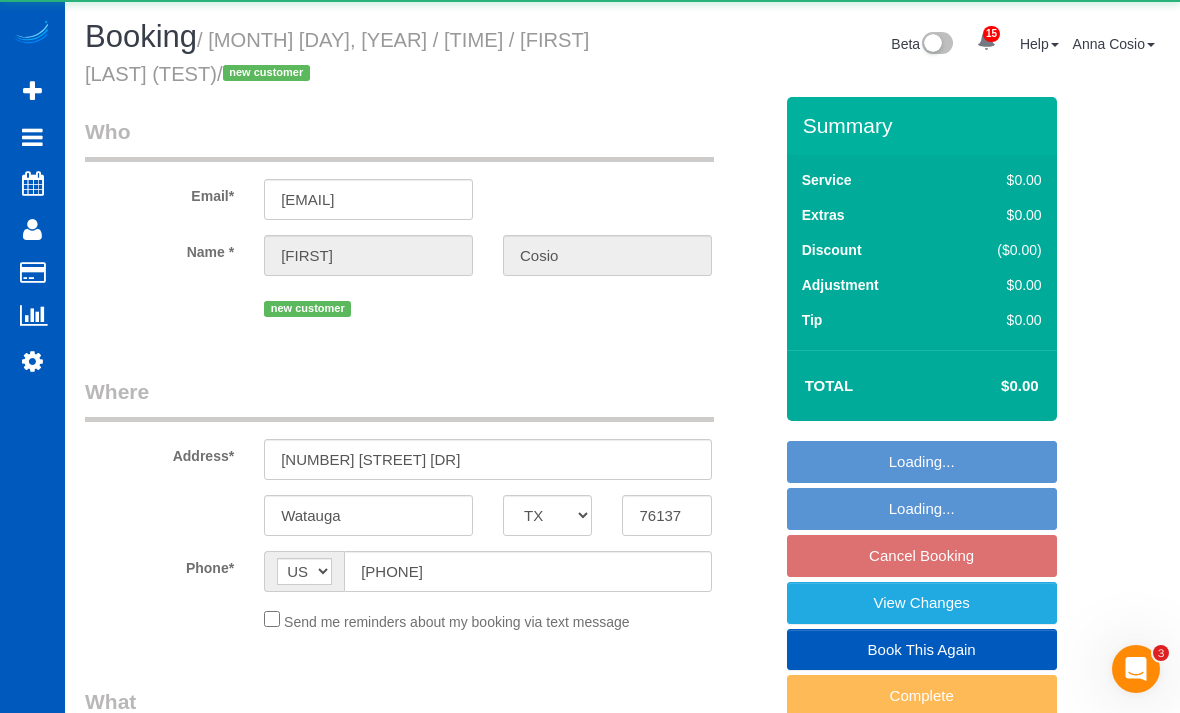 select on "object:47582" 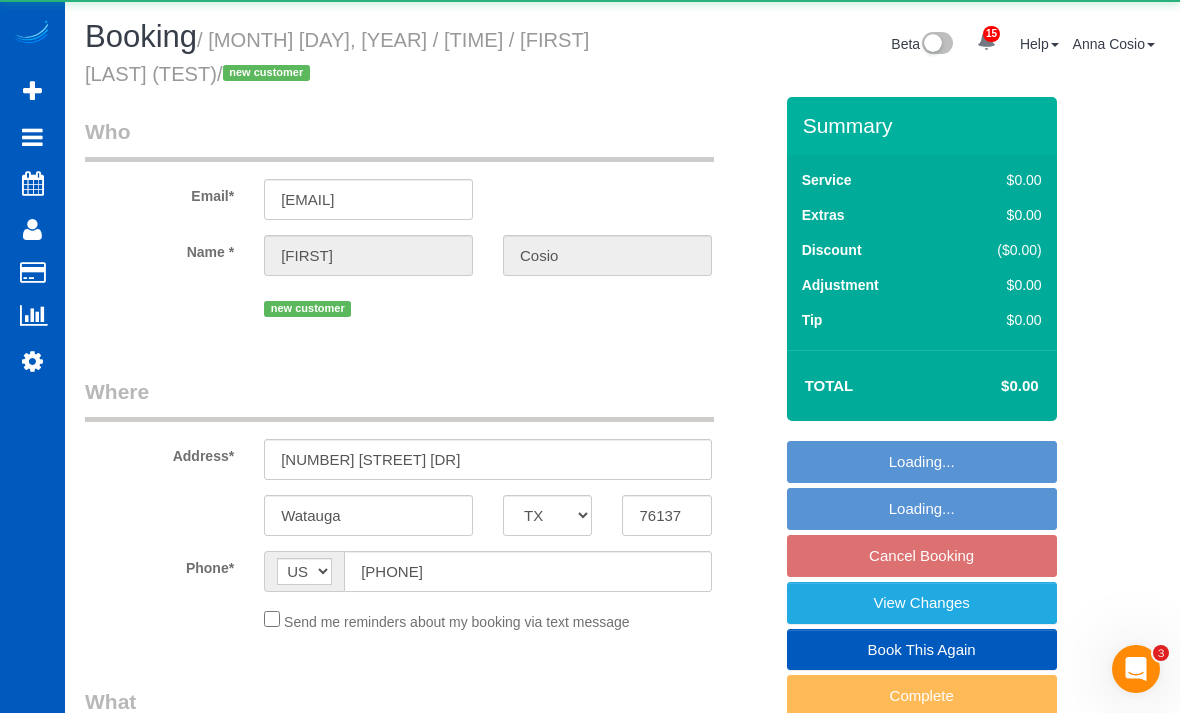 select on "string:fspay-bed972ae-64f4-453d-9004-d219d6330166" 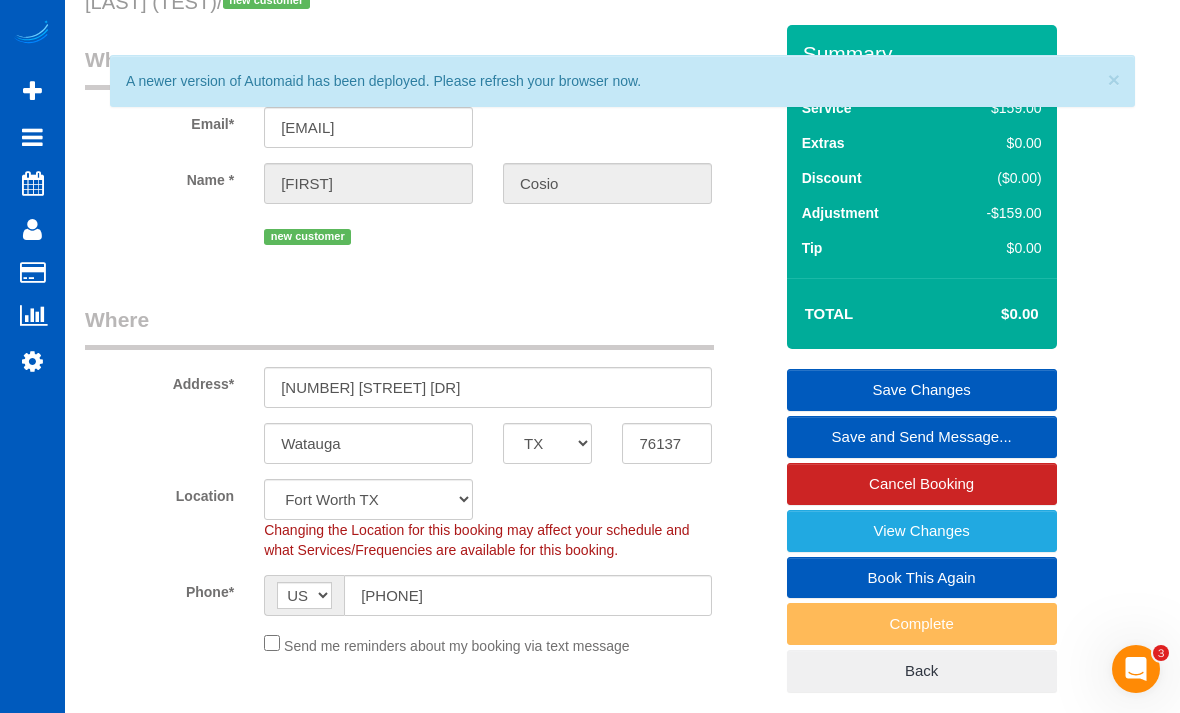 scroll, scrollTop: 0, scrollLeft: 0, axis: both 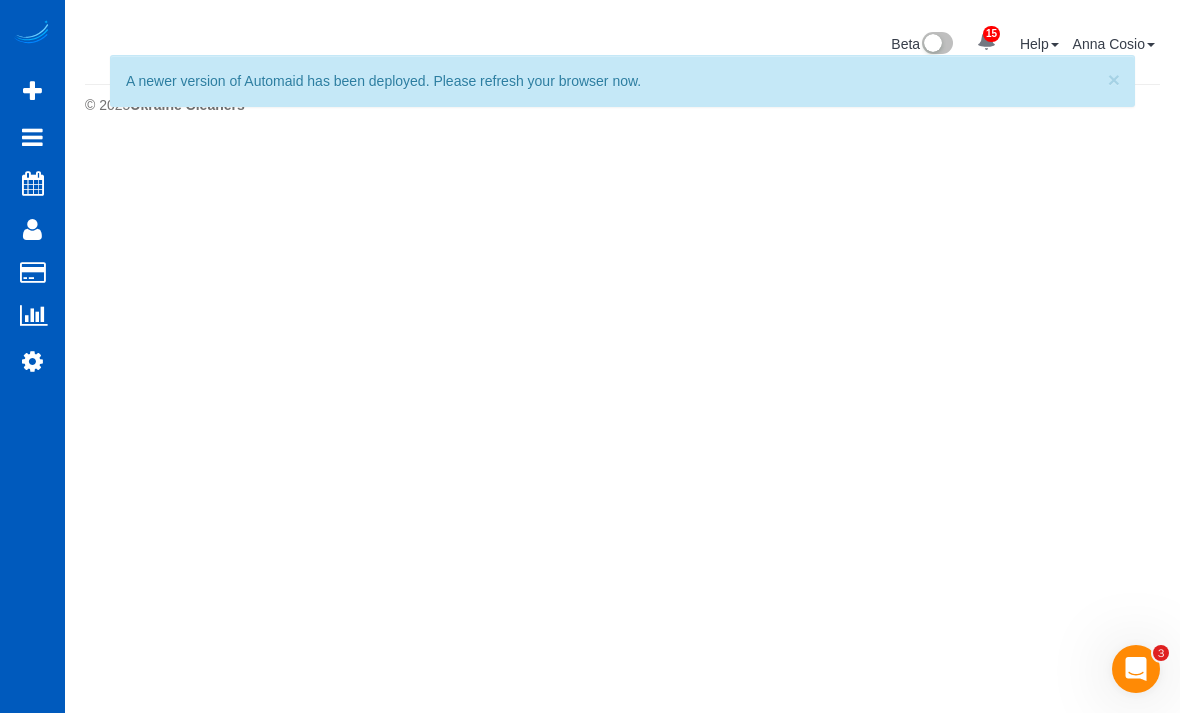 click on "×" at bounding box center (1114, 79) 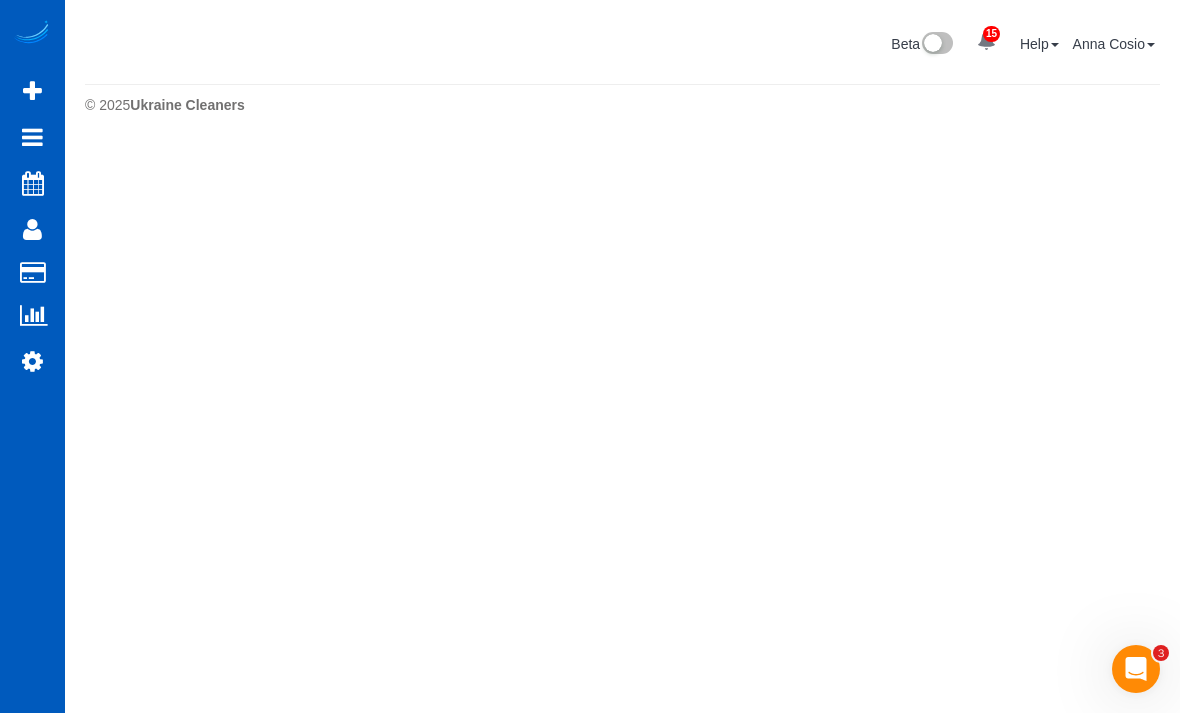 click on "Customers" at bounding box center [190, 273] 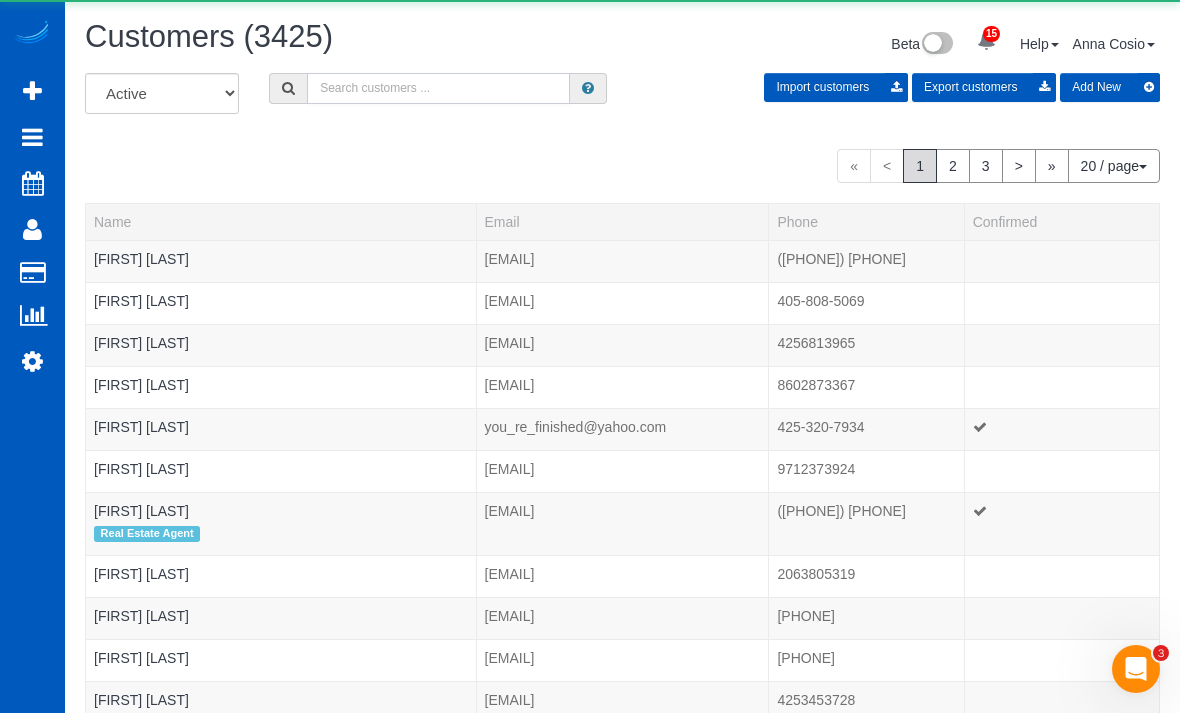 click at bounding box center [438, 88] 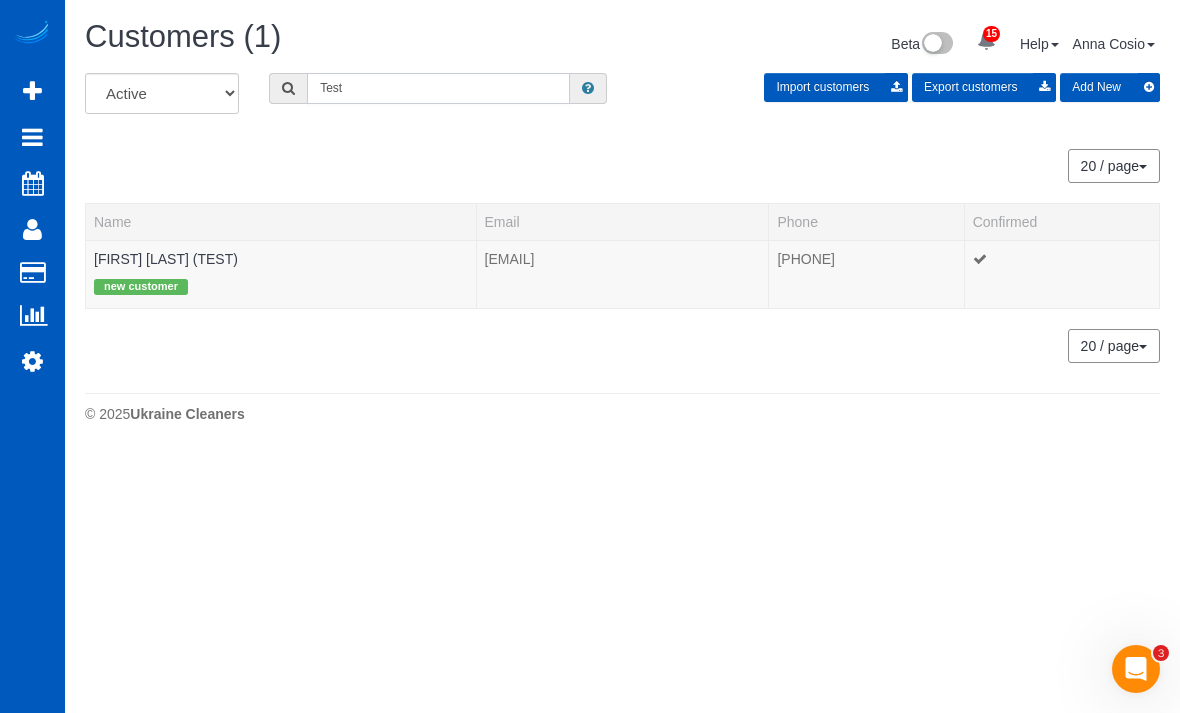 type on "Test" 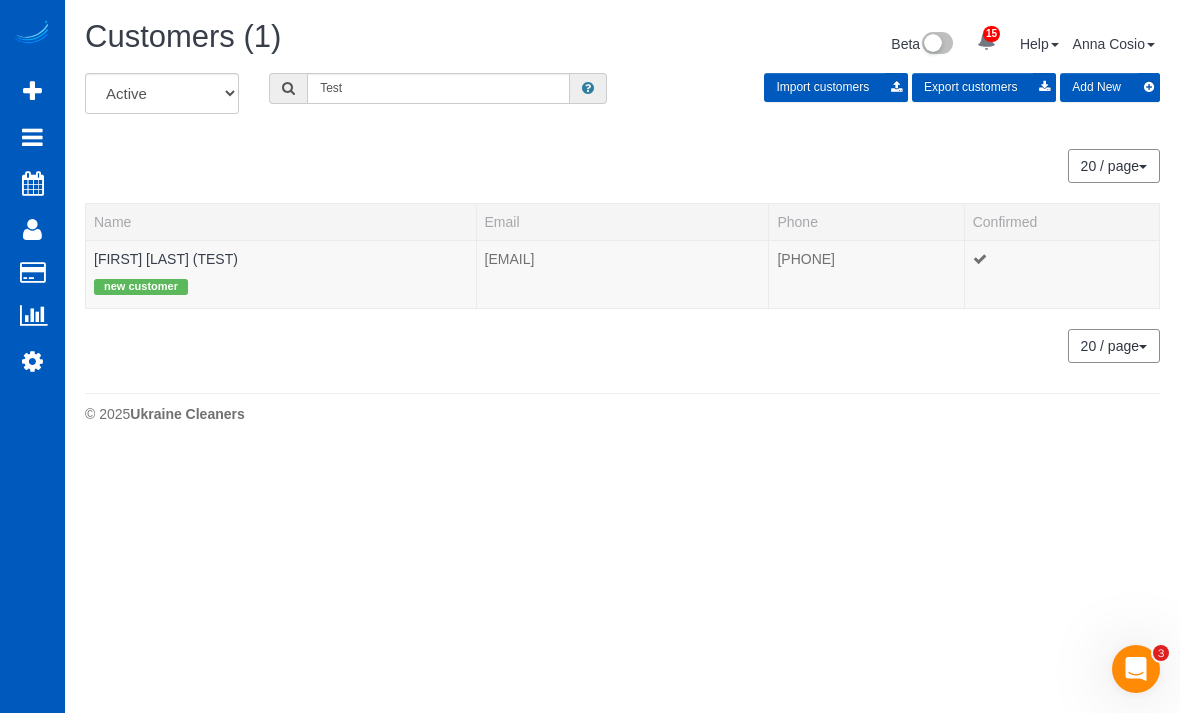 click on "Anna Cosio (TEST)" at bounding box center [166, 259] 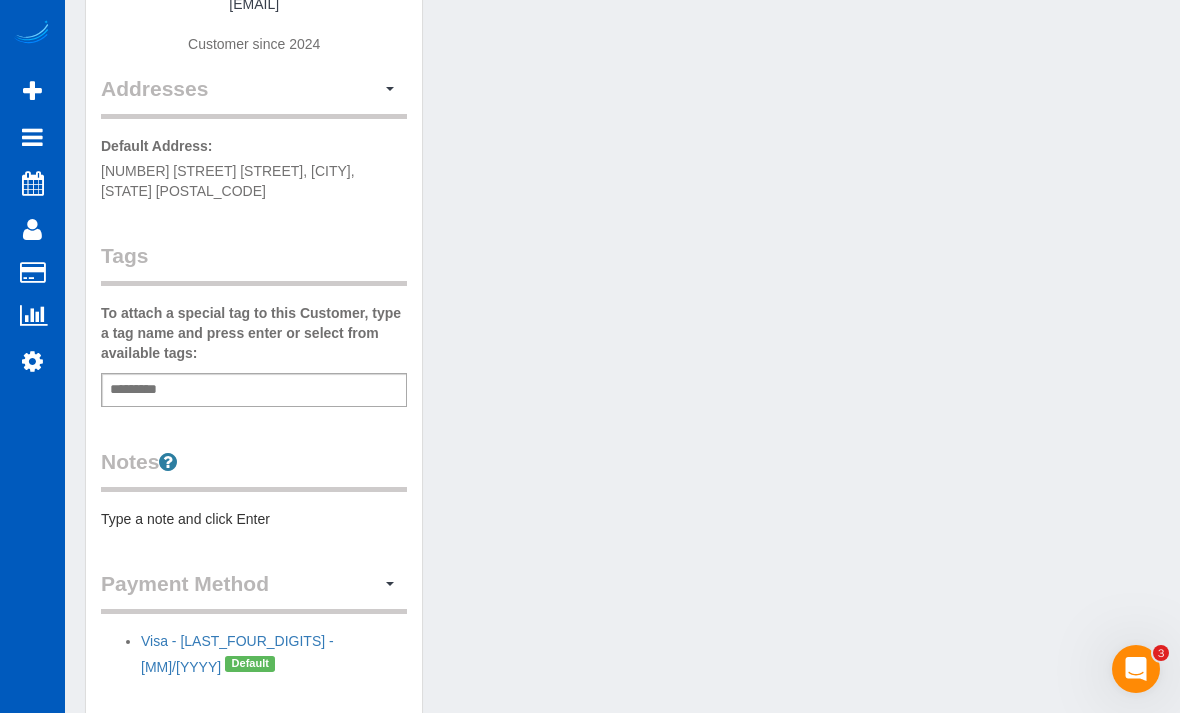 scroll, scrollTop: 353, scrollLeft: 0, axis: vertical 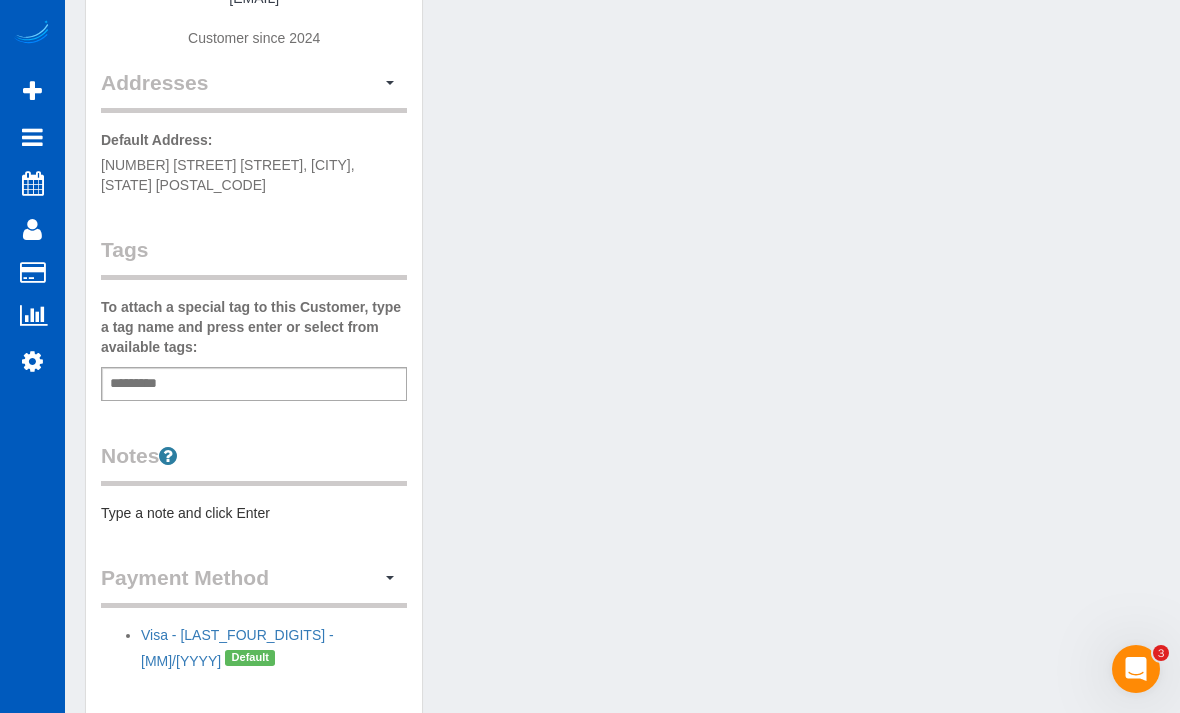 click at bounding box center (139, 384) 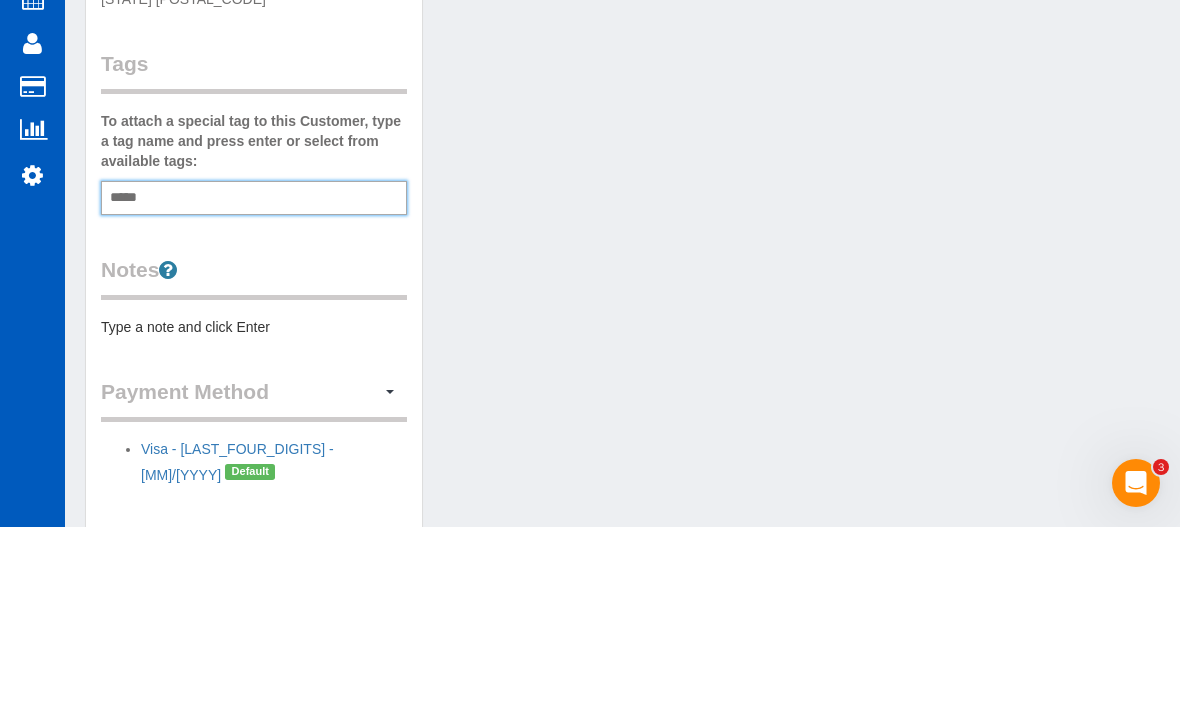 type on "******" 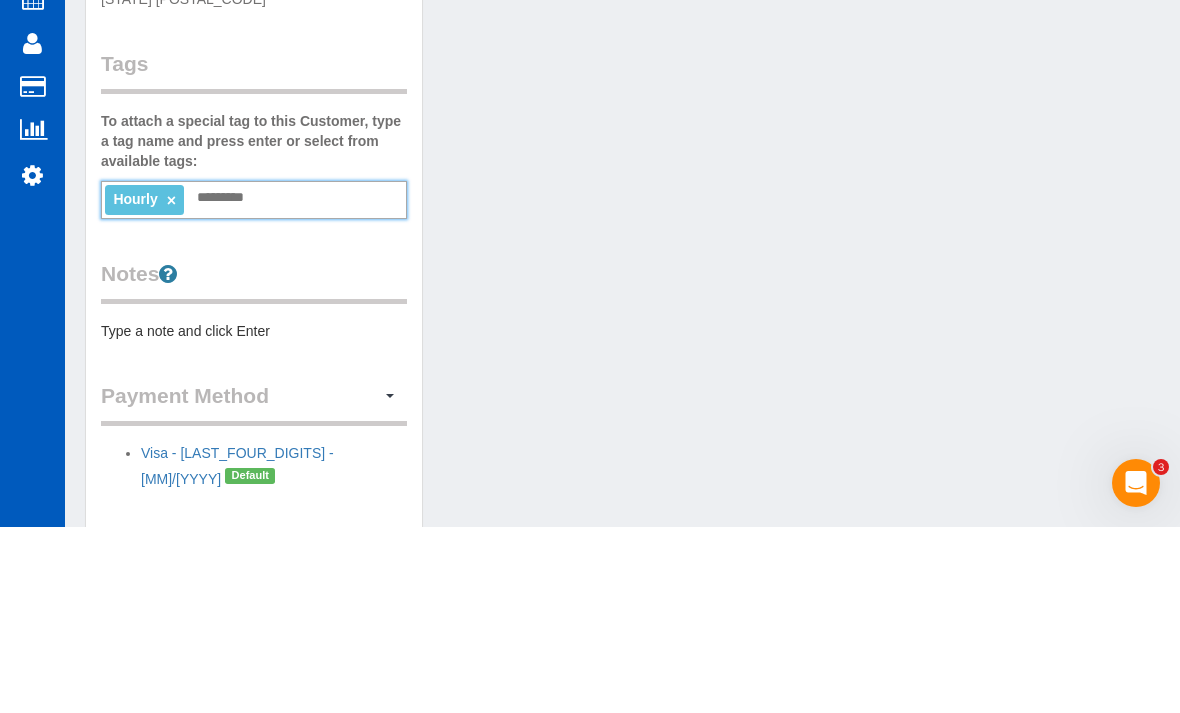 click on "Hourly" at bounding box center [135, 385] 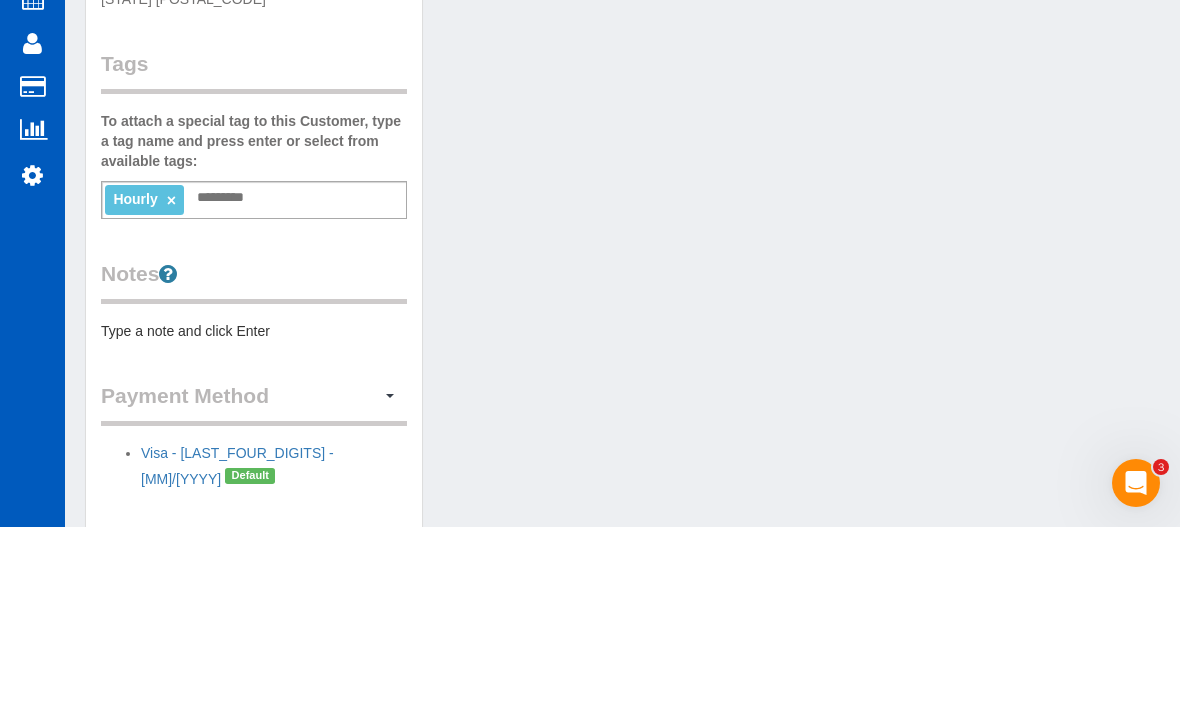 click on "Customer Info
Edit Contact Info
Send Message
Email Preferences
Special Sales Tax
View Changes
Mark as Unconfirmed
Block this Customer
Archive Account
Delete Account
Anna Cosio (TEST)
(682) 812-0861" at bounding box center [622, 235] 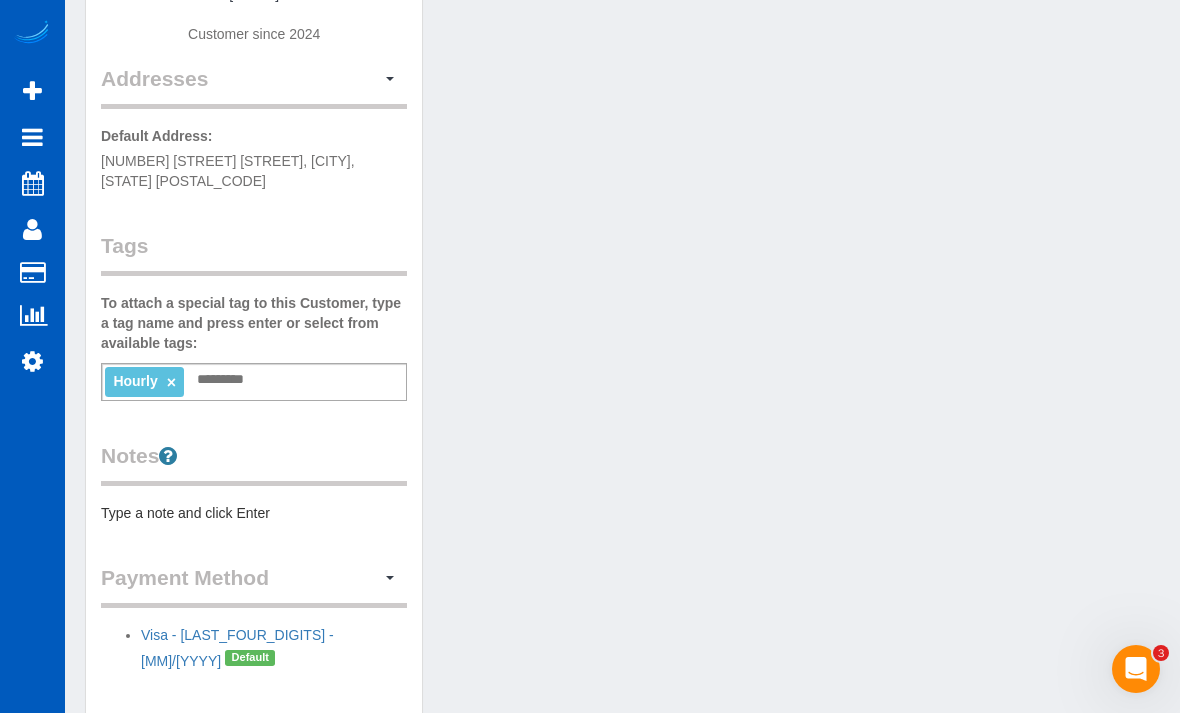 click on "×" at bounding box center [171, 382] 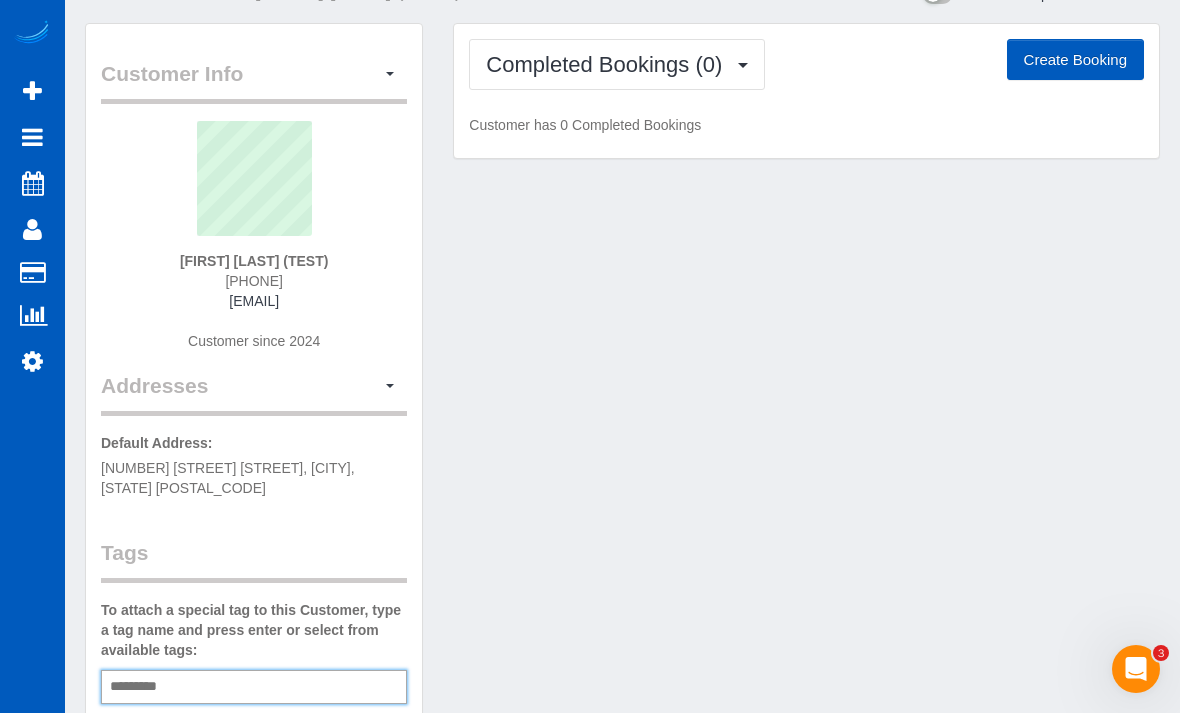 scroll, scrollTop: 0, scrollLeft: 0, axis: both 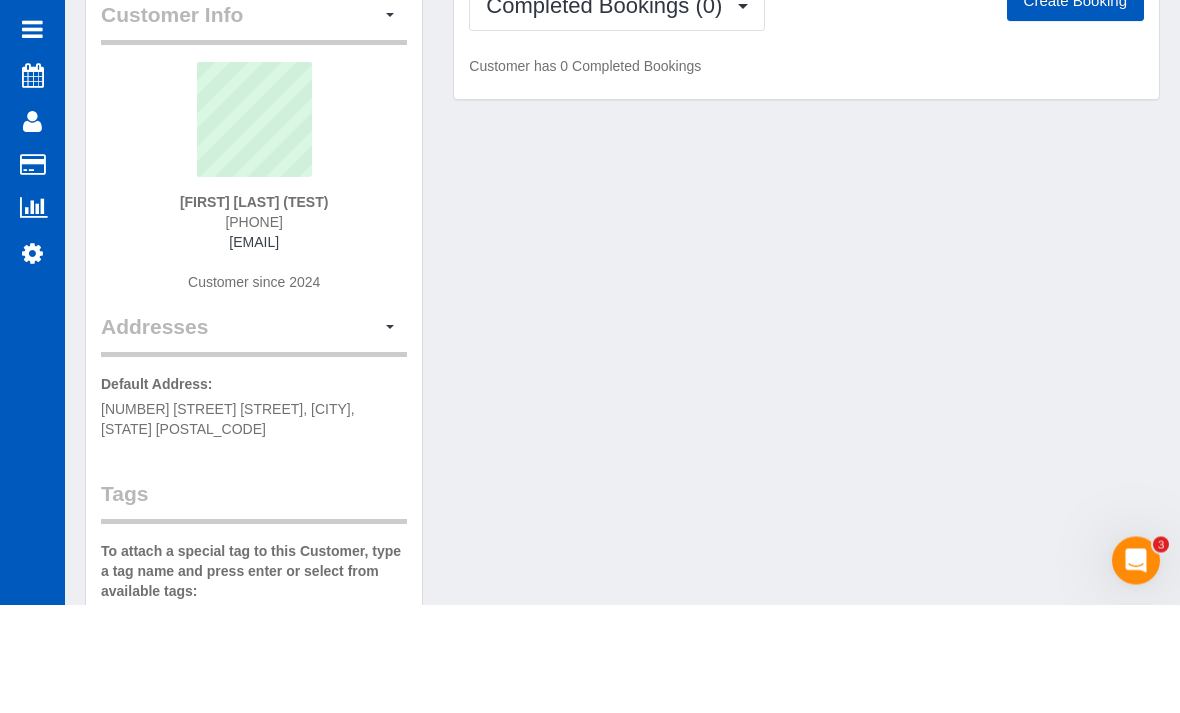 click on "Customer Info
Edit Contact Info
Send Message
Email Preferences
Special Sales Tax
View Changes
Mark as Unconfirmed
Block this Customer
Archive Account
Delete Account
Anna Cosio (TEST)
(682) 812-0861" at bounding box center [622, 586] 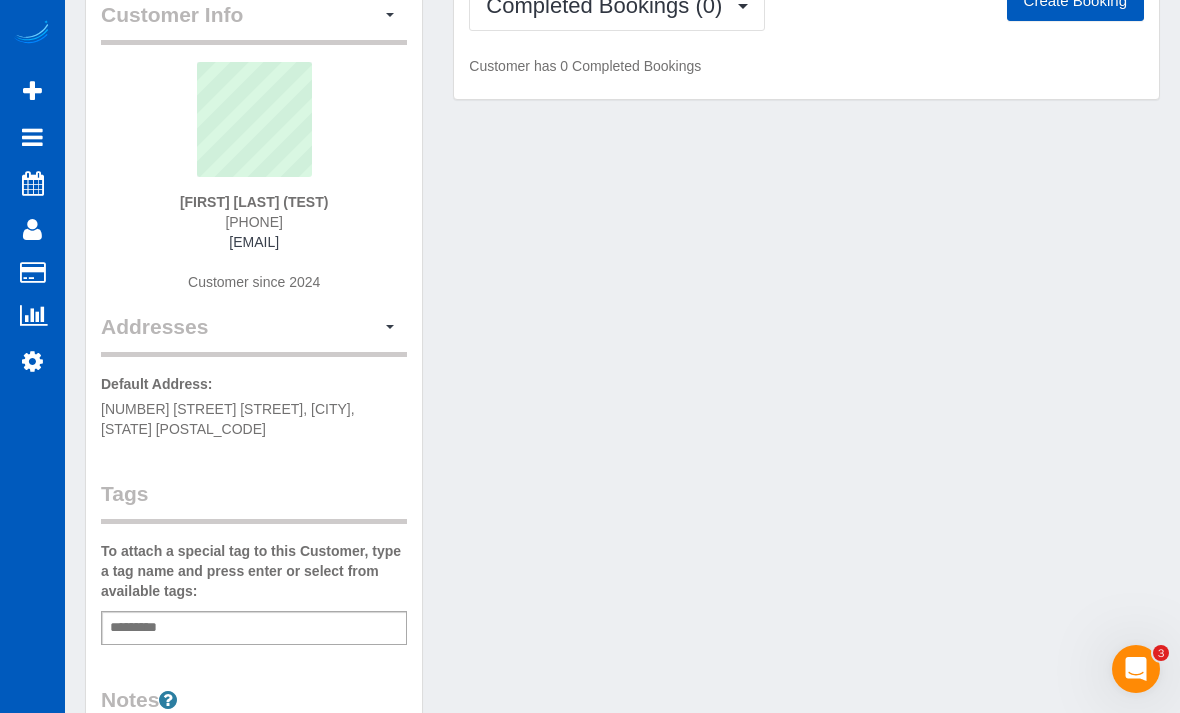 click at bounding box center (390, 15) 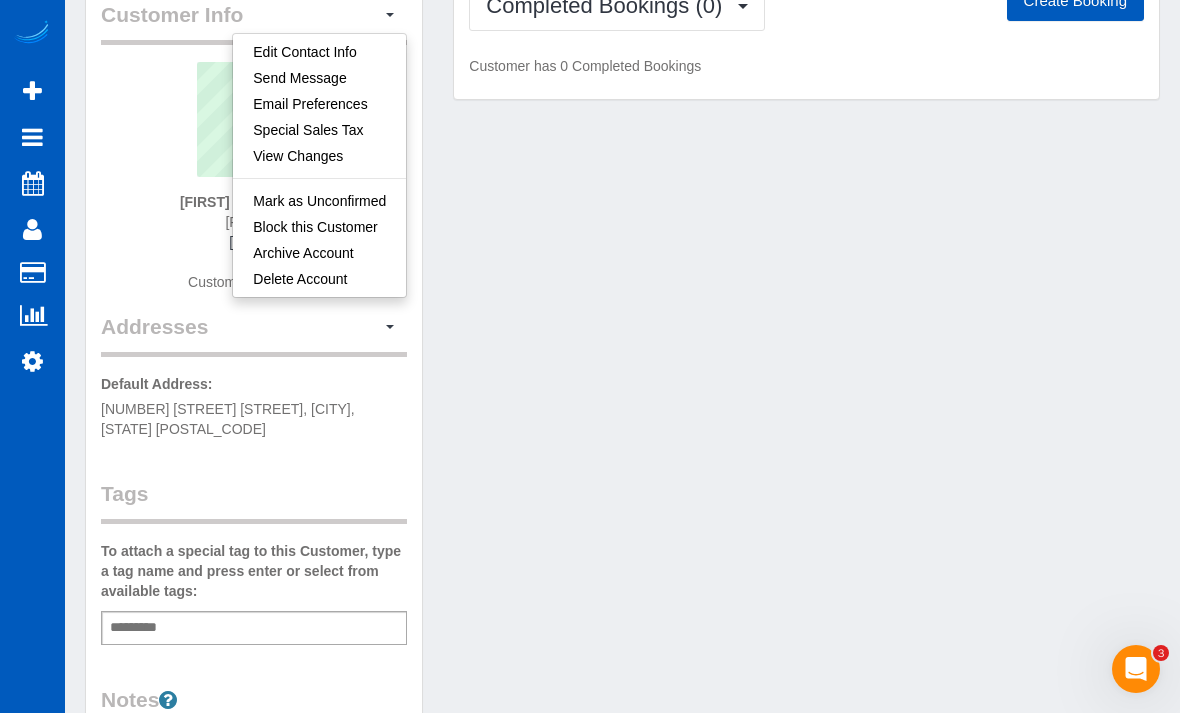 click on "Special Sales Tax" at bounding box center (319, 130) 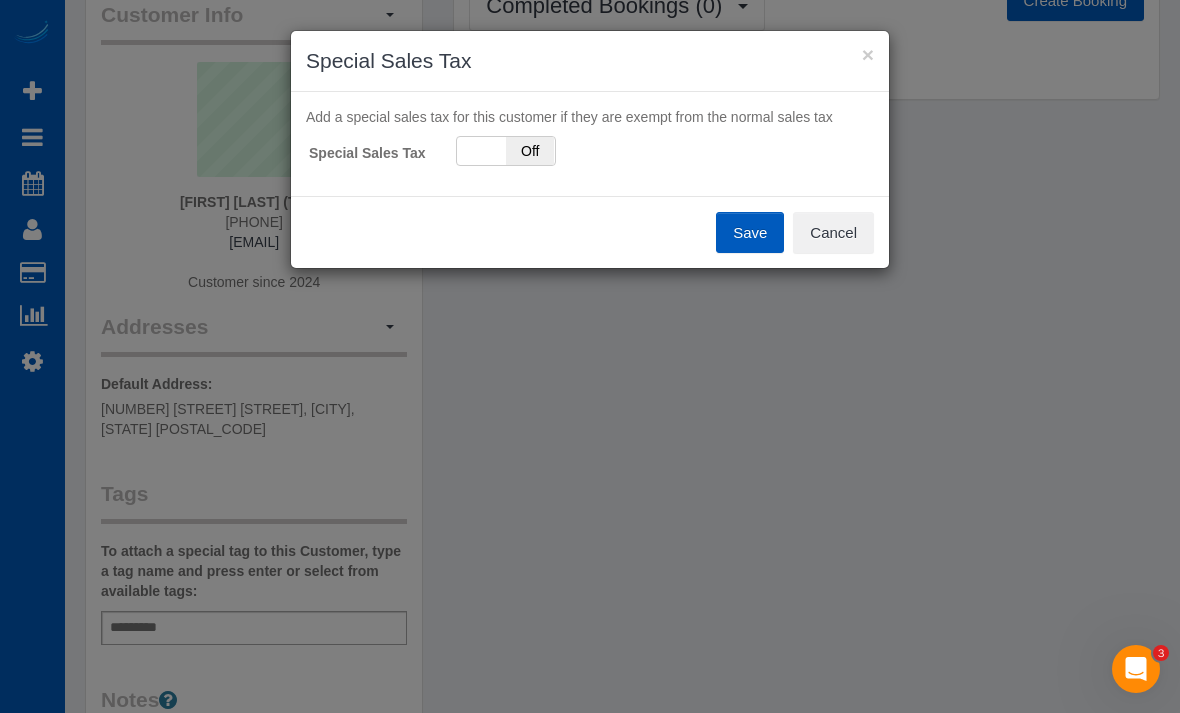 click on "Cancel" at bounding box center (833, 233) 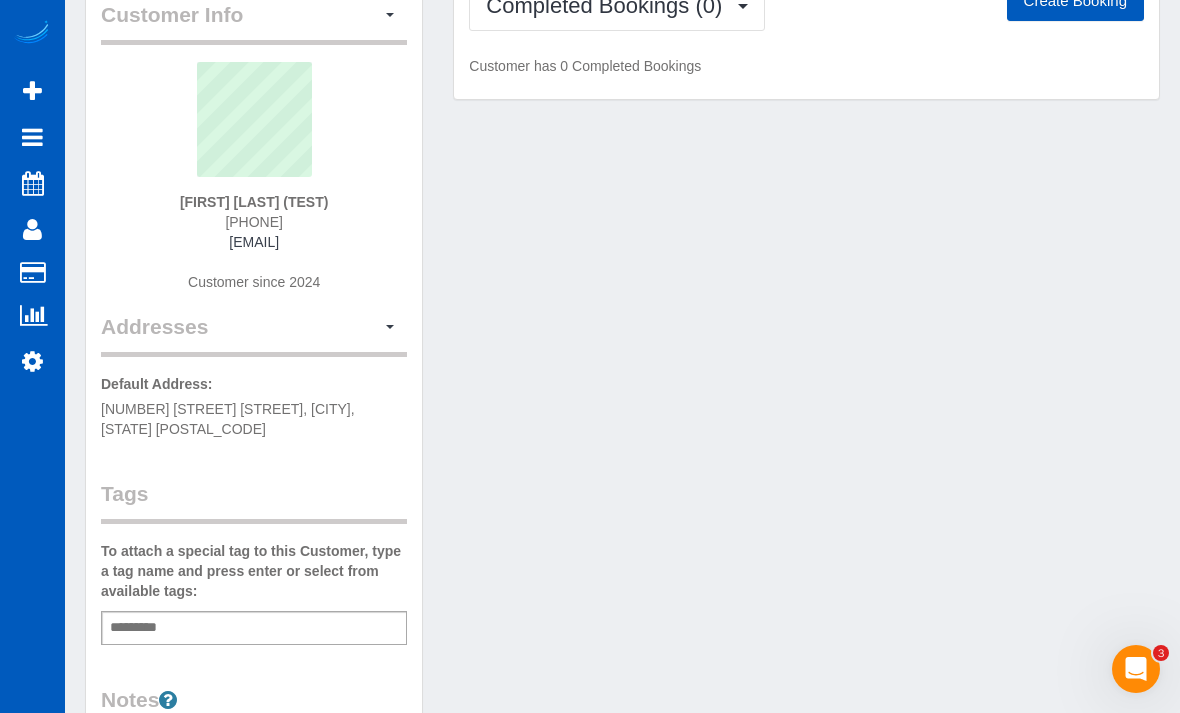 click on "Addresses
Manage Addresses
Add New Address" at bounding box center [254, 221] 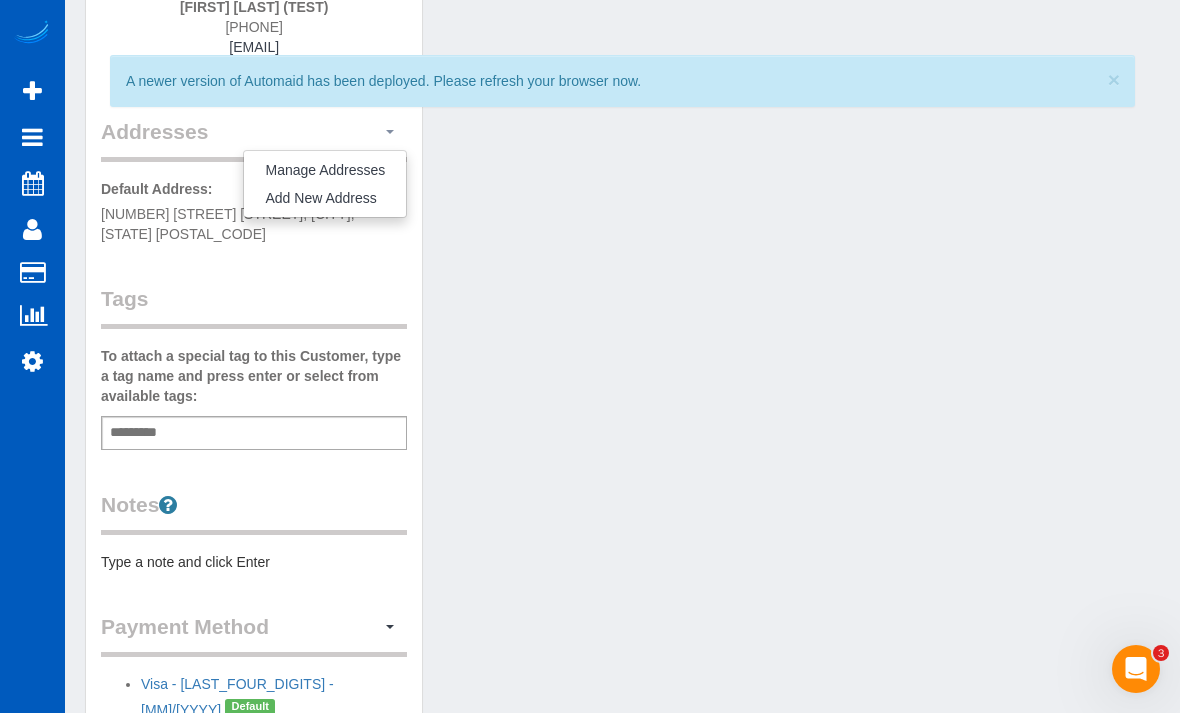 scroll, scrollTop: 353, scrollLeft: 0, axis: vertical 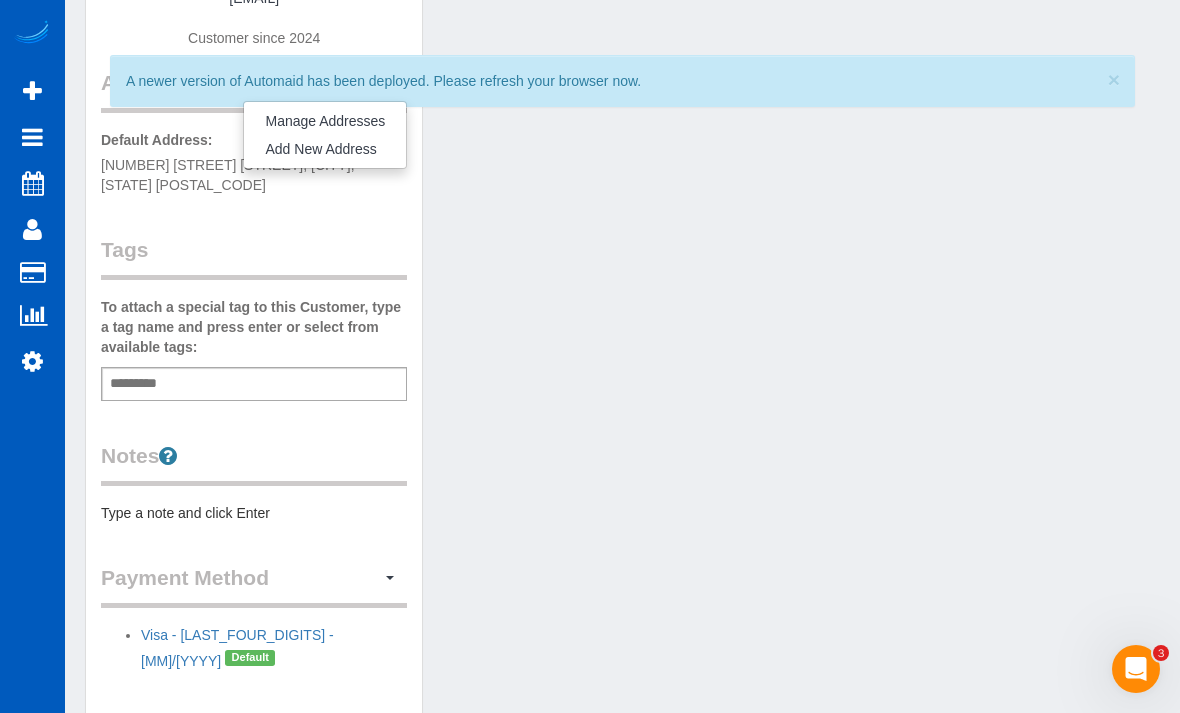 click at bounding box center [590, 356] 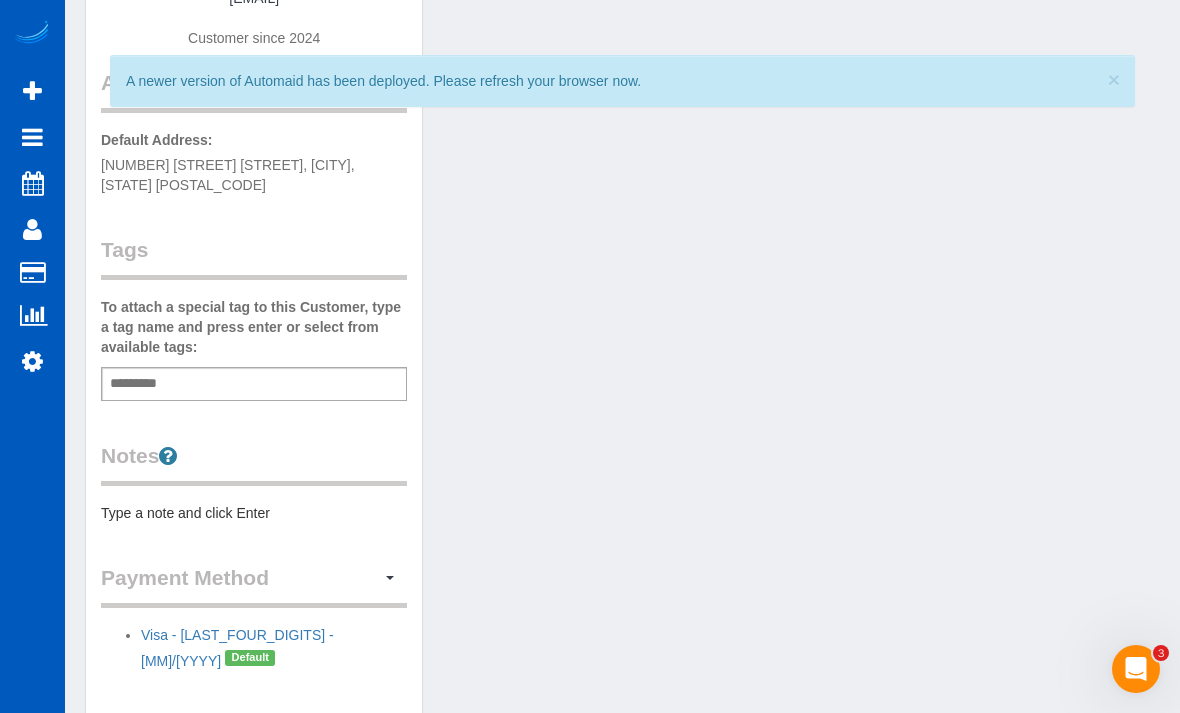 click at bounding box center (139, 384) 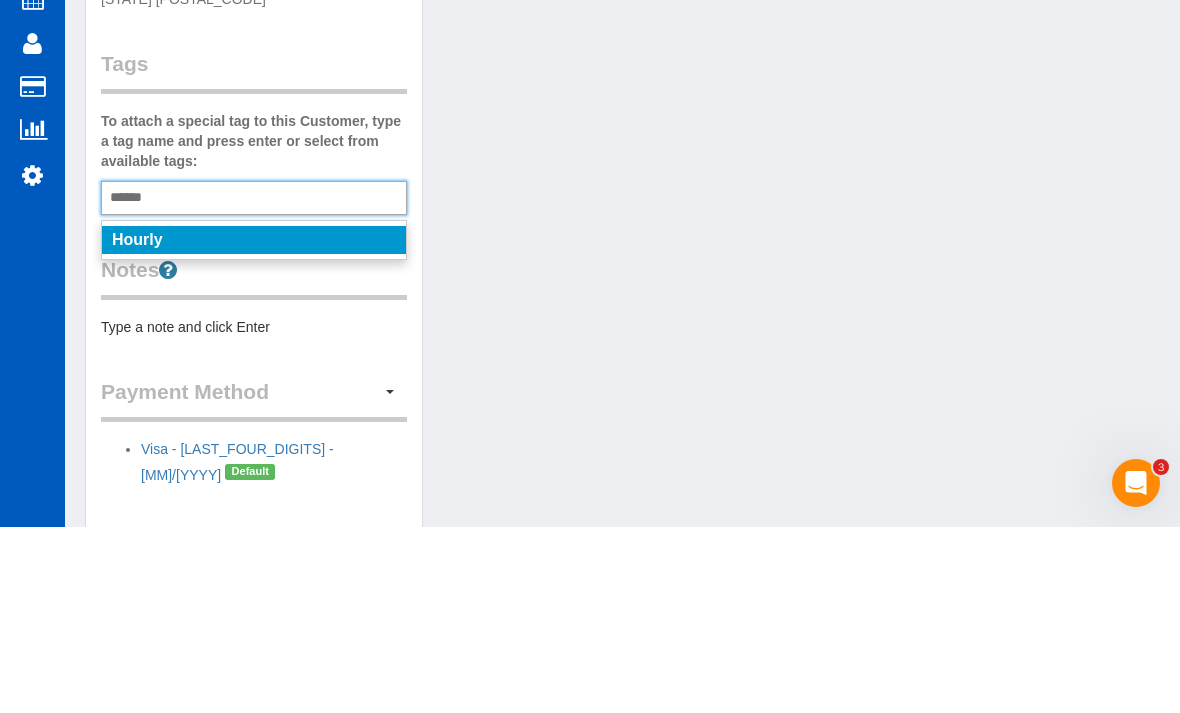 type on "******" 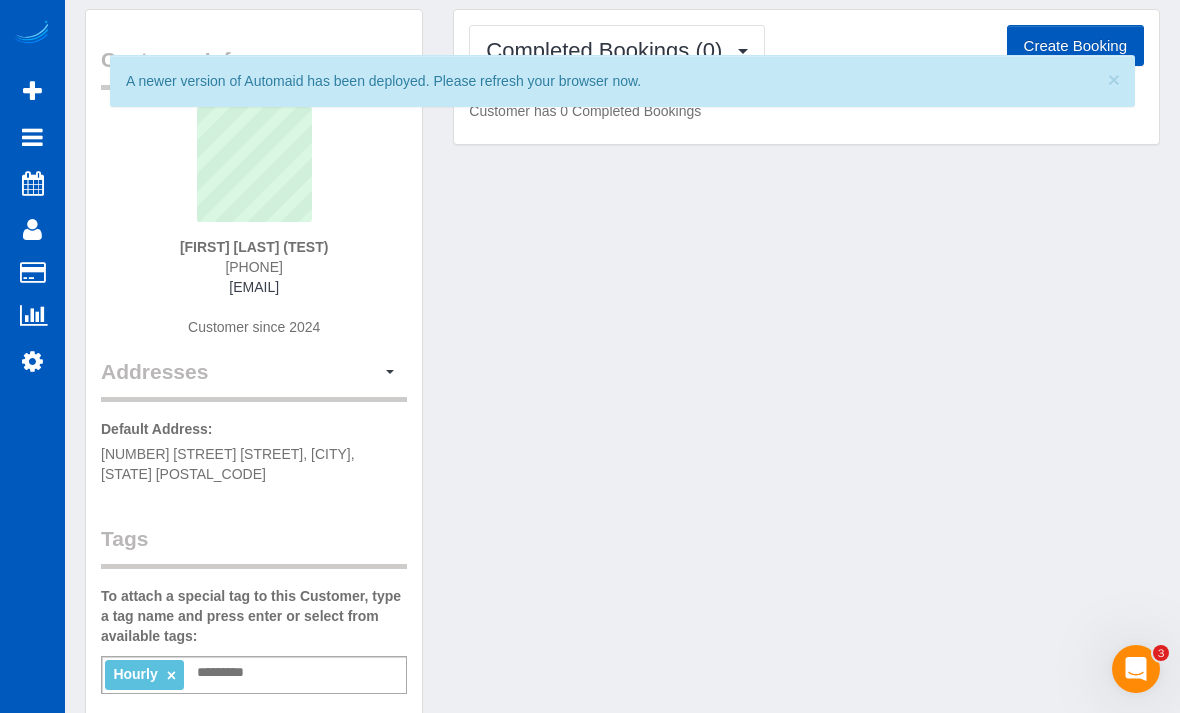scroll, scrollTop: 0, scrollLeft: 0, axis: both 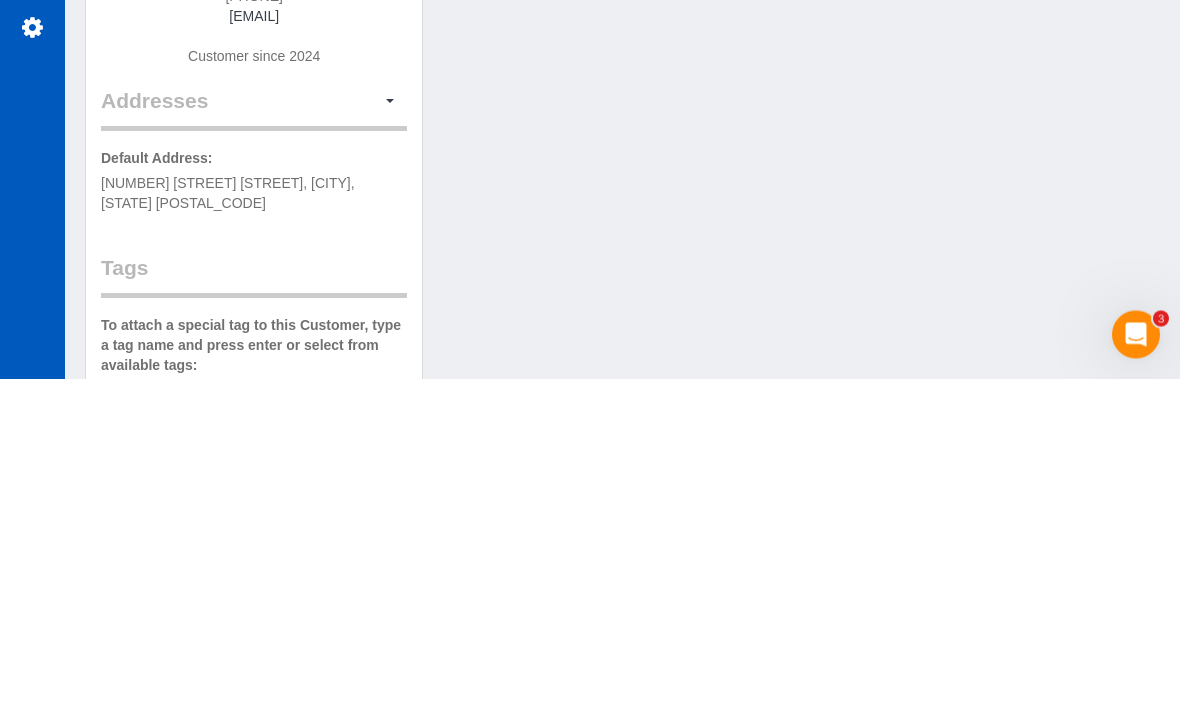 click on "Customer Info
Edit Contact Info
Send Message
Email Preferences
Special Sales Tax
View Changes
Mark as Unconfirmed
Block this Customer
Archive Account
Delete Account
Anna Cosio (TEST)
(682) 812-0861" at bounding box center [622, 588] 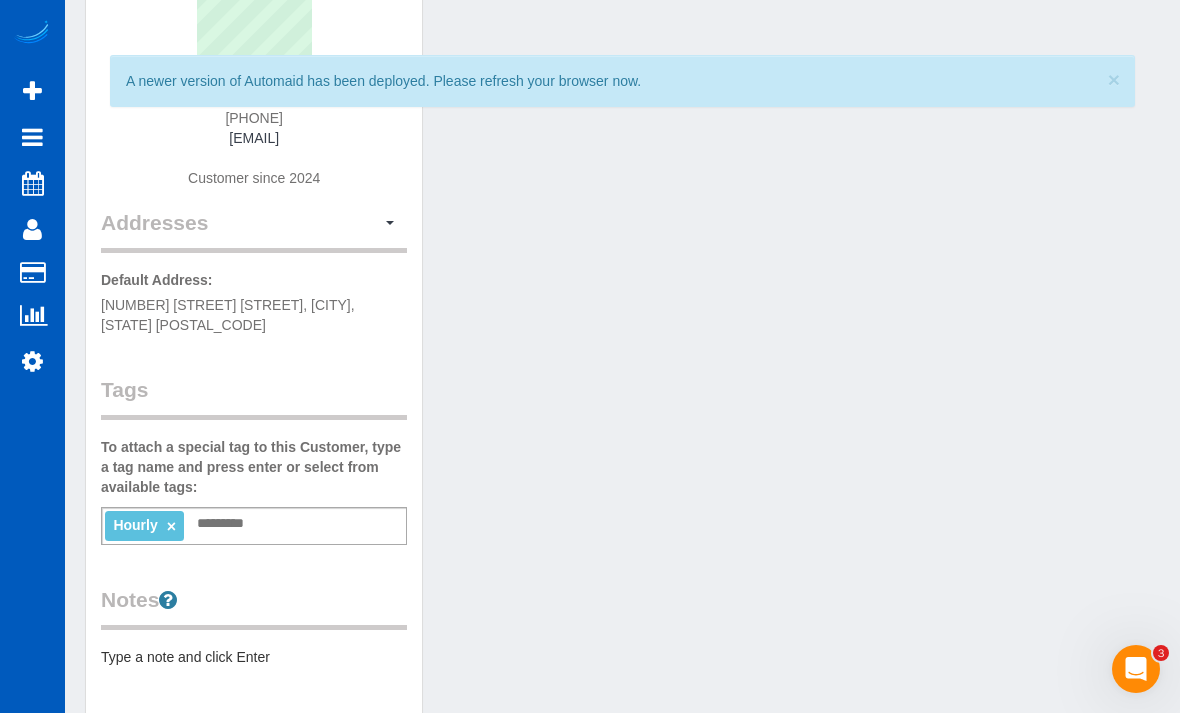 scroll, scrollTop: 203, scrollLeft: 0, axis: vertical 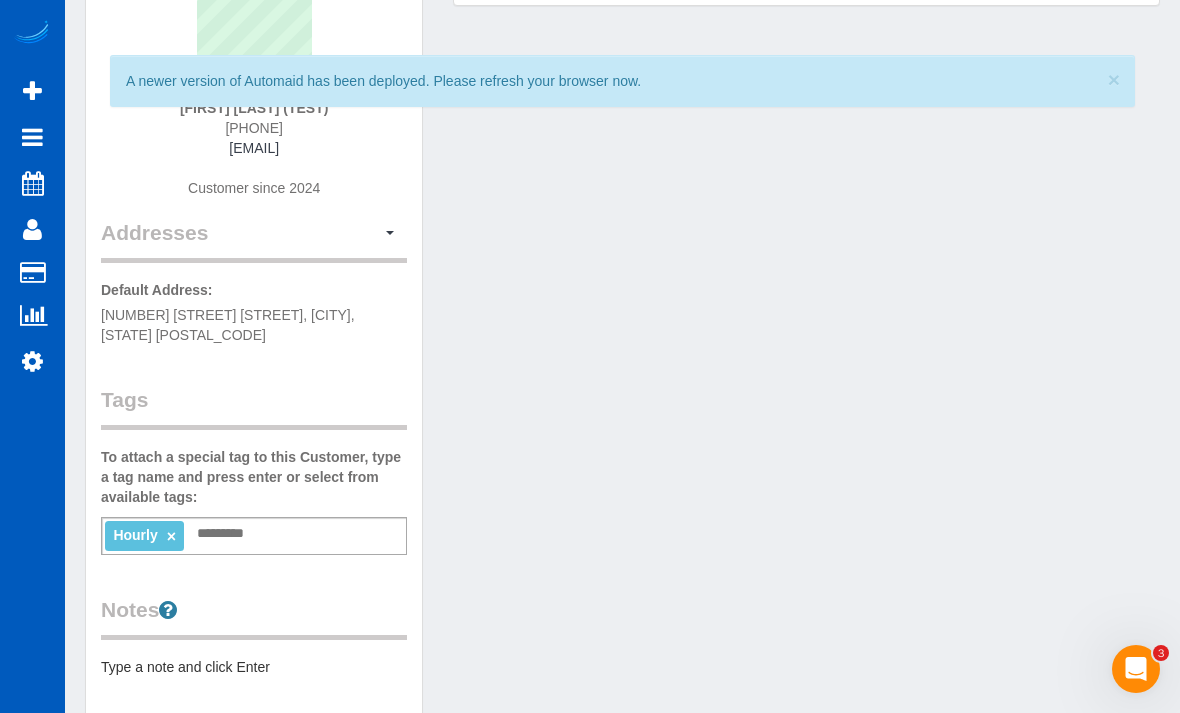 click on "Active Bookings" at bounding box center [190, 181] 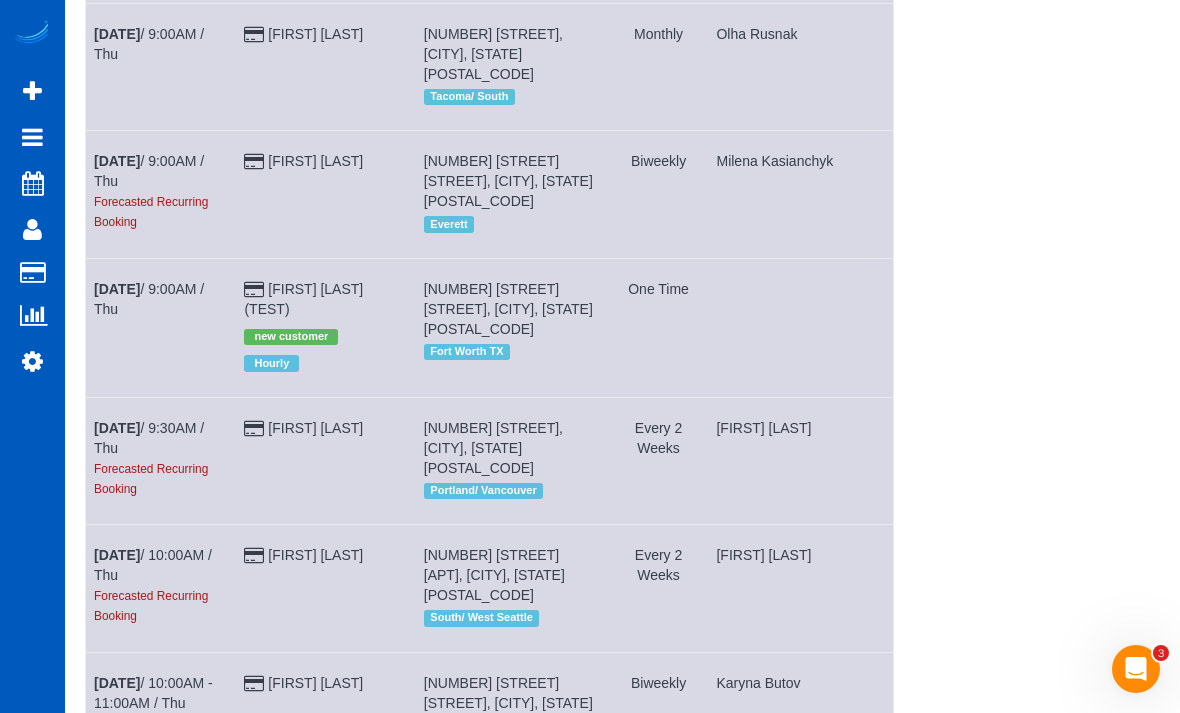 scroll, scrollTop: 876, scrollLeft: 0, axis: vertical 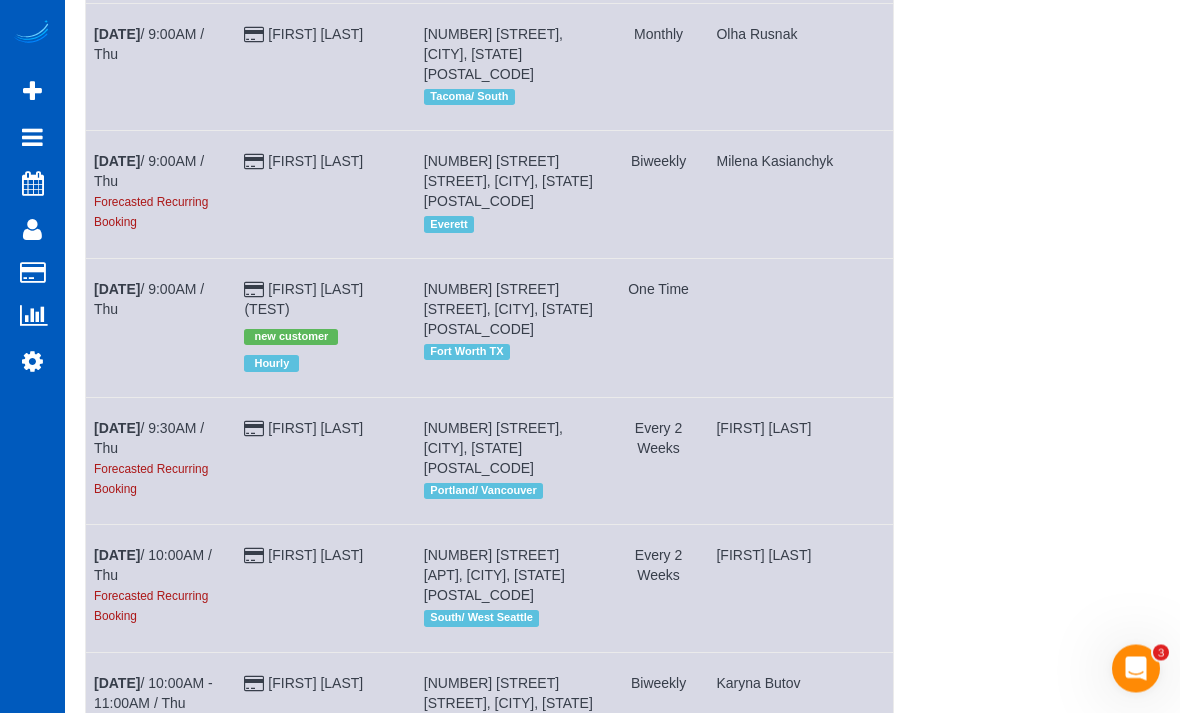 click on "Aug 7th" at bounding box center (117, 290) 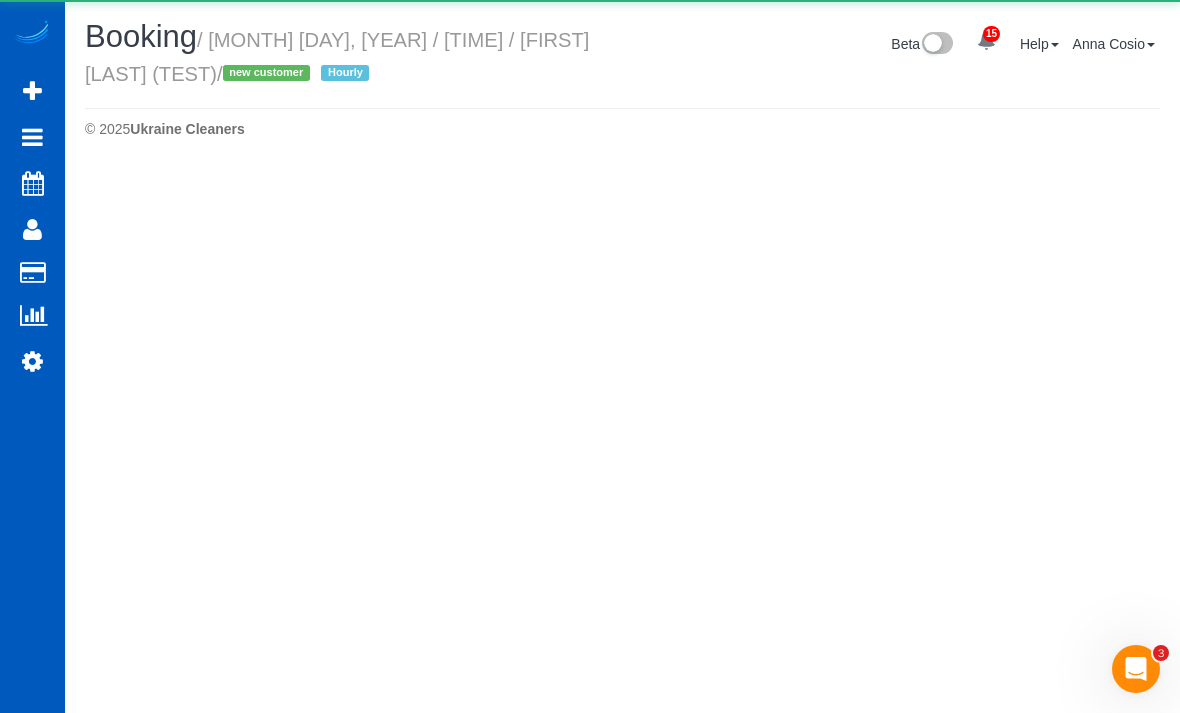 scroll, scrollTop: 0, scrollLeft: 0, axis: both 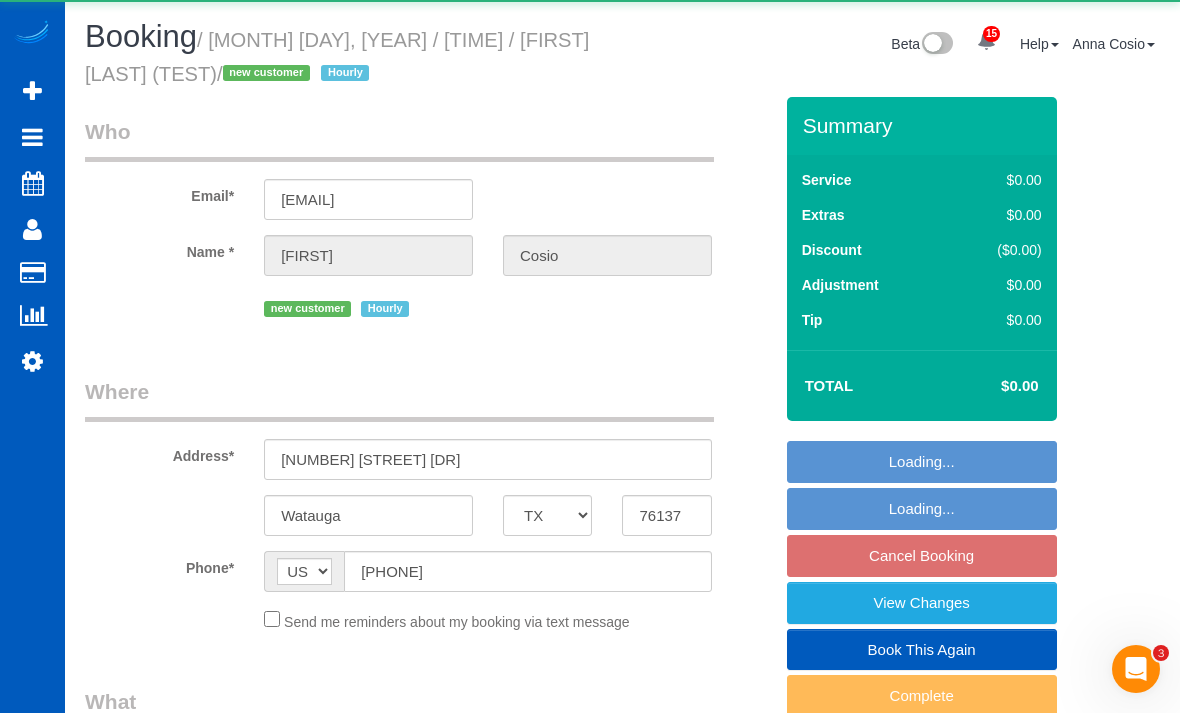 select on "object:49021" 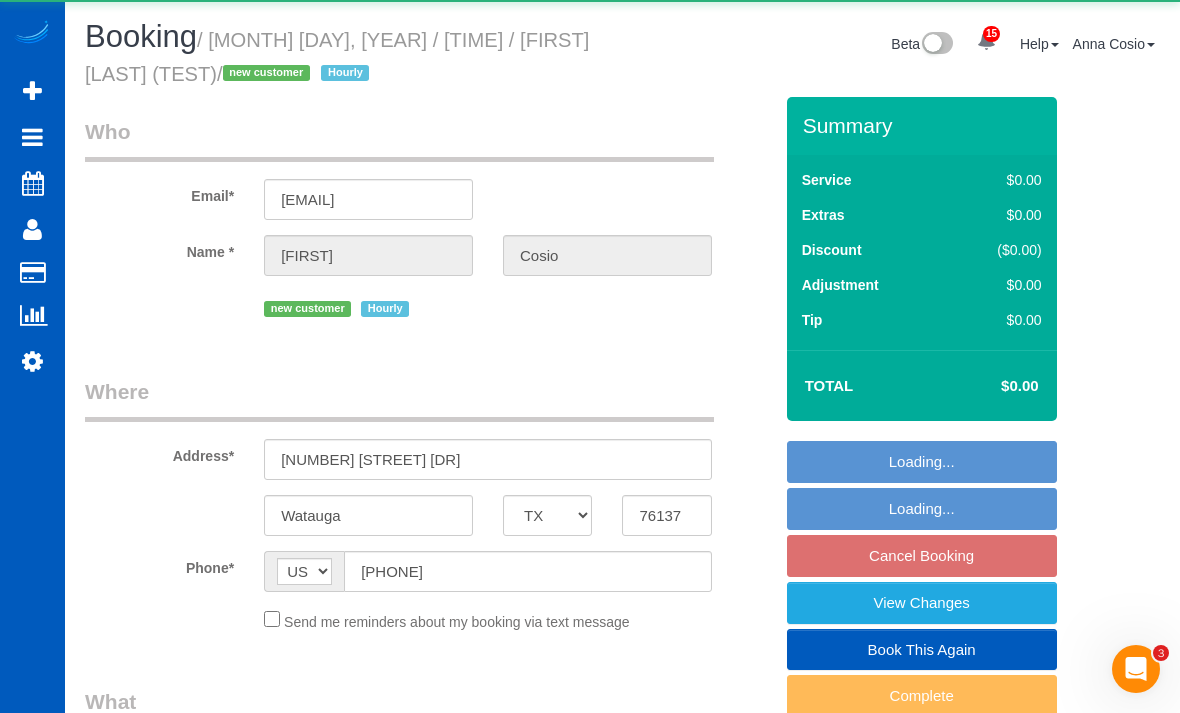 select on "string:fspay-bed972ae-64f4-453d-9004-d219d6330166" 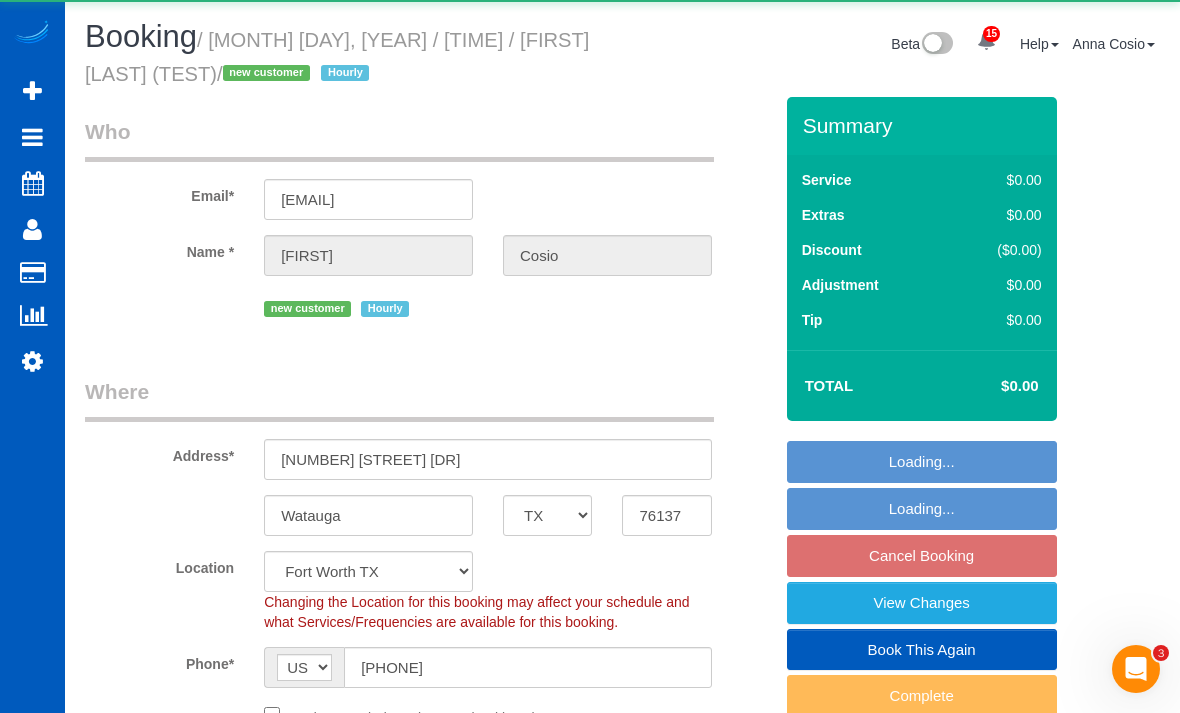 select on "object:49285" 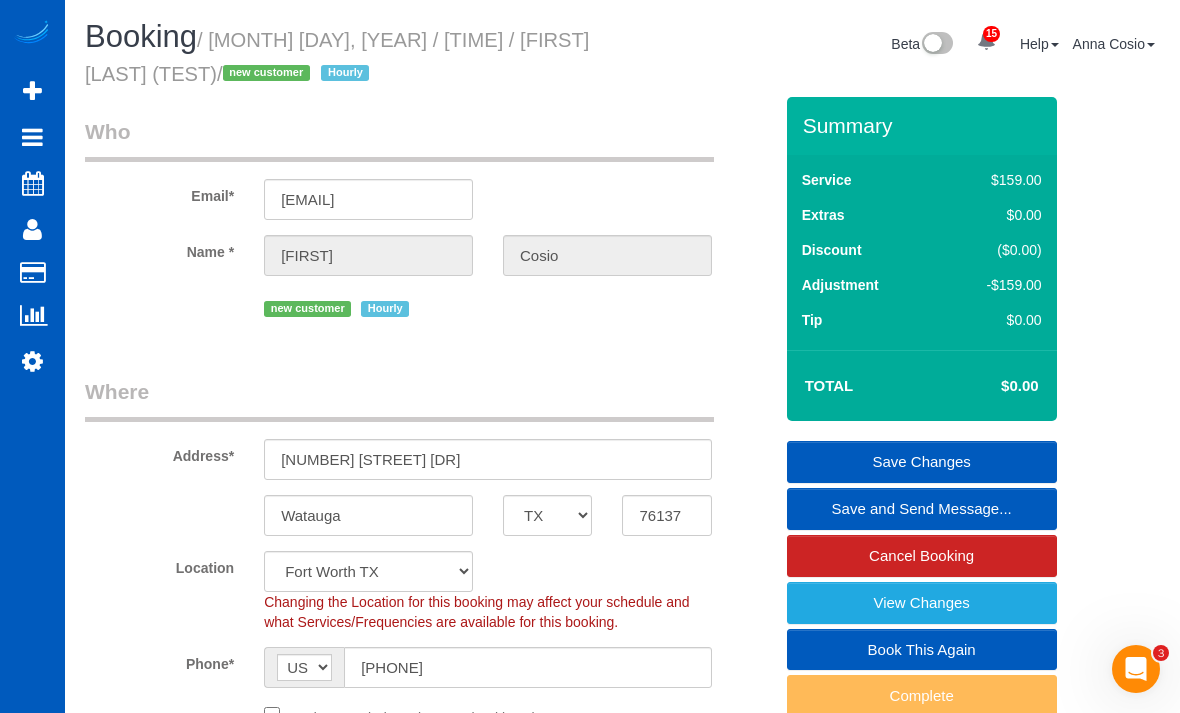 click on "Who" at bounding box center [399, 139] 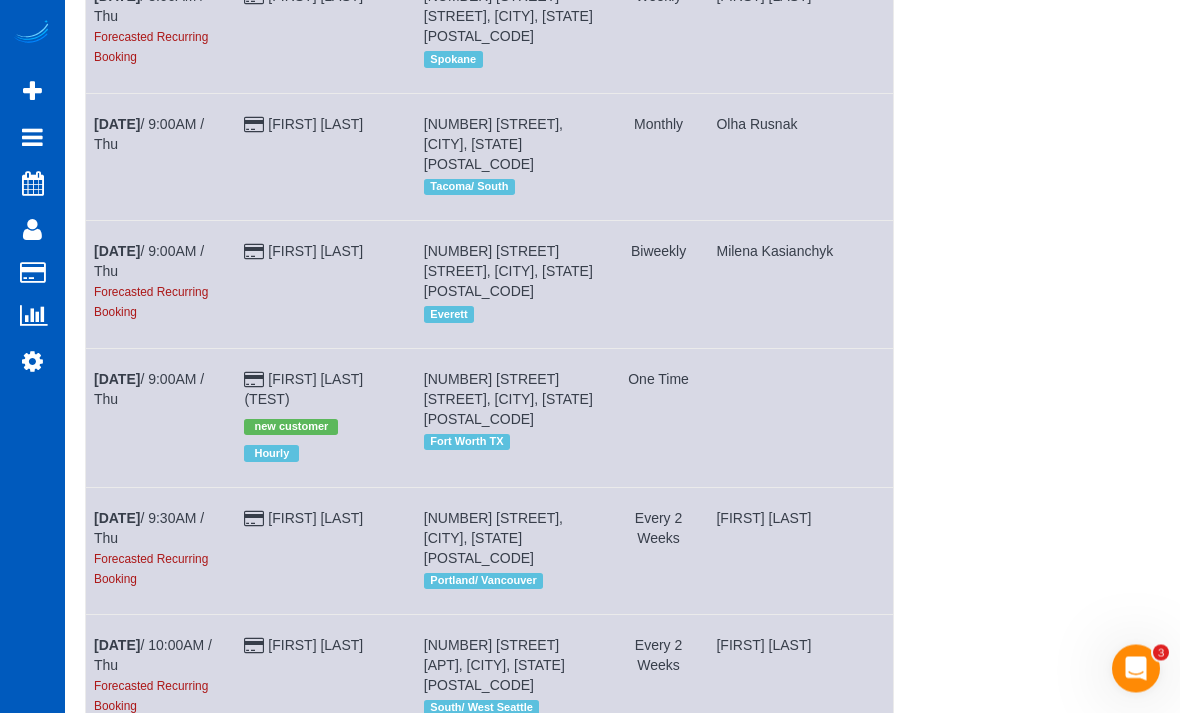 scroll, scrollTop: 787, scrollLeft: 0, axis: vertical 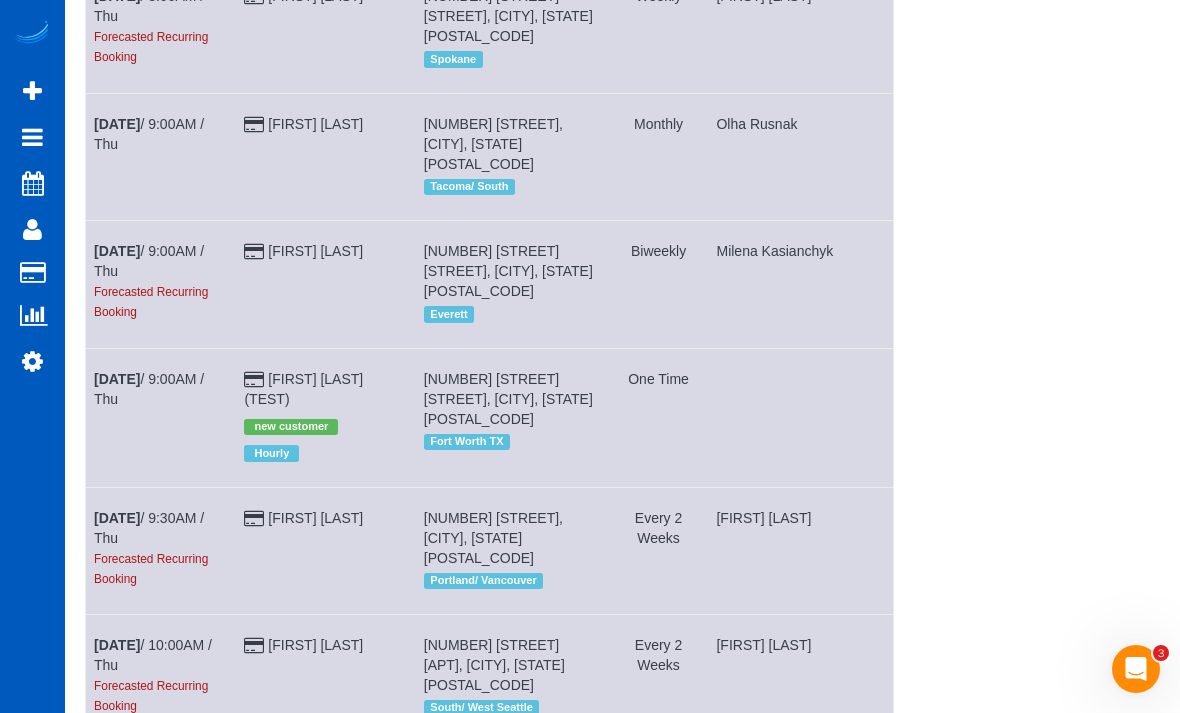 click on "Anna Cosio (TEST)" at bounding box center [303, 389] 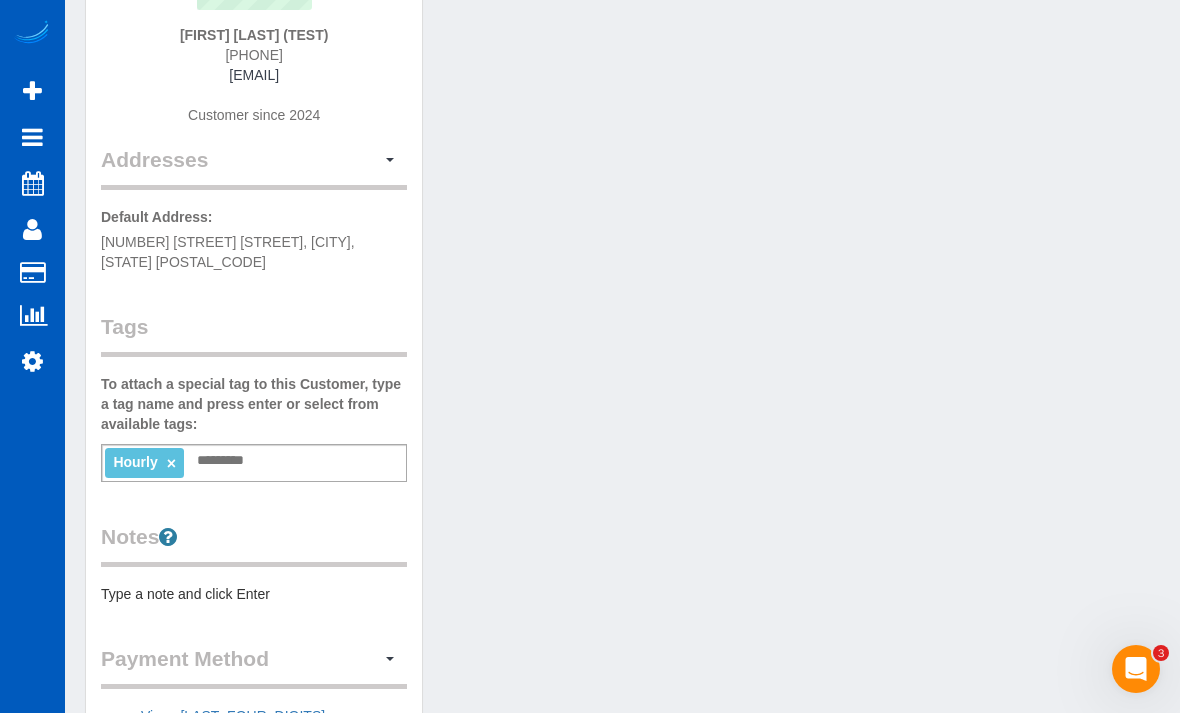scroll, scrollTop: 285, scrollLeft: 0, axis: vertical 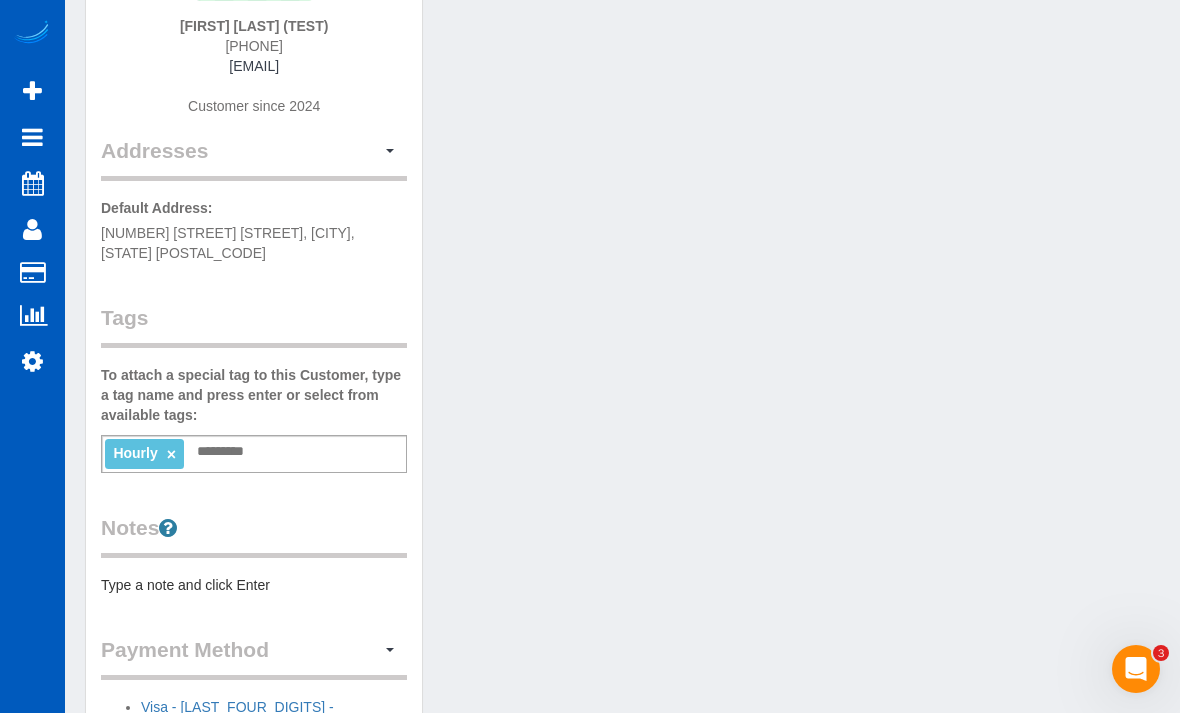 click on "Hourly   × Add a tag" at bounding box center (254, 454) 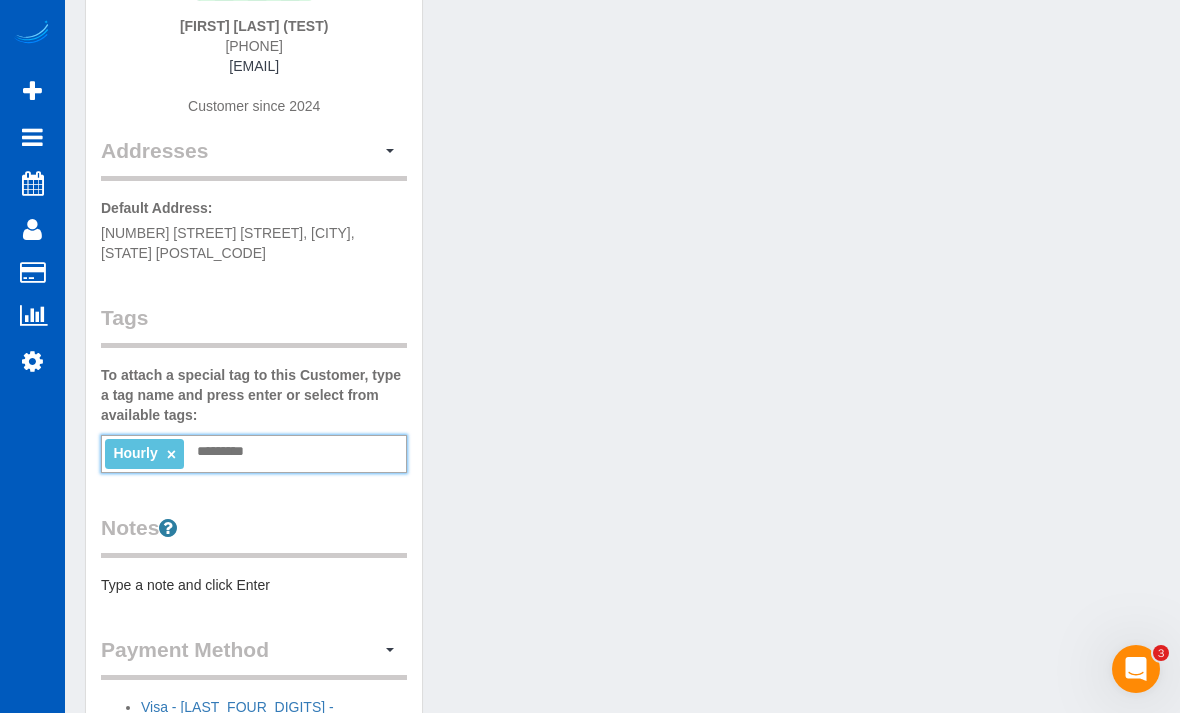 click on "Hourly   × Add a tag" at bounding box center [254, 454] 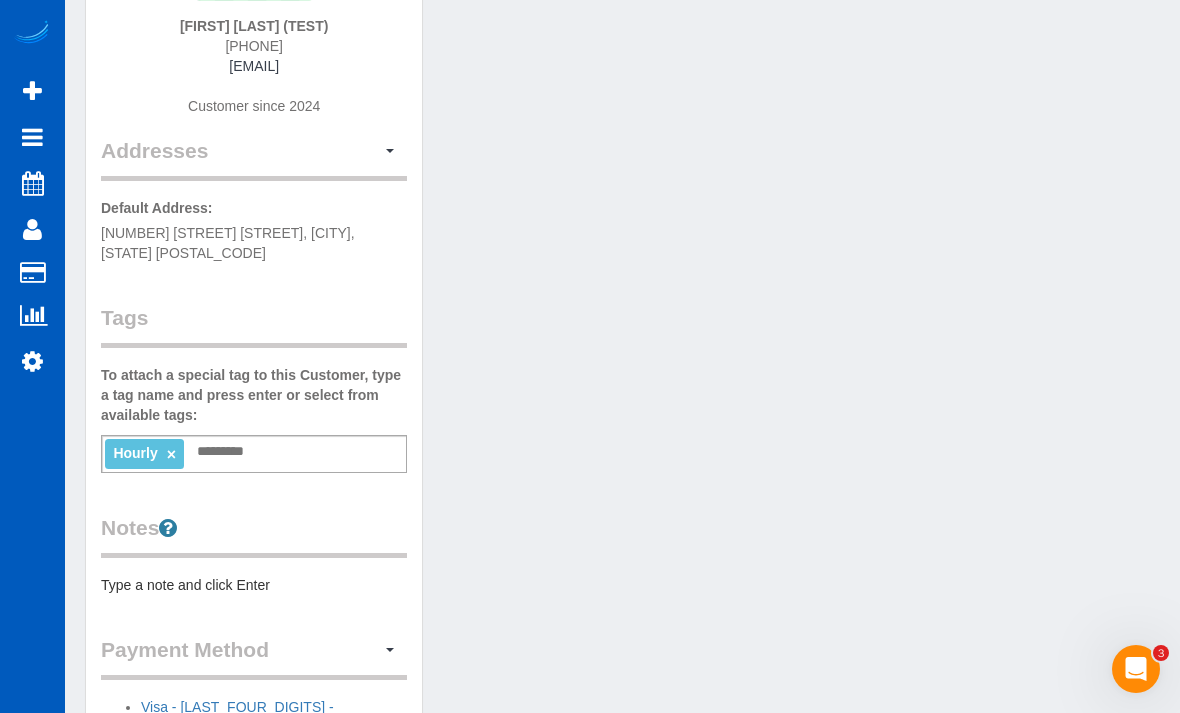 click on "Hourly   × Add a tag" at bounding box center [254, 454] 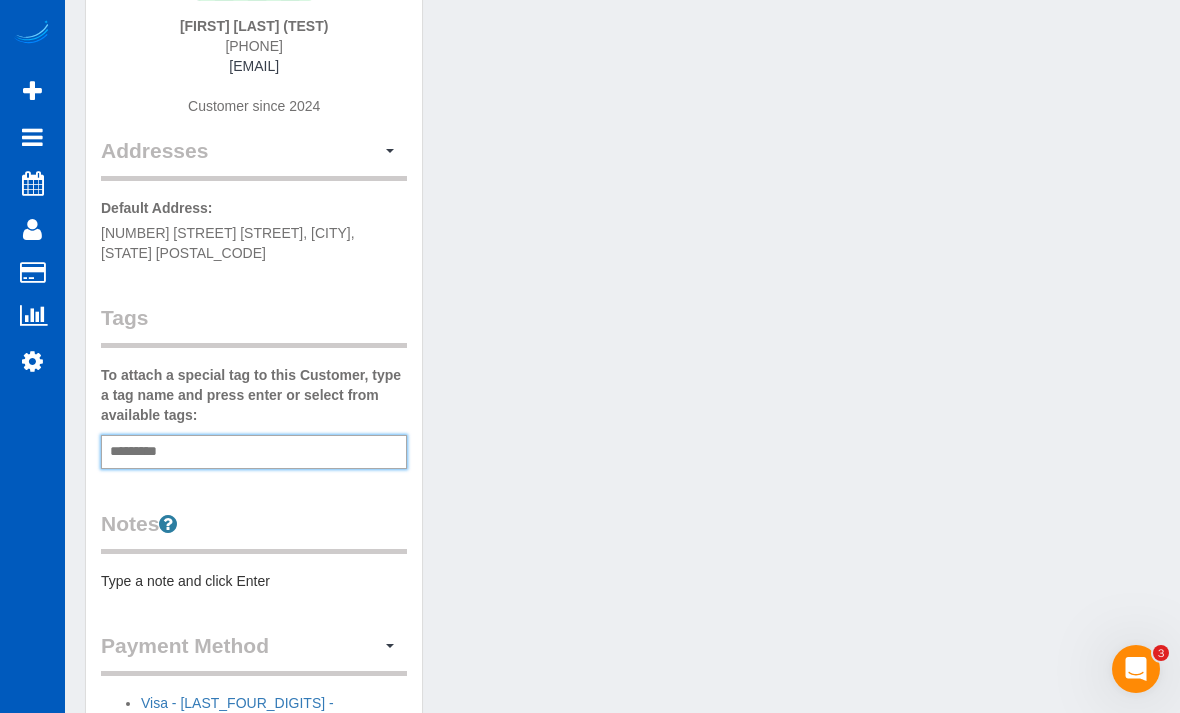 click at bounding box center (32, 361) 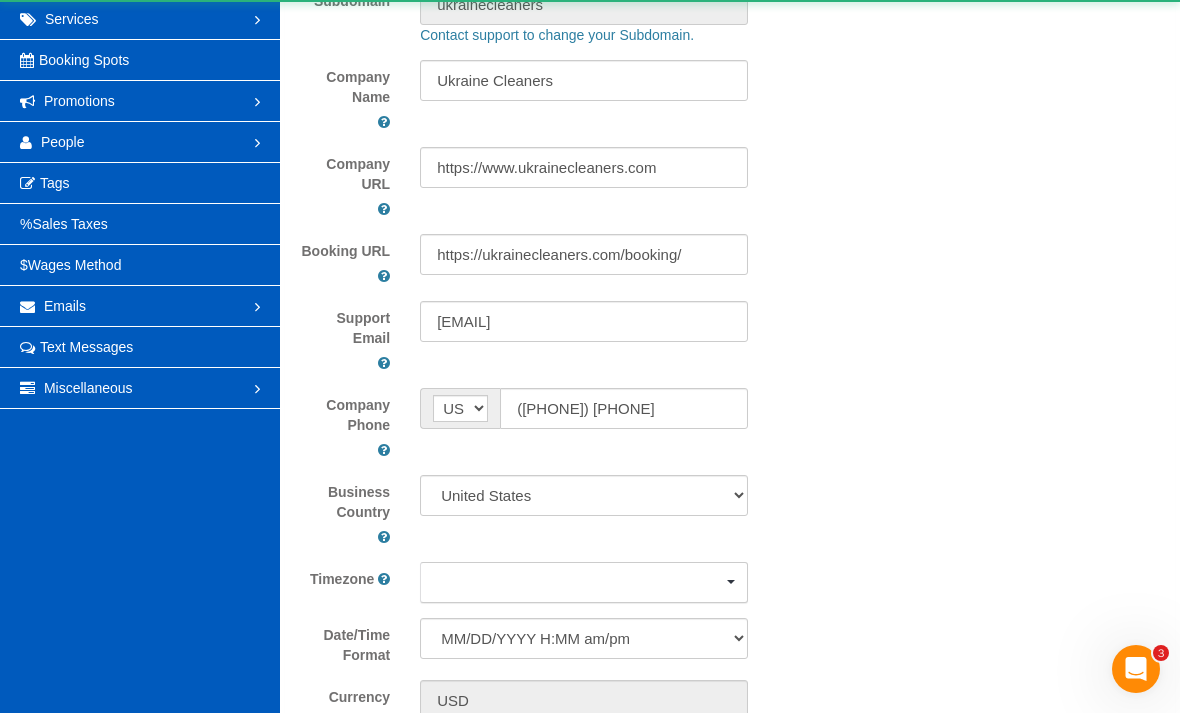 scroll, scrollTop: 0, scrollLeft: 0, axis: both 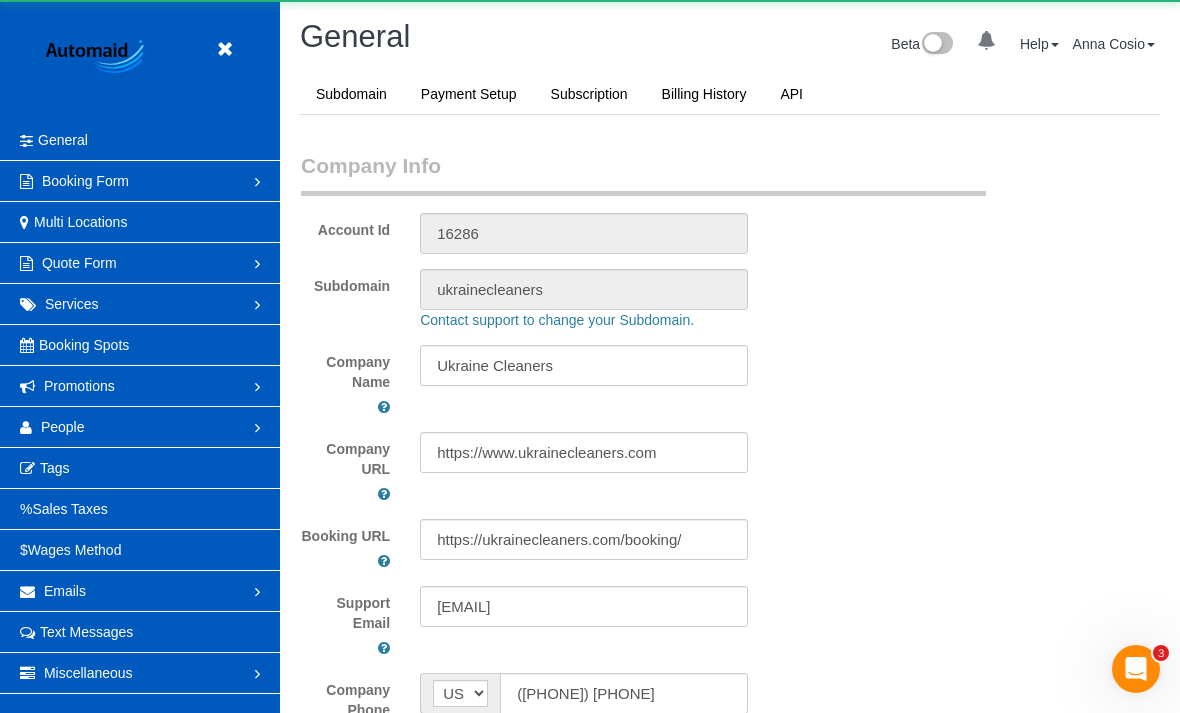 select on "1" 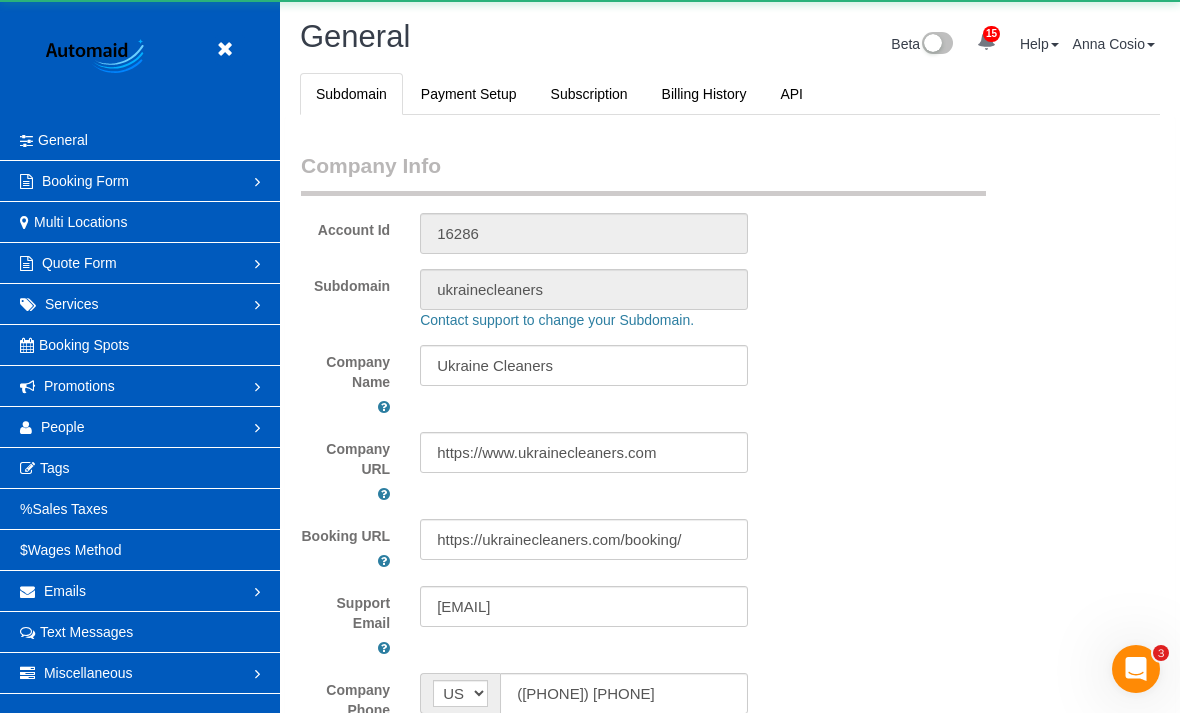 scroll, scrollTop: 4820, scrollLeft: 1180, axis: both 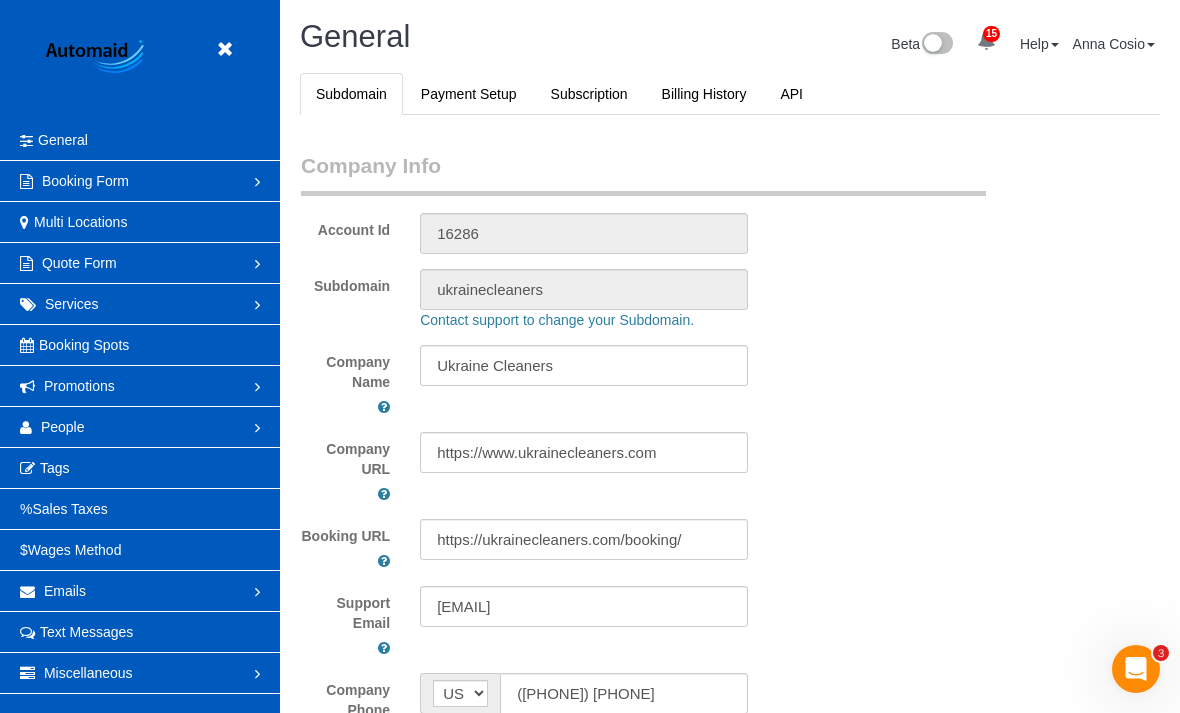 click on "Tags" at bounding box center (140, 468) 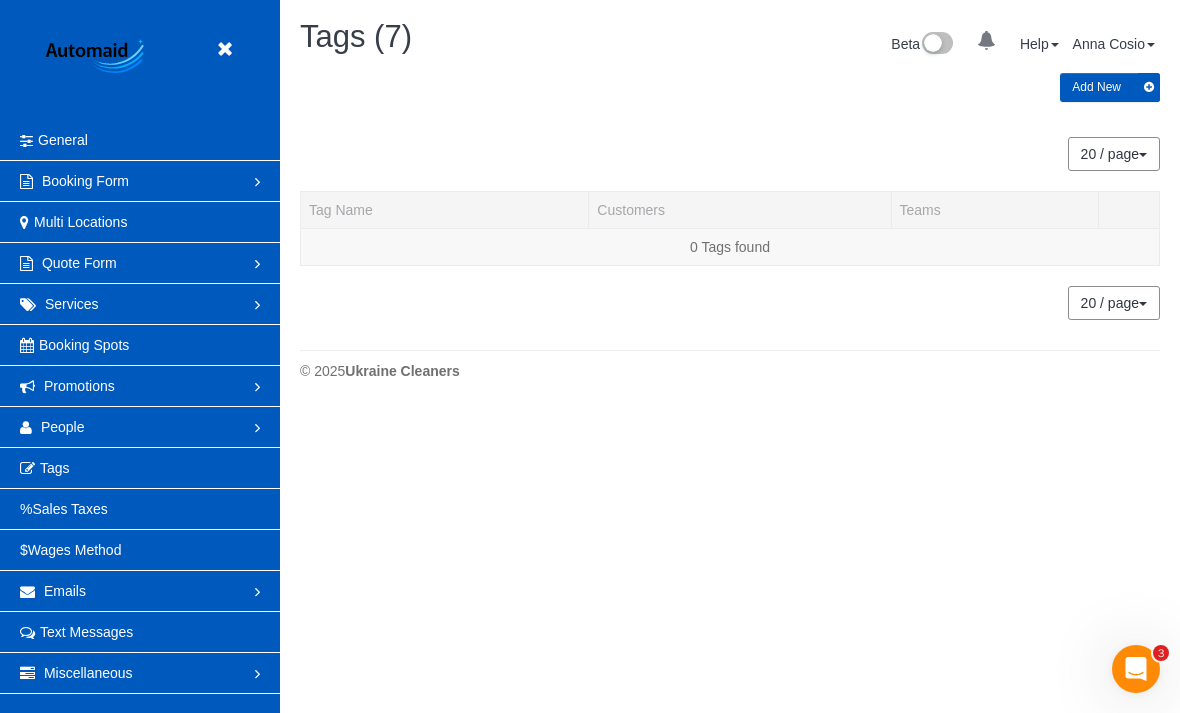 scroll, scrollTop: 99590, scrollLeft: 98820, axis: both 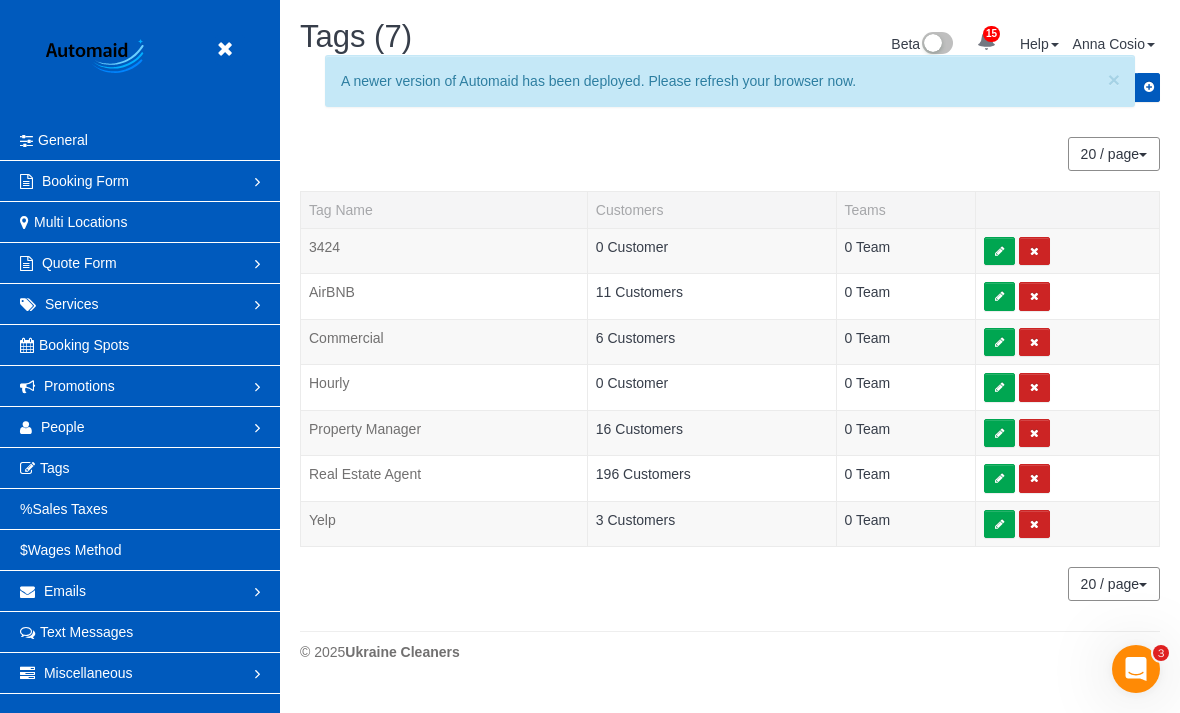 click at bounding box center [999, 387] 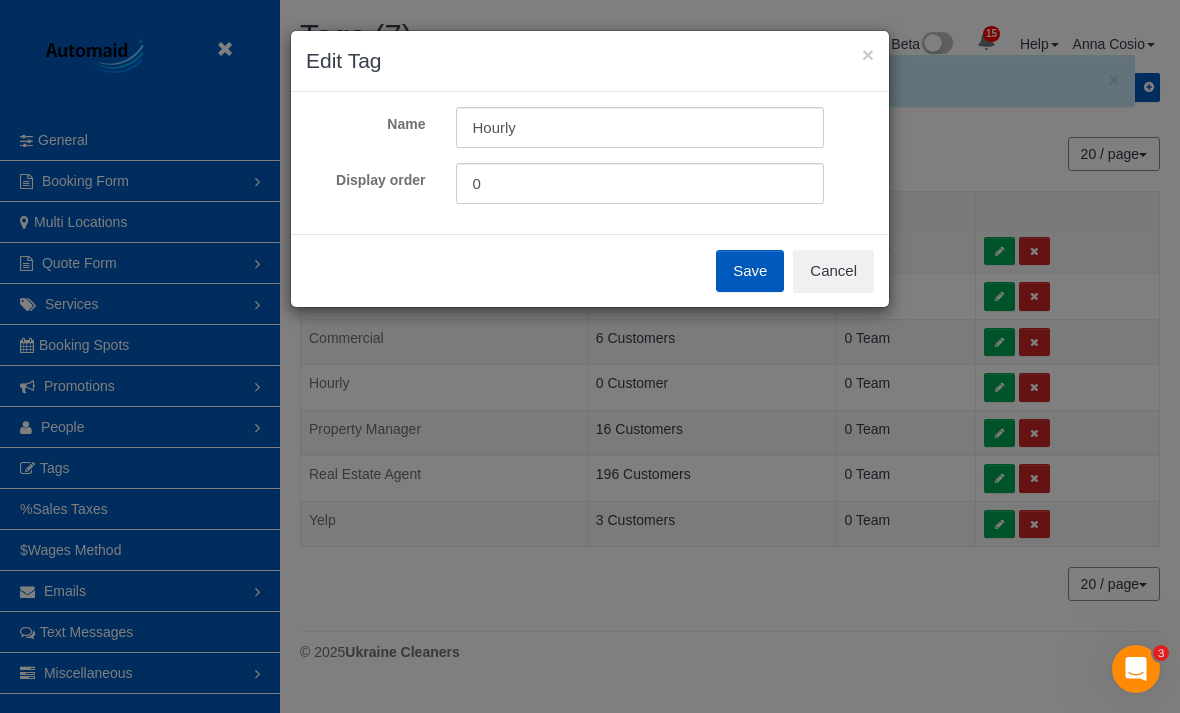 click on "Cancel" at bounding box center (833, 271) 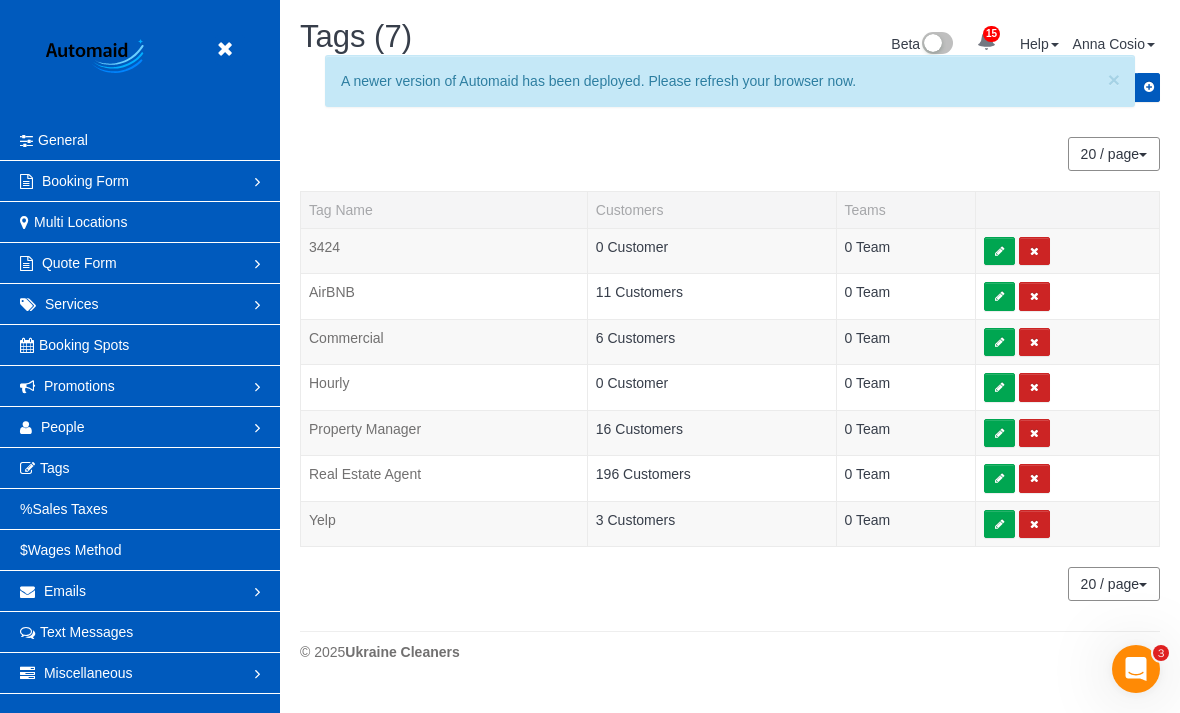 click at bounding box center [1034, 251] 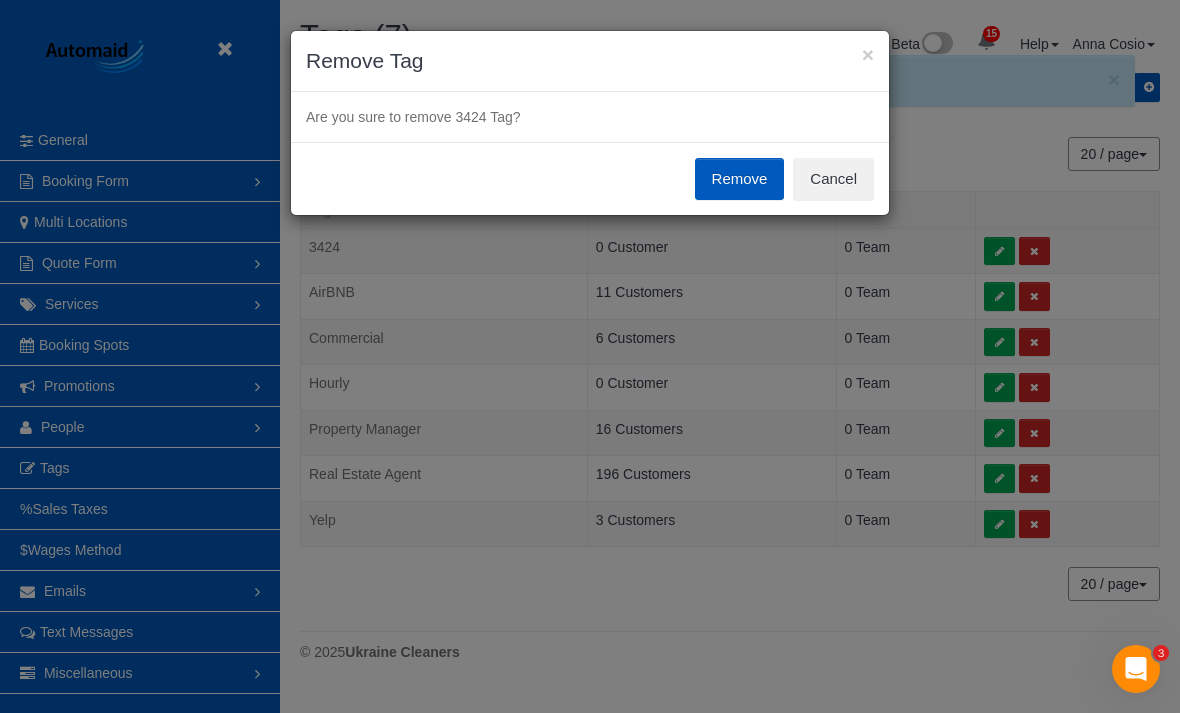 click on "Remove" at bounding box center [740, 179] 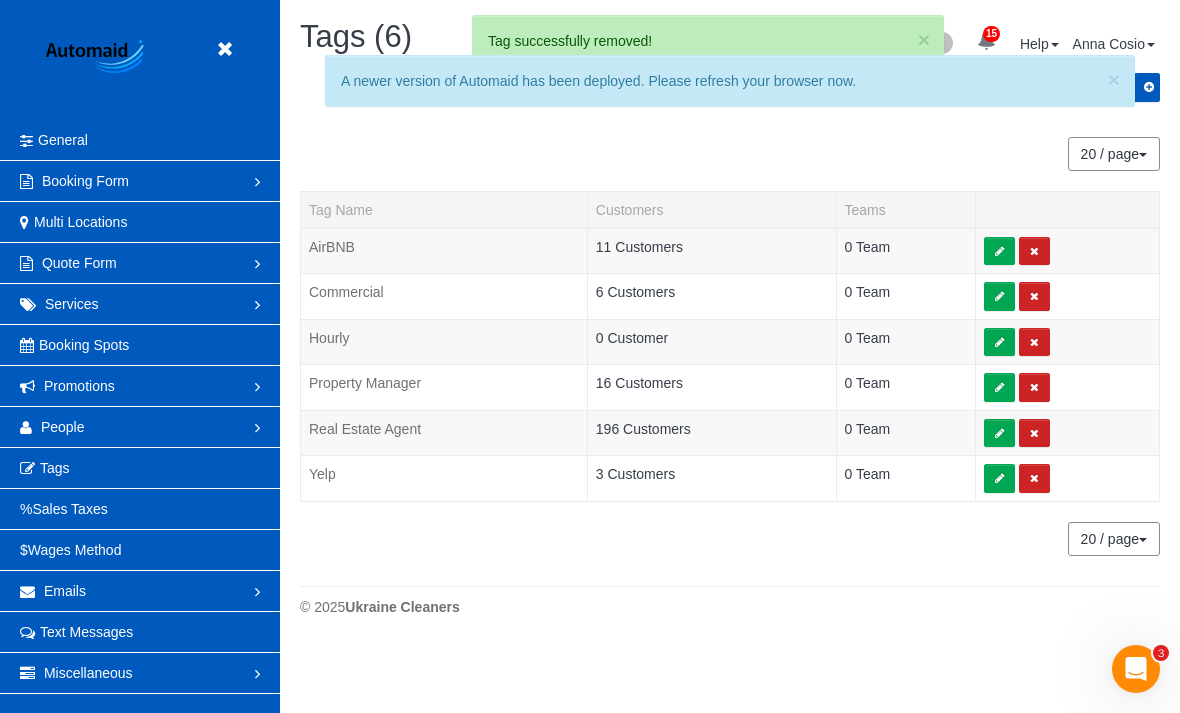 scroll, scrollTop: 642, scrollLeft: 1180, axis: both 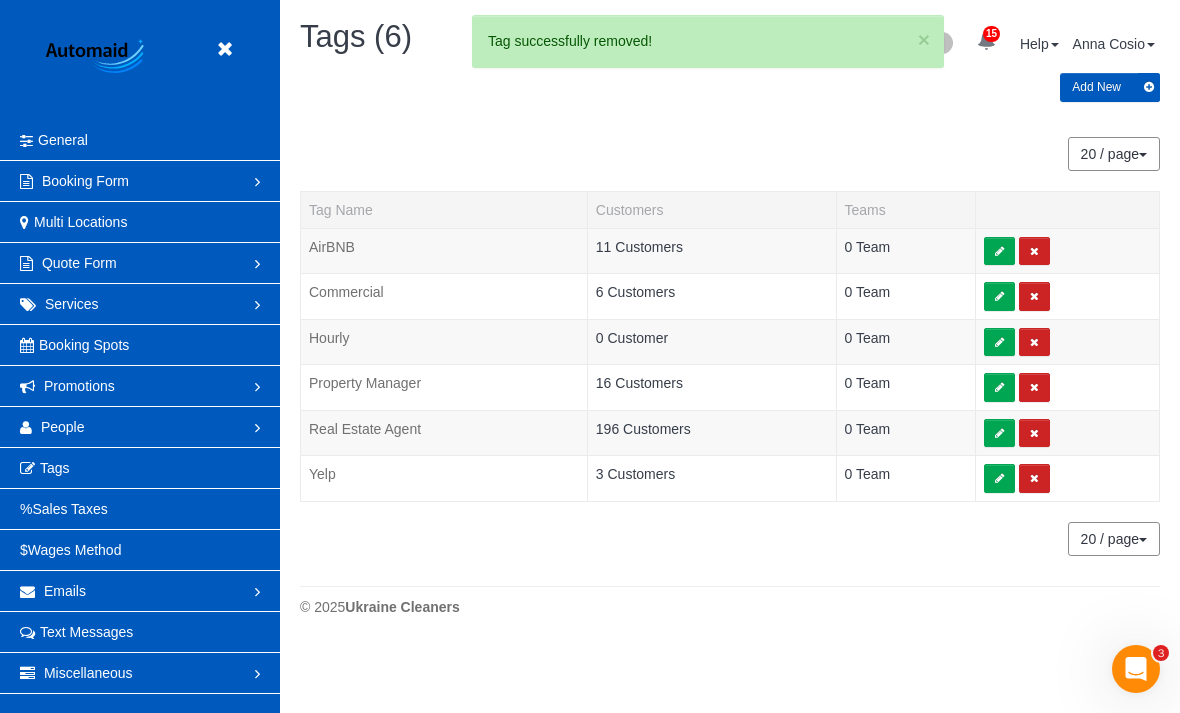 click at bounding box center [1149, 87] 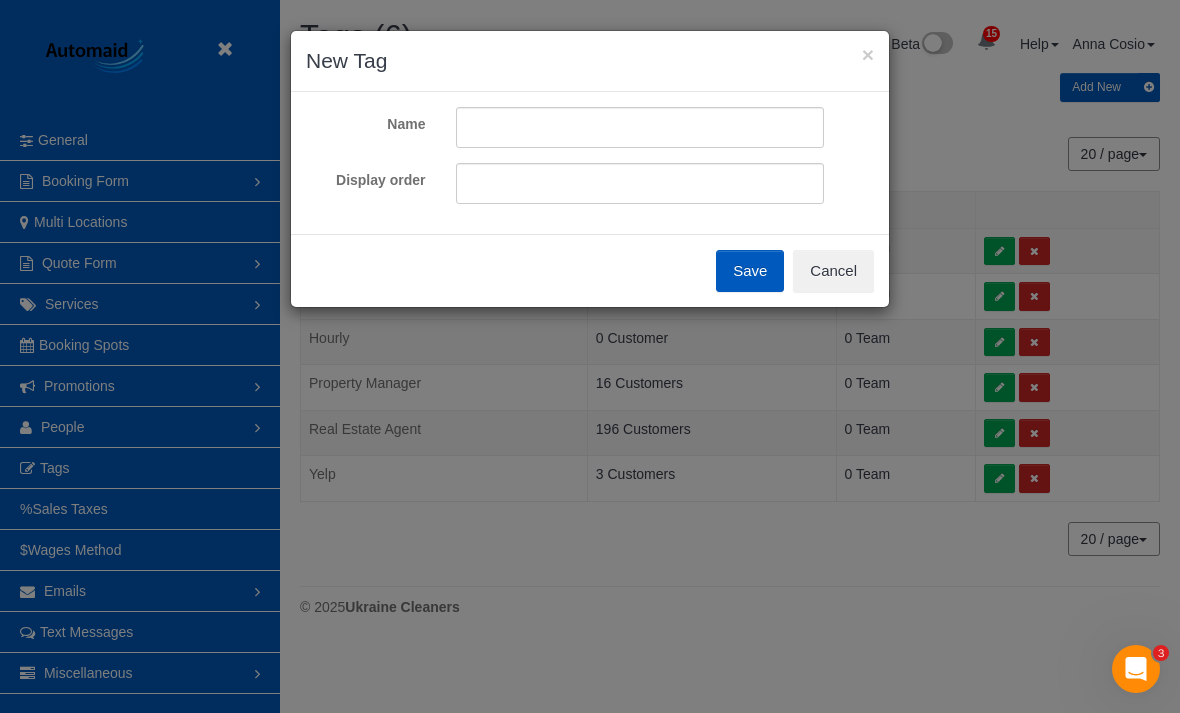 click on "Cancel" at bounding box center [833, 271] 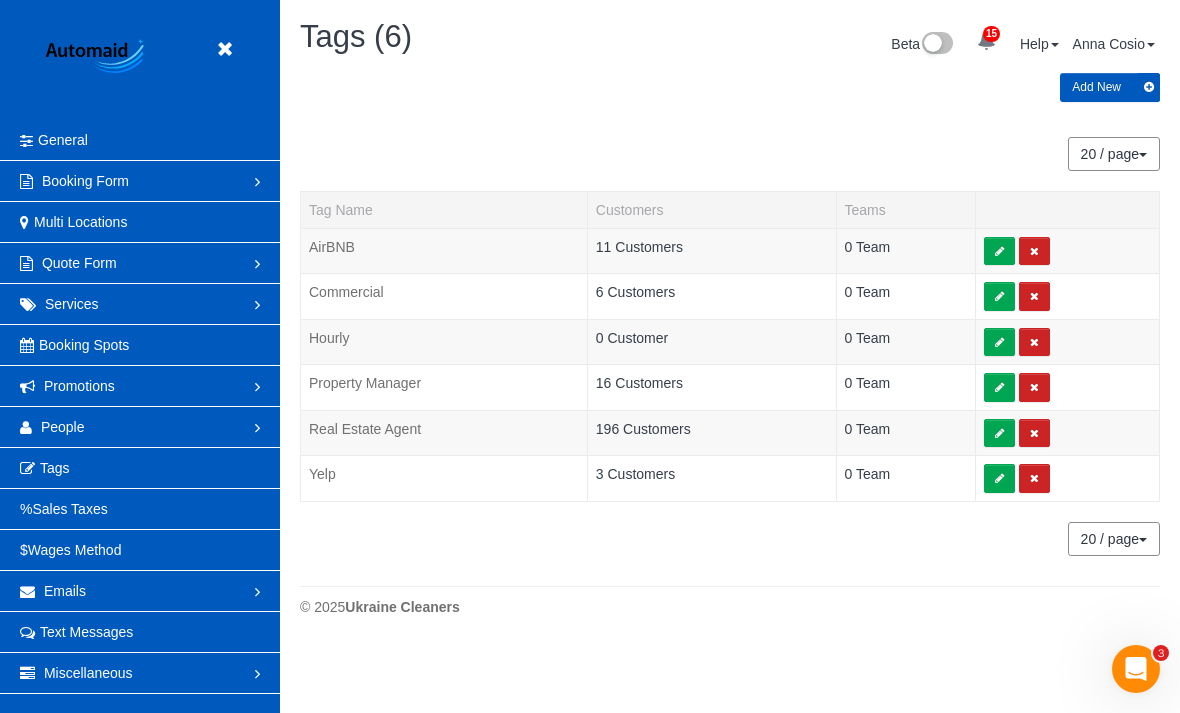 click at bounding box center [224, 49] 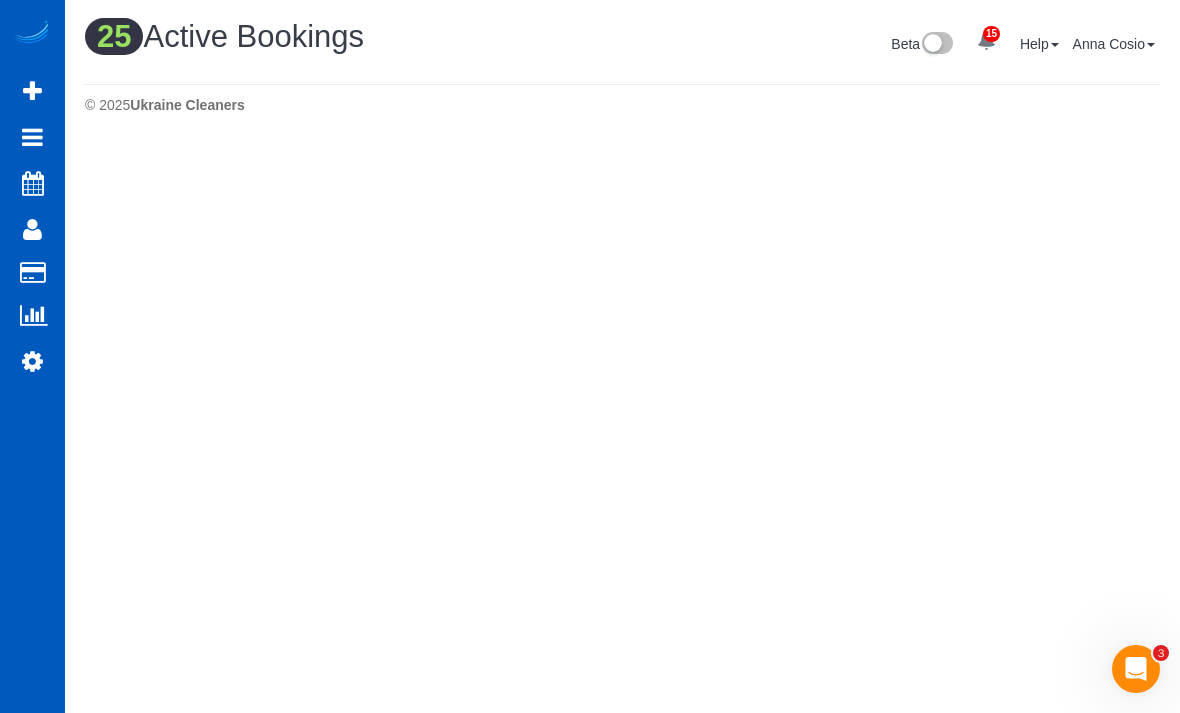 scroll, scrollTop: 96899, scrollLeft: 98820, axis: both 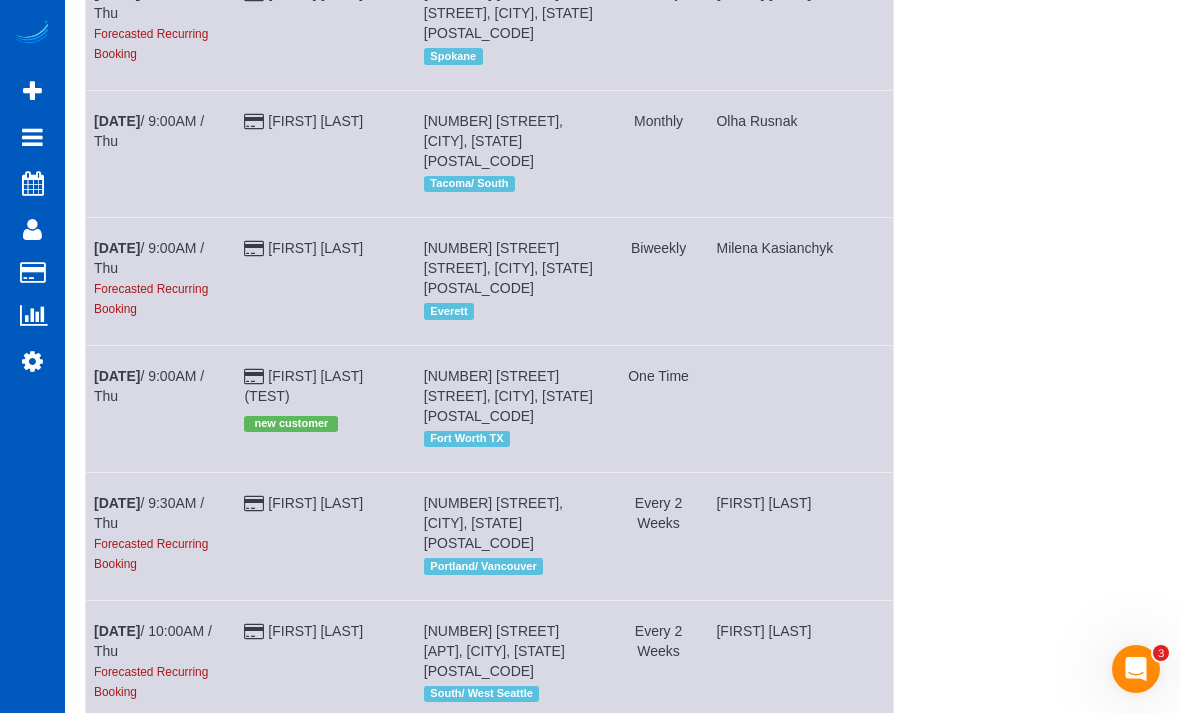 click on "Aug 7th" at bounding box center (117, 376) 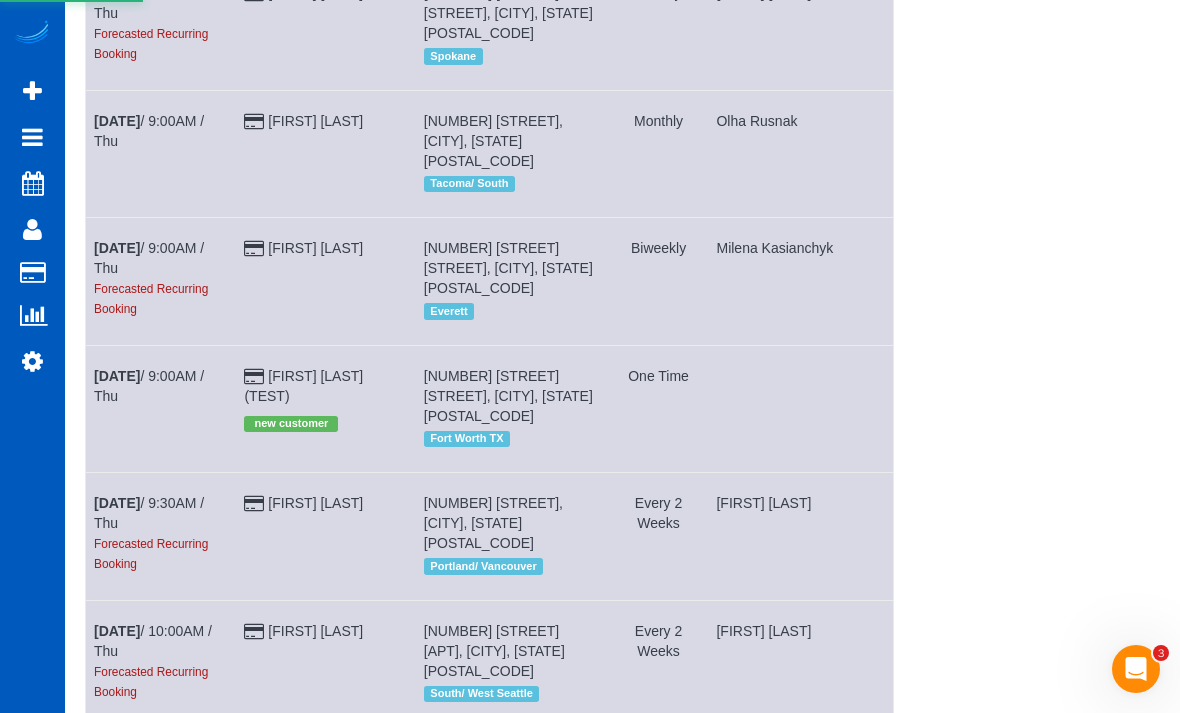 scroll, scrollTop: 0, scrollLeft: 0, axis: both 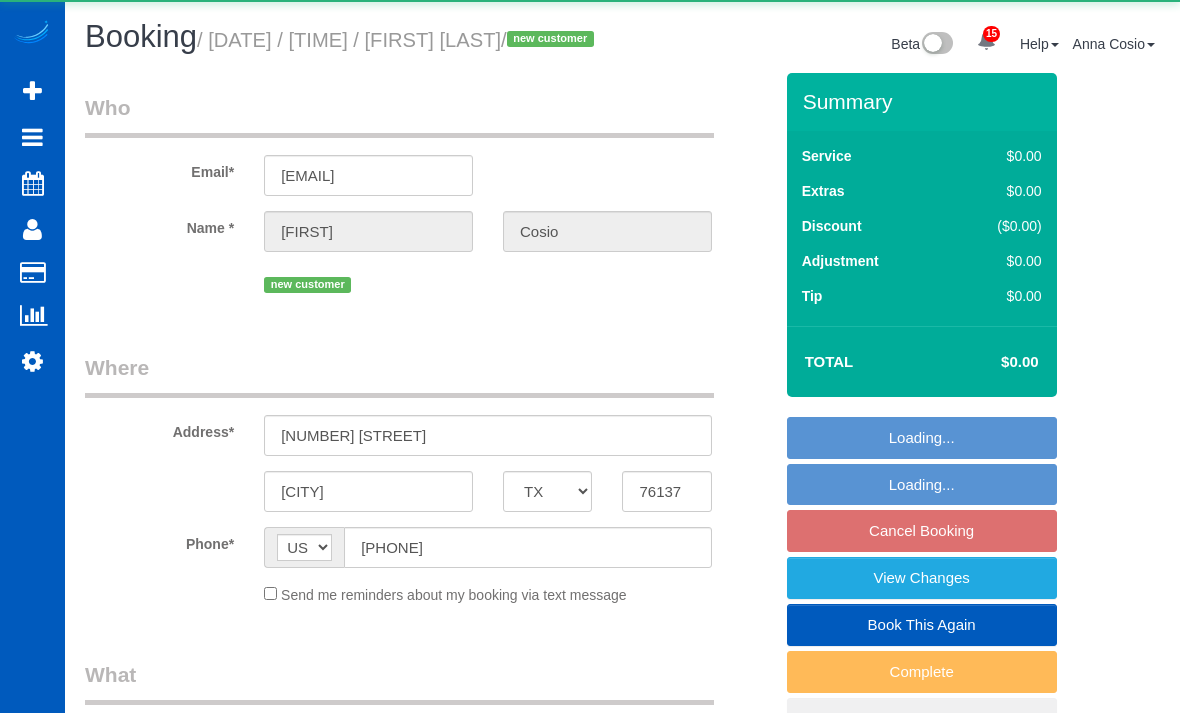 select on "TX" 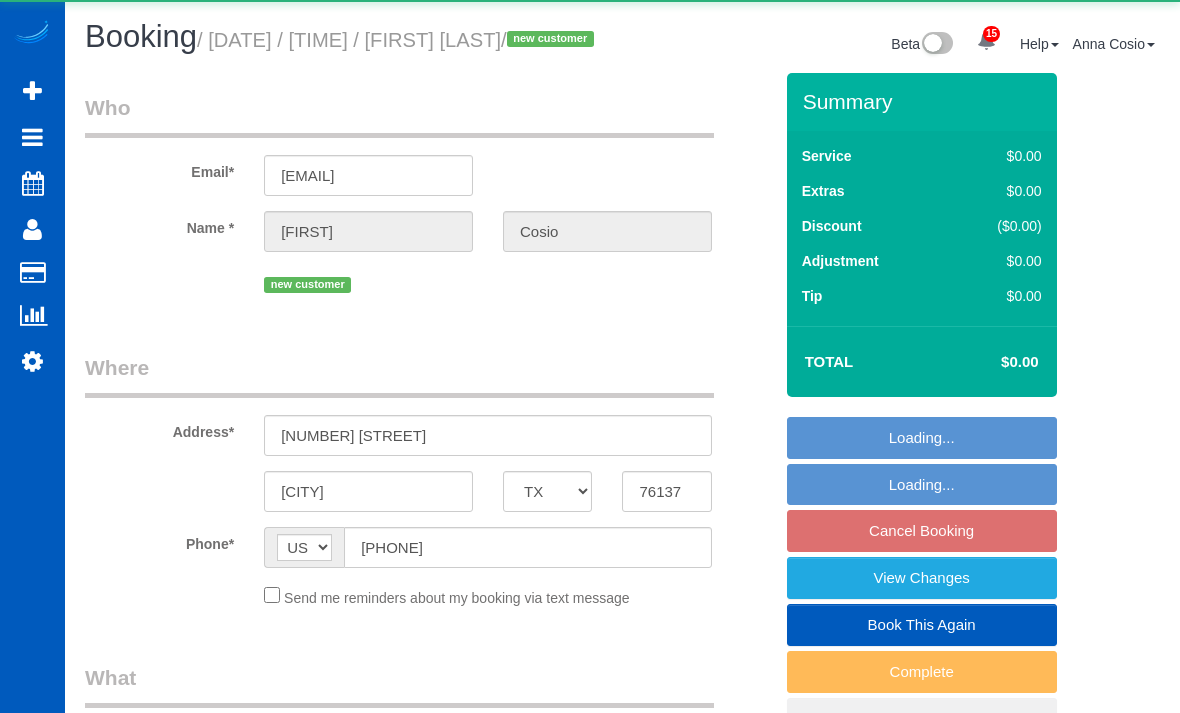 scroll, scrollTop: 0, scrollLeft: 0, axis: both 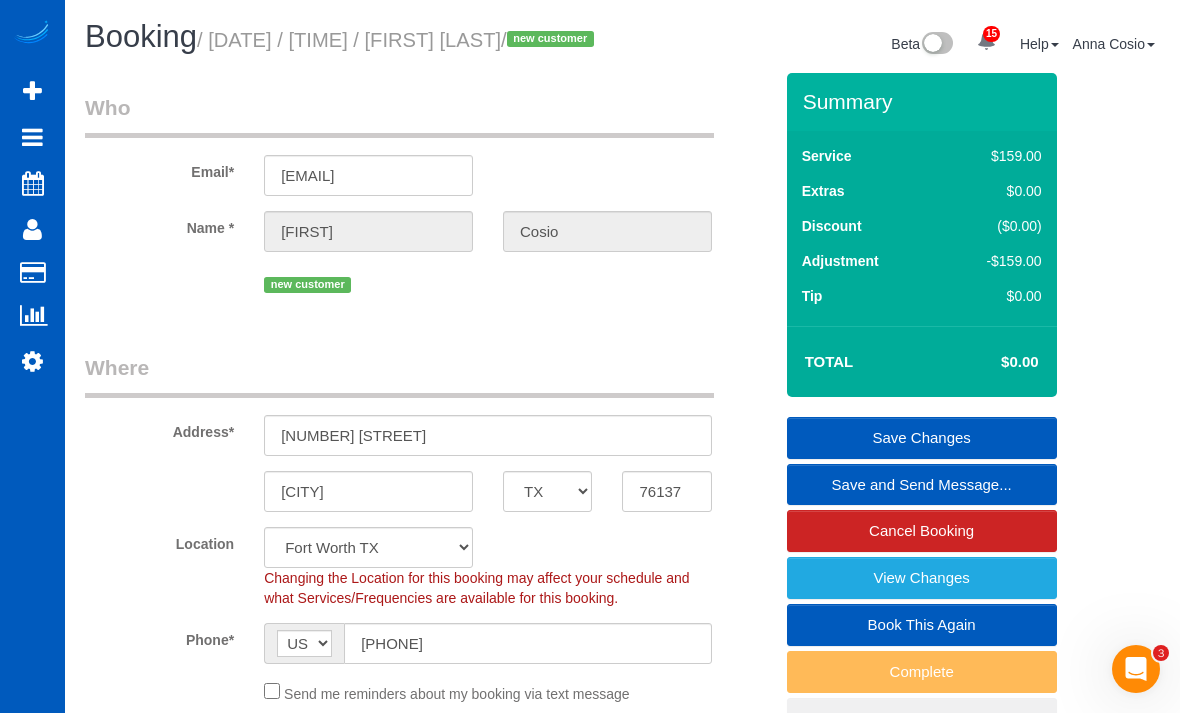click on "Cancel Booking" at bounding box center (922, 531) 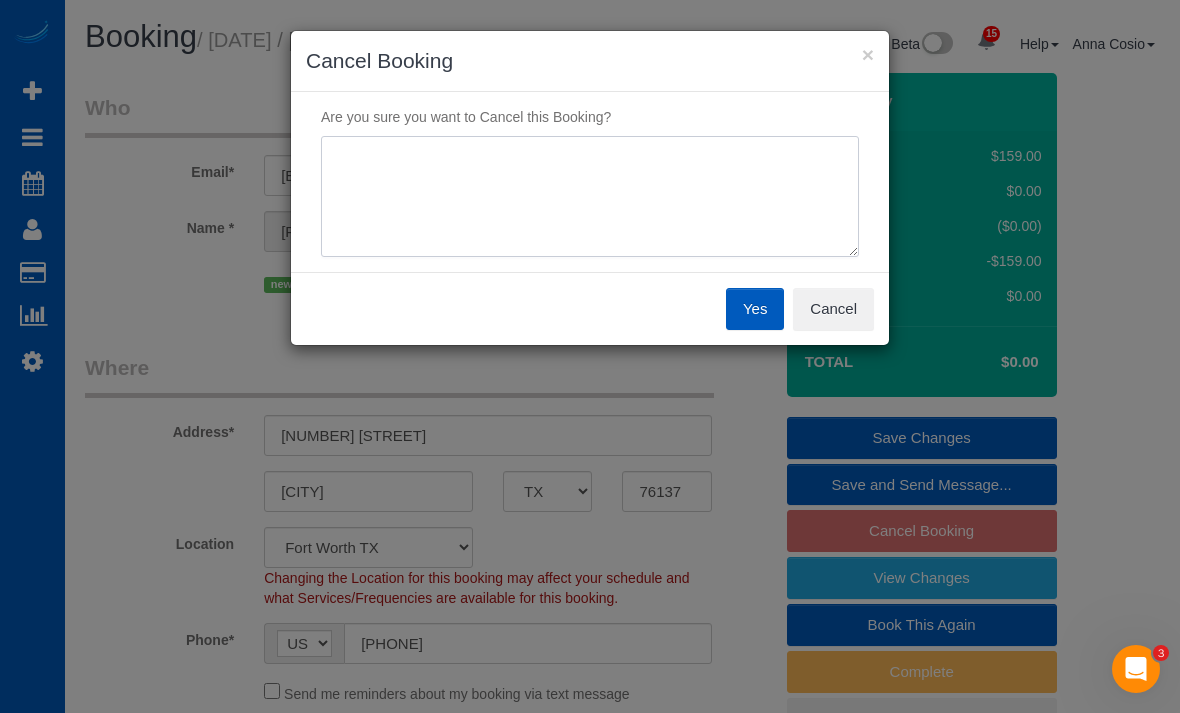 click at bounding box center (590, 197) 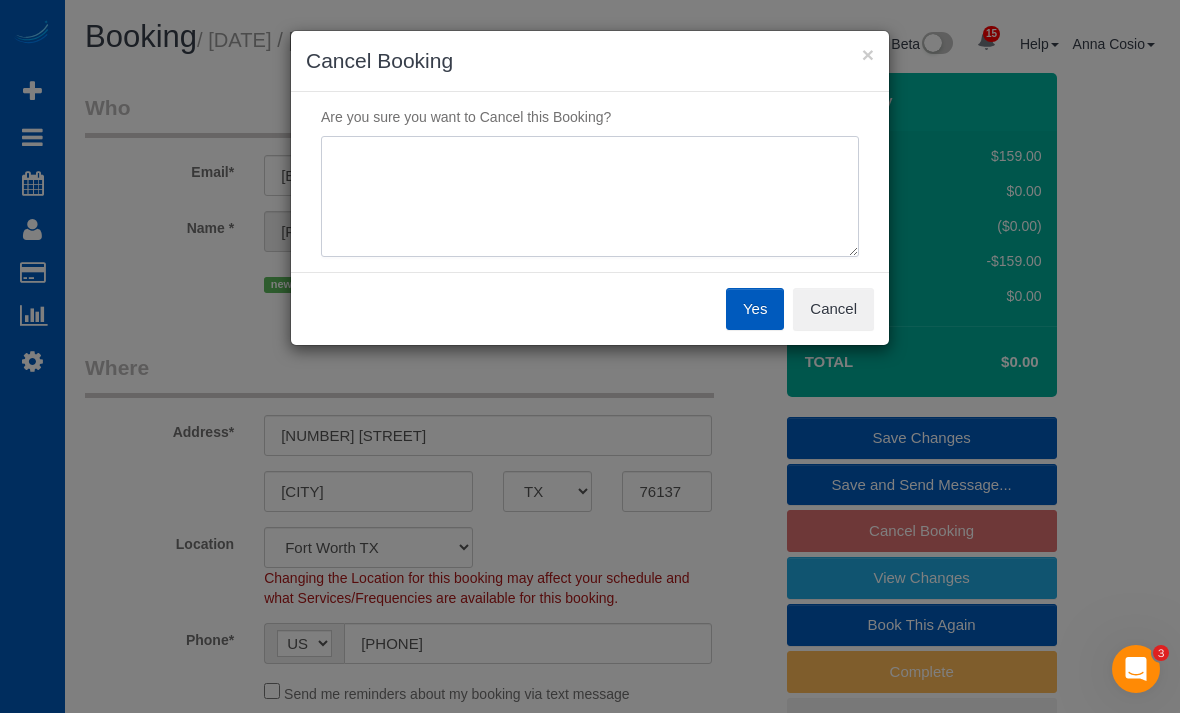 click at bounding box center [590, 197] 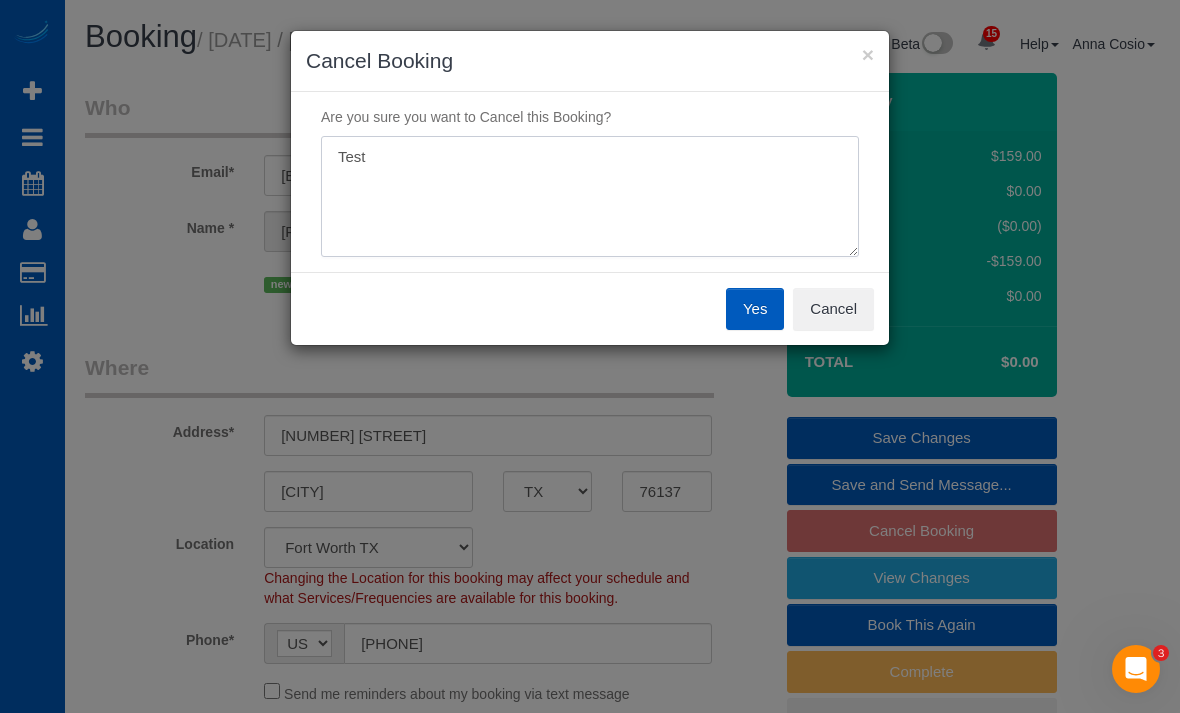 type on "Test" 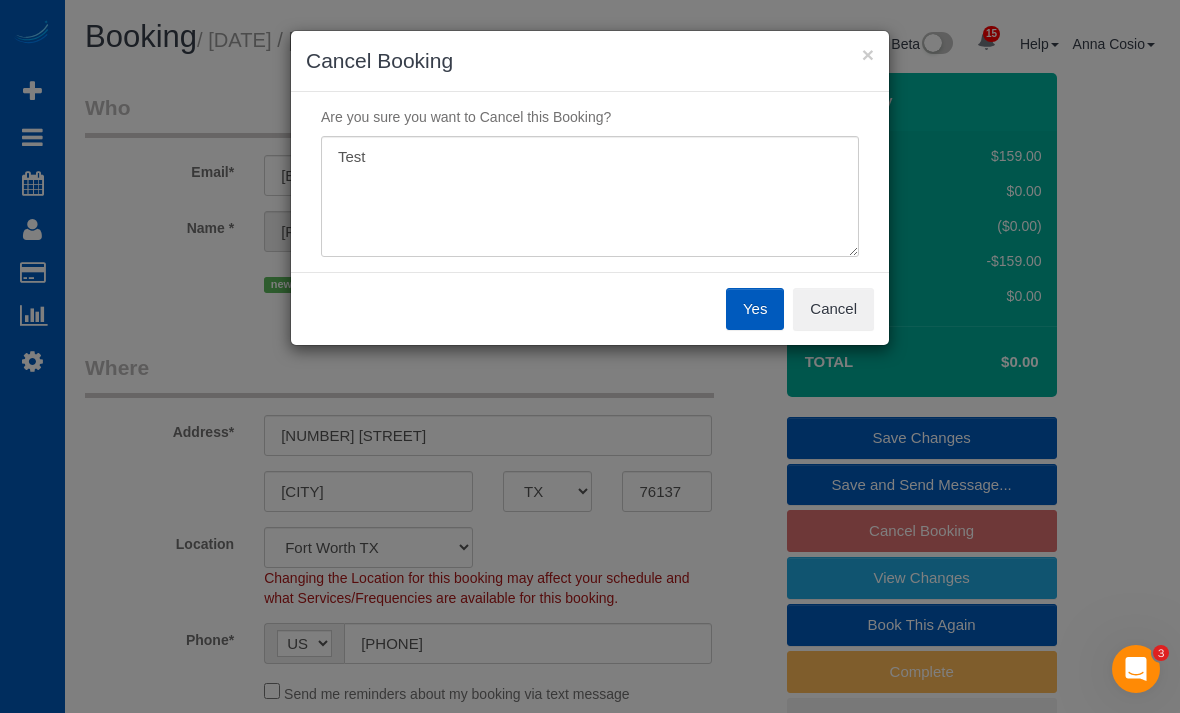 click on "Yes" at bounding box center [755, 309] 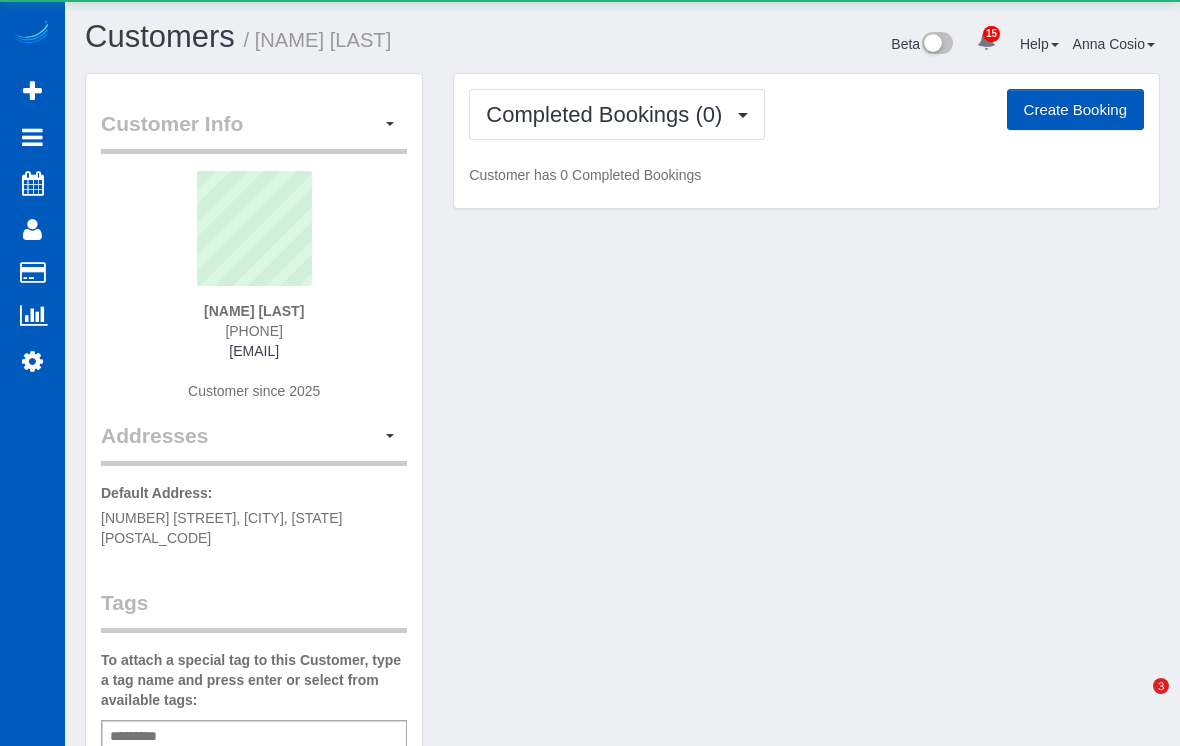 scroll, scrollTop: 0, scrollLeft: 0, axis: both 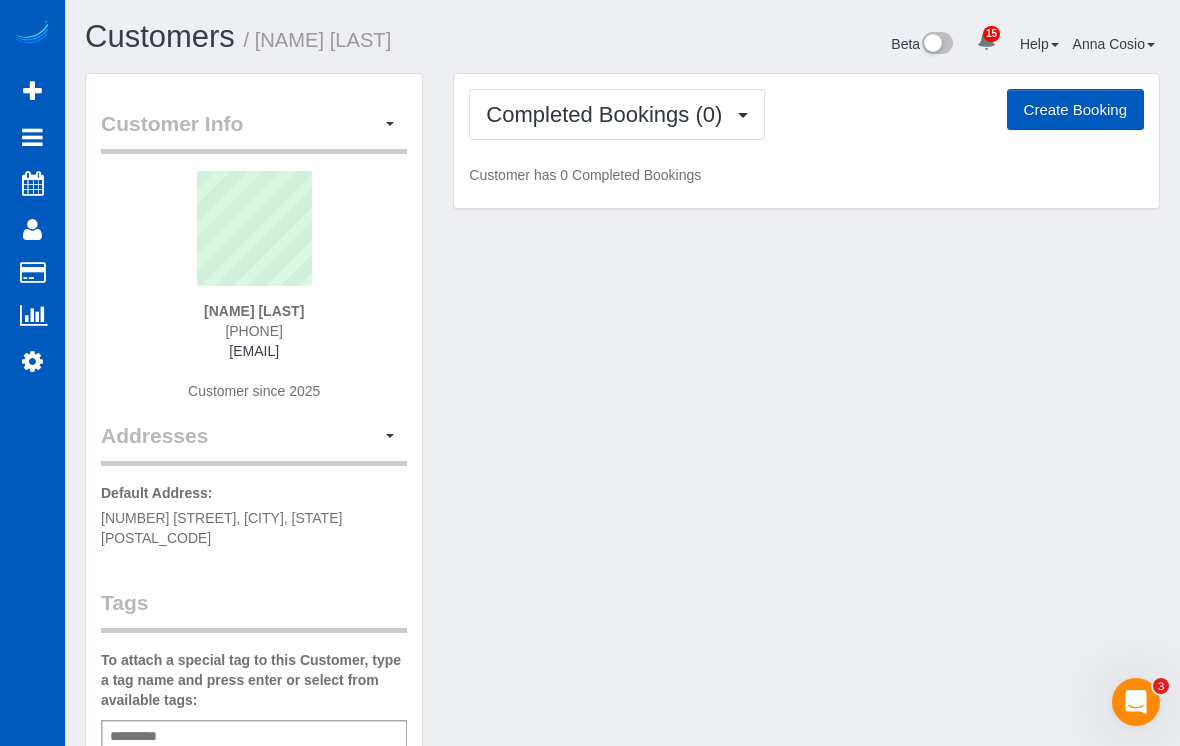 click on "Completed Bookings (0)" at bounding box center (609, 114) 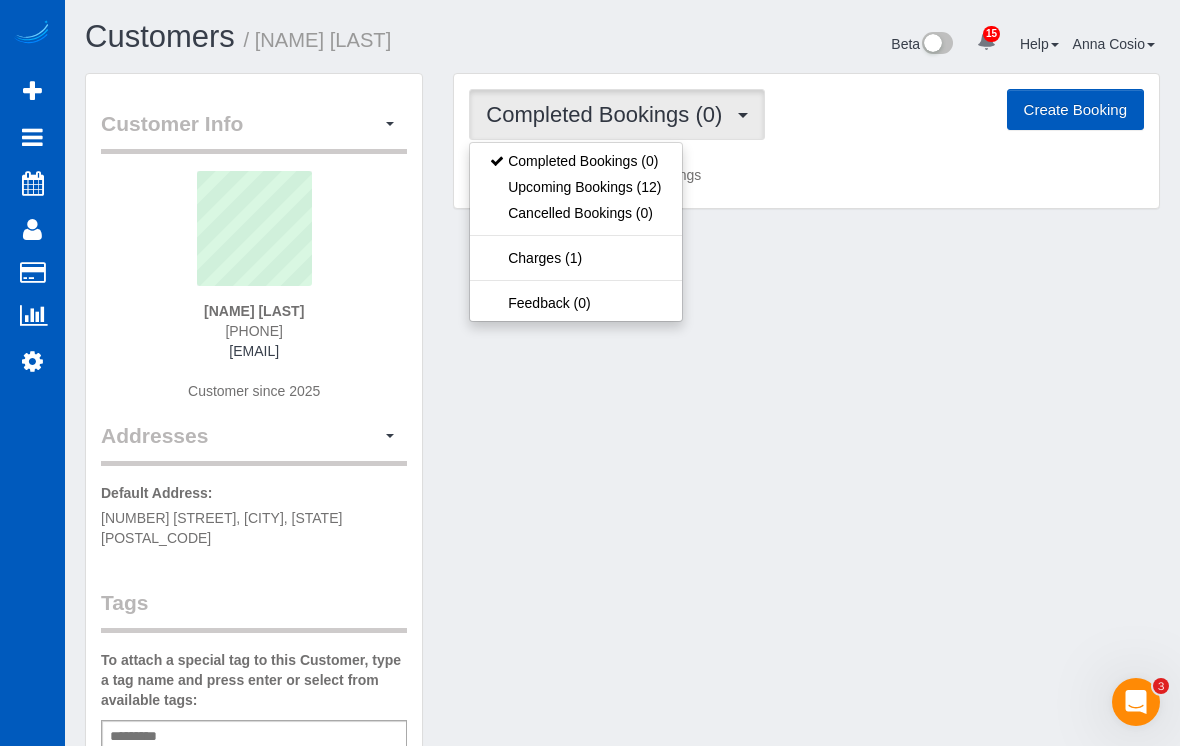 click on "Upcoming Bookings (12)" at bounding box center [575, 187] 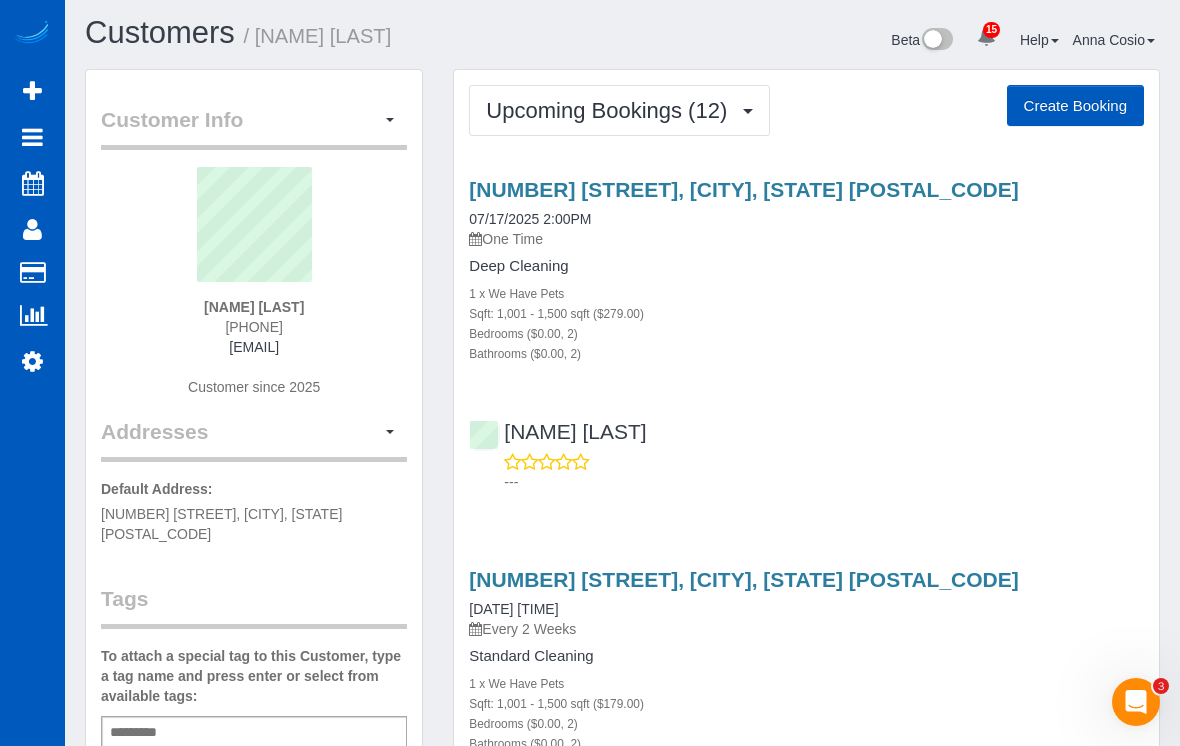 scroll, scrollTop: 0, scrollLeft: 0, axis: both 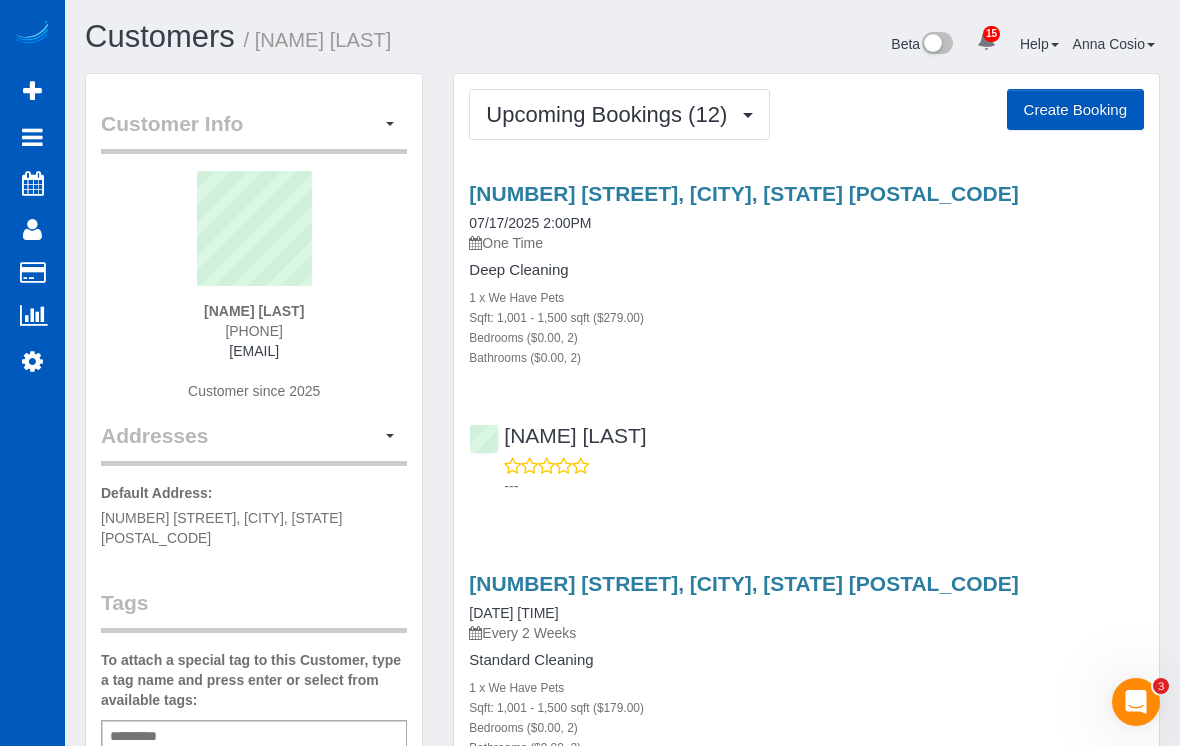 click on "Upcoming Bookings (12)" at bounding box center [611, 114] 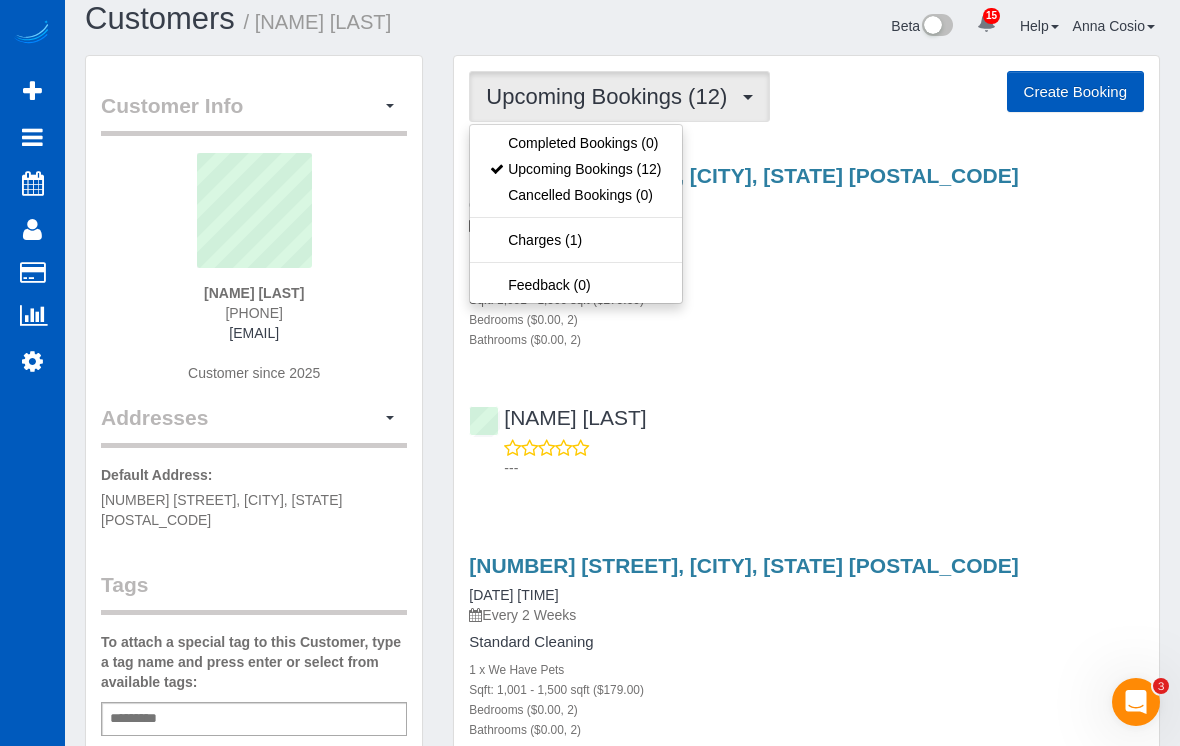 scroll, scrollTop: 19, scrollLeft: 0, axis: vertical 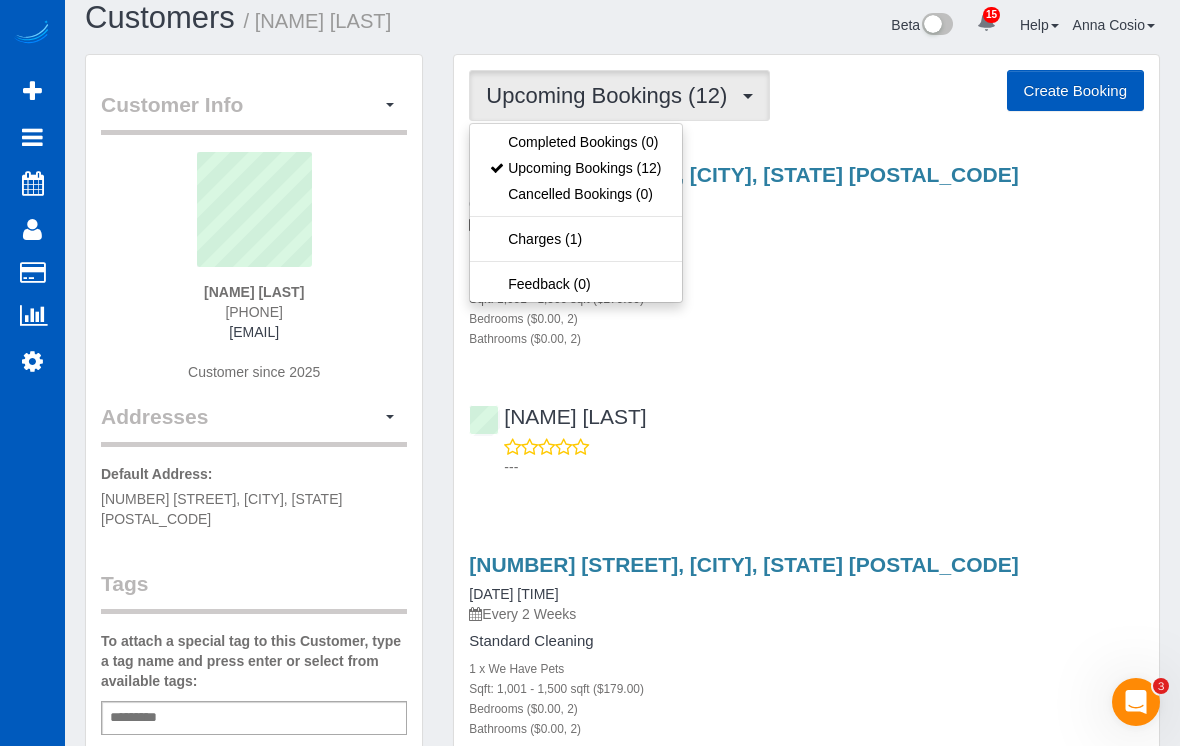 click at bounding box center [590, 373] 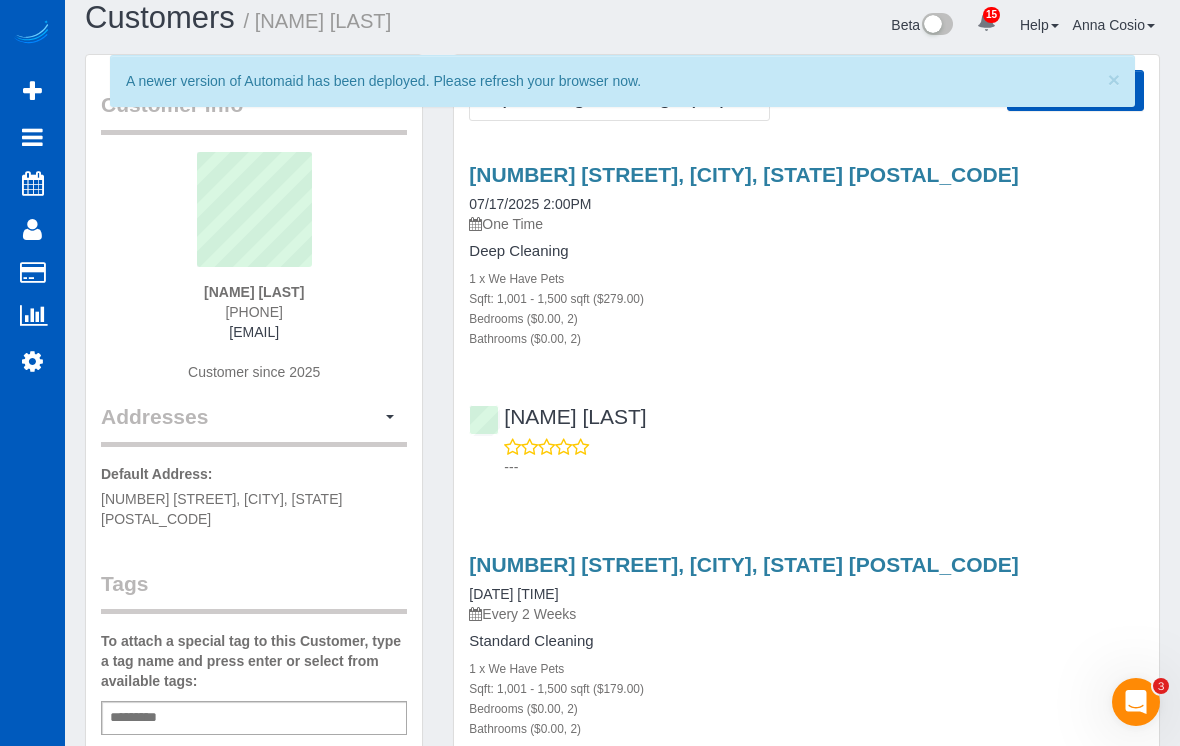 click on "×" at bounding box center (1114, 79) 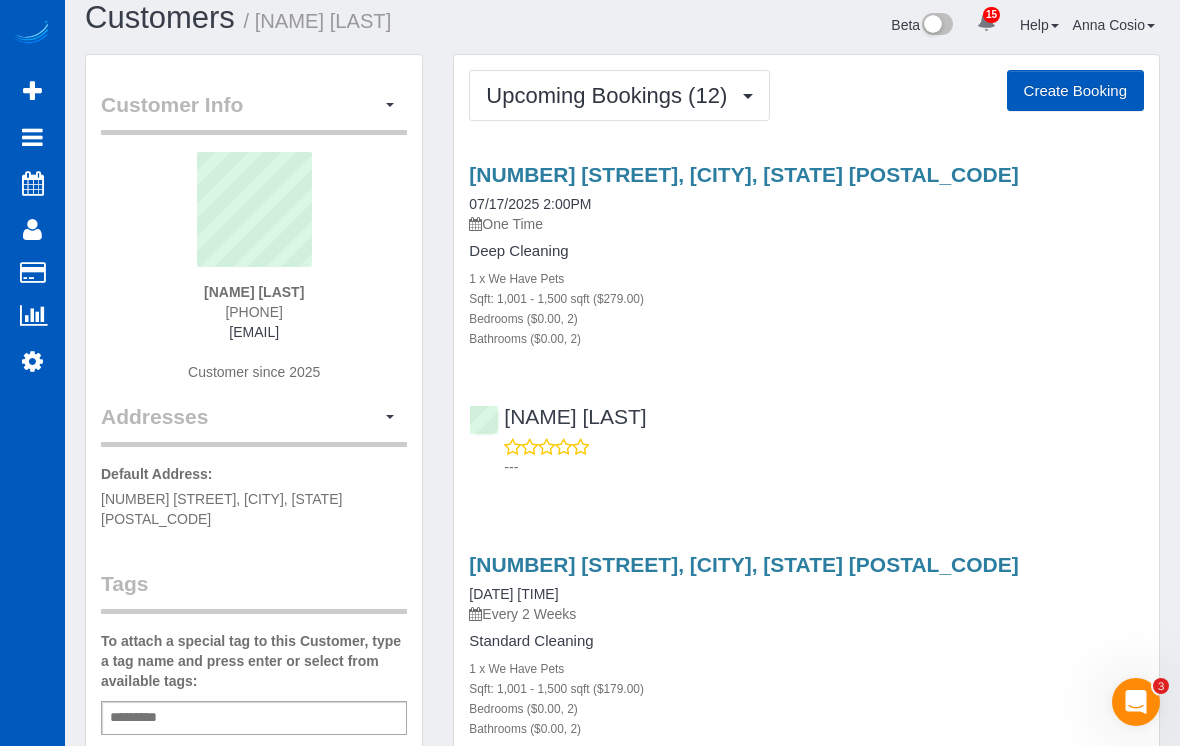 click on "Upcoming Bookings (12)" at bounding box center [611, 95] 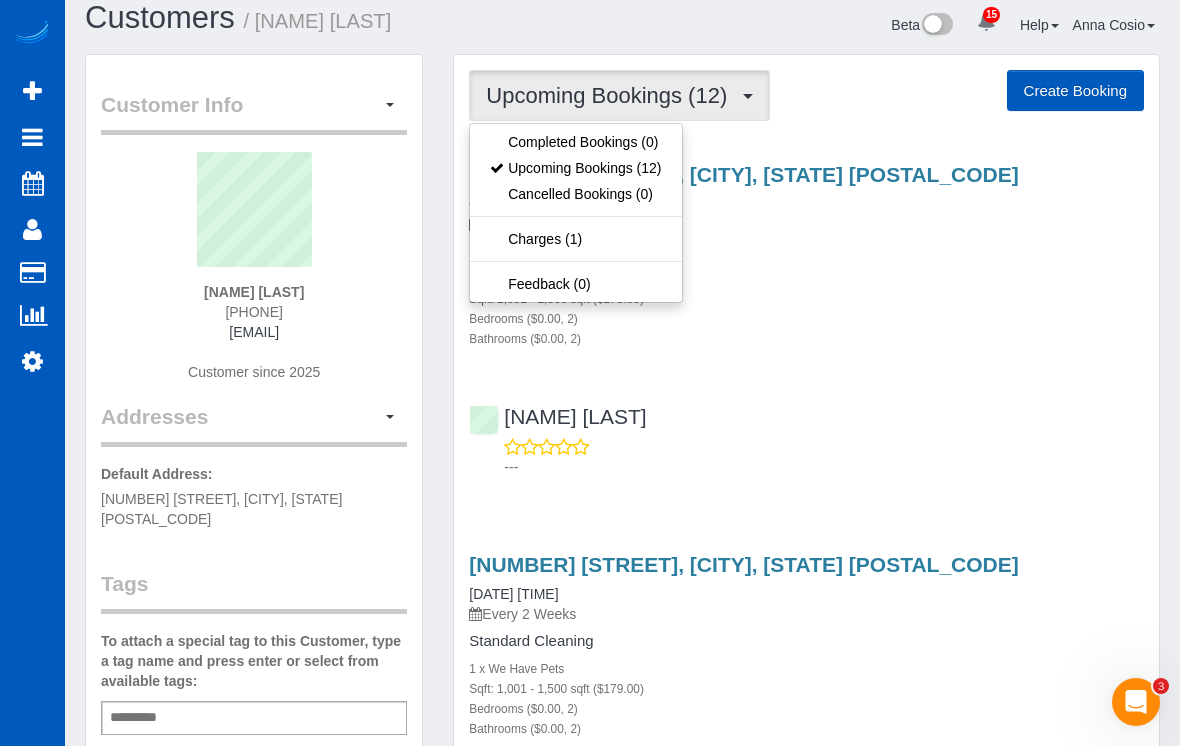 click at bounding box center (590, 373) 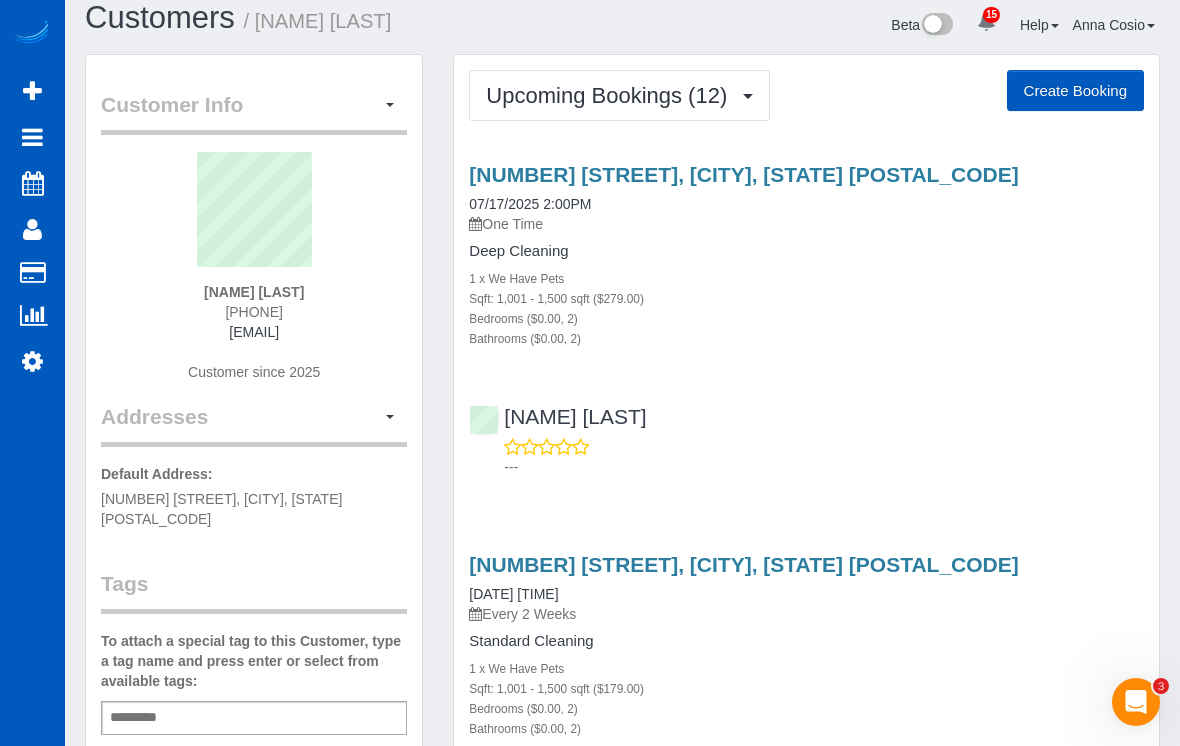 click on "Upcoming Bookings (12)" at bounding box center (619, 95) 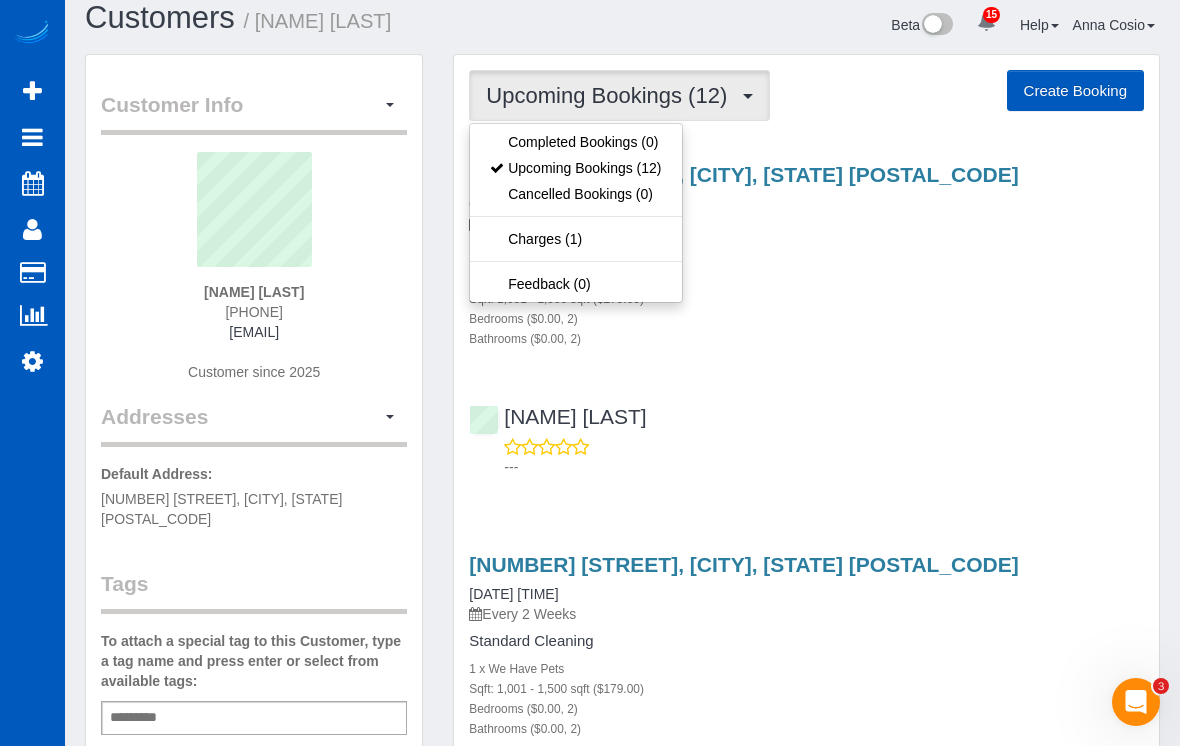 click on "Cancelled Bookings (0)" at bounding box center [575, 194] 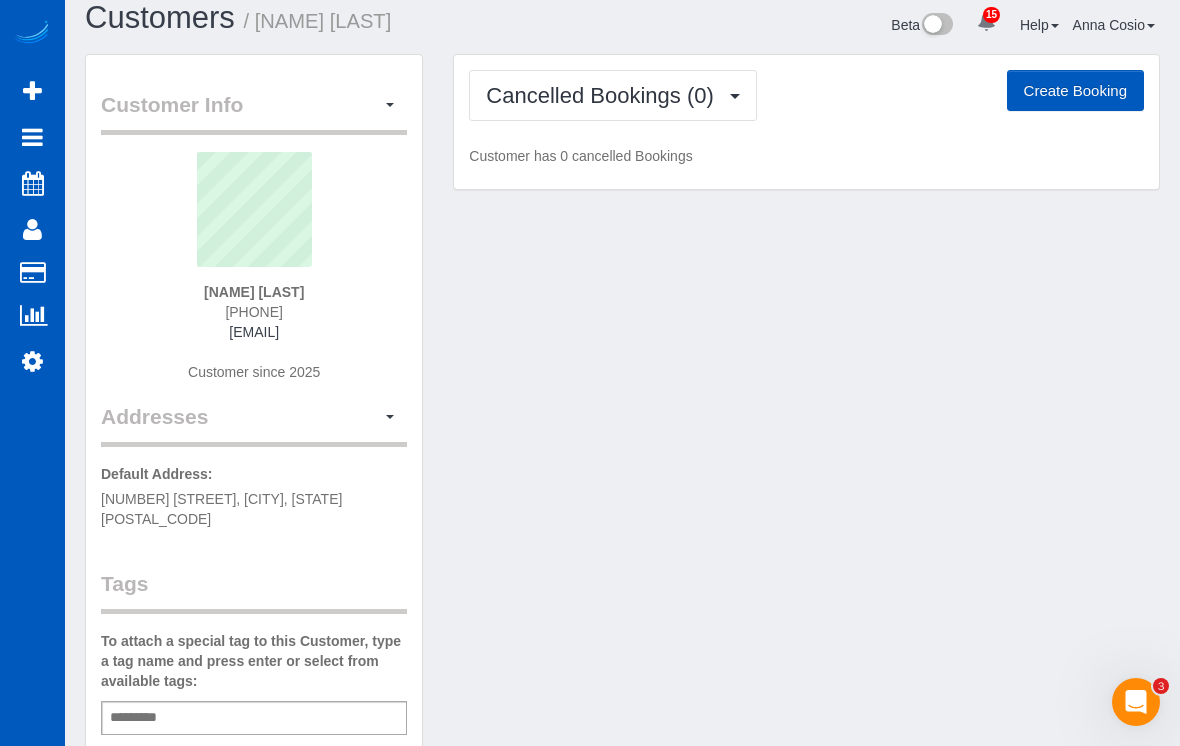 click on "Cancelled Bookings (0)" at bounding box center [613, 95] 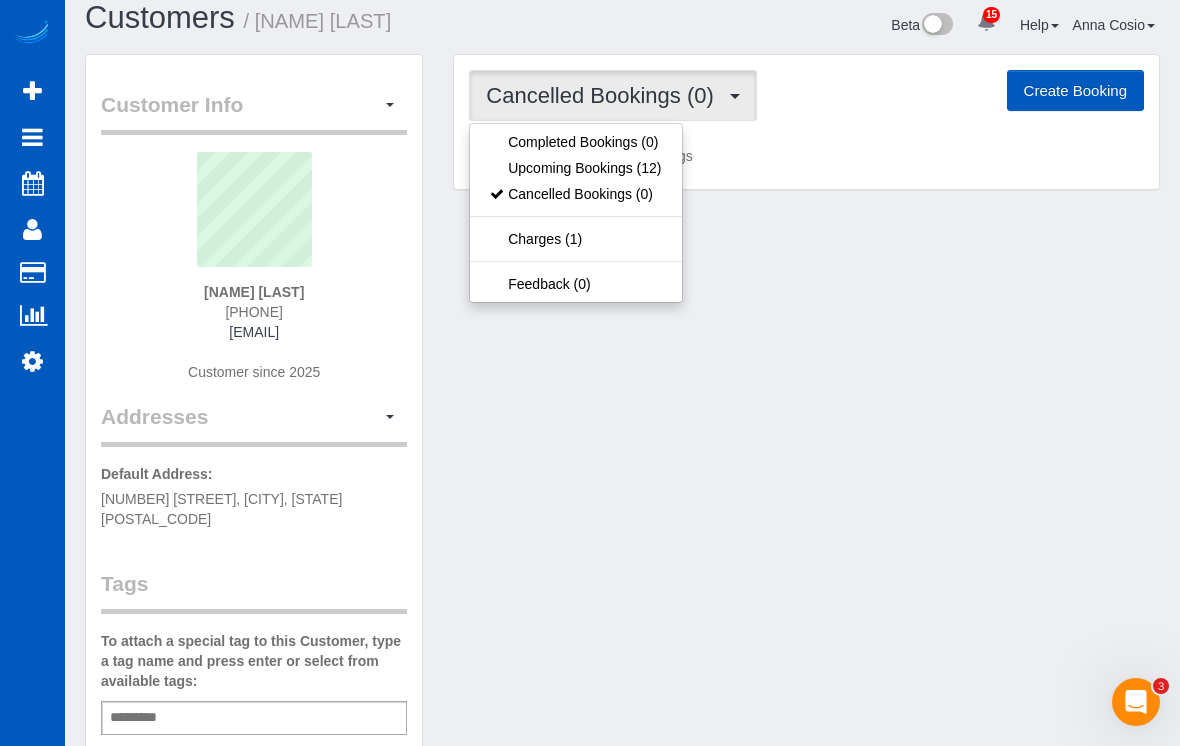 click on "Upcoming Bookings (12)" at bounding box center (575, 168) 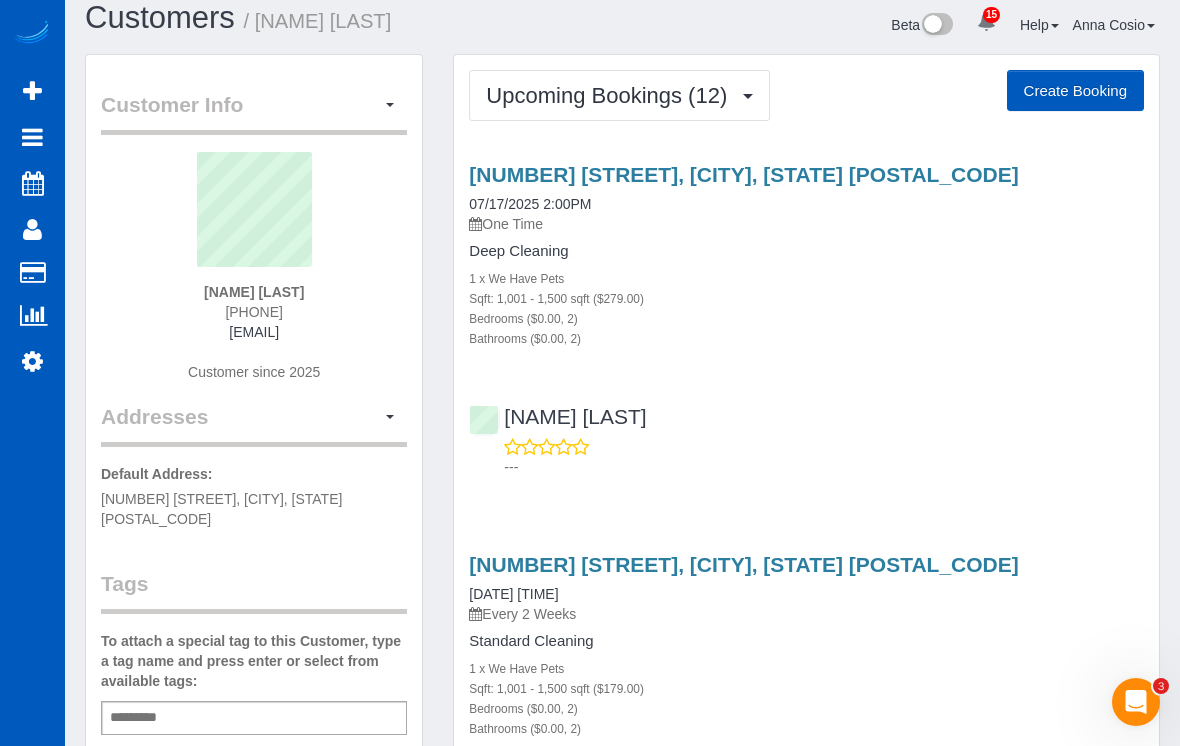 click on "[NUMBER] [STREET] [STREET], [CITY], [STATE] [POSTAL_CODE]" at bounding box center (743, 174) 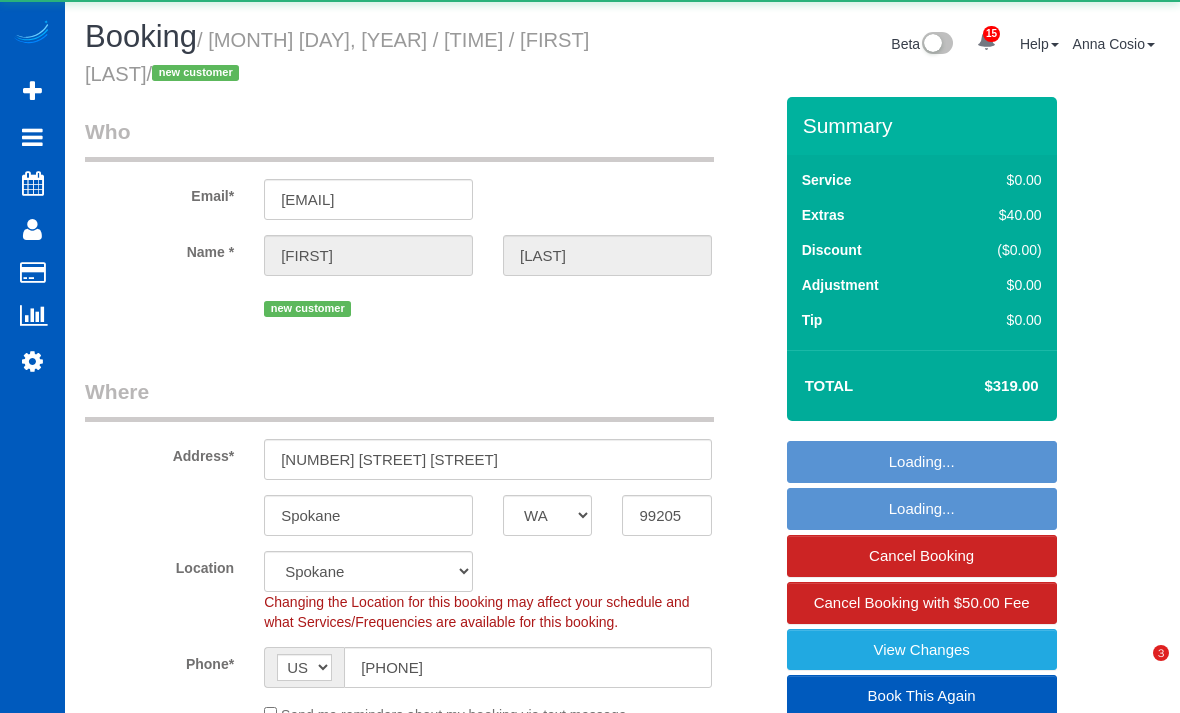 select on "WA" 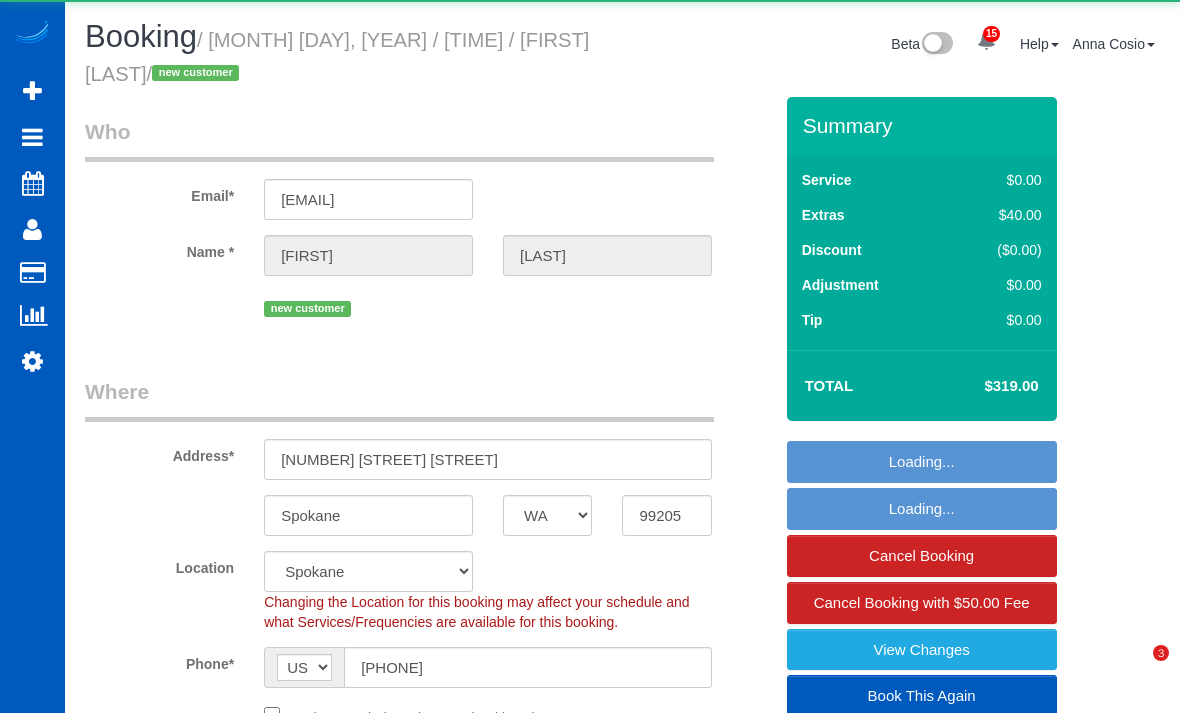 scroll, scrollTop: 0, scrollLeft: 0, axis: both 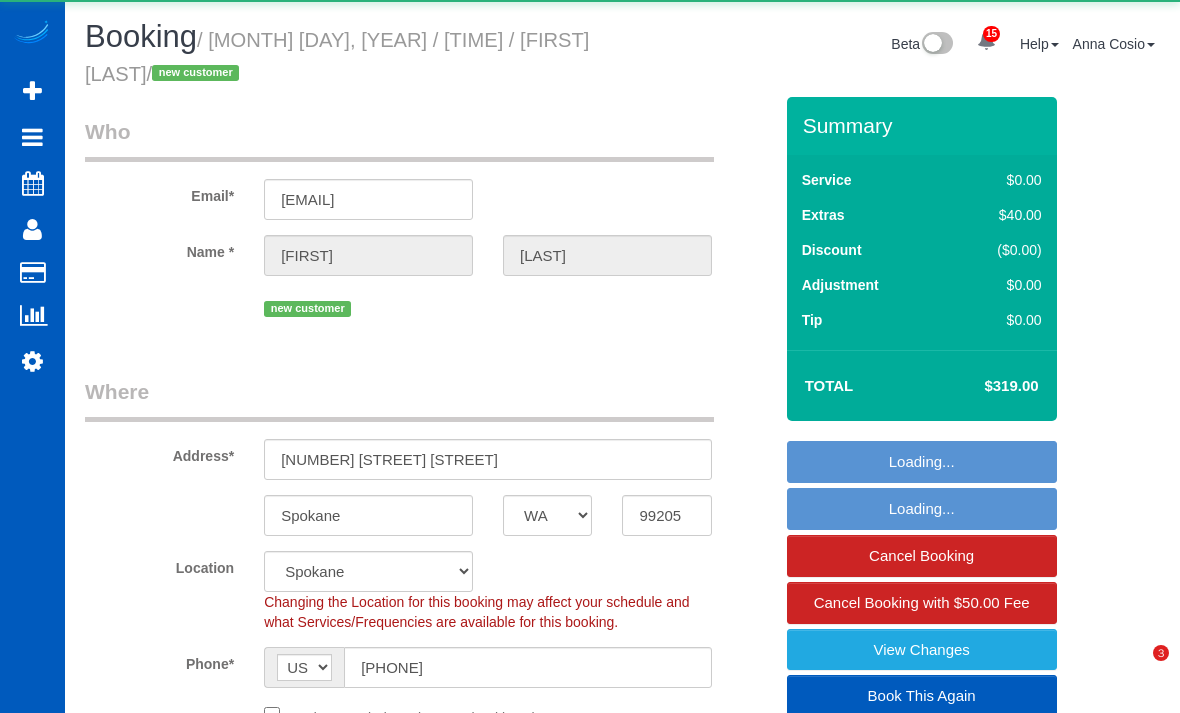 select on "spot10" 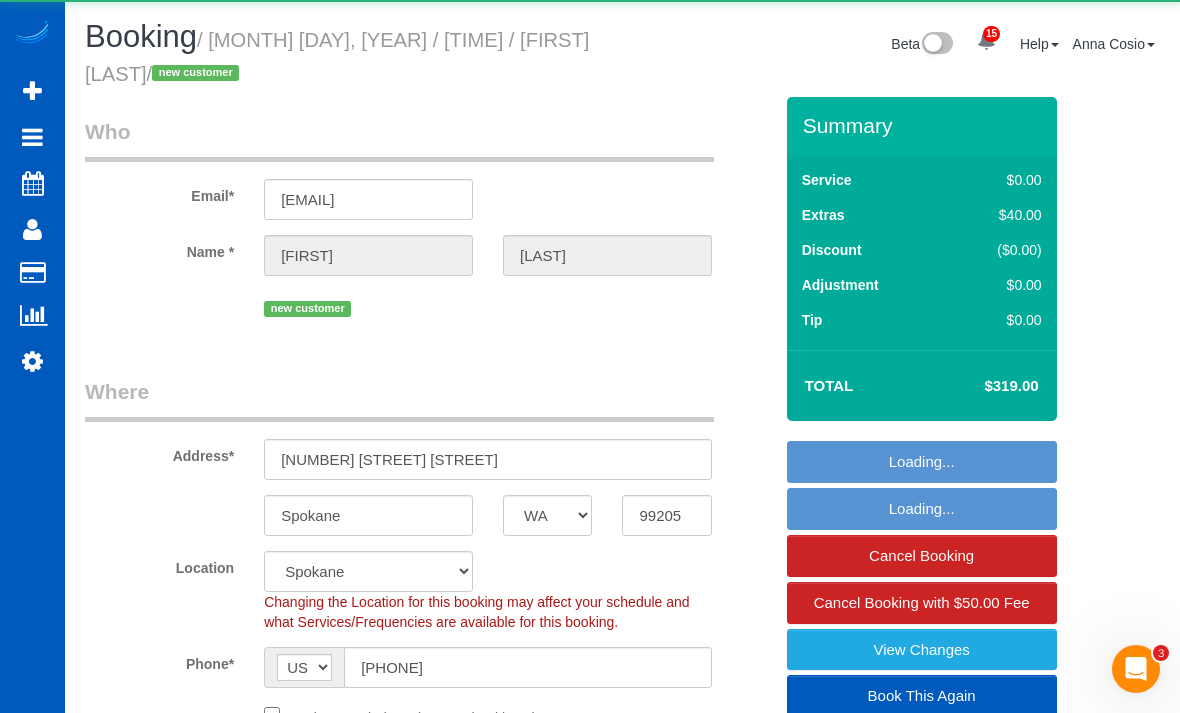 scroll, scrollTop: 0, scrollLeft: 0, axis: both 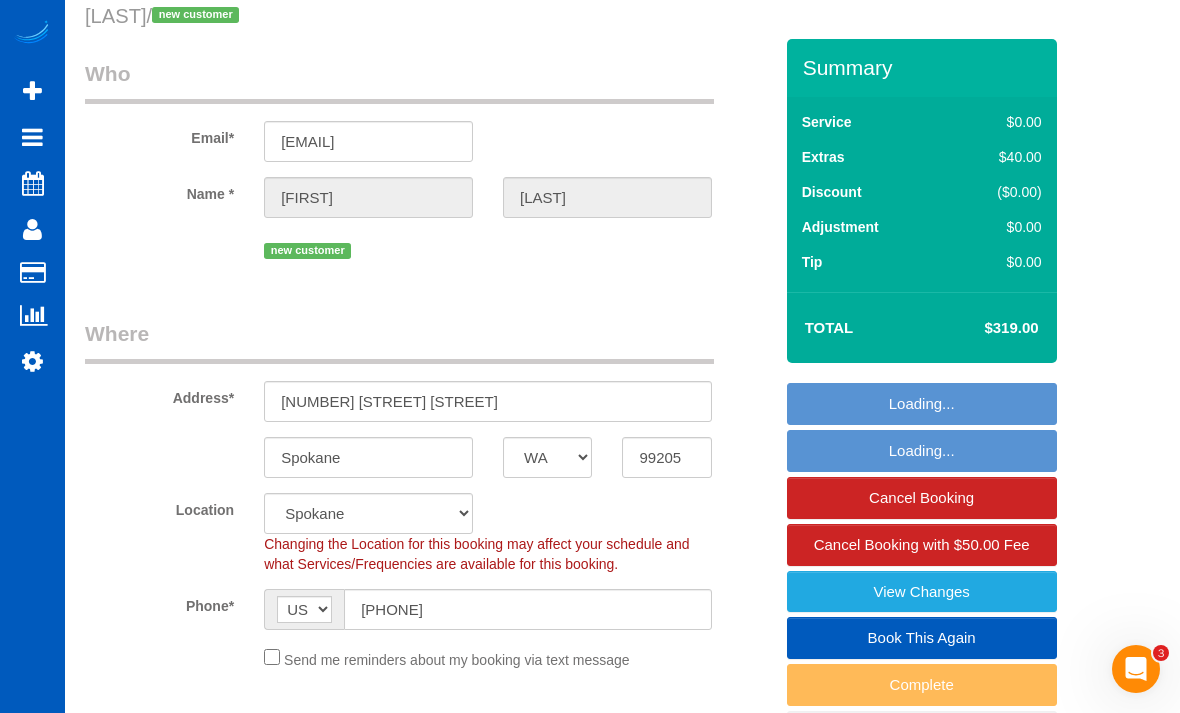 click on "Cancel Booking" at bounding box center (922, 498) 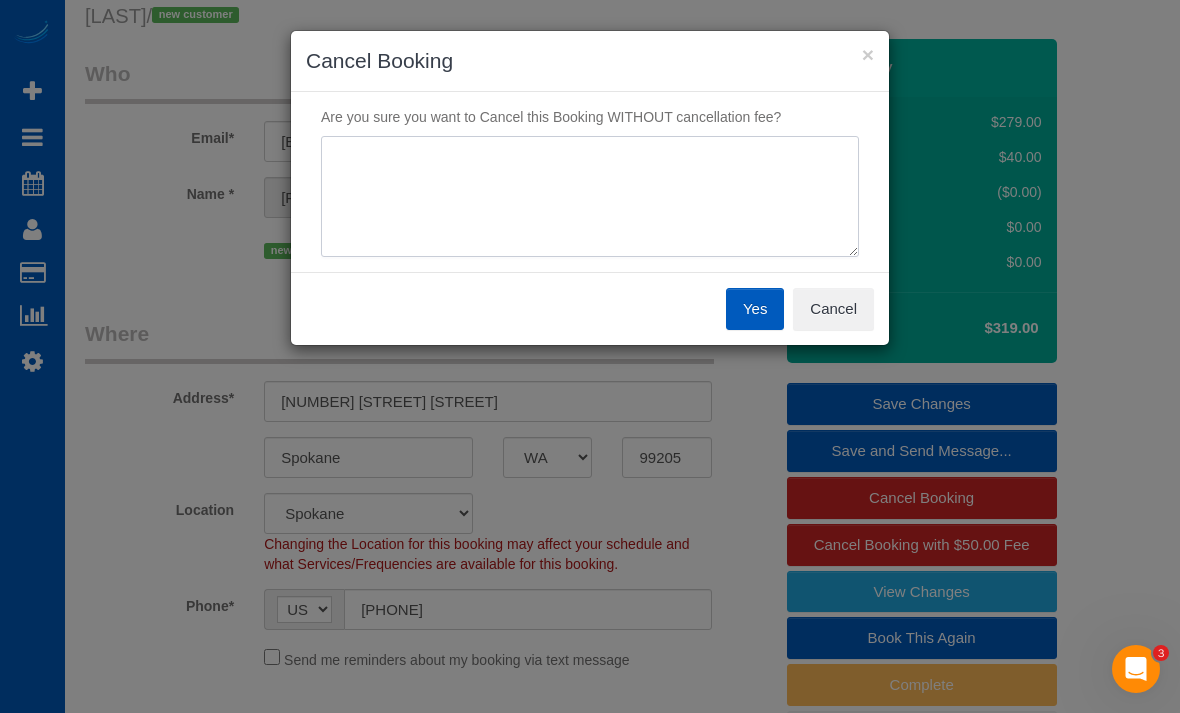 click at bounding box center [590, 197] 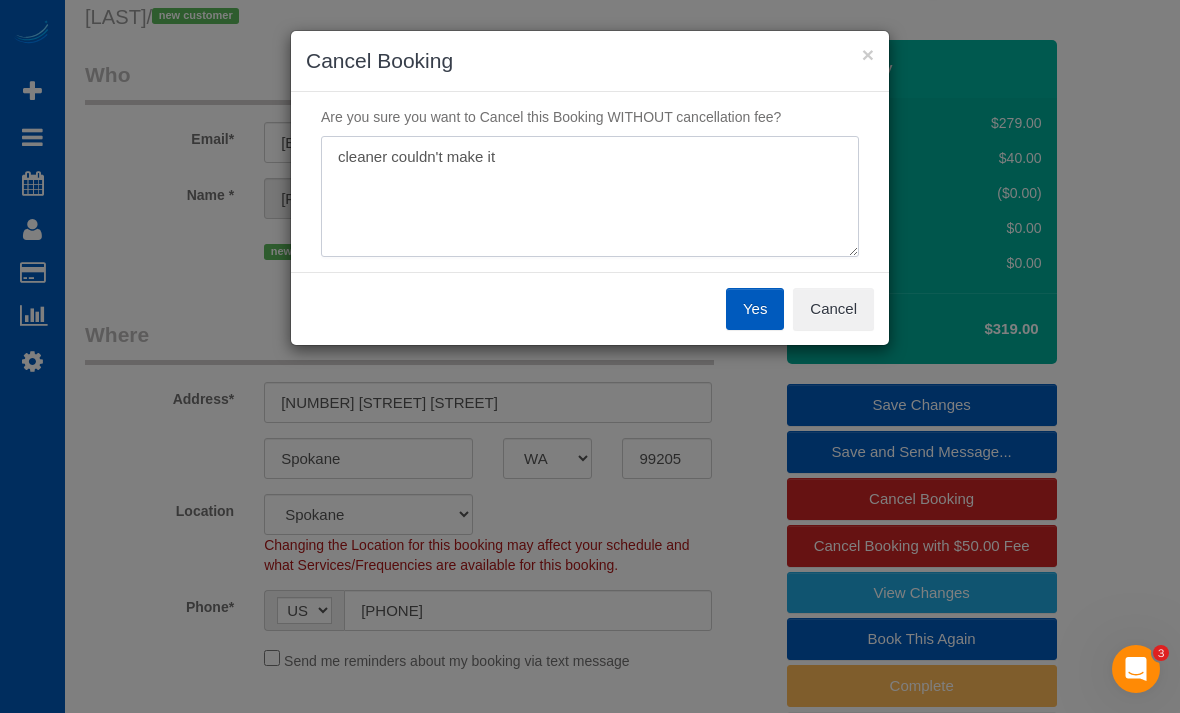 type on "cleaner couldn't make it" 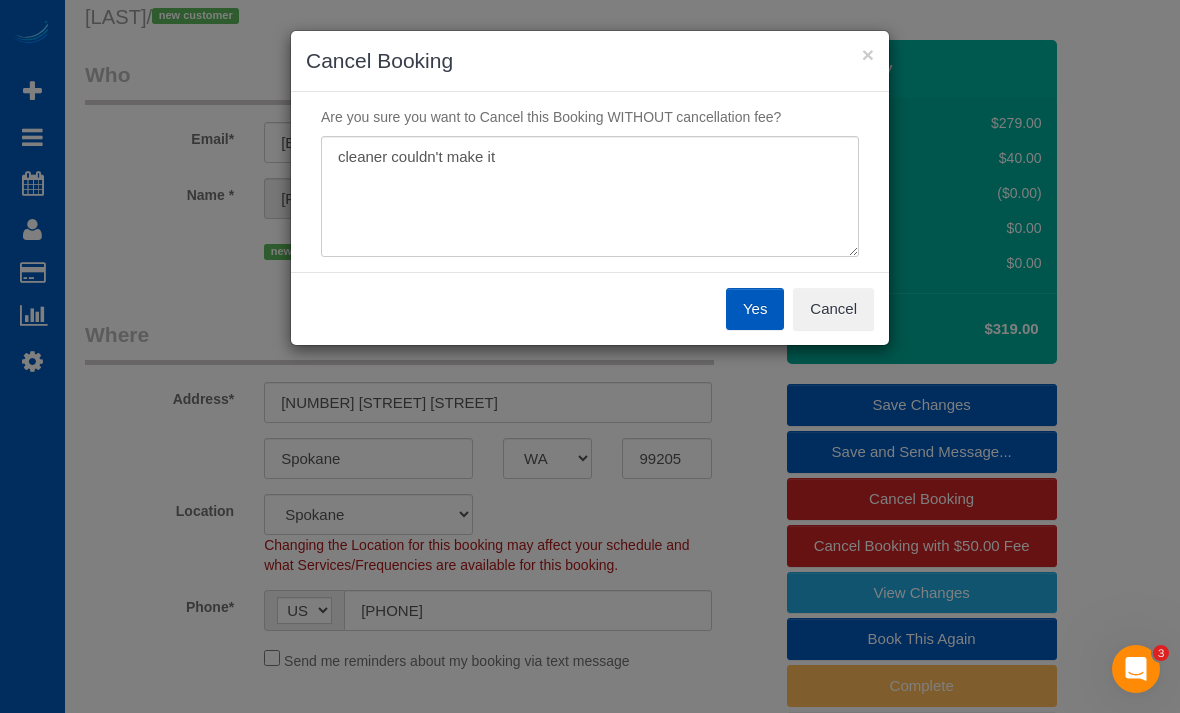 click on "Yes" at bounding box center [755, 309] 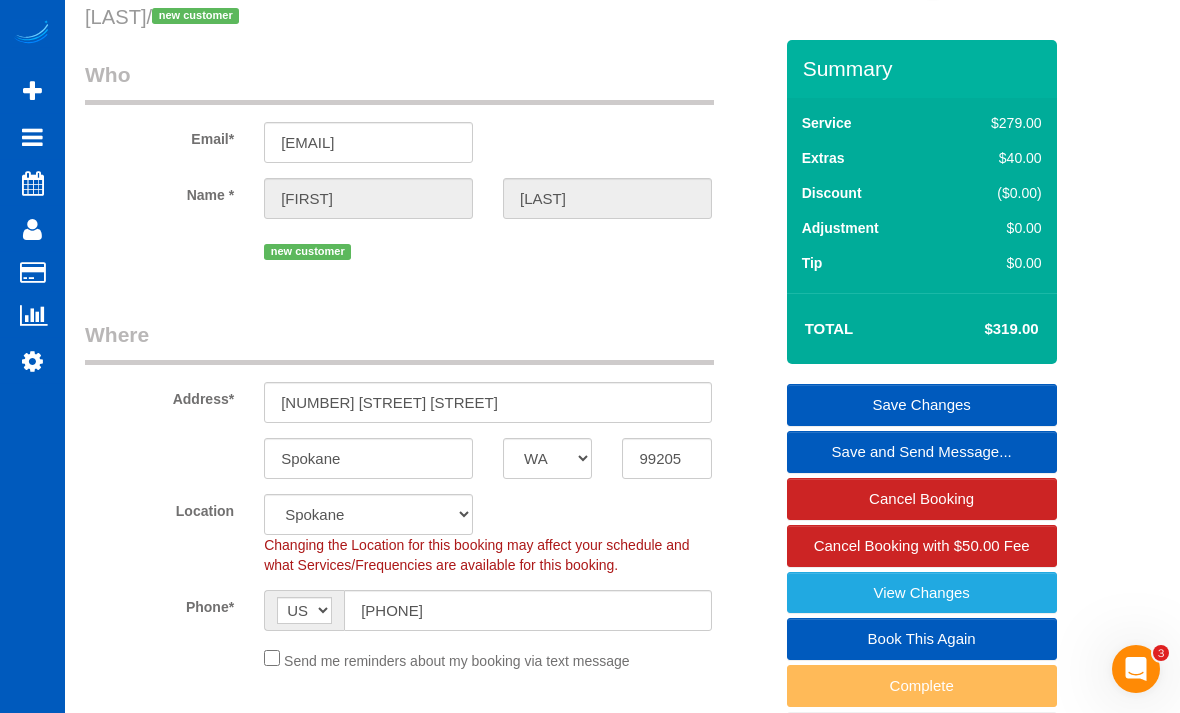 scroll, scrollTop: 58, scrollLeft: 0, axis: vertical 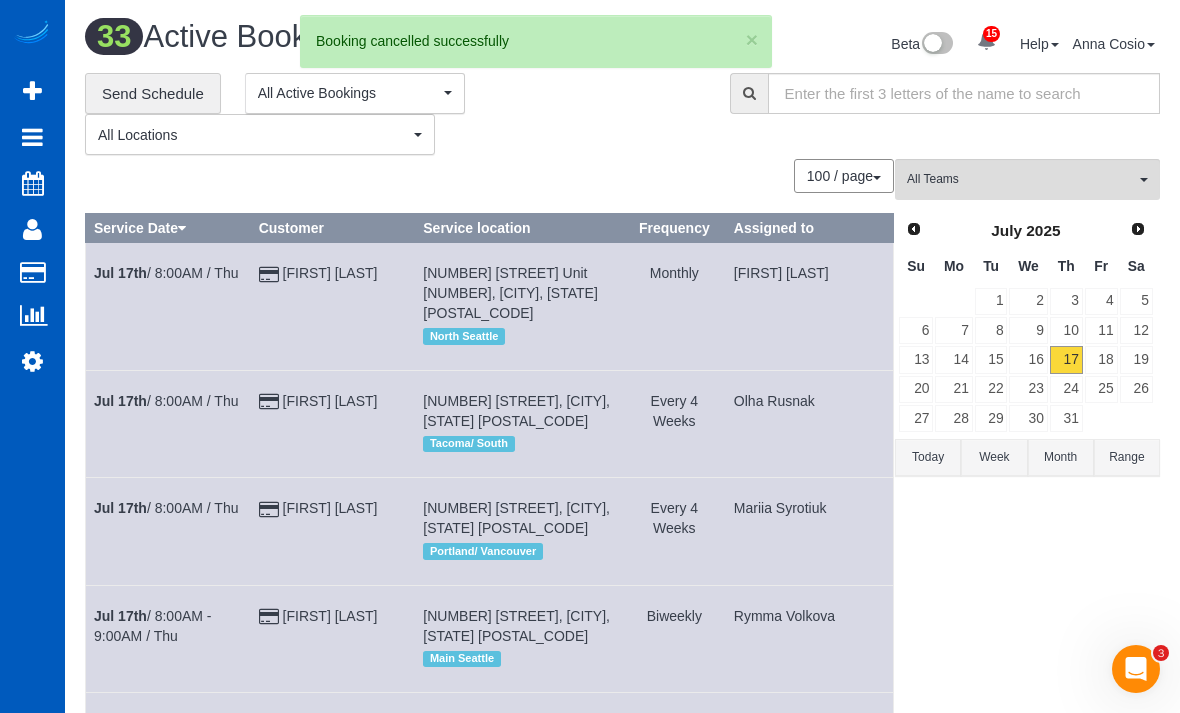 click on "Customers" at bounding box center (190, 273) 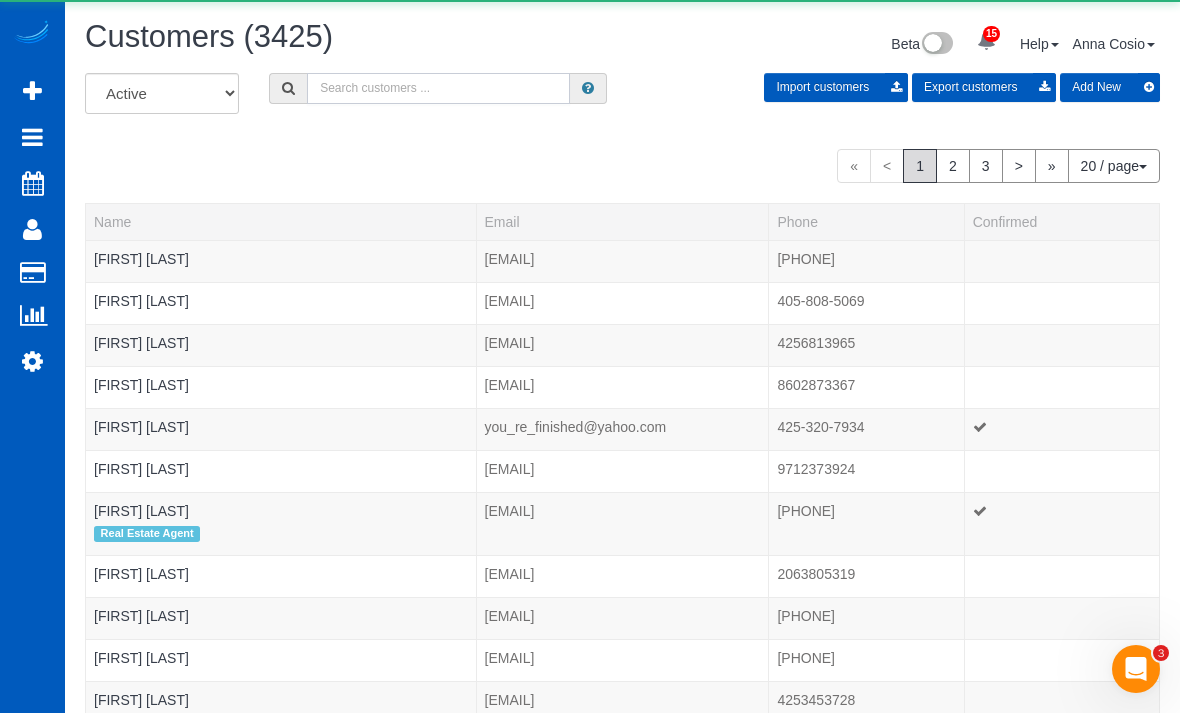 click at bounding box center [438, 88] 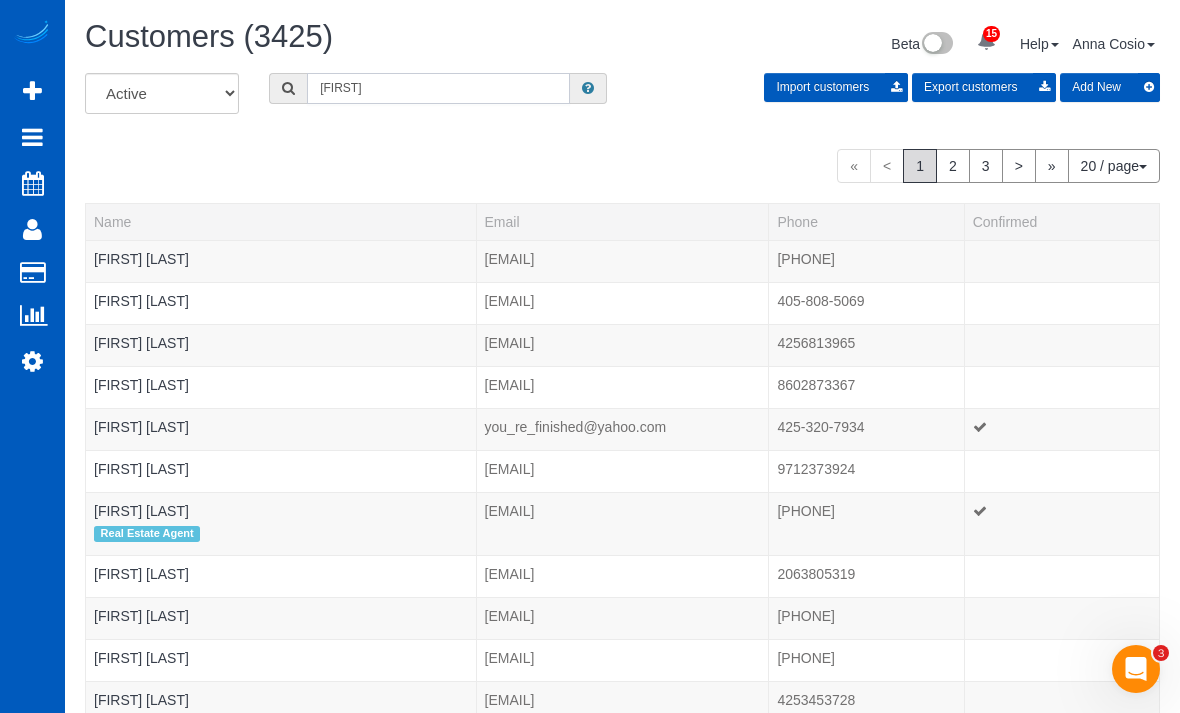 click on "Kammy" at bounding box center [438, 88] 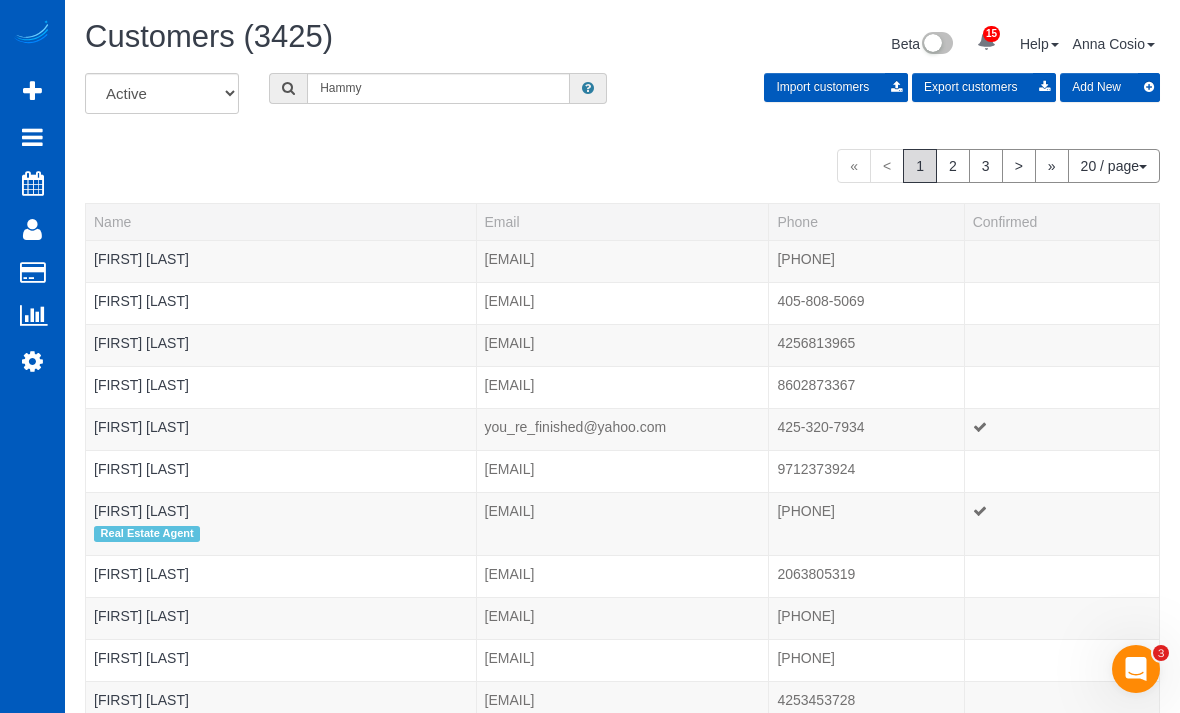 click on "Customers" at bounding box center (190, 273) 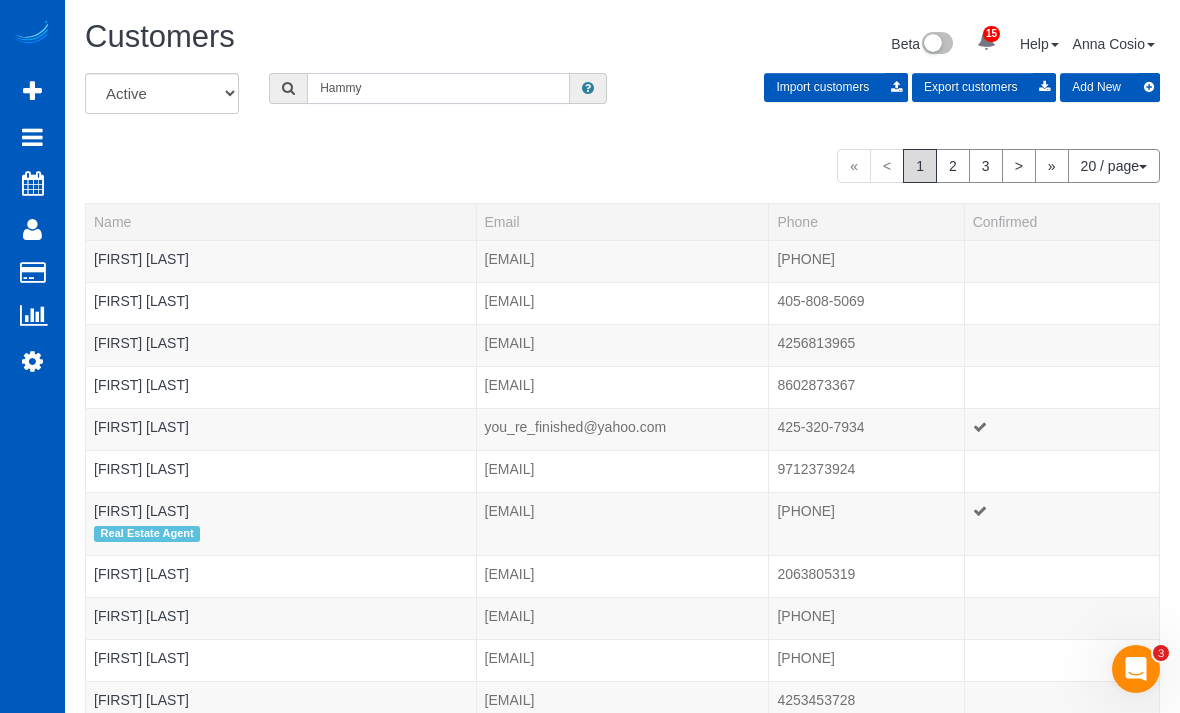 click on "Hammy" at bounding box center (438, 88) 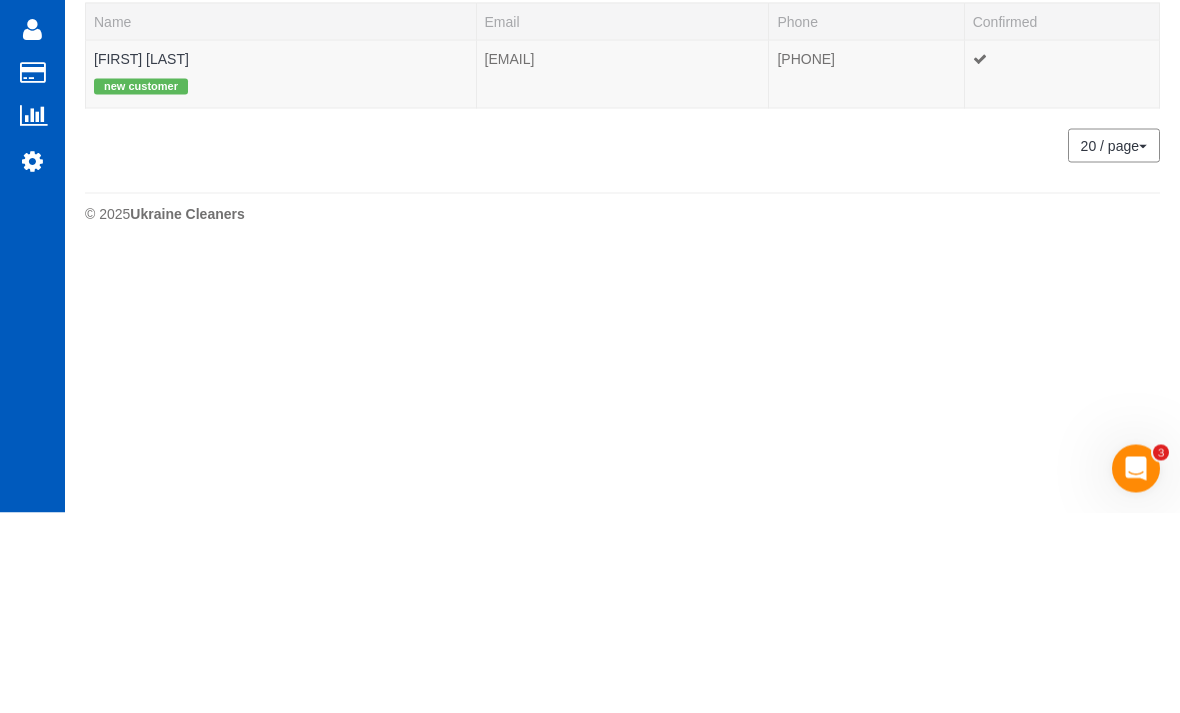type on "Kammy" 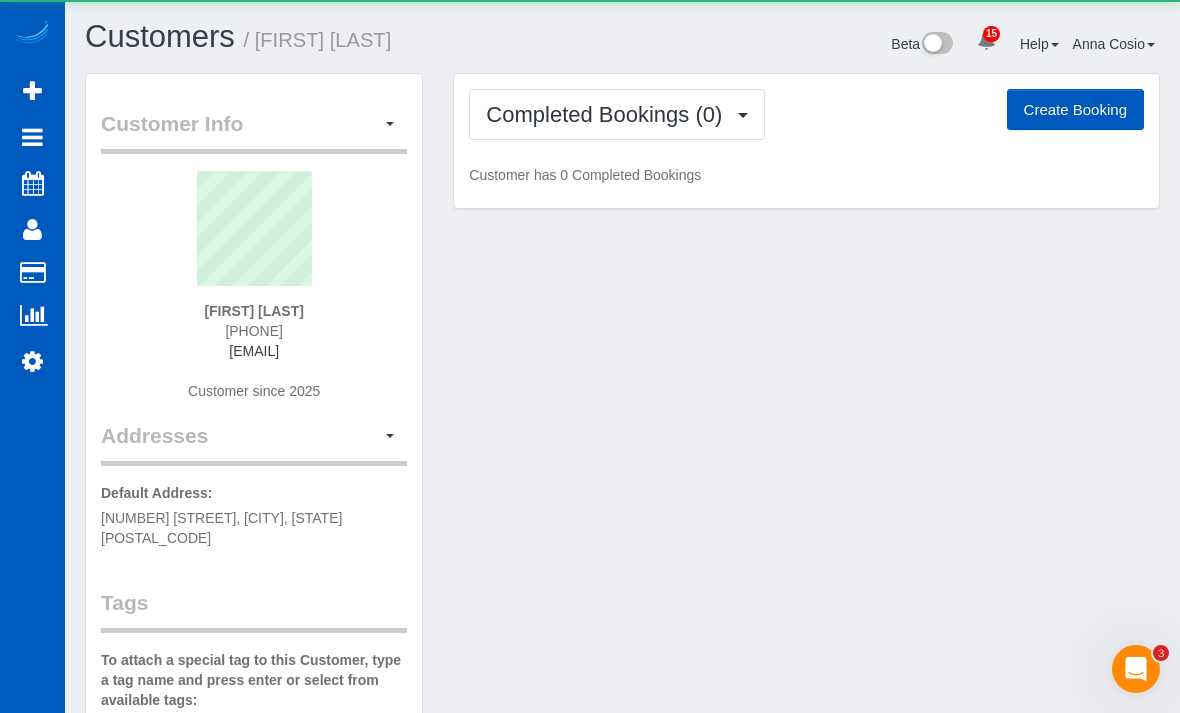 click on "Completed Bookings (0)" at bounding box center [609, 114] 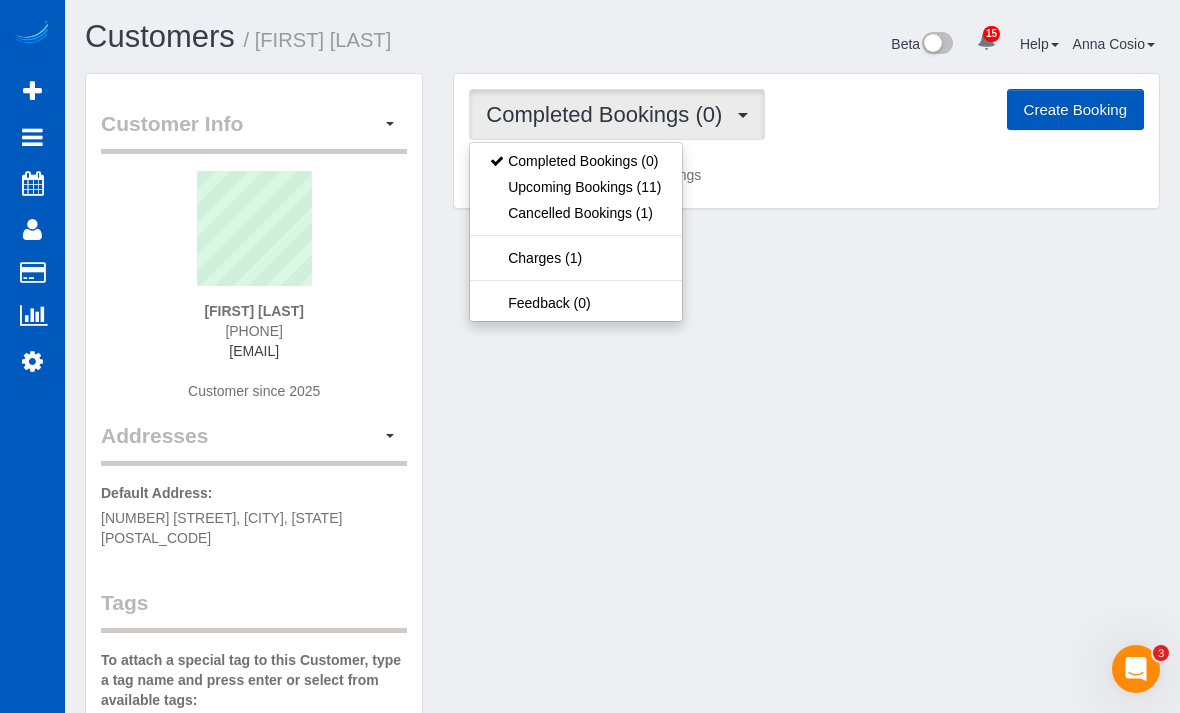 click on "Upcoming Bookings (11)" at bounding box center [575, 187] 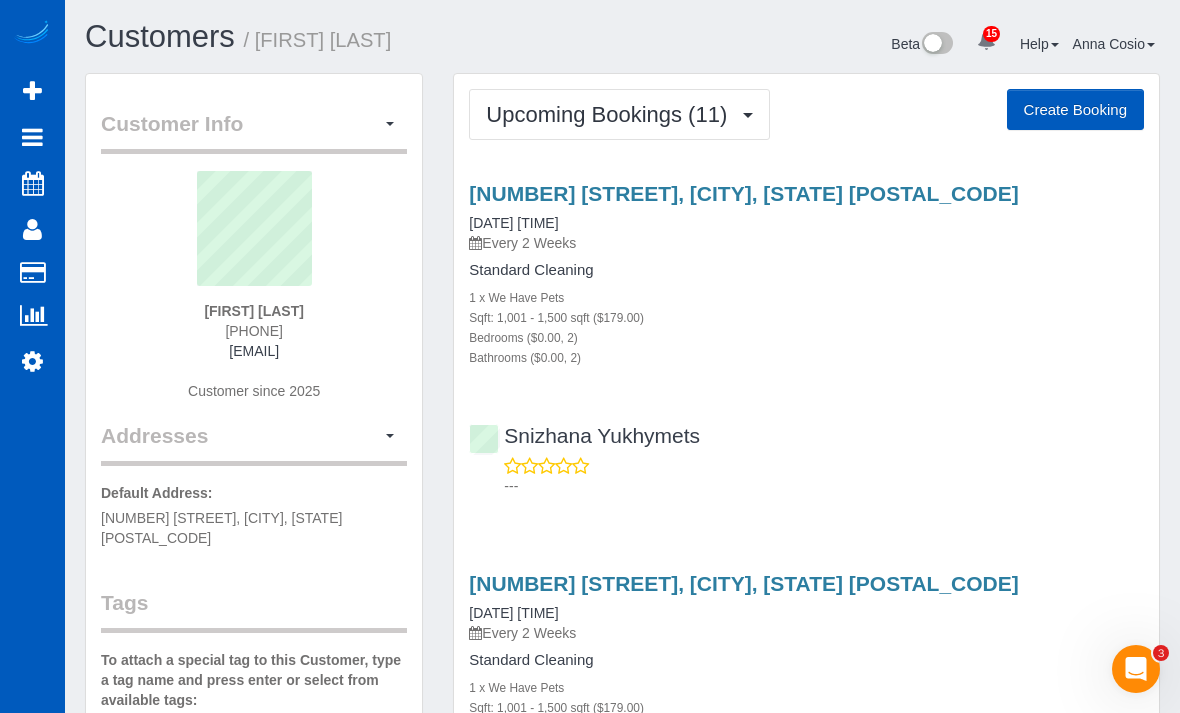 click on "3016 N Alberta St, Spokane, WA 99205" at bounding box center [743, 193] 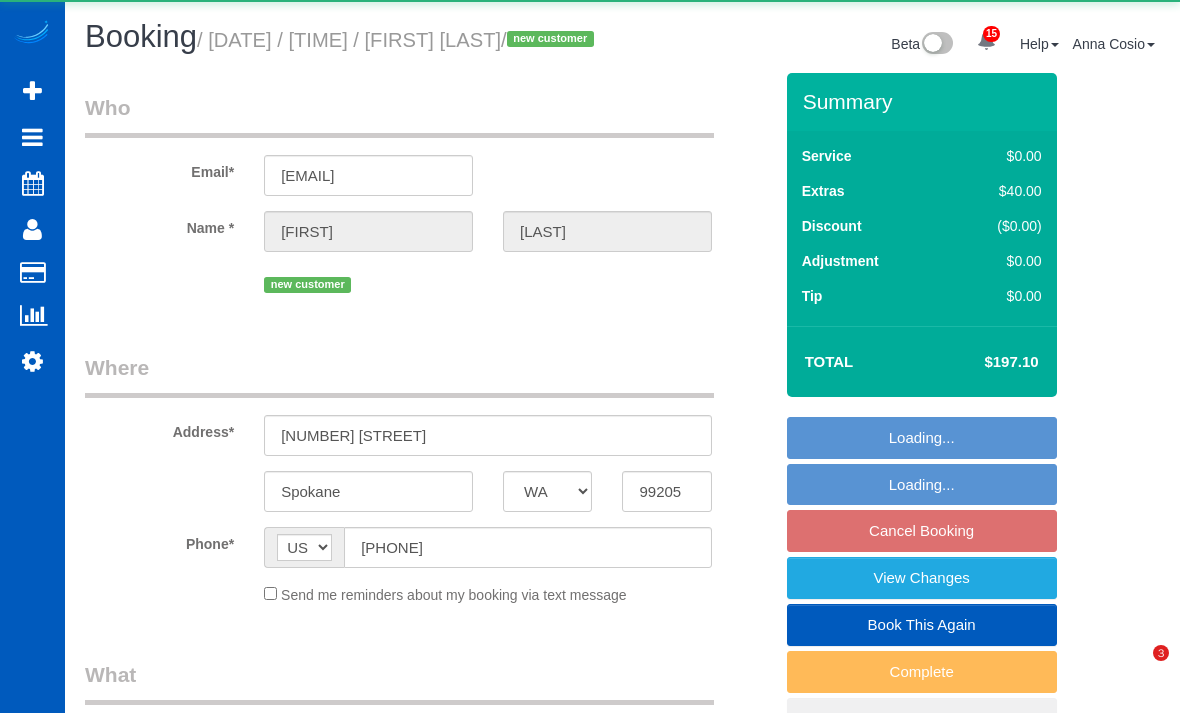 select on "WA" 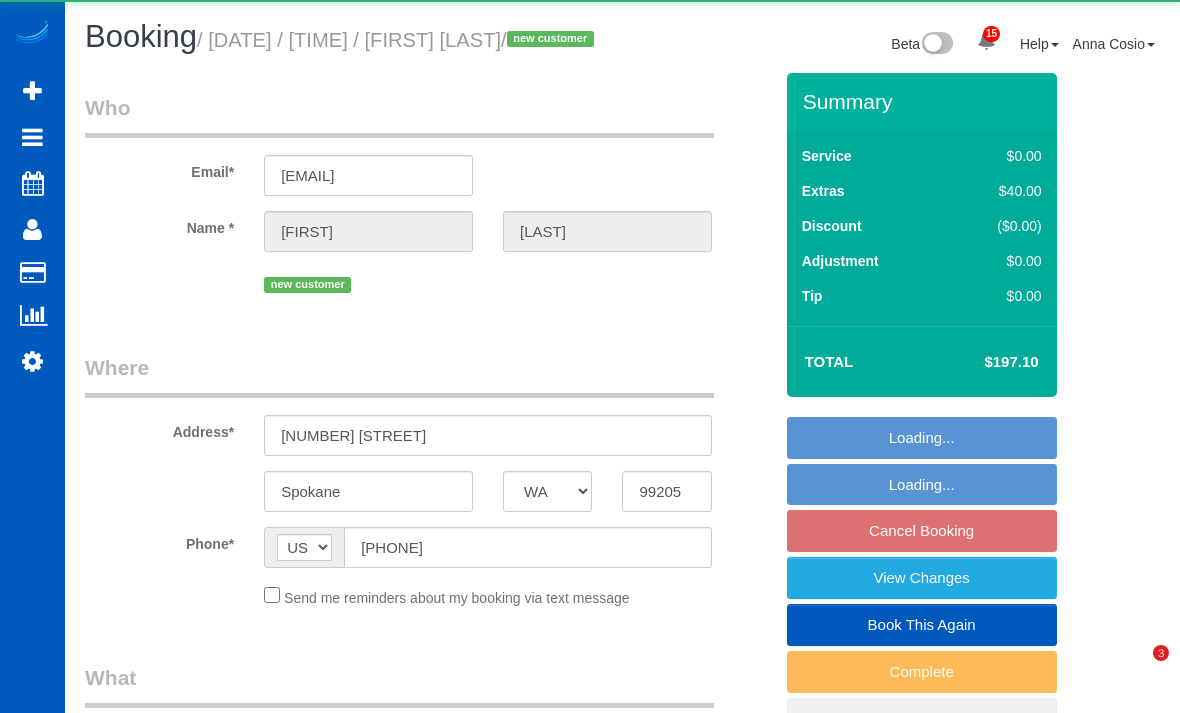 scroll, scrollTop: 0, scrollLeft: 0, axis: both 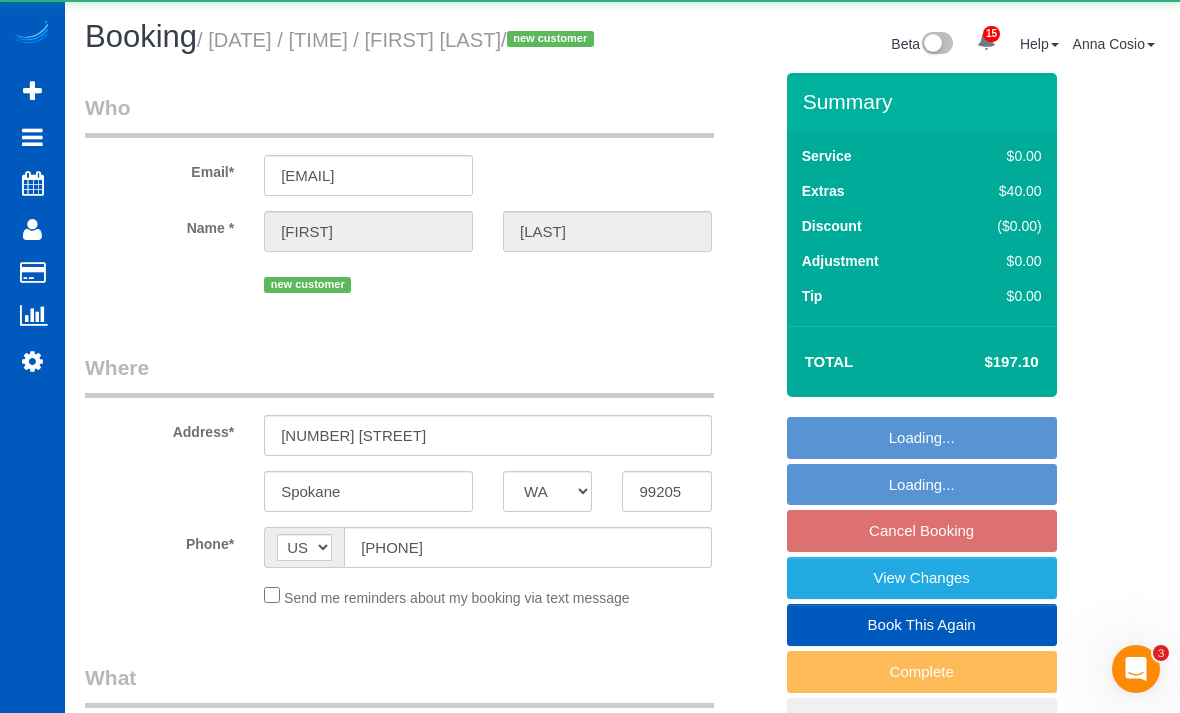 select on "object:1119" 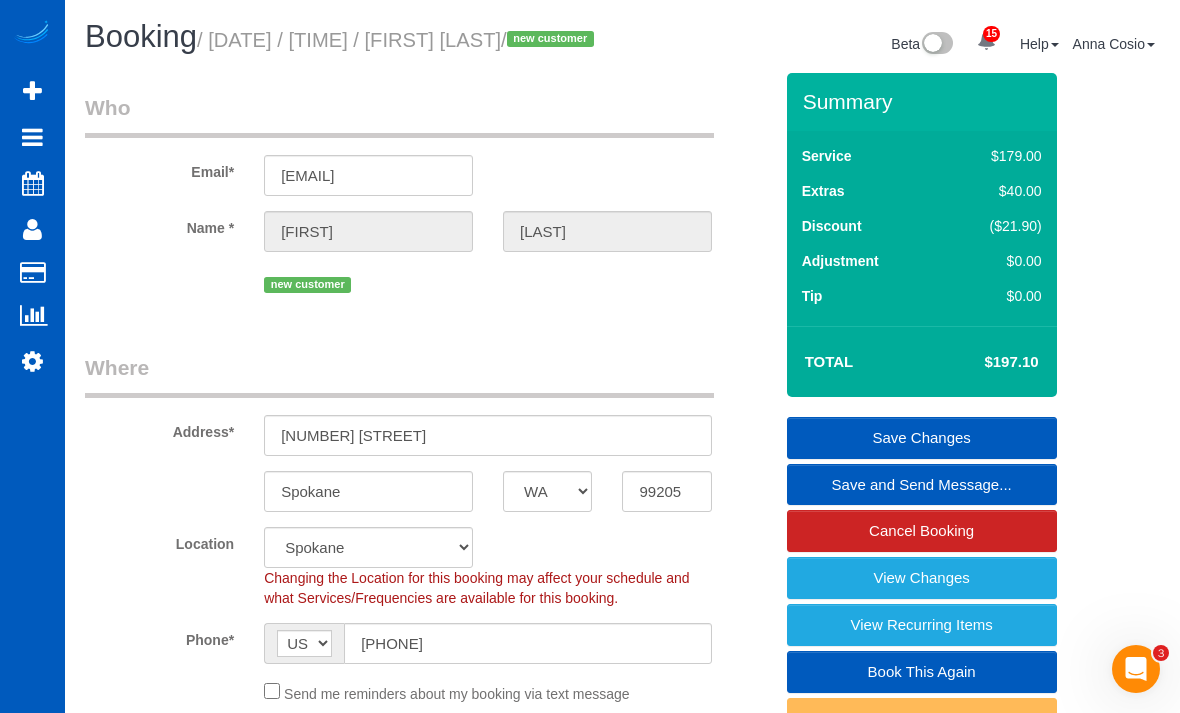 click on "Cancel Booking" at bounding box center [922, 531] 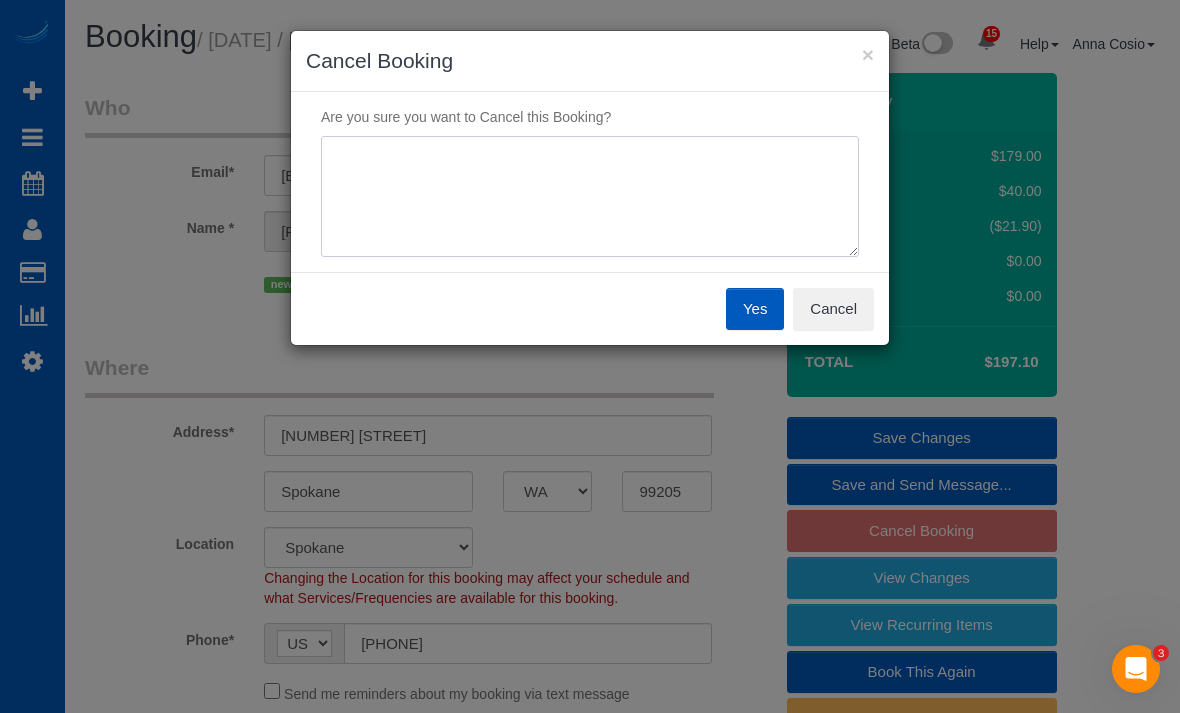 click at bounding box center (590, 197) 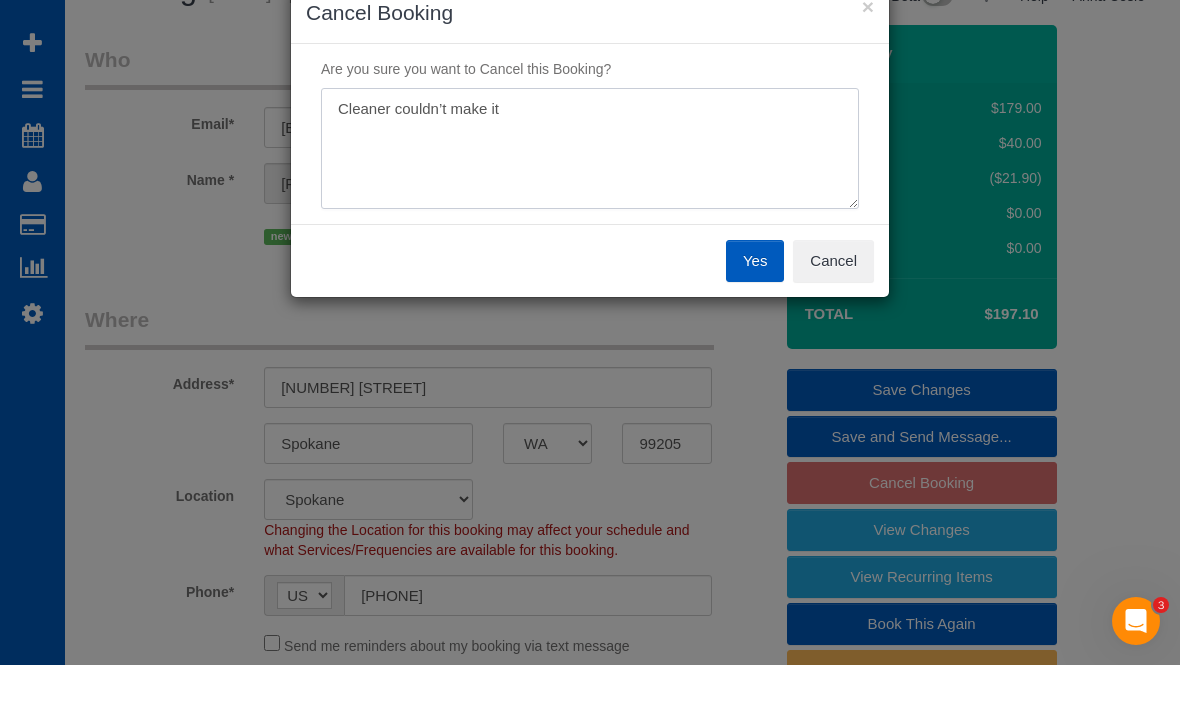 type on "Cleaner couldn’t make it" 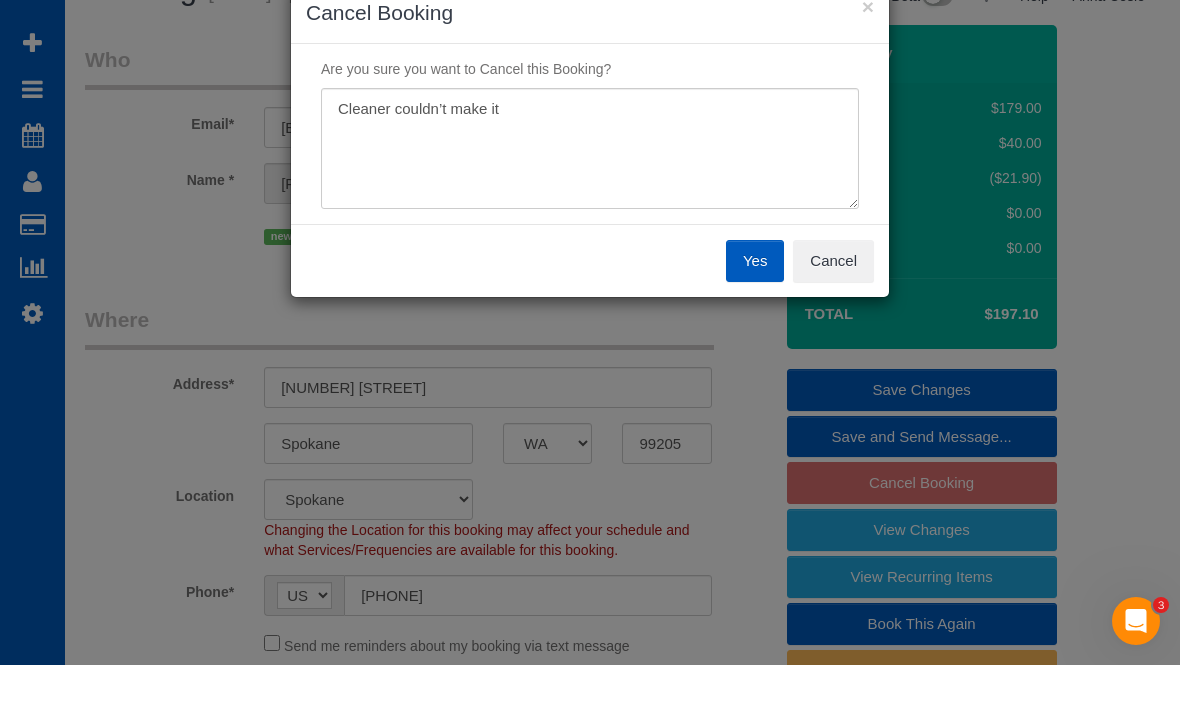 click on "Yes" at bounding box center (755, 309) 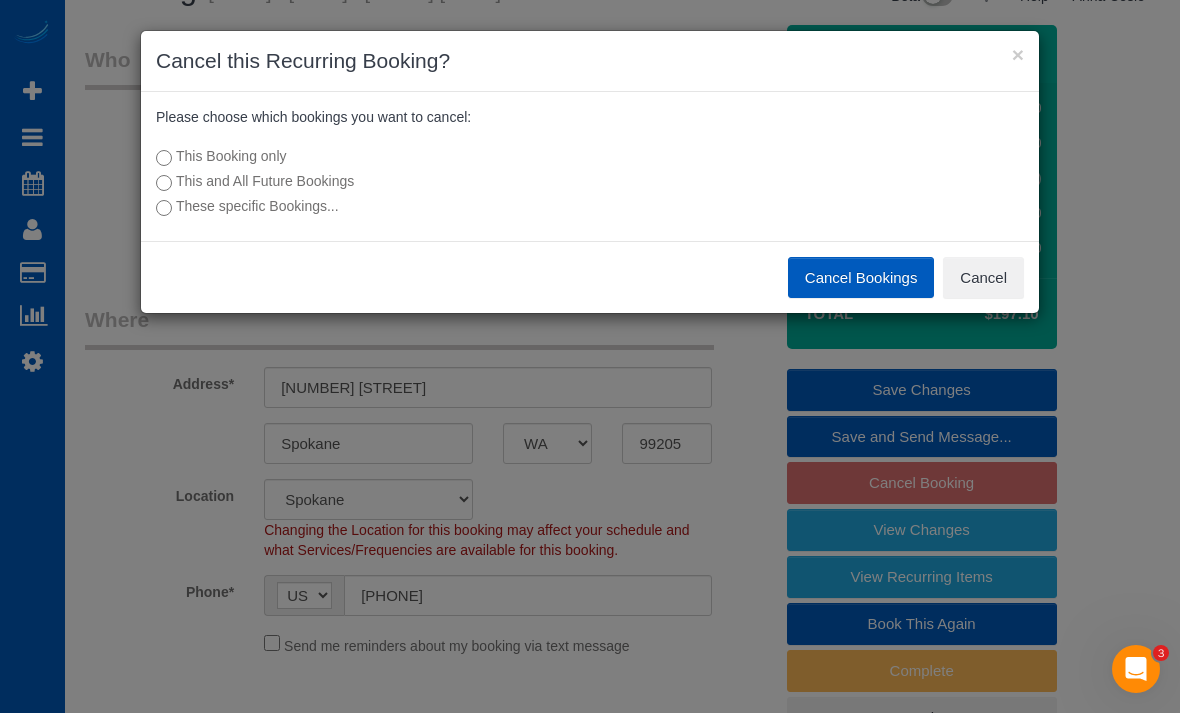 click on "This and All Future Bookings" at bounding box center [440, 181] 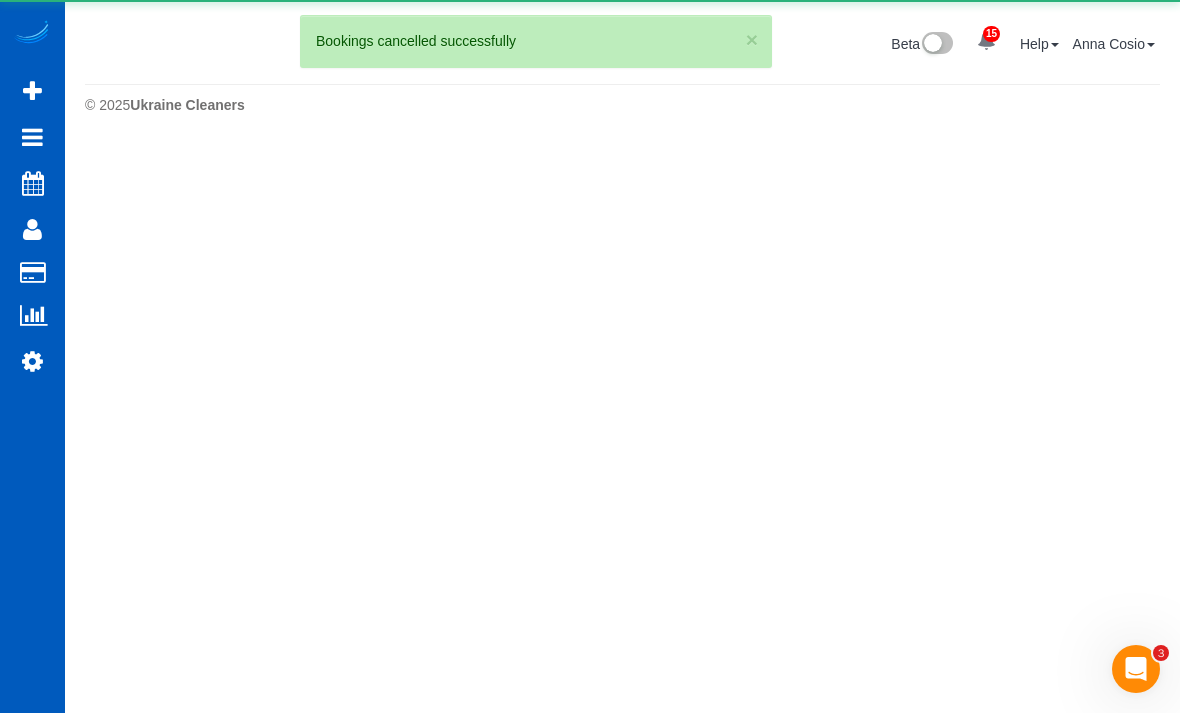 scroll, scrollTop: 0, scrollLeft: 0, axis: both 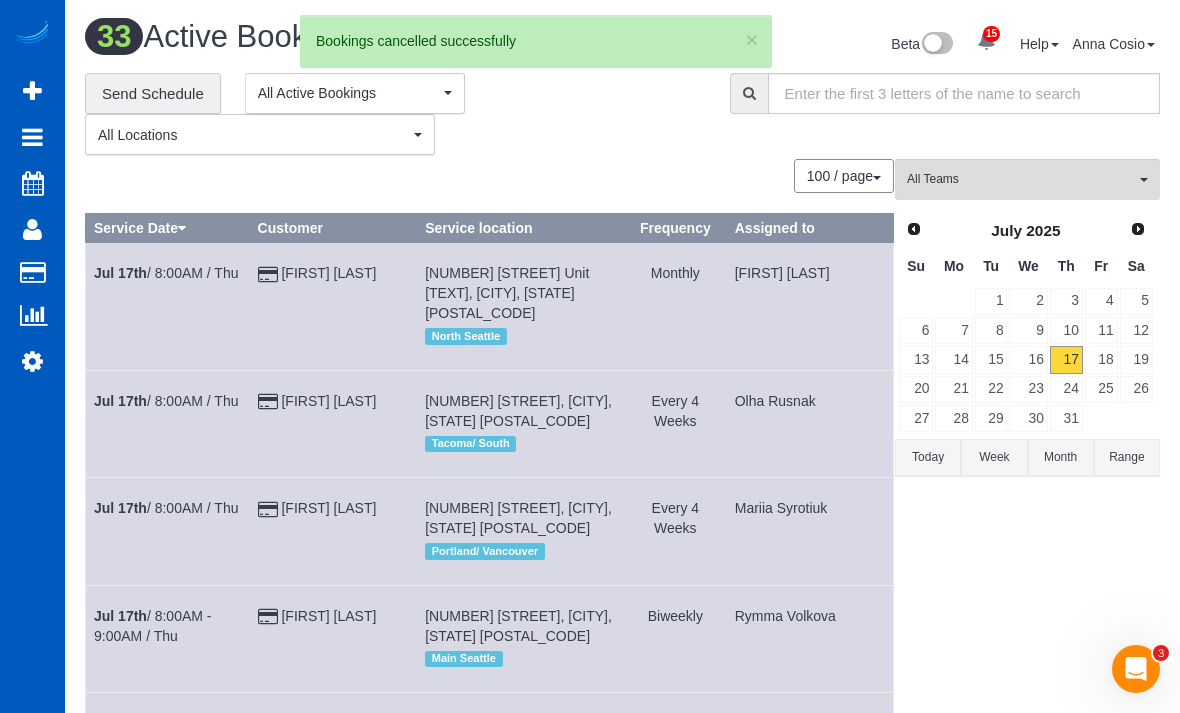 click on "Customers" at bounding box center (190, 273) 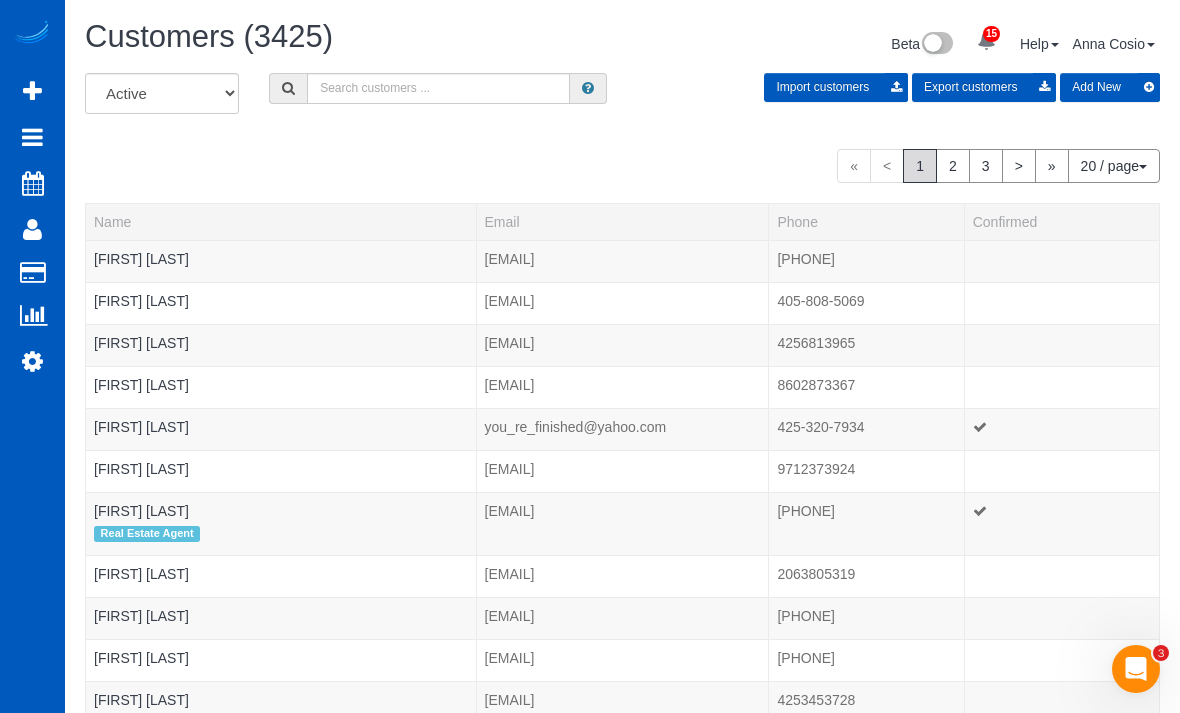 click on "Charge Customers" at bounding box center [190, 313] 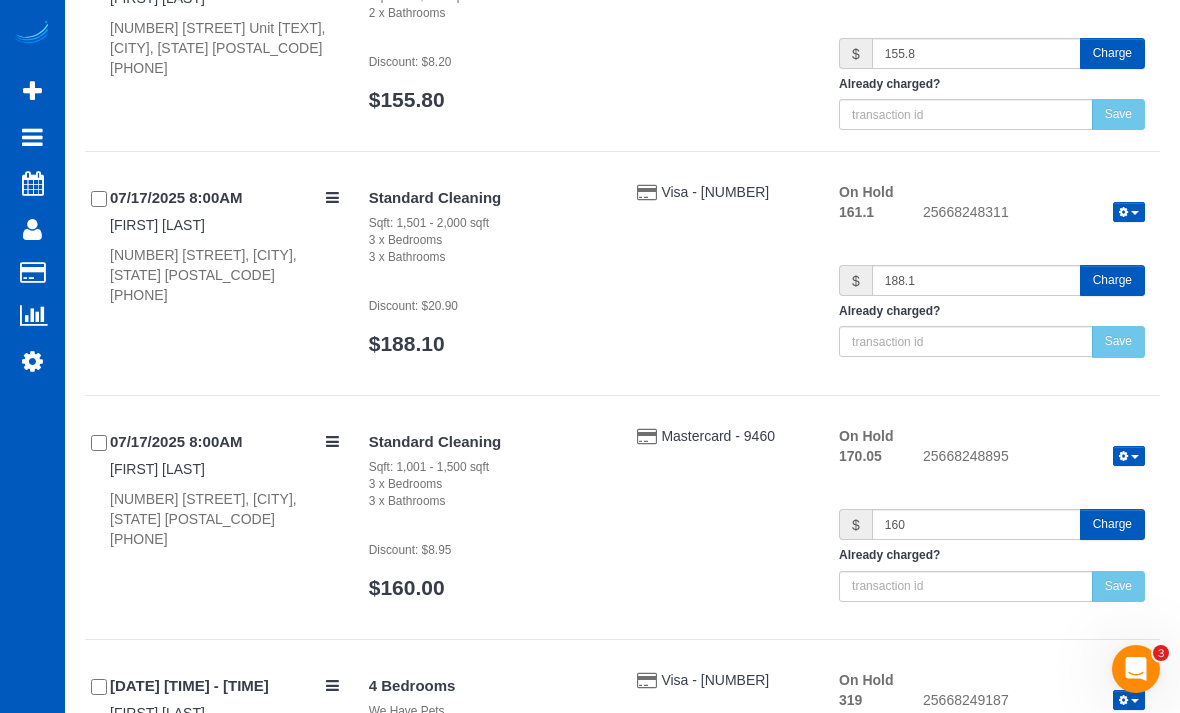 scroll, scrollTop: 0, scrollLeft: 0, axis: both 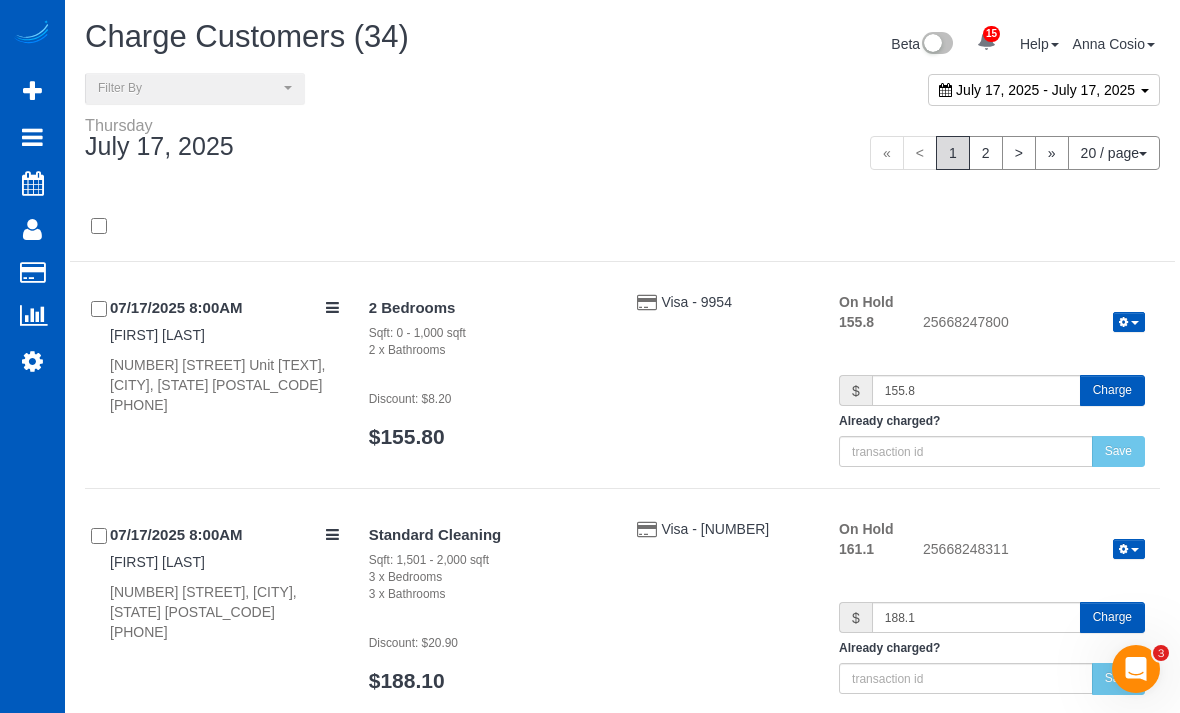 click on "2" at bounding box center (986, 153) 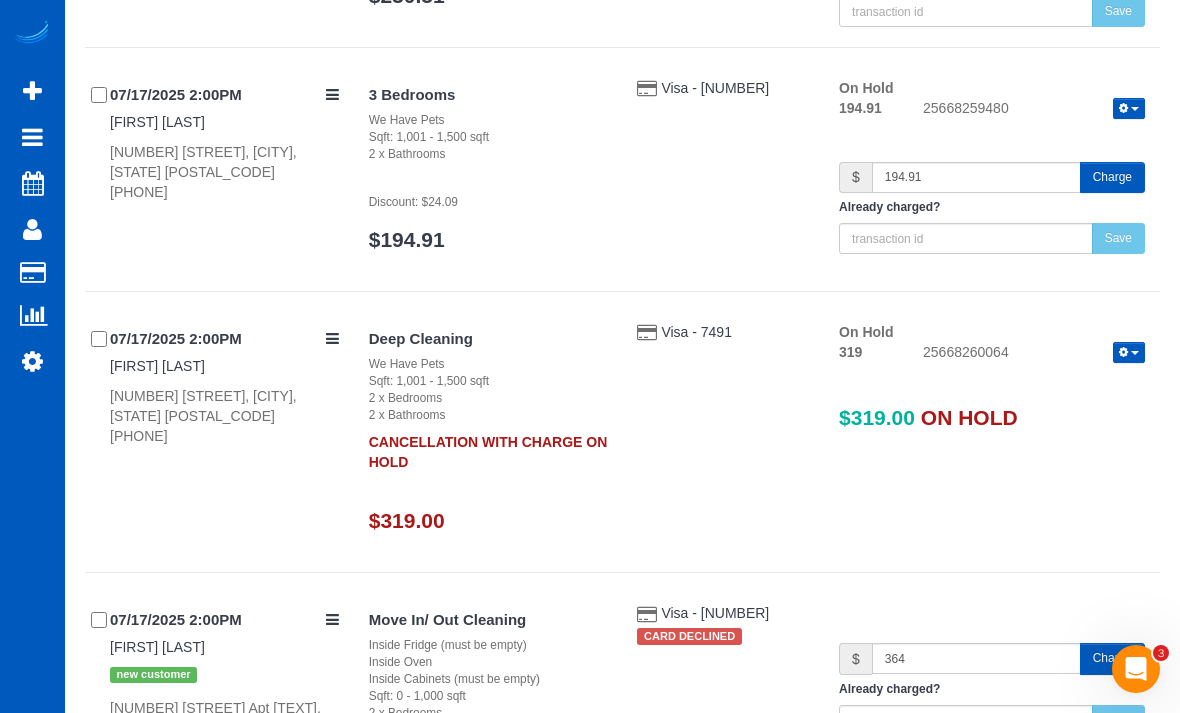 scroll, scrollTop: 2145, scrollLeft: 0, axis: vertical 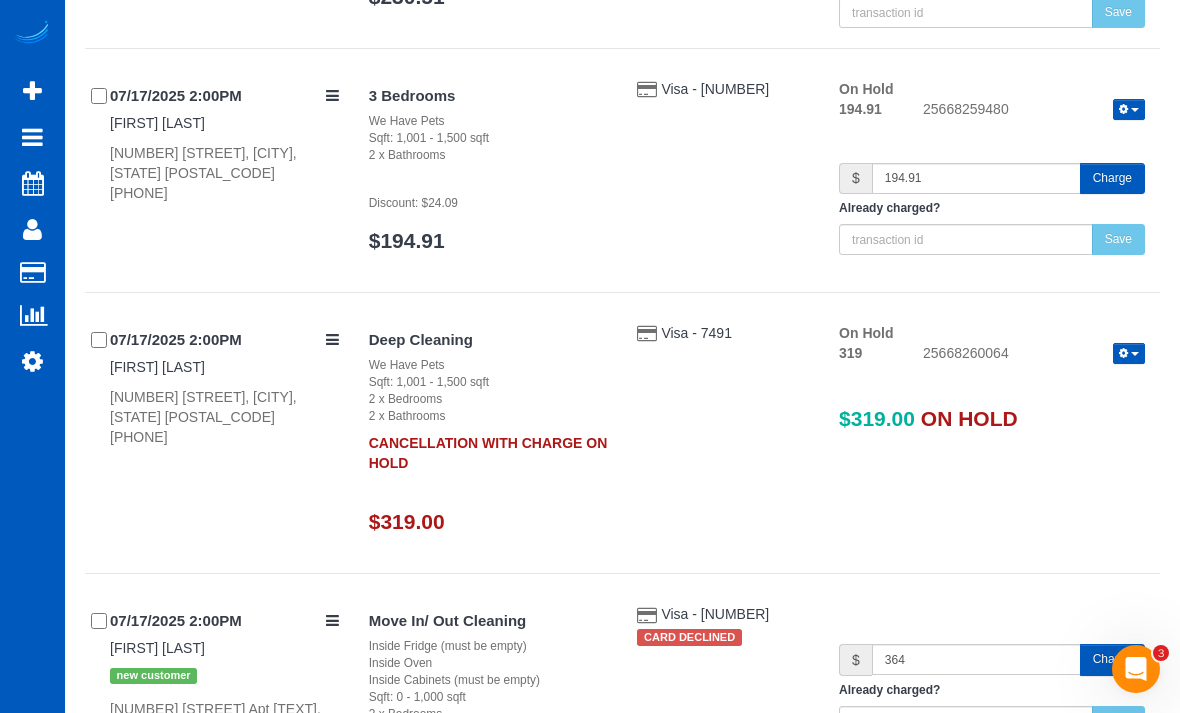 click at bounding box center (1129, 353) 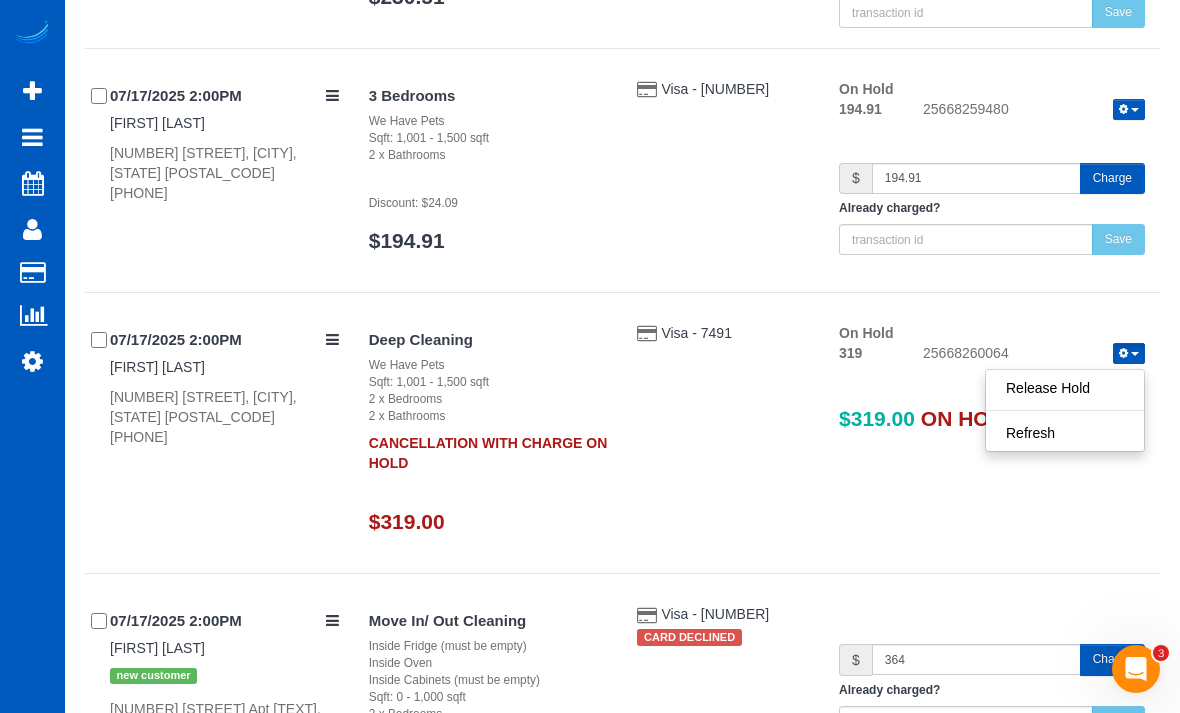 click on "Release Hold" at bounding box center [1065, 388] 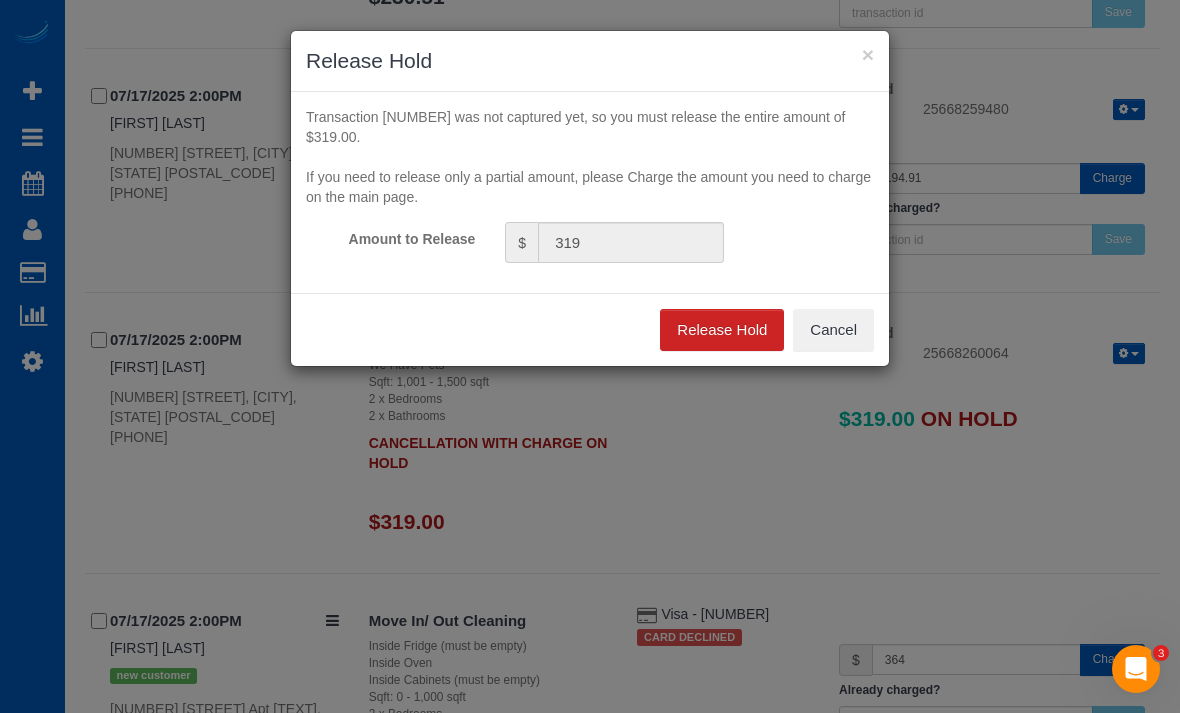 click on "Release Hold" at bounding box center [722, 330] 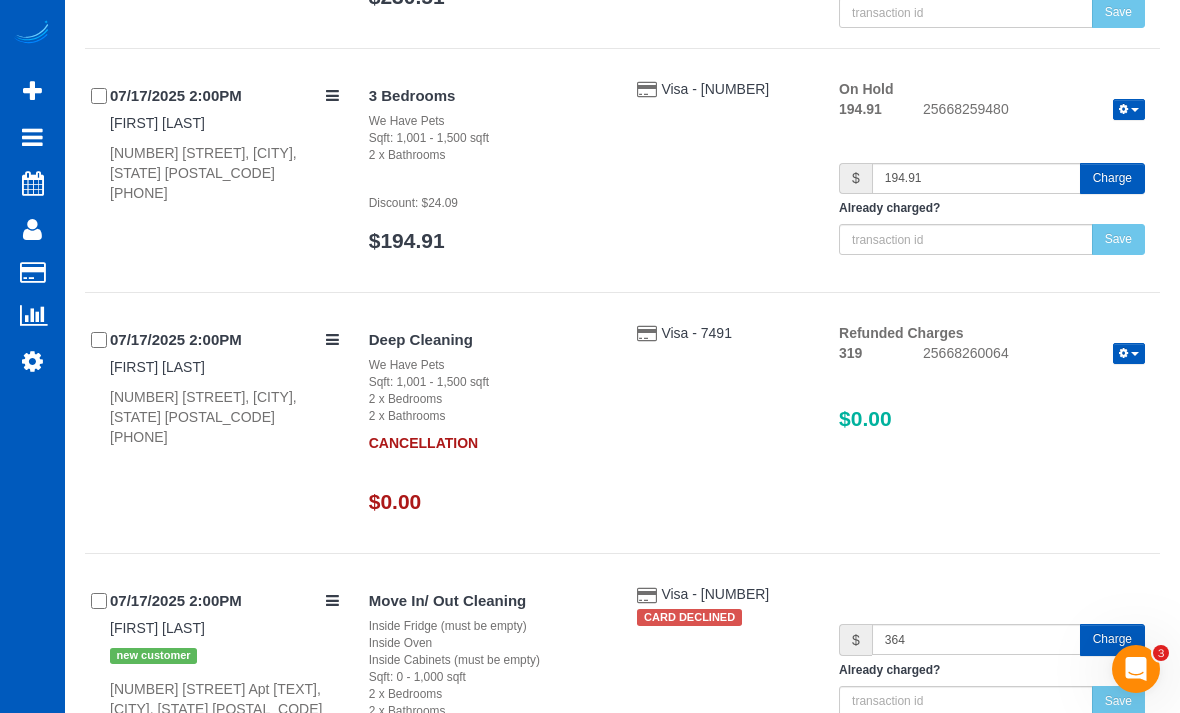click on "Active Bookings" at bounding box center [190, 181] 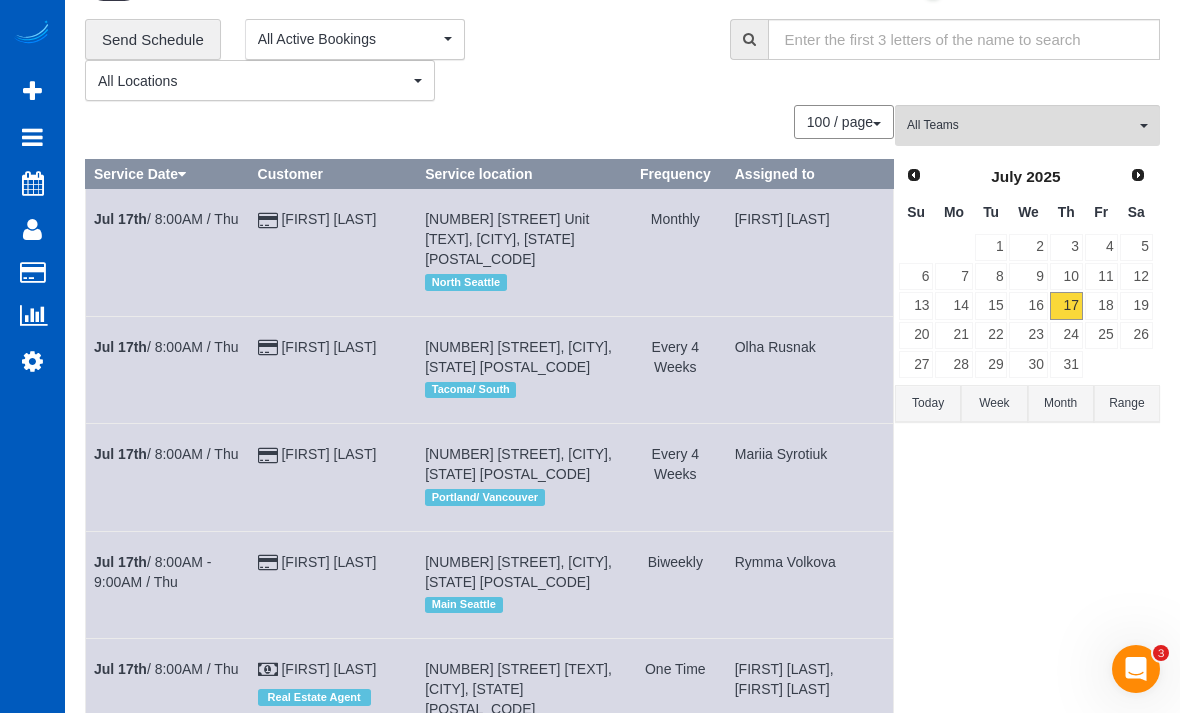 scroll, scrollTop: 55, scrollLeft: 0, axis: vertical 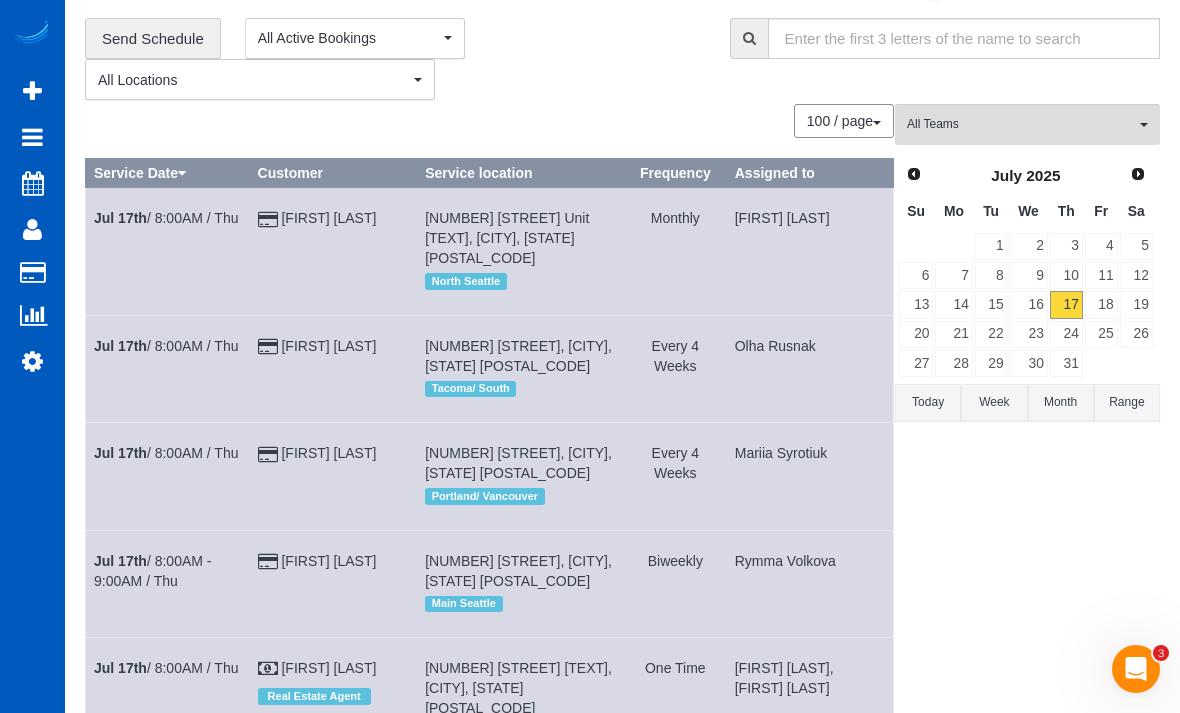 click on "22" at bounding box center (991, 334) 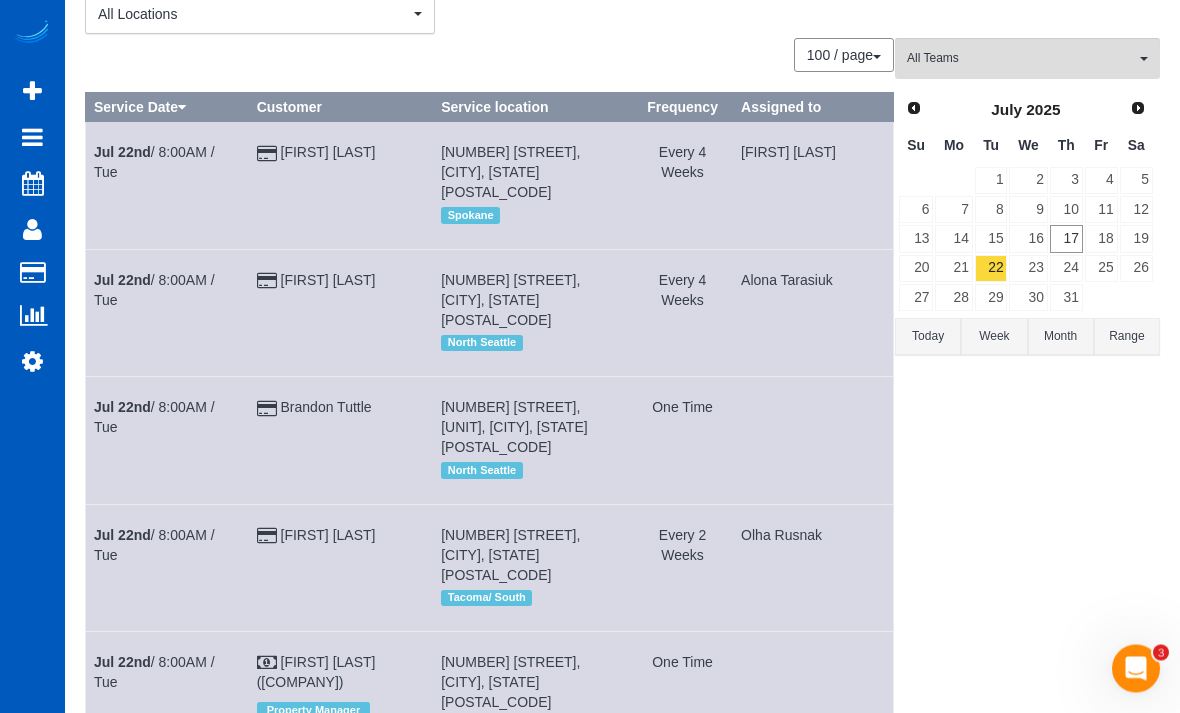 scroll, scrollTop: 116, scrollLeft: 0, axis: vertical 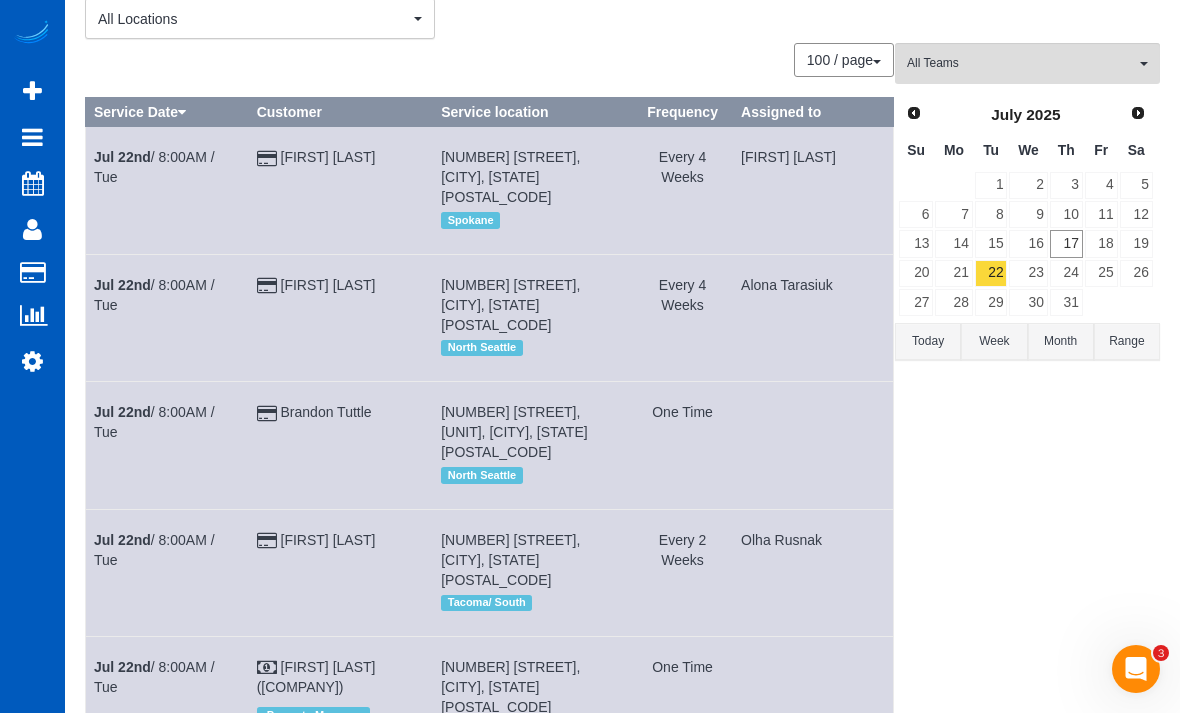 click on "All Teams" at bounding box center (1021, 63) 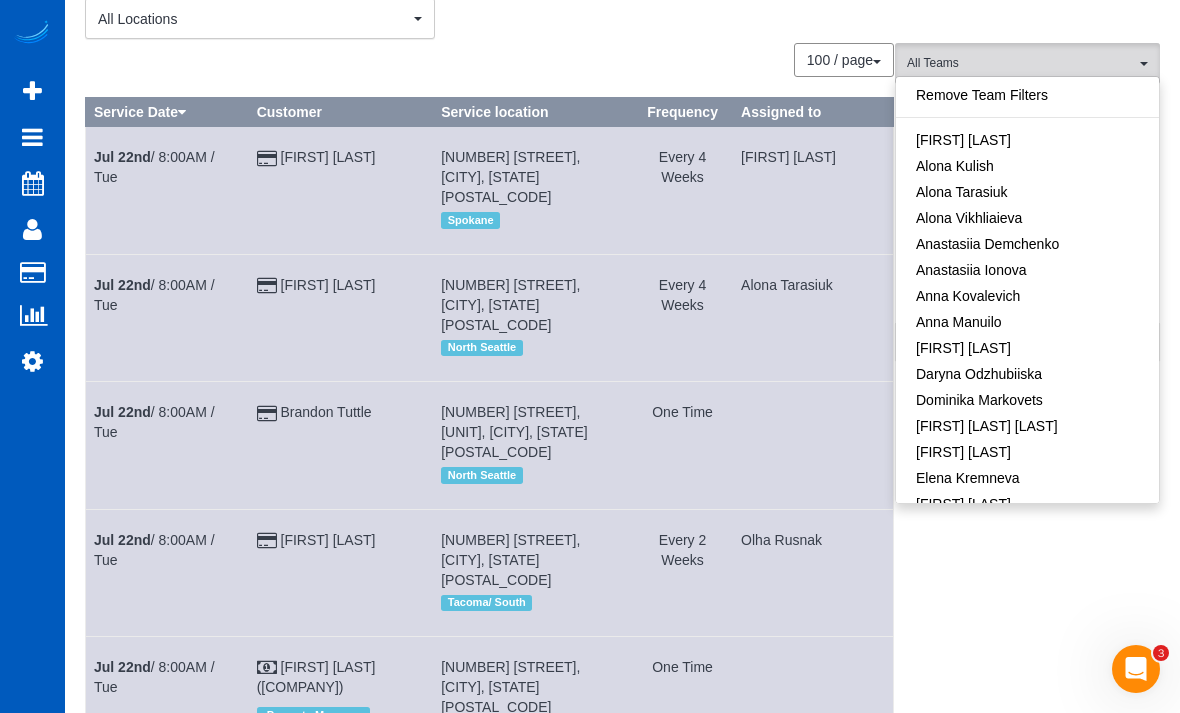 click on "All Teams" at bounding box center (1021, 63) 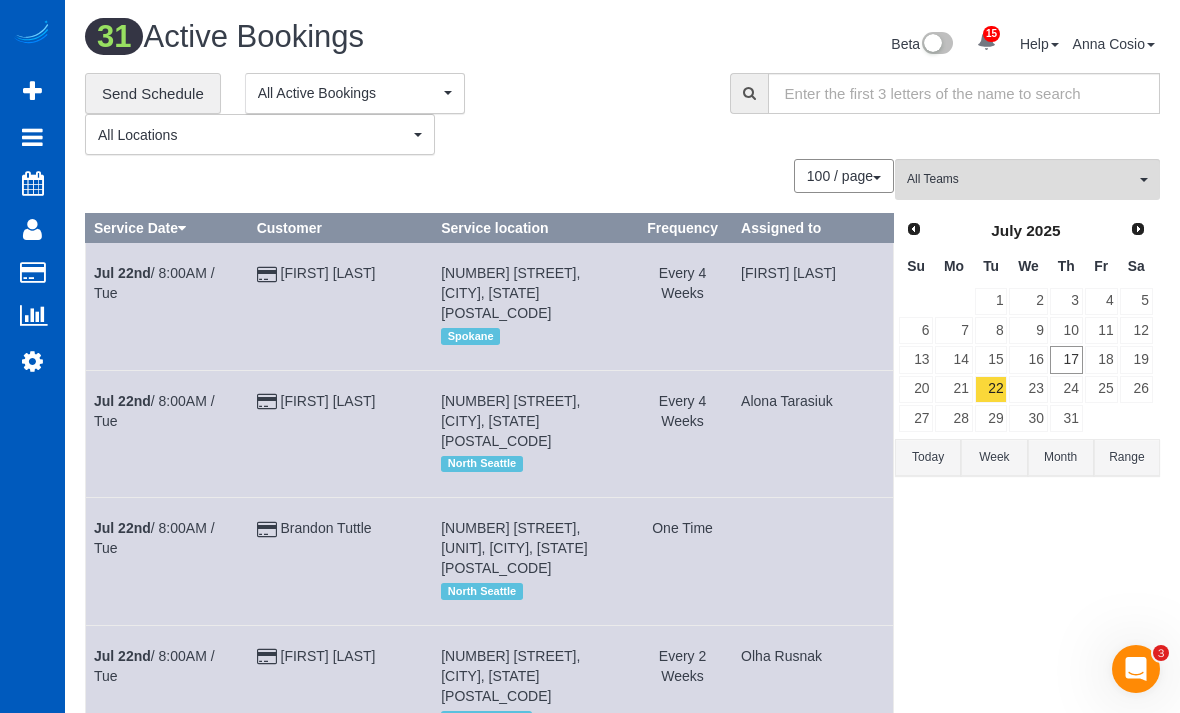 scroll, scrollTop: 64, scrollLeft: 0, axis: vertical 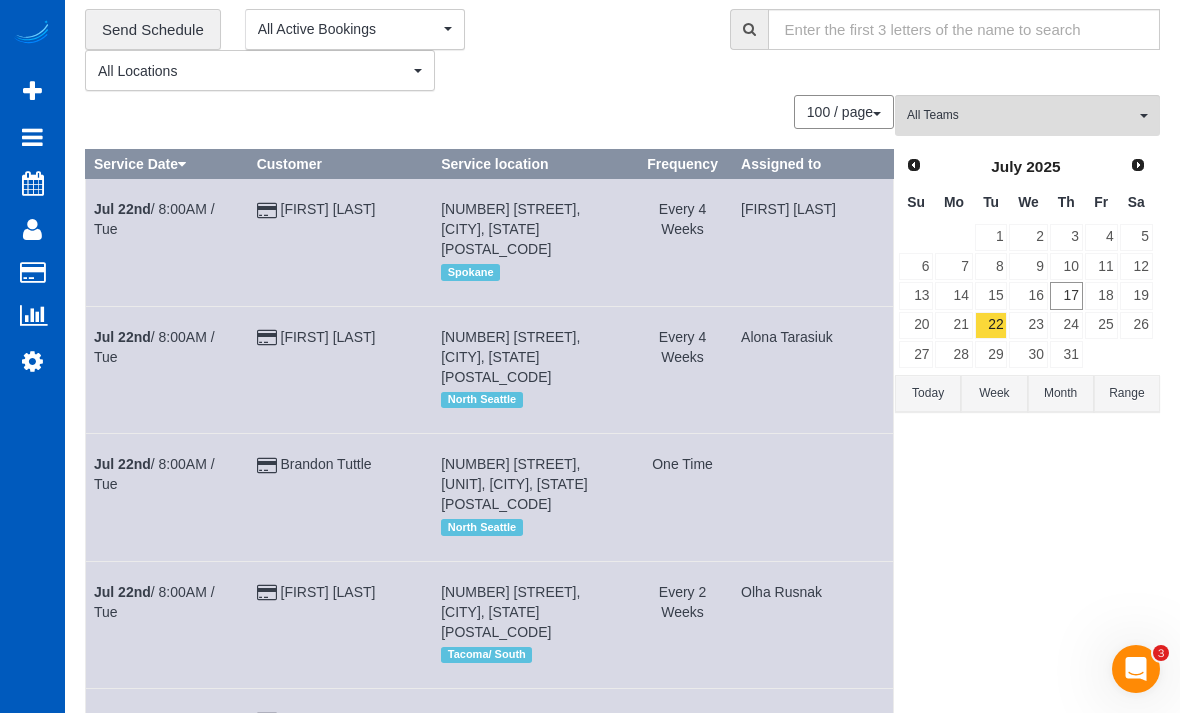 click on "Customers" at bounding box center (190, 273) 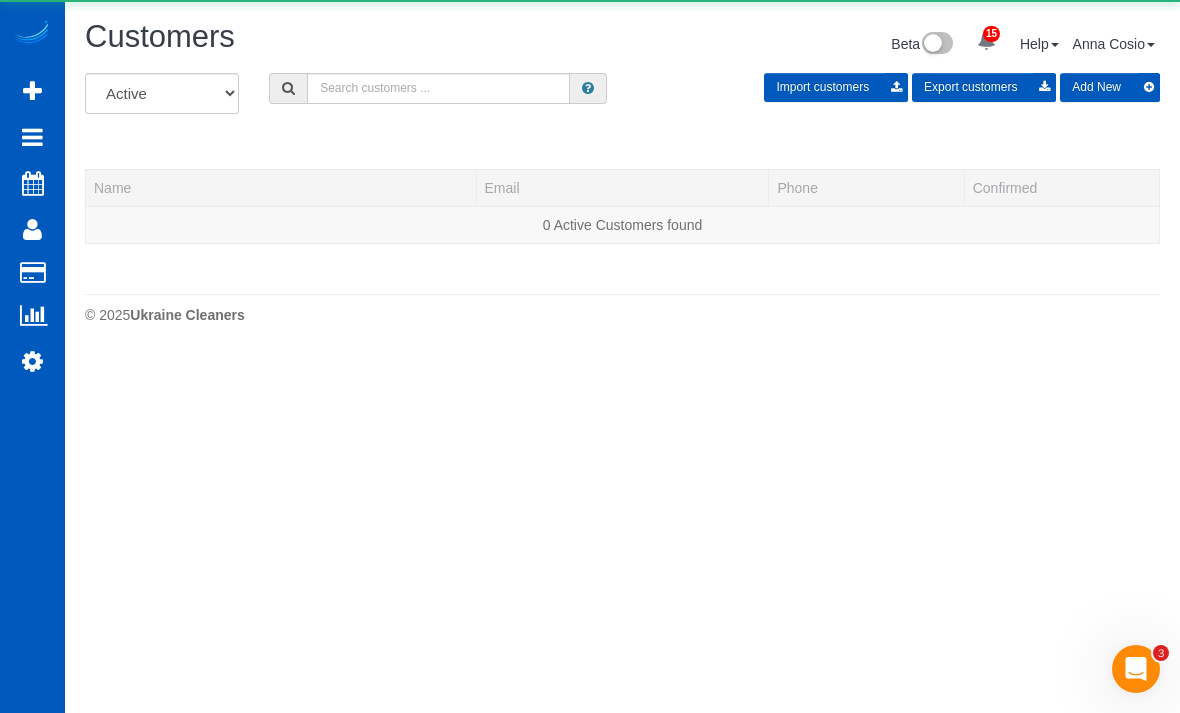 scroll, scrollTop: 0, scrollLeft: 0, axis: both 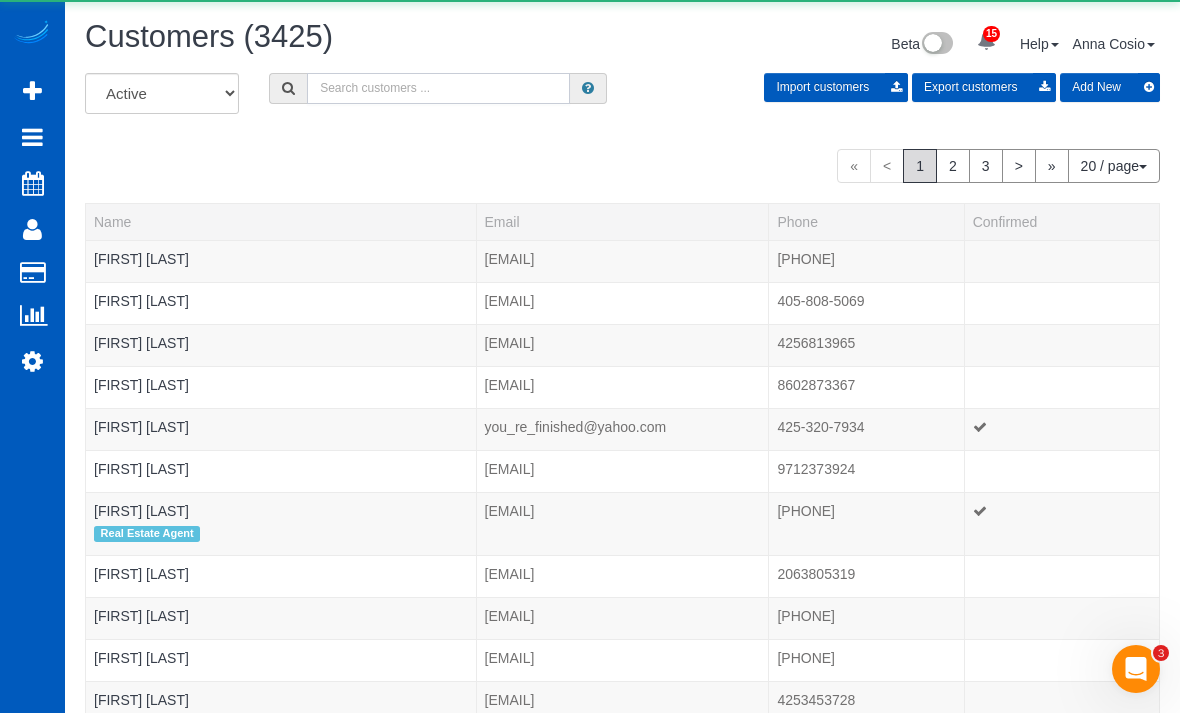 click at bounding box center [438, 88] 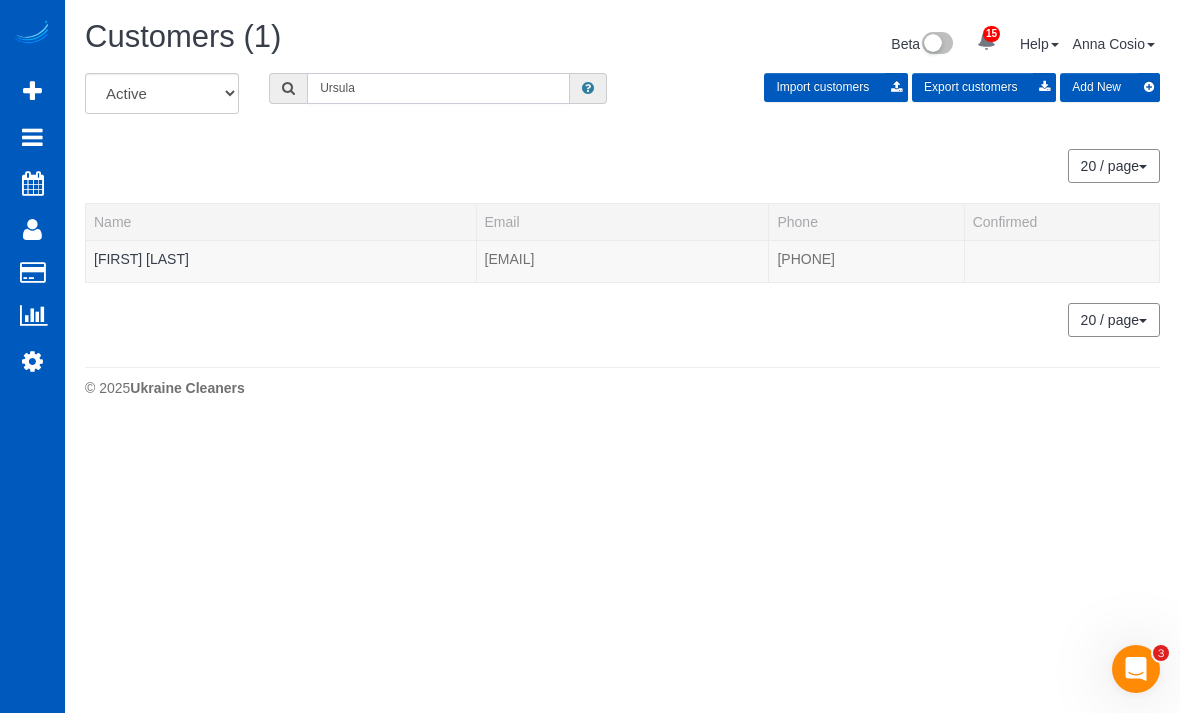 type on "Ursula" 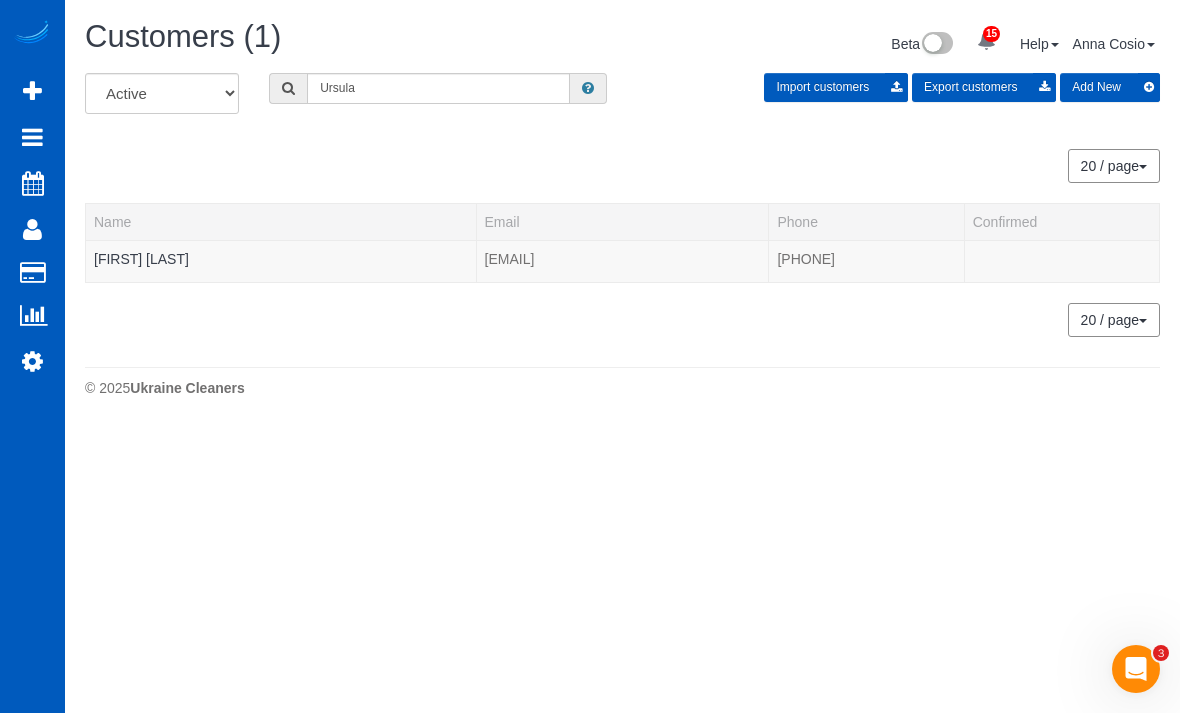 click on "Name" at bounding box center (281, 221) 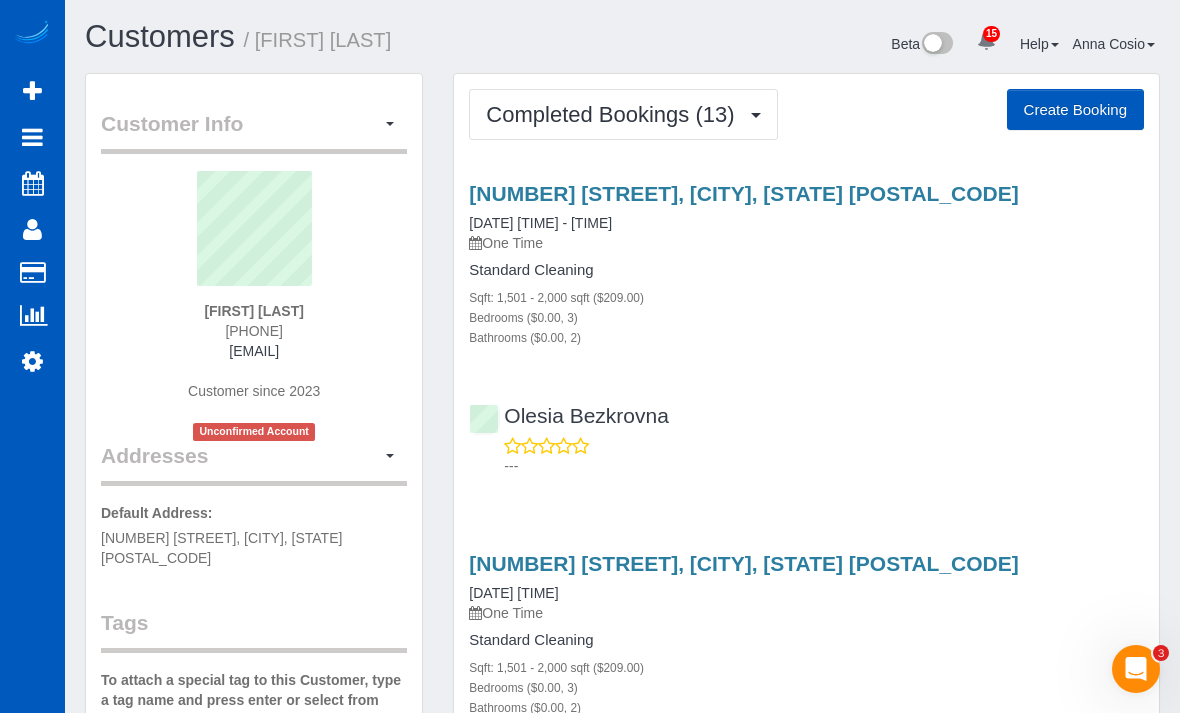 click on "Completed Bookings (13)" at bounding box center (615, 114) 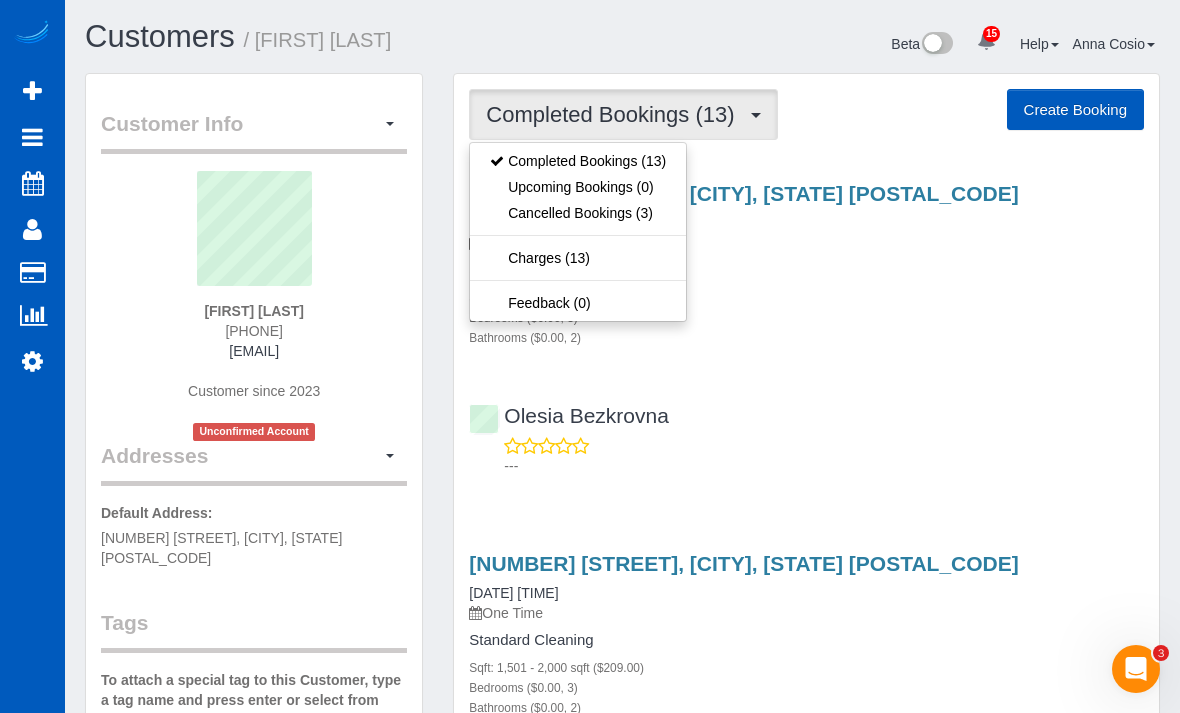 click on "Upcoming Bookings (0)" at bounding box center (578, 187) 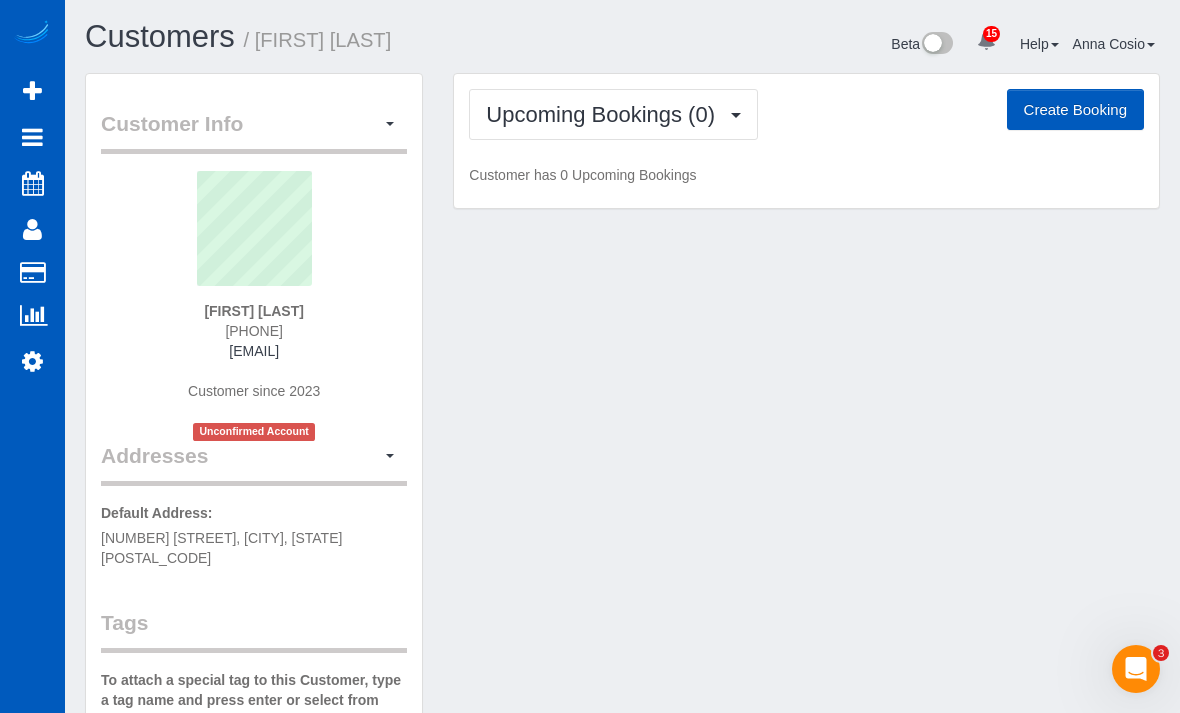 click on "Upcoming Bookings (0)" at bounding box center [605, 114] 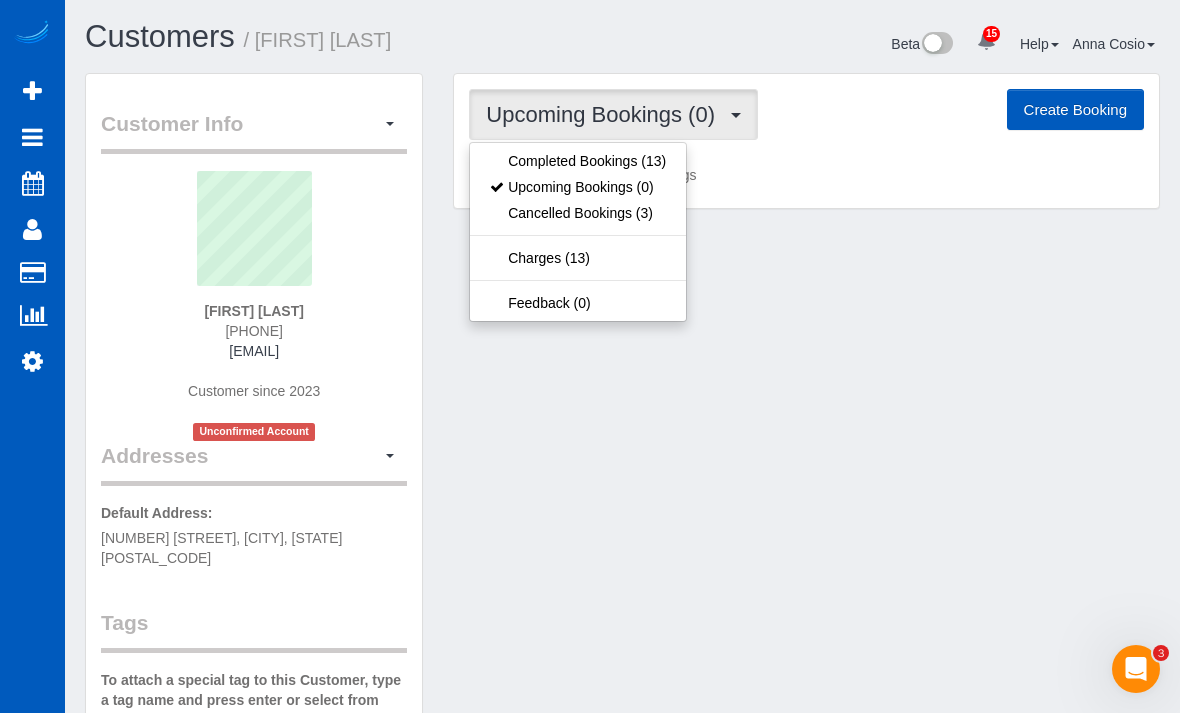 click on "Completed Bookings (13)" at bounding box center [578, 161] 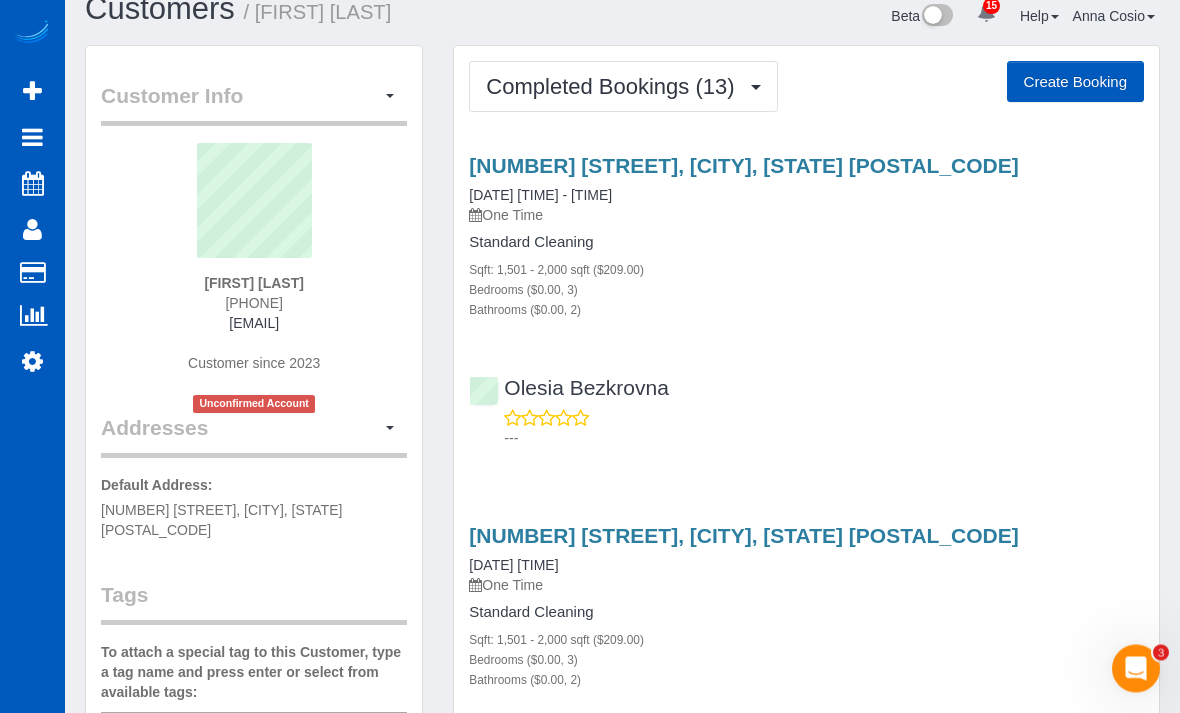 scroll, scrollTop: 28, scrollLeft: 0, axis: vertical 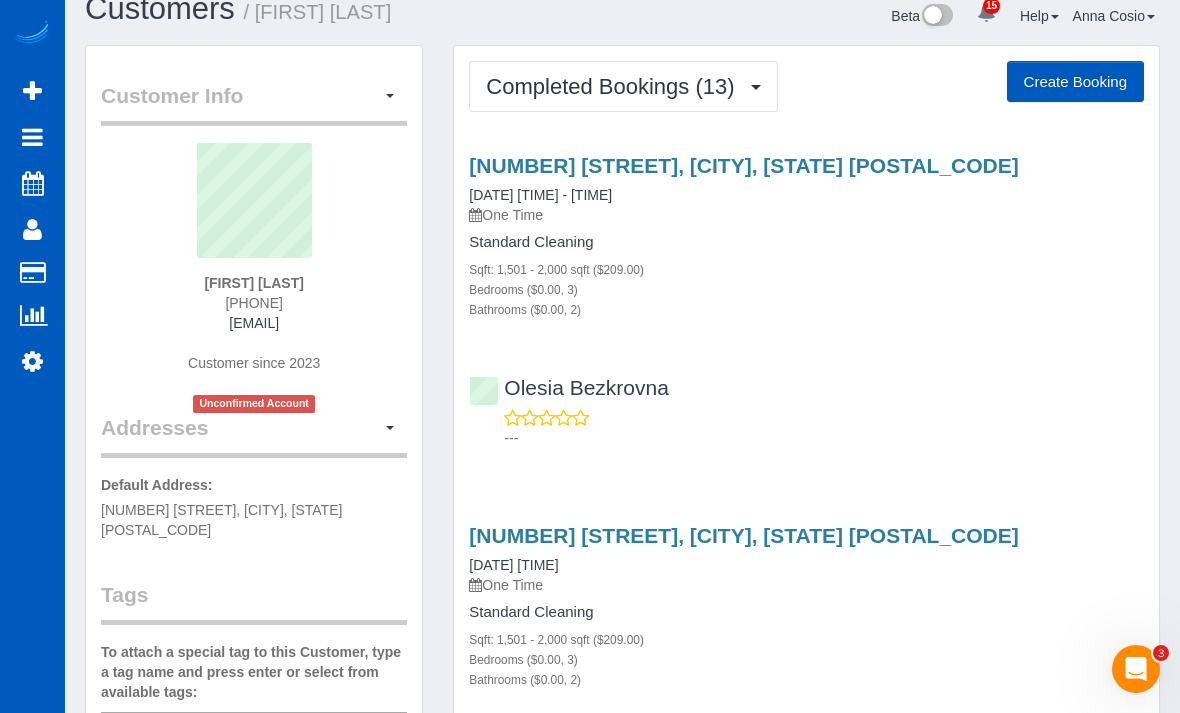 click on "Active Bookings" at bounding box center (190, 181) 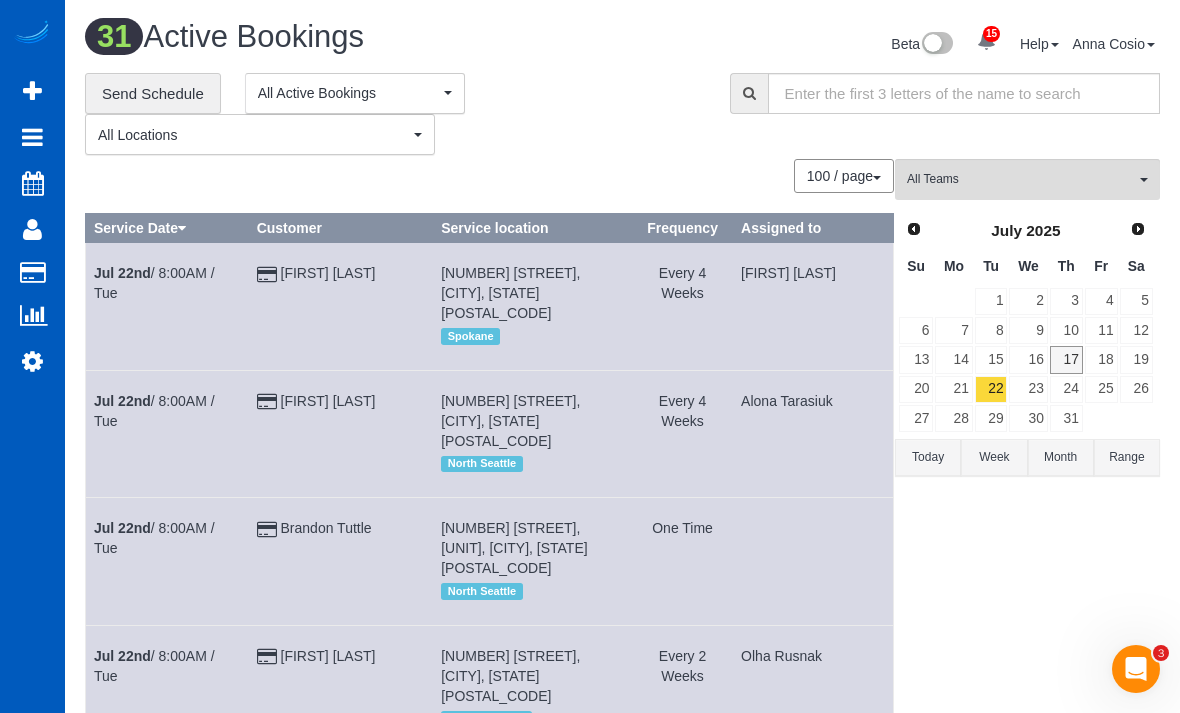 click on "17" at bounding box center [1066, 359] 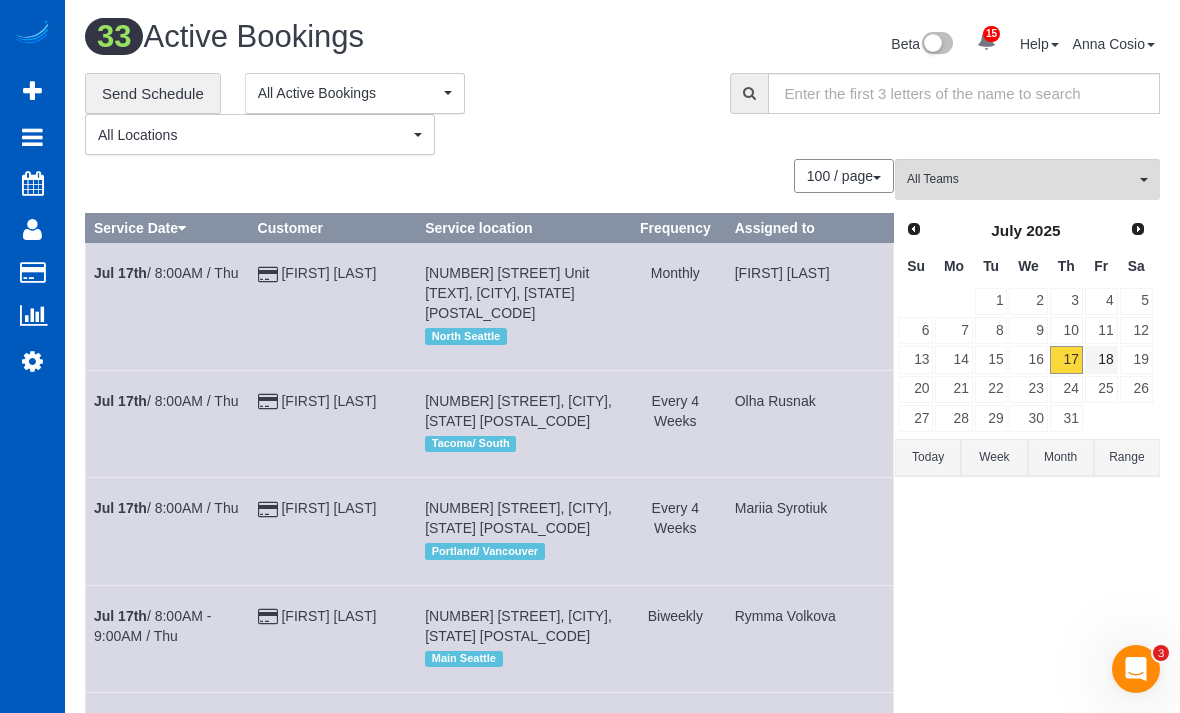 click on "18" at bounding box center (1101, 359) 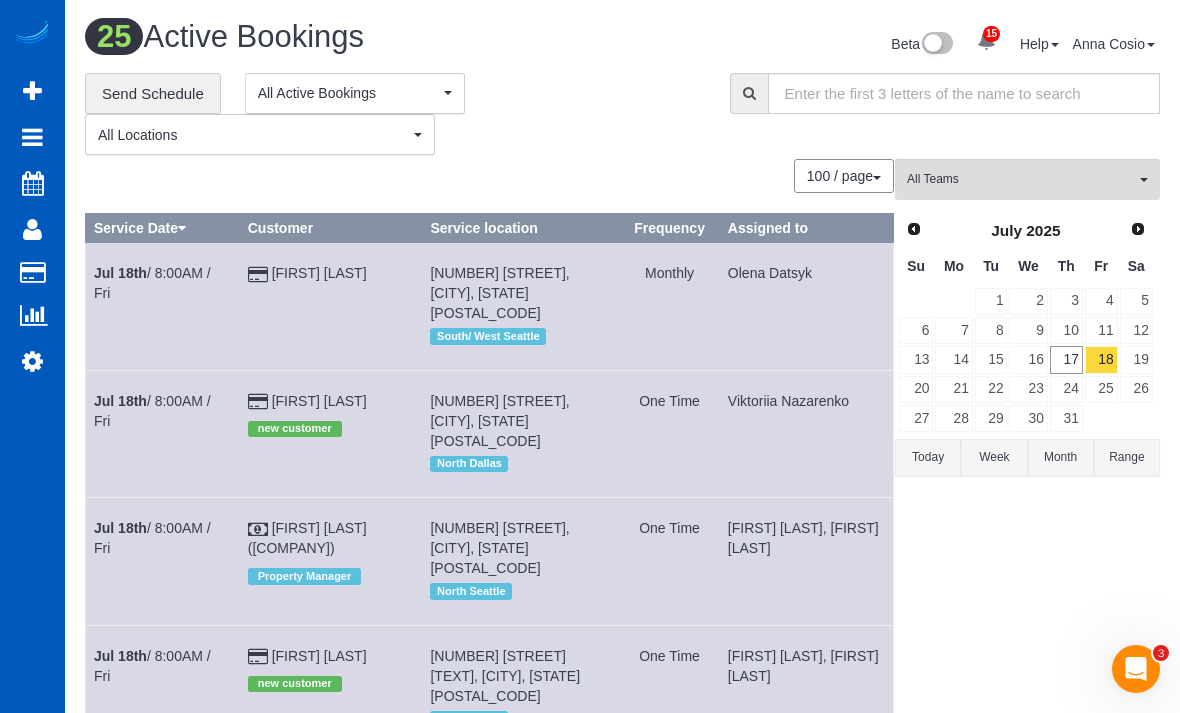 click on "All Teams" at bounding box center (1021, 179) 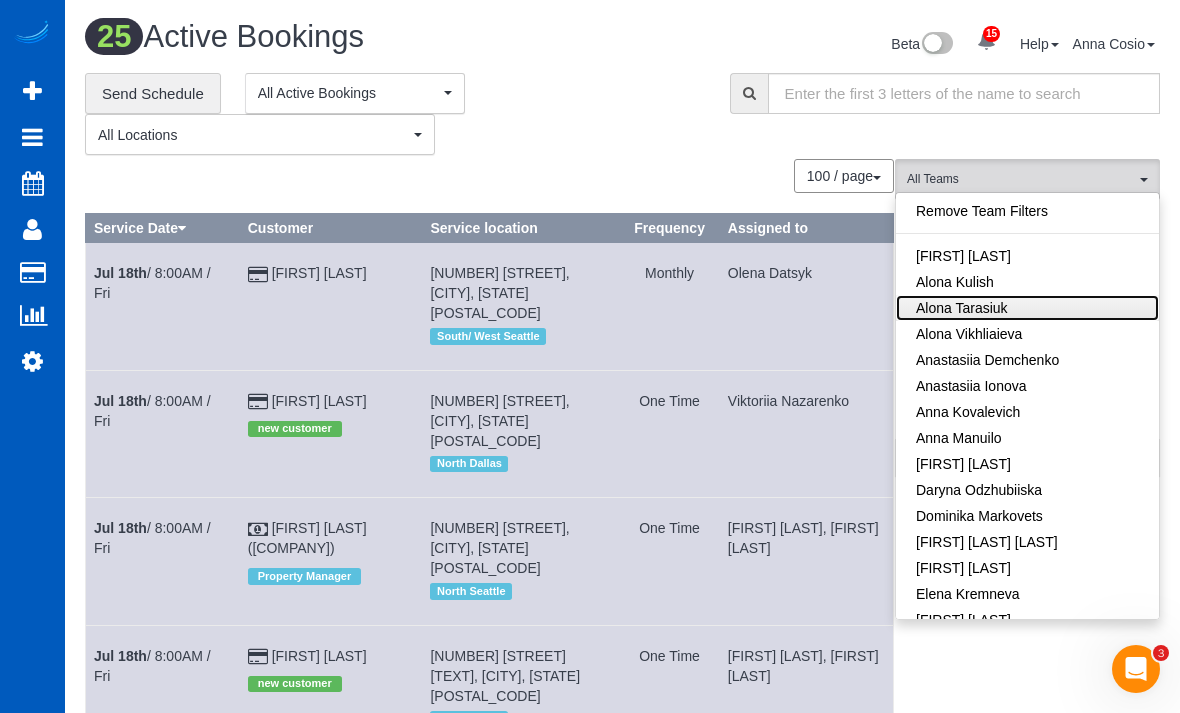 click on "Alona Tarasiuk" at bounding box center [1027, 308] 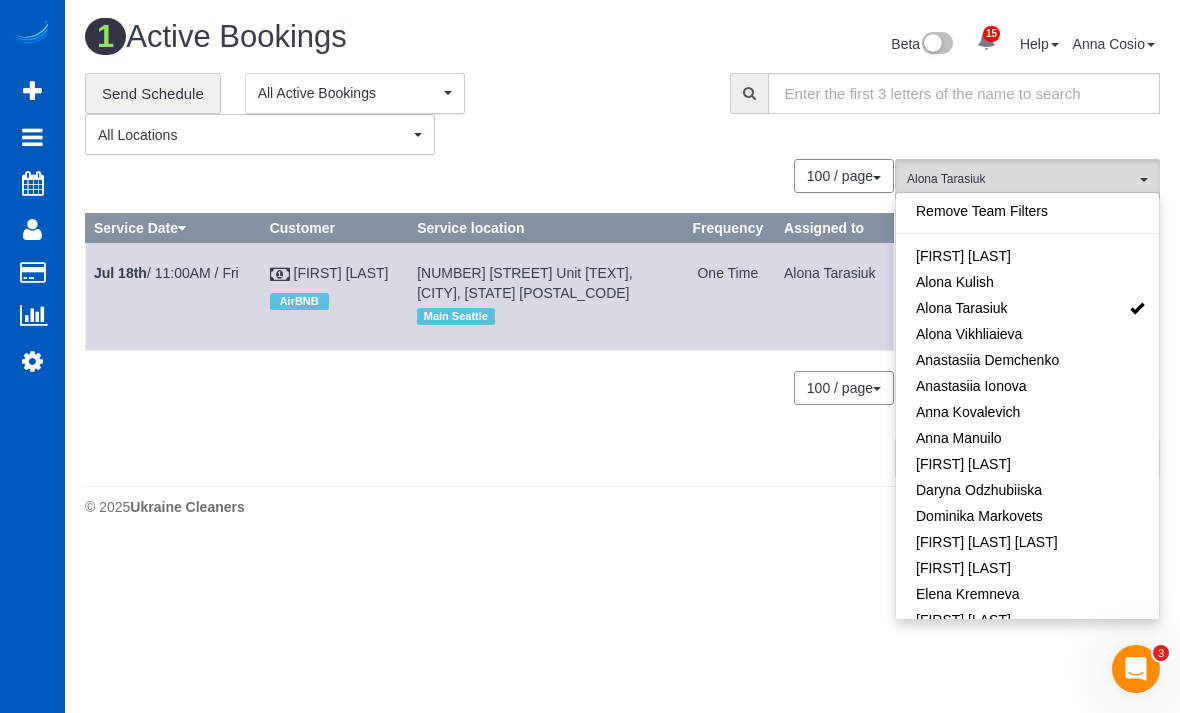 click on "Customers" at bounding box center (190, 273) 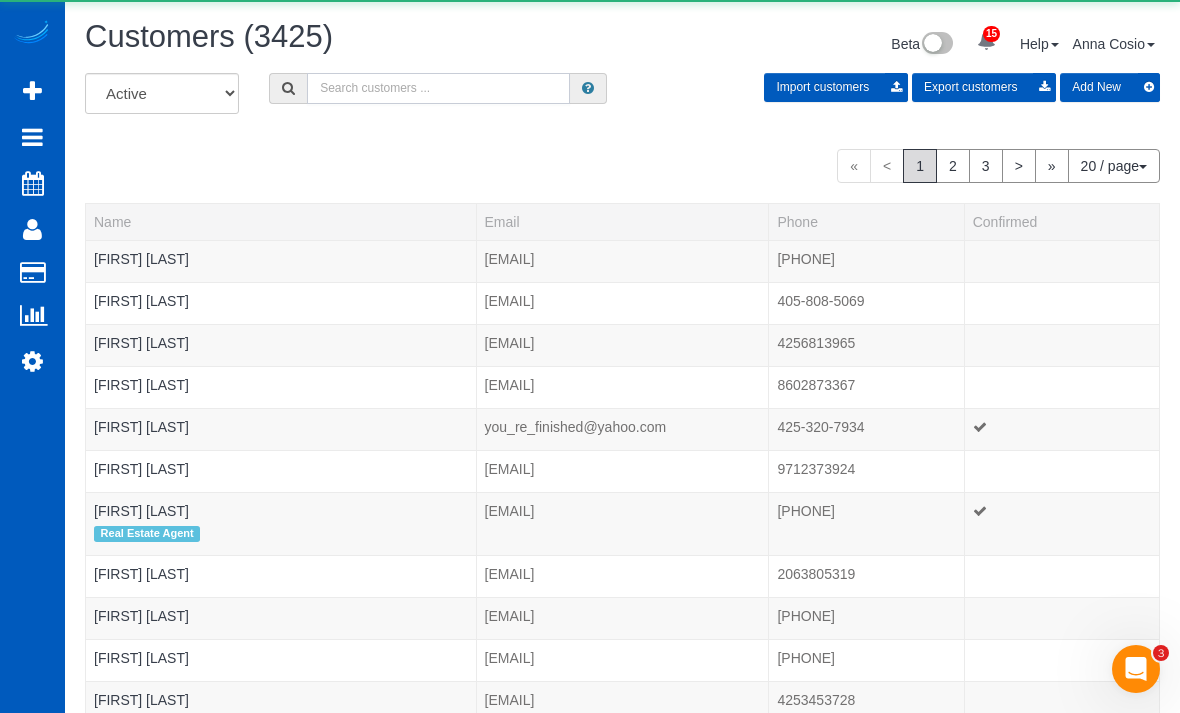click at bounding box center (438, 88) 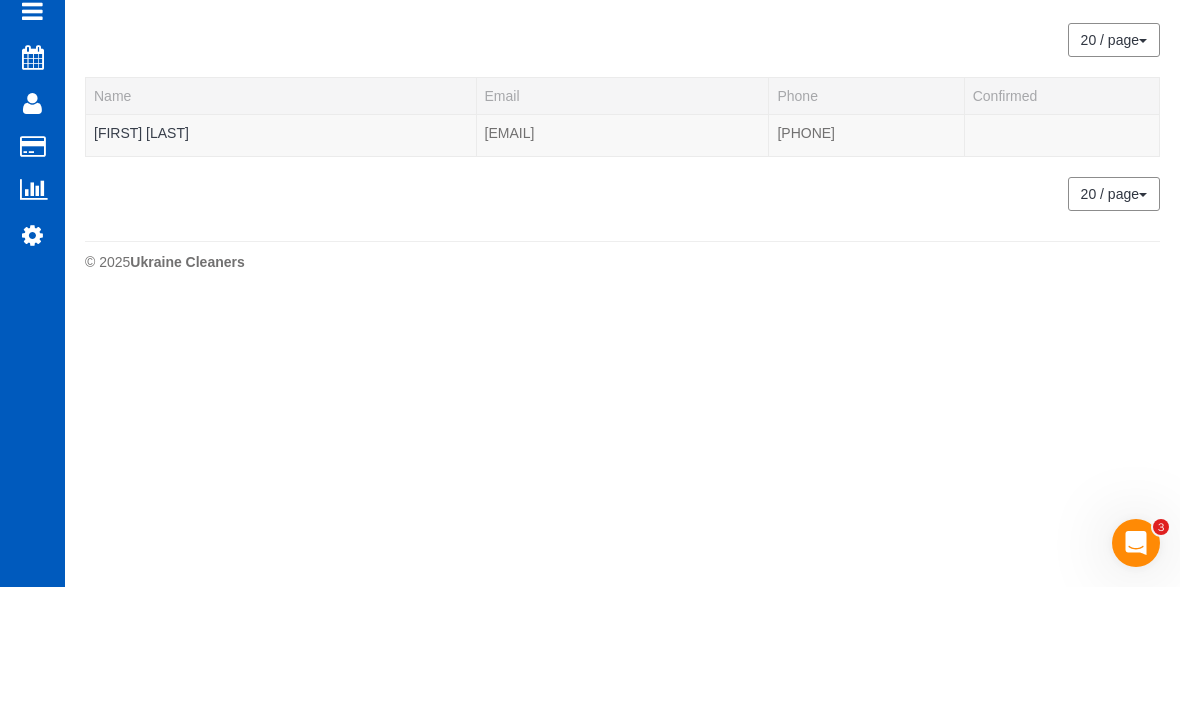 type on "Ursula" 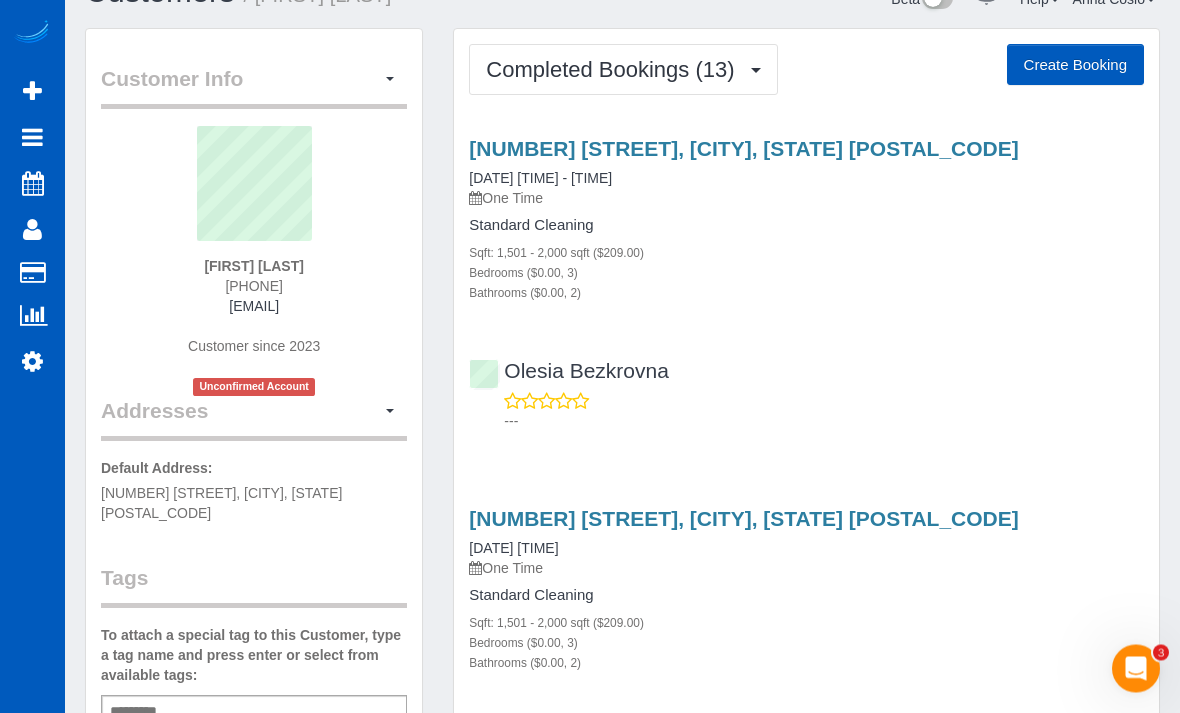scroll, scrollTop: 0, scrollLeft: 0, axis: both 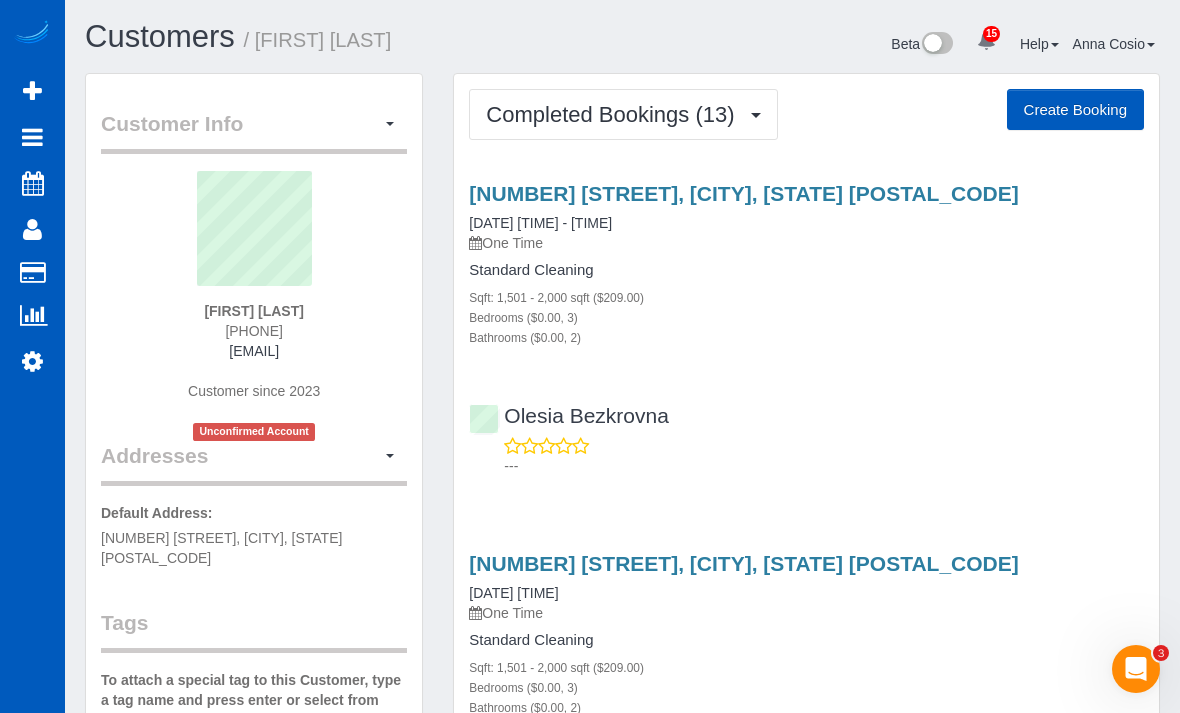 click on "[NUMBER] [STREET], [CITY], [STATE] [POSTAL_CODE]" at bounding box center [743, 193] 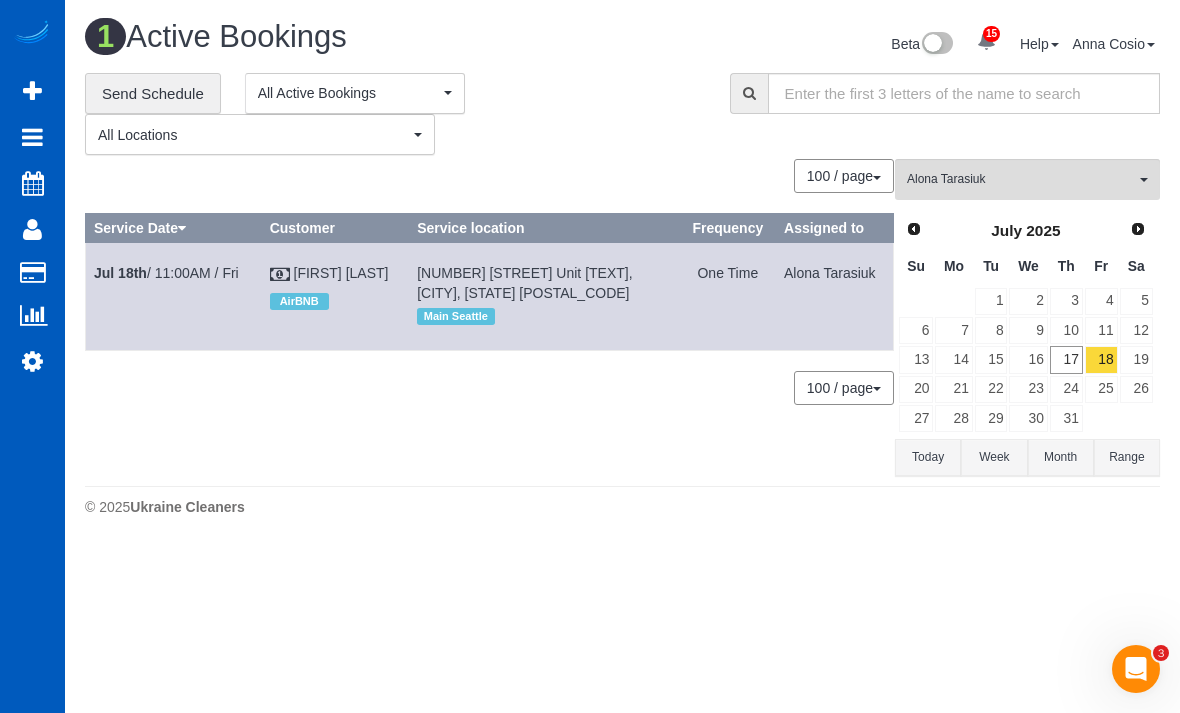 click on "17" at bounding box center (1066, 359) 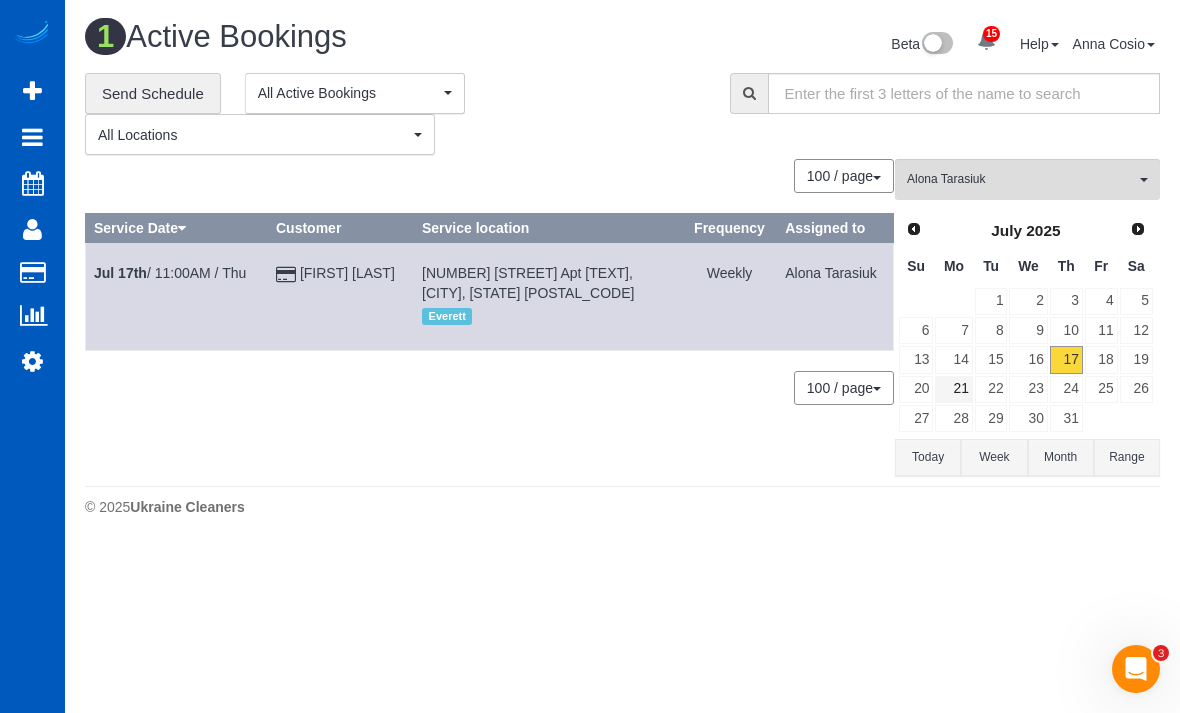 click on "21" at bounding box center (953, 389) 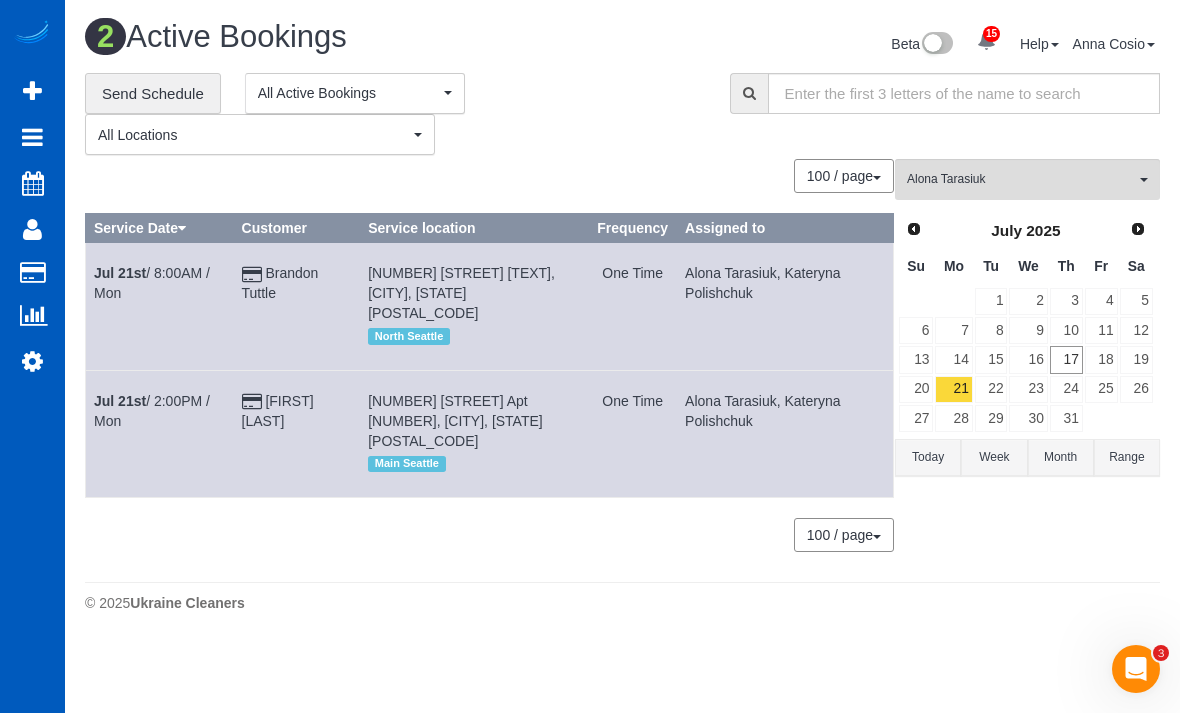 click on "Jul 21st" at bounding box center [120, 273] 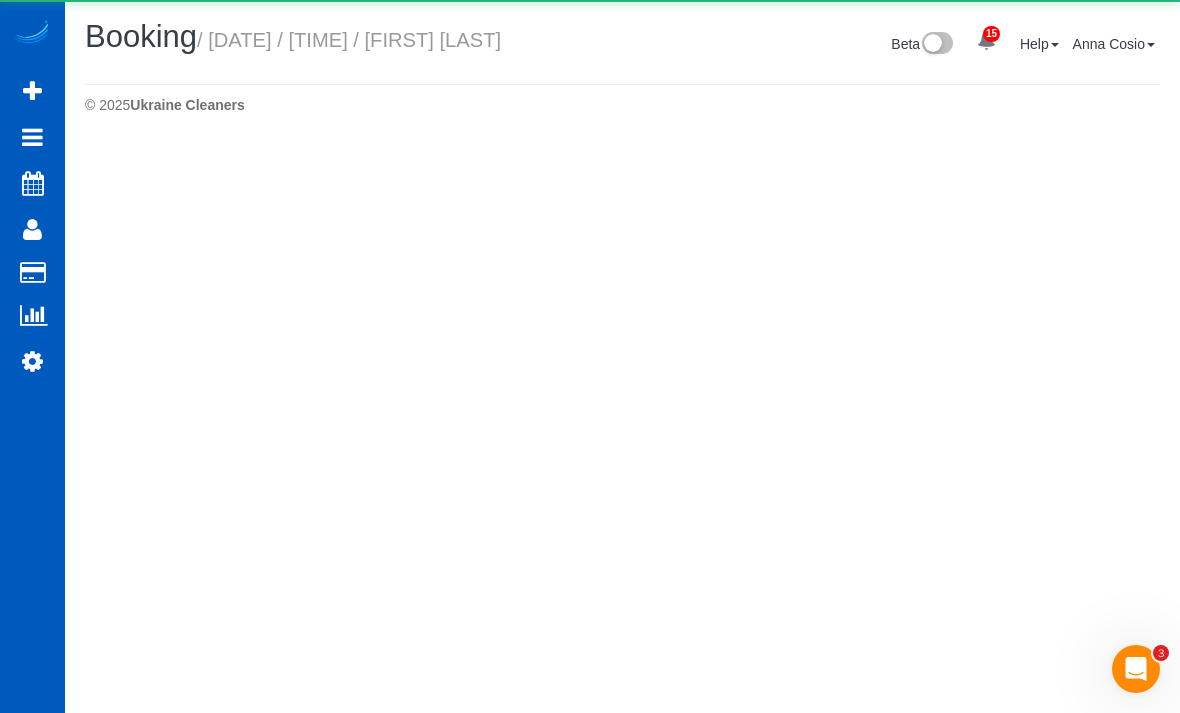 select on "WA" 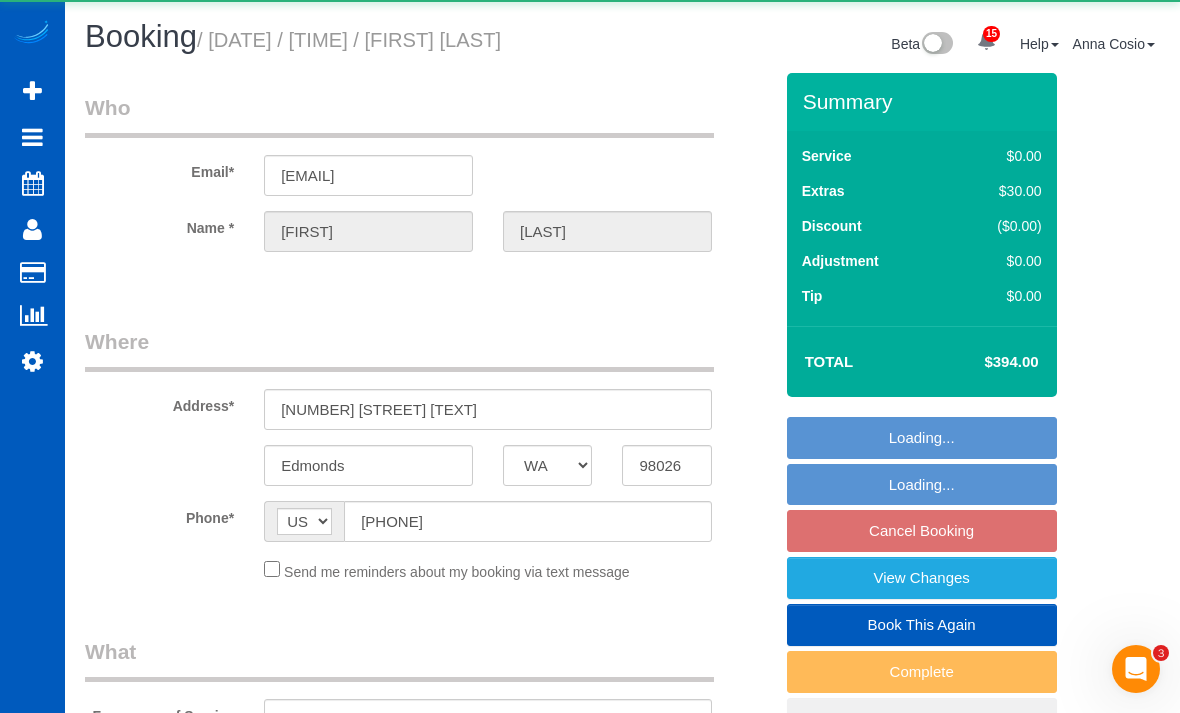 select on "object:9966" 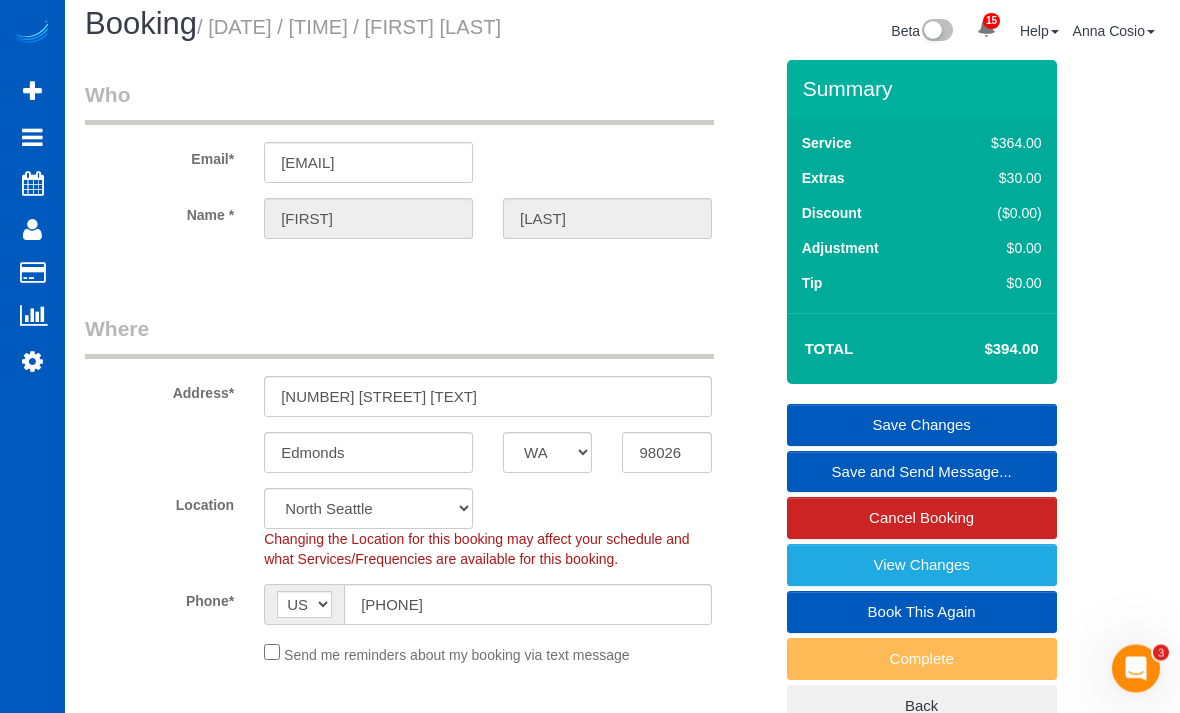 scroll, scrollTop: 0, scrollLeft: 0, axis: both 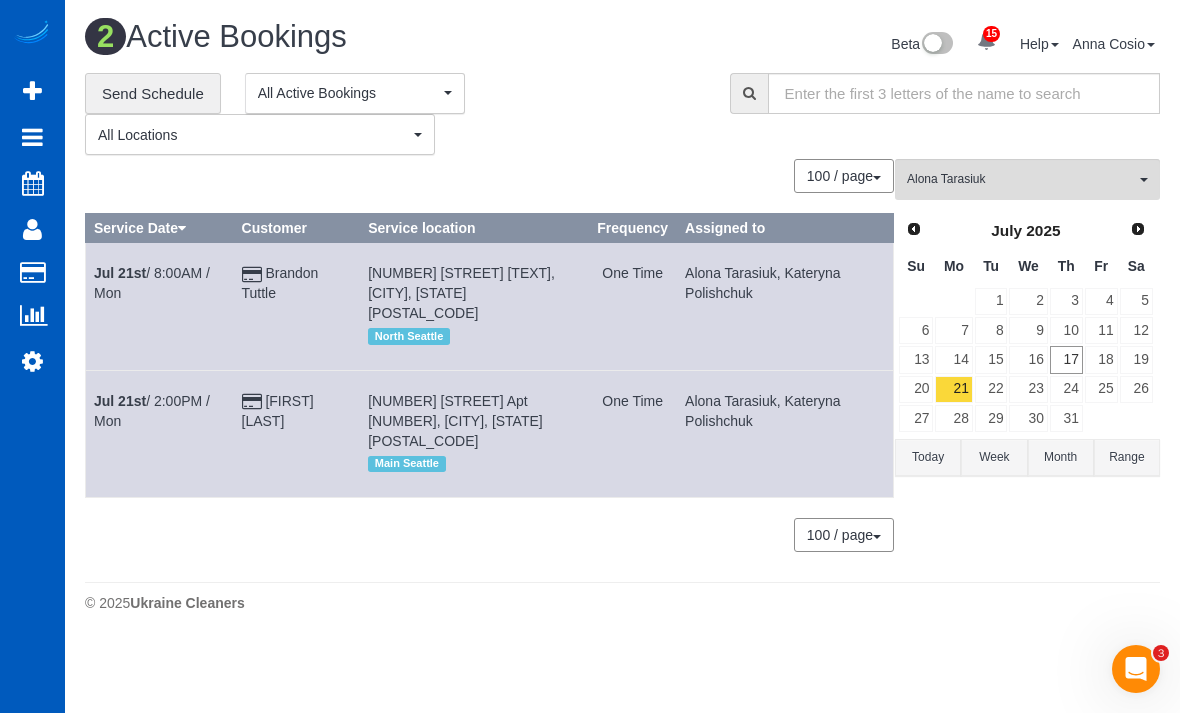click on "Jul 21st" at bounding box center (120, 401) 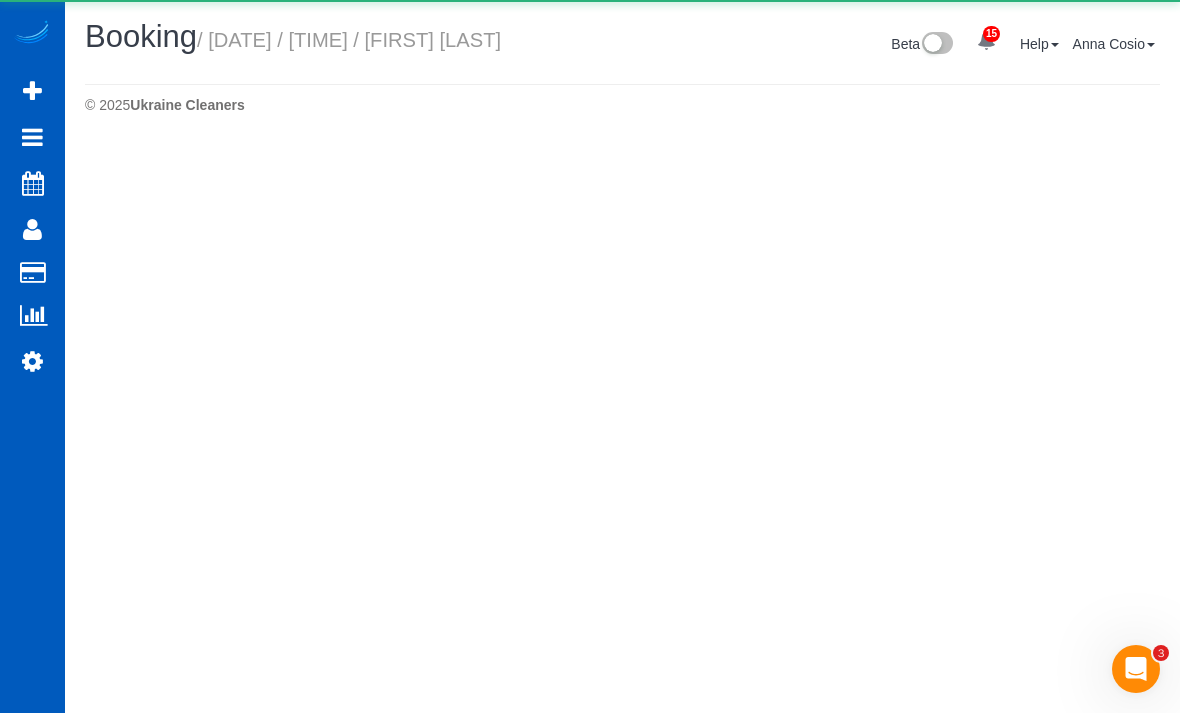 select on "WA" 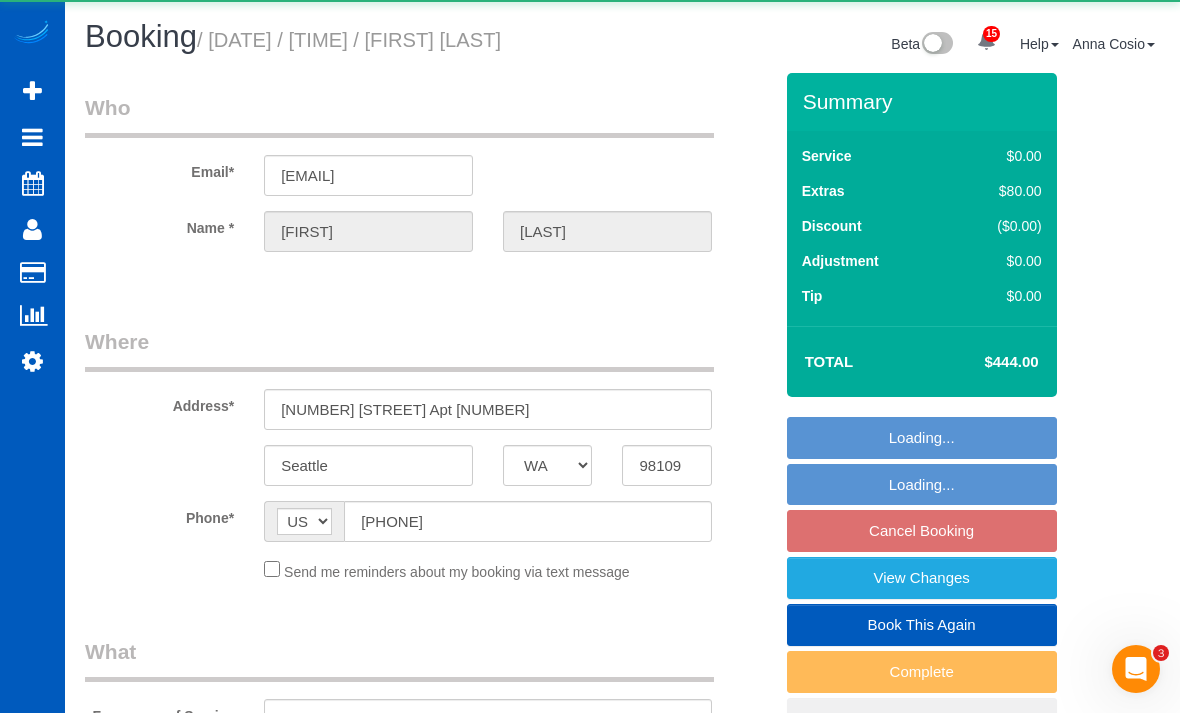 select on "object:10721" 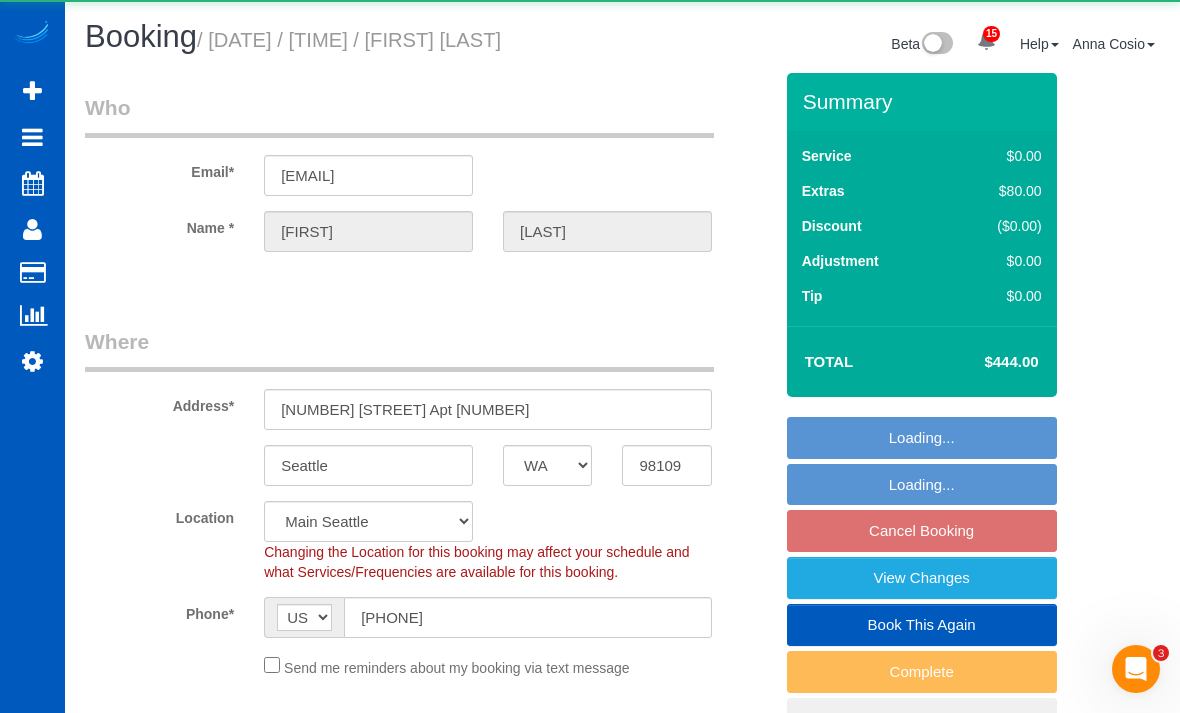 select on "object:10936" 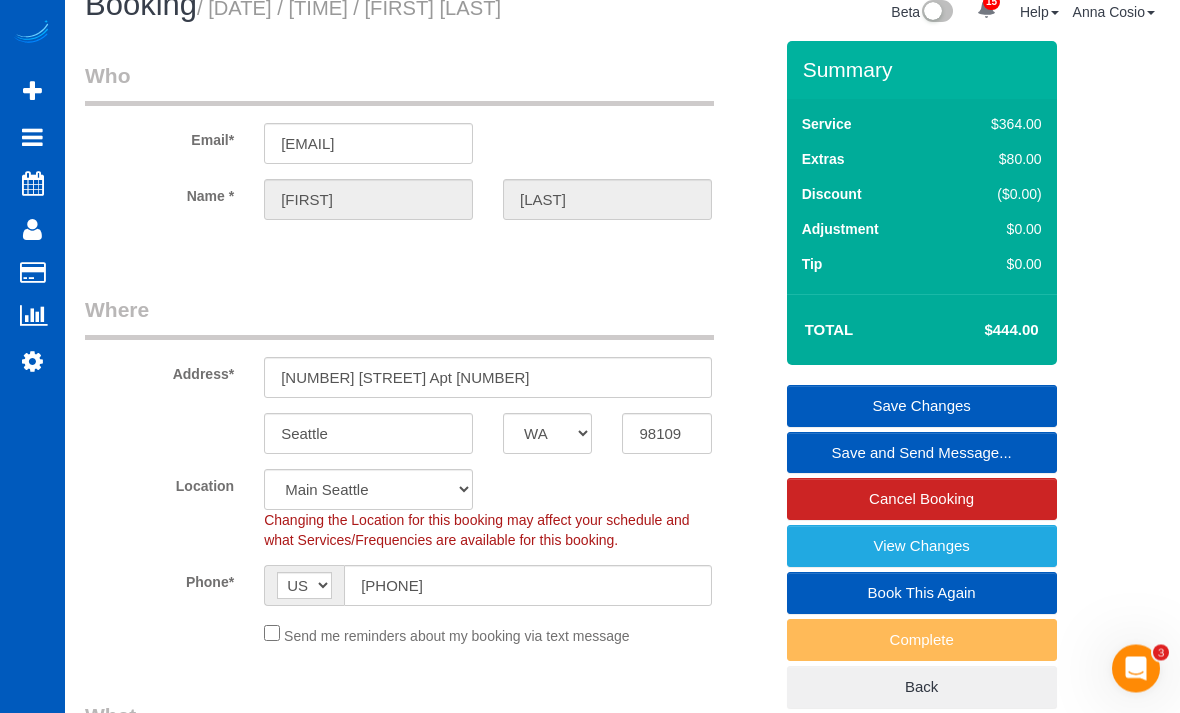 scroll, scrollTop: 0, scrollLeft: 0, axis: both 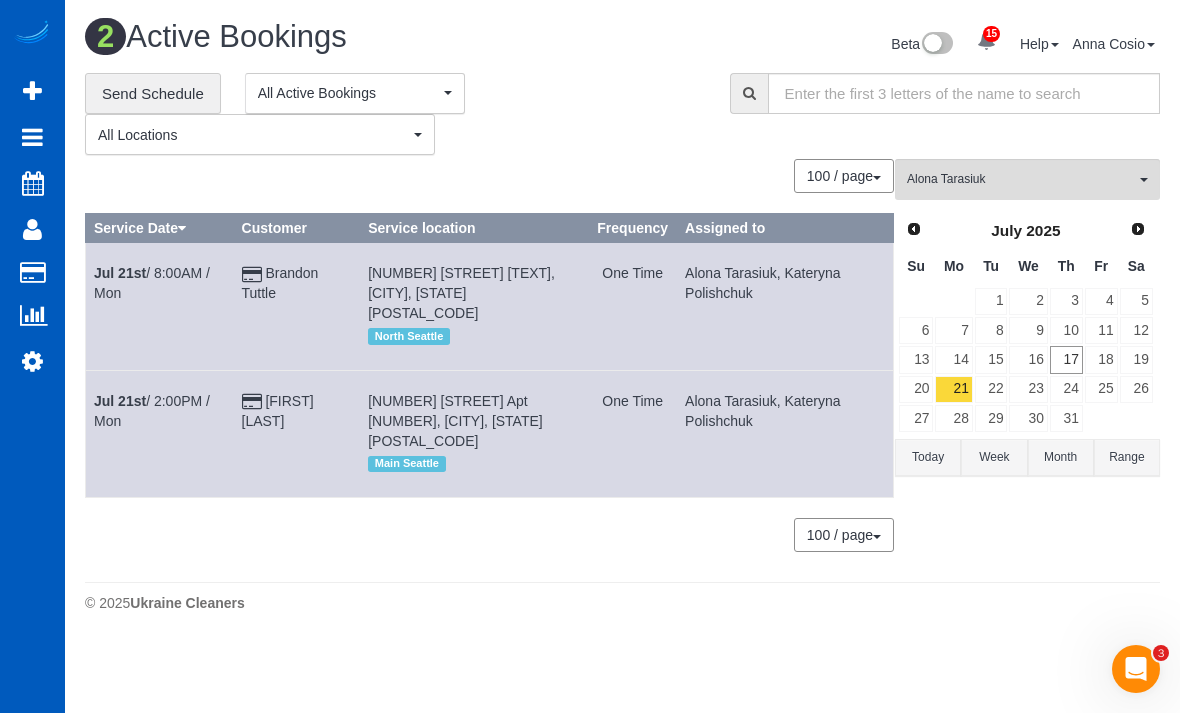 click on "Jul 21st" at bounding box center (120, 273) 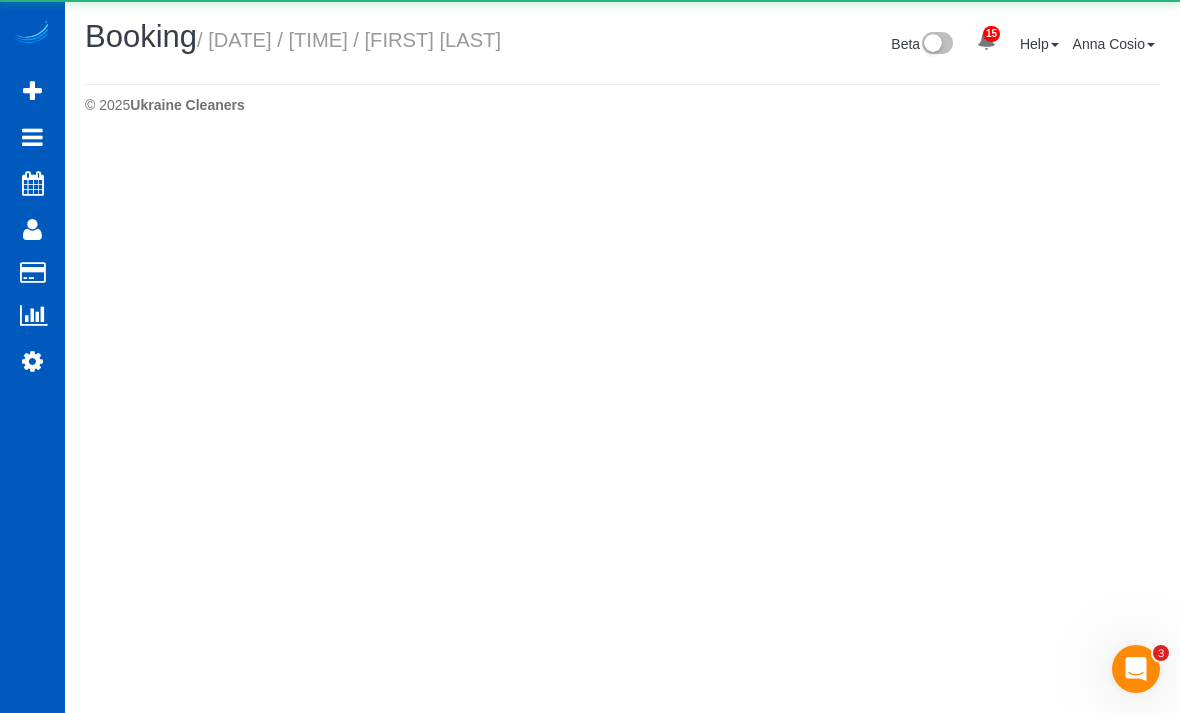 select on "WA" 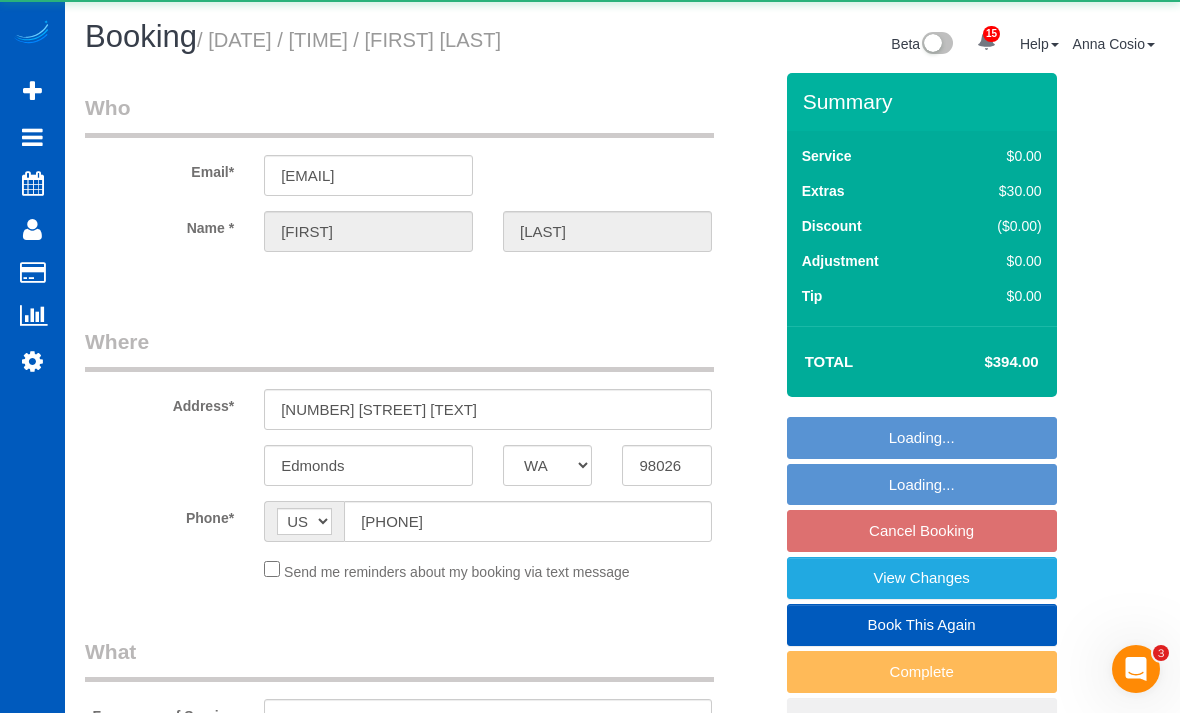 select on "object:11625" 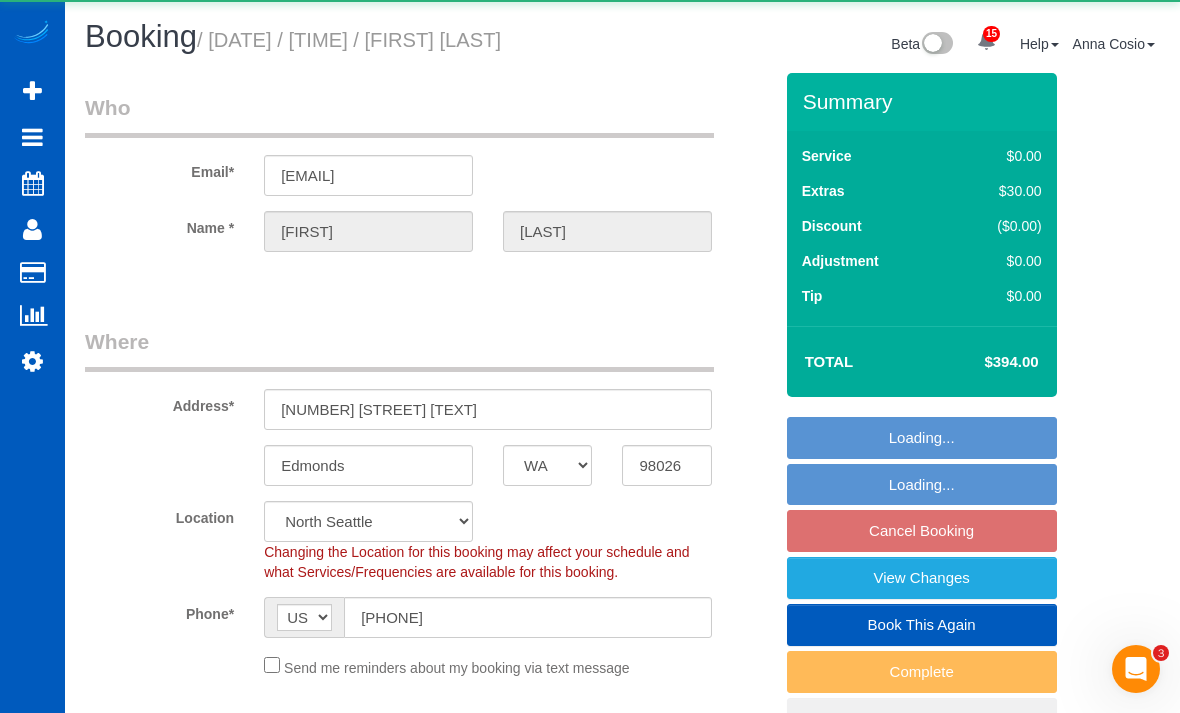 select on "object:11990" 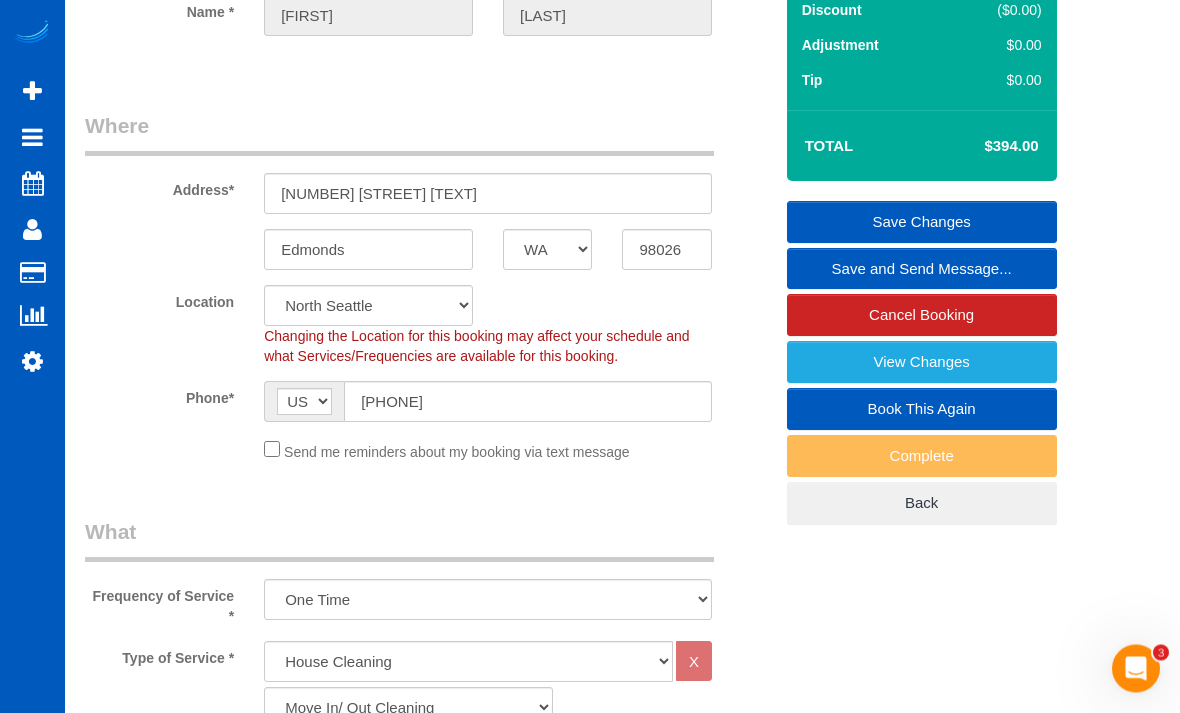 scroll, scrollTop: 0, scrollLeft: 0, axis: both 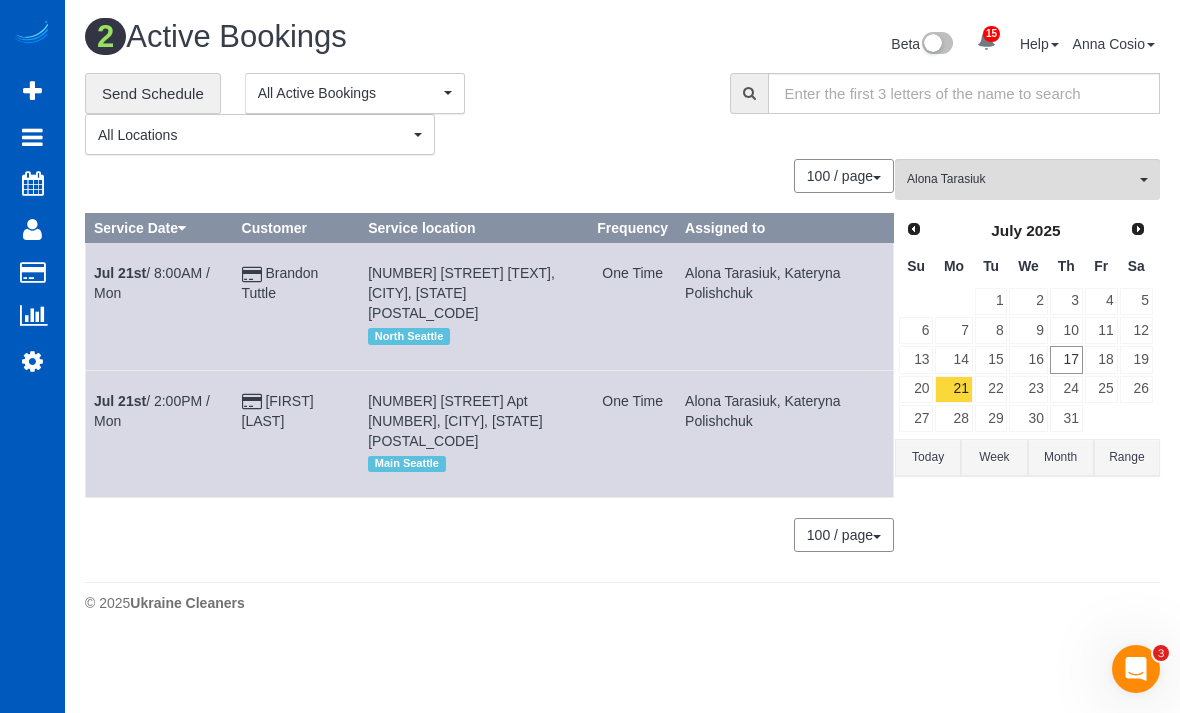 click on "17" at bounding box center (1066, 359) 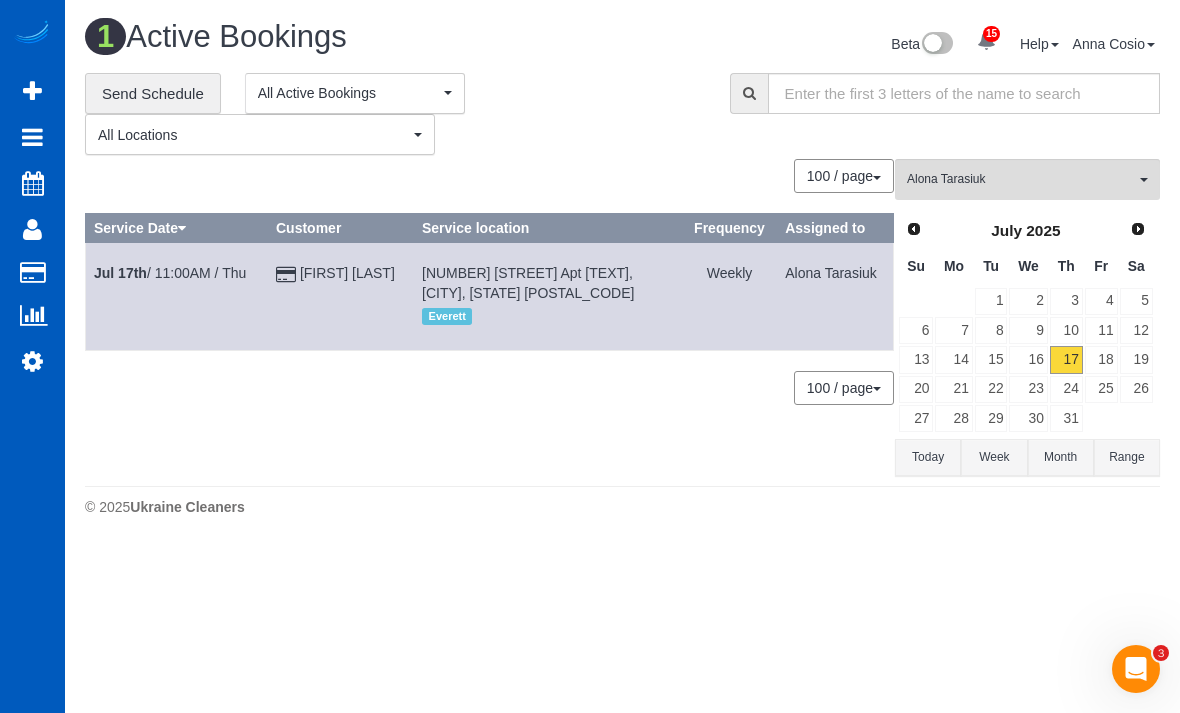 click on "Alona Tarasiuk" at bounding box center [1021, 179] 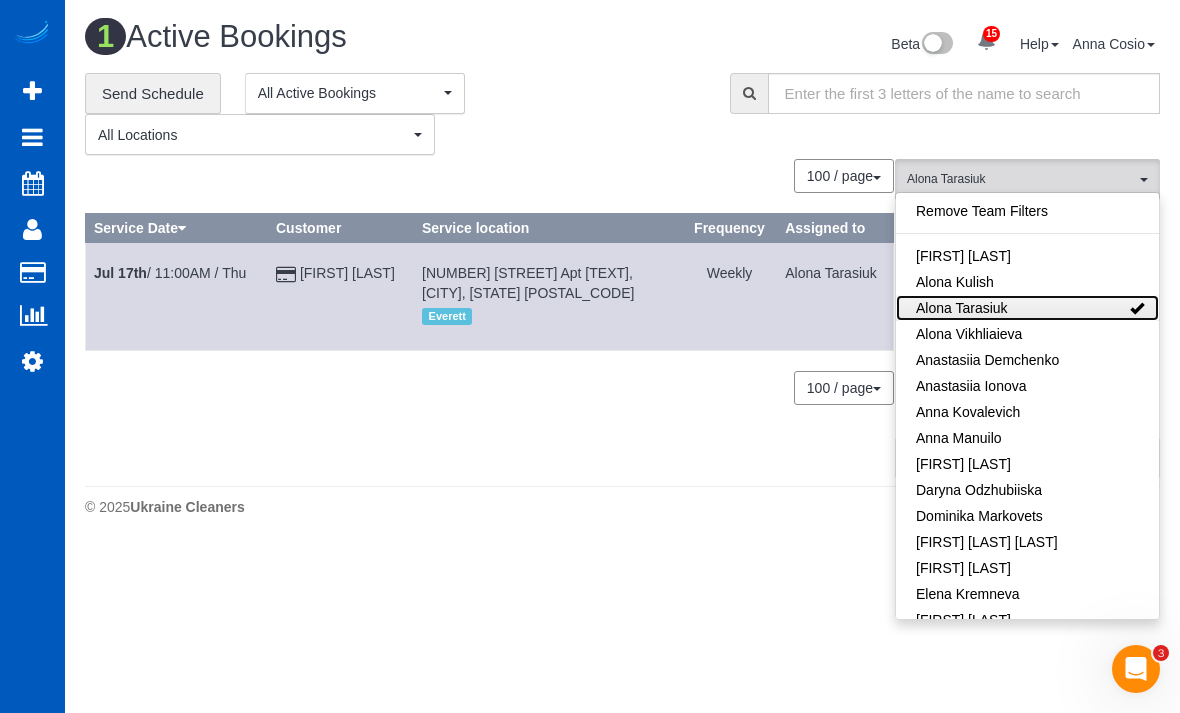 click on "Alona Tarasiuk" at bounding box center (1027, 308) 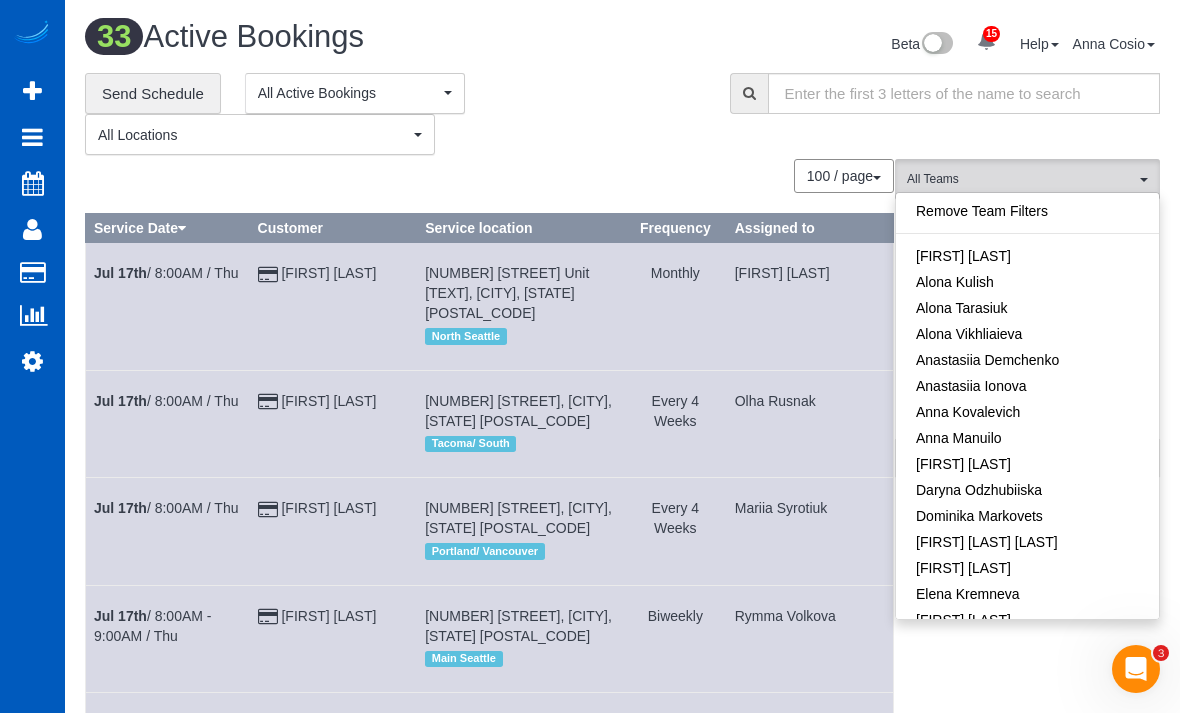 click on "Customers" at bounding box center (190, 273) 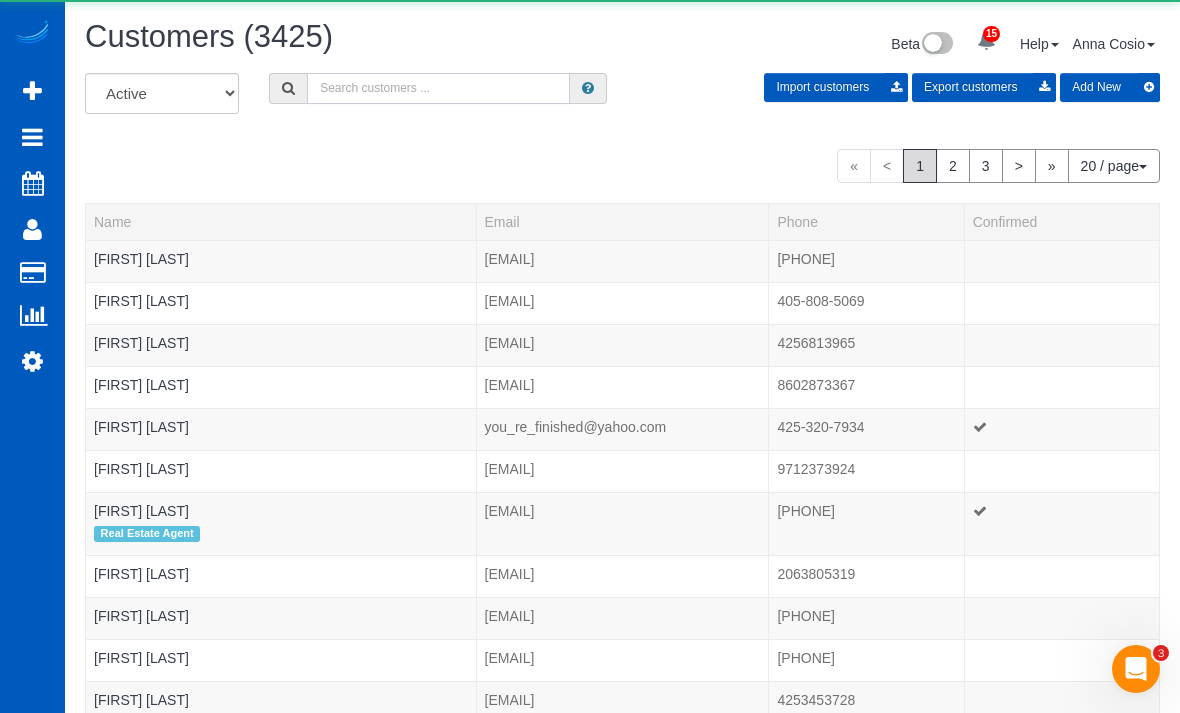 click at bounding box center [438, 88] 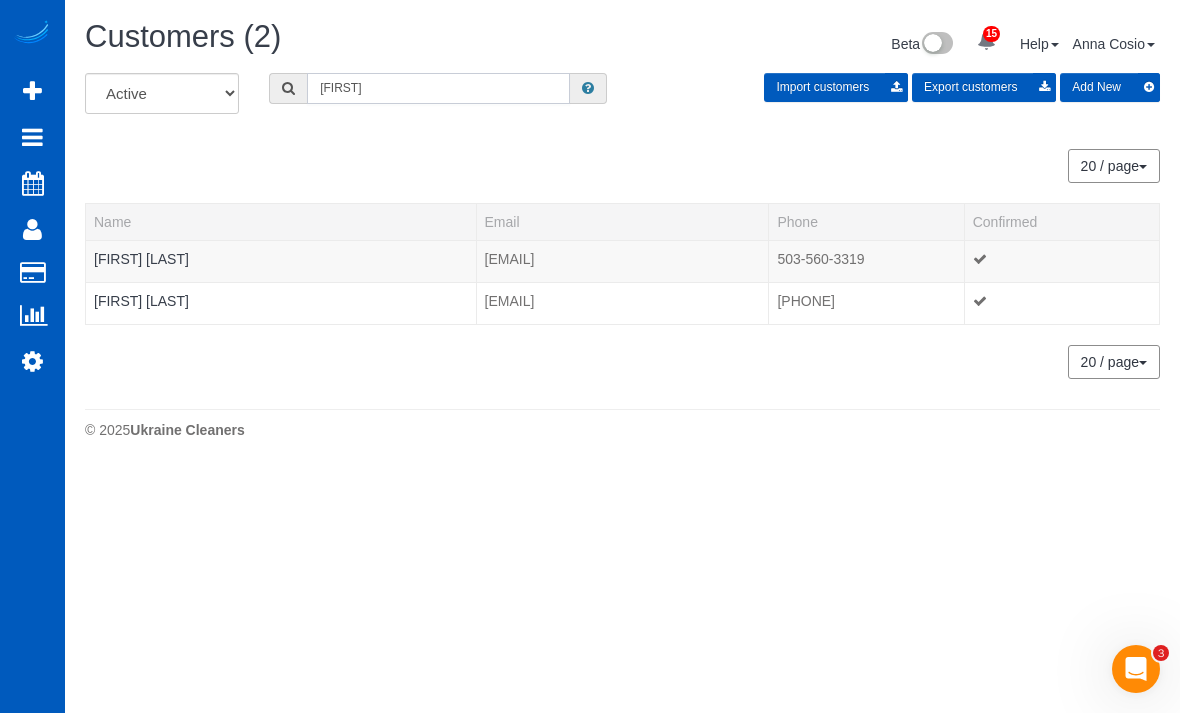 type on "[FIRST]" 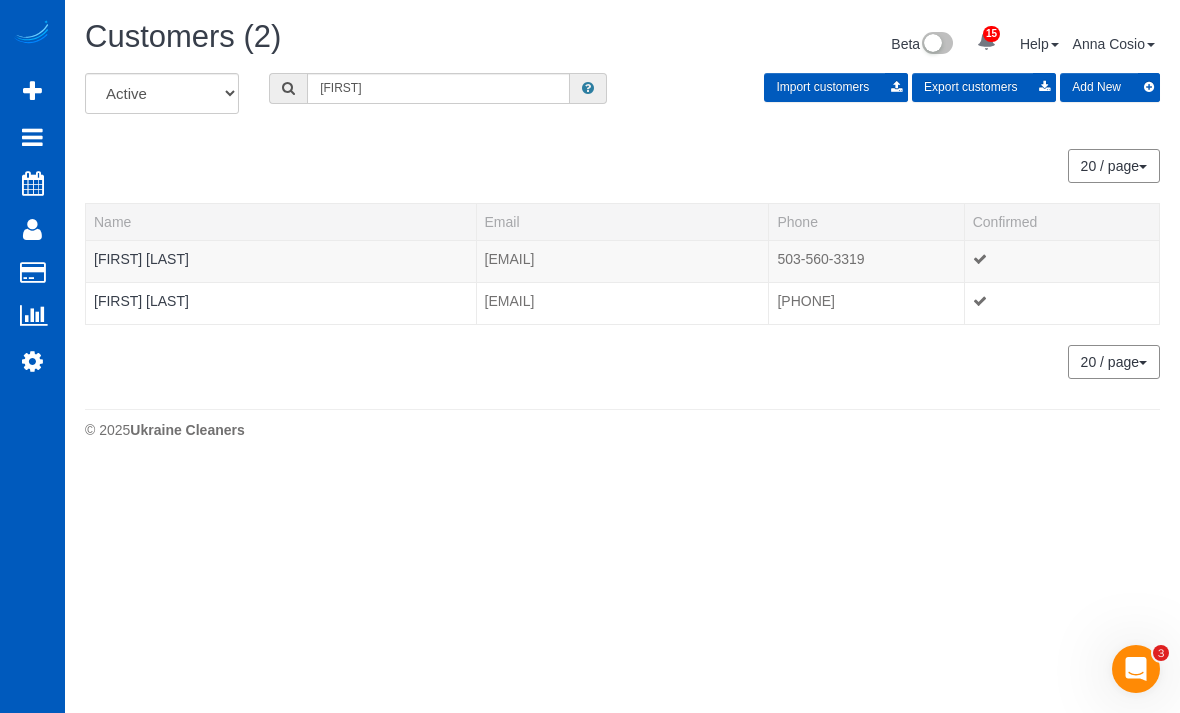 click on "[FIRST] [LAST]" at bounding box center [281, 261] 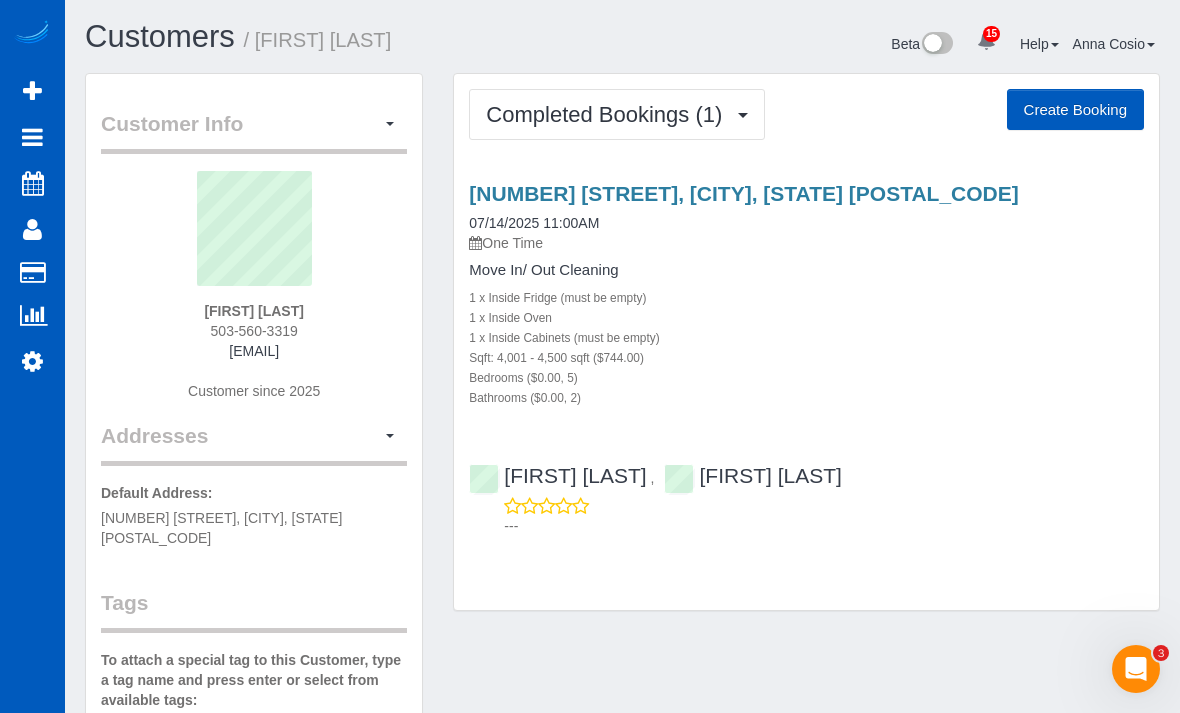 click on "Completed Bookings (1)" at bounding box center [609, 114] 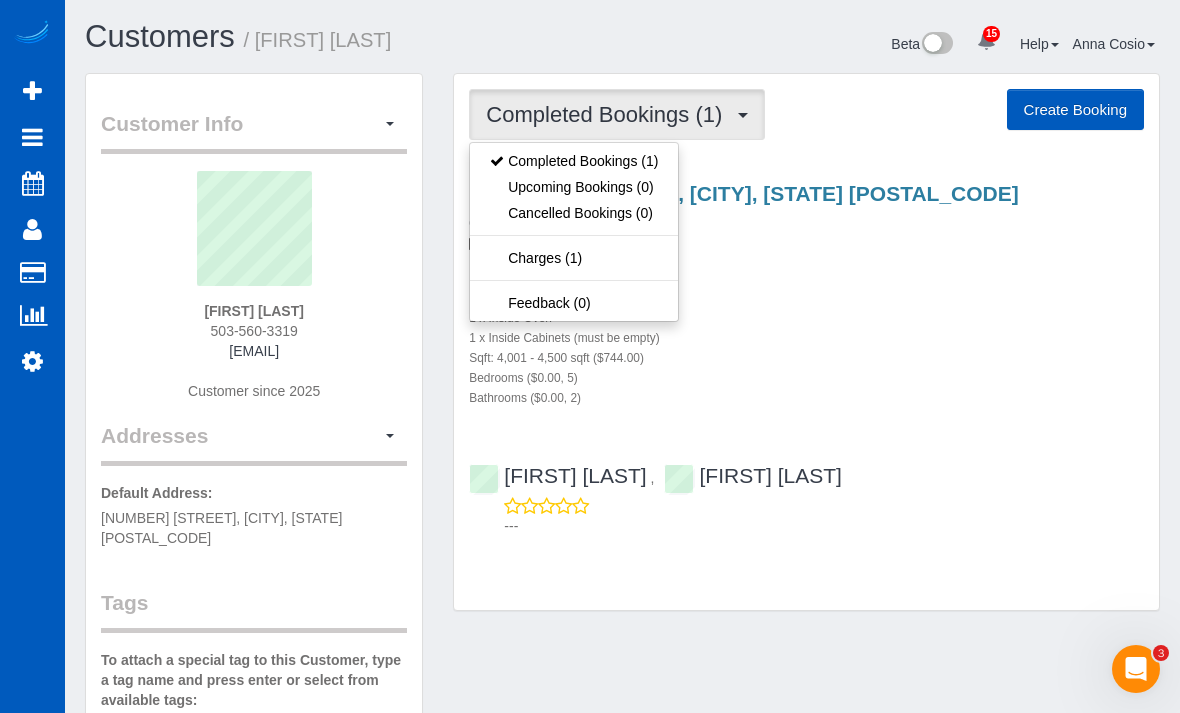 click on "Upcoming Bookings (0)" at bounding box center (574, 187) 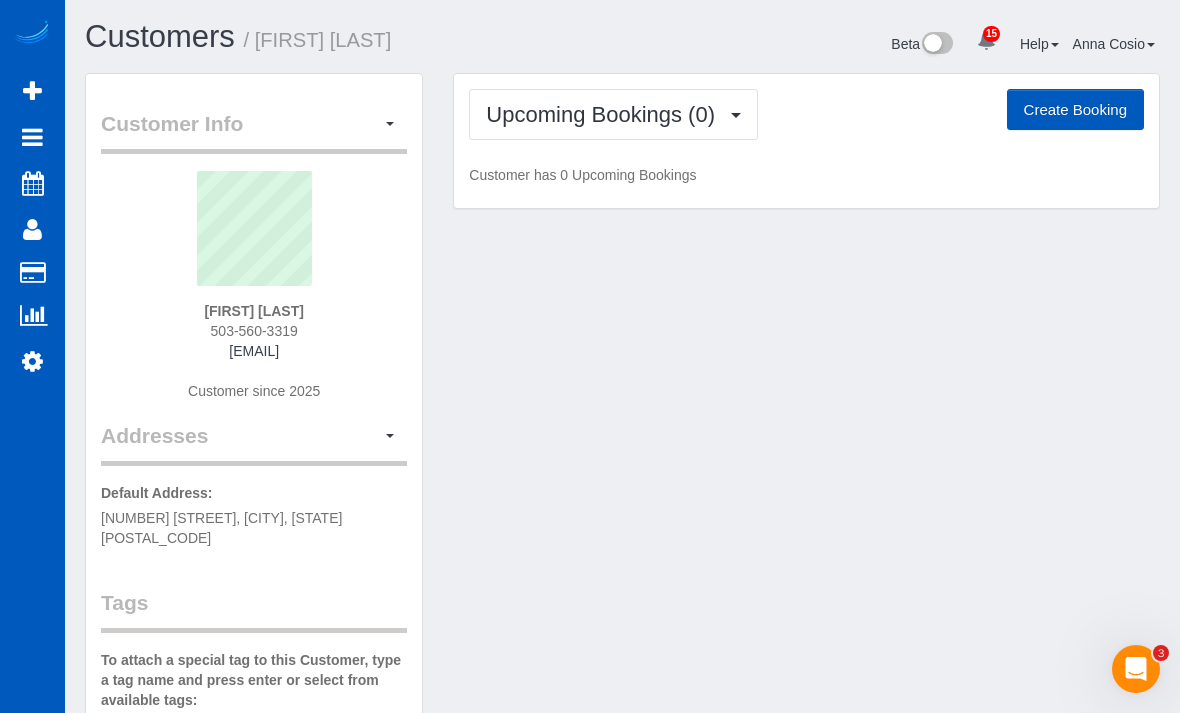 click on "Upcoming Bookings (0)" at bounding box center (605, 114) 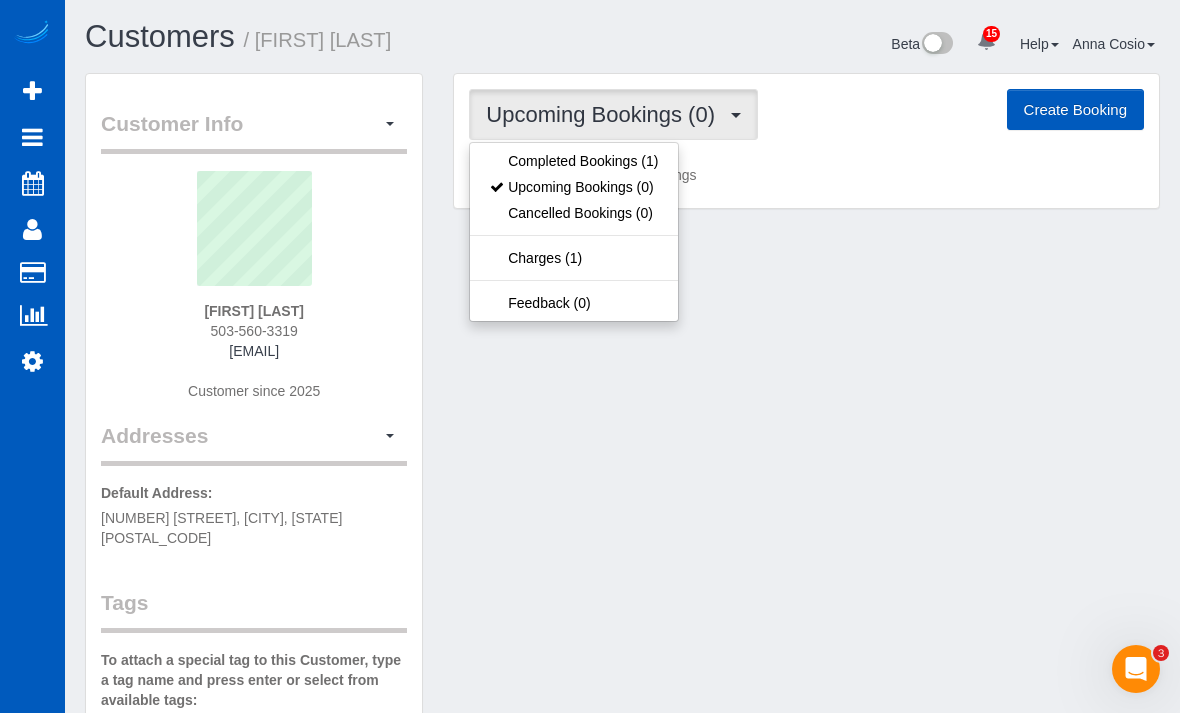 click on "Completed Bookings (1)" at bounding box center (574, 161) 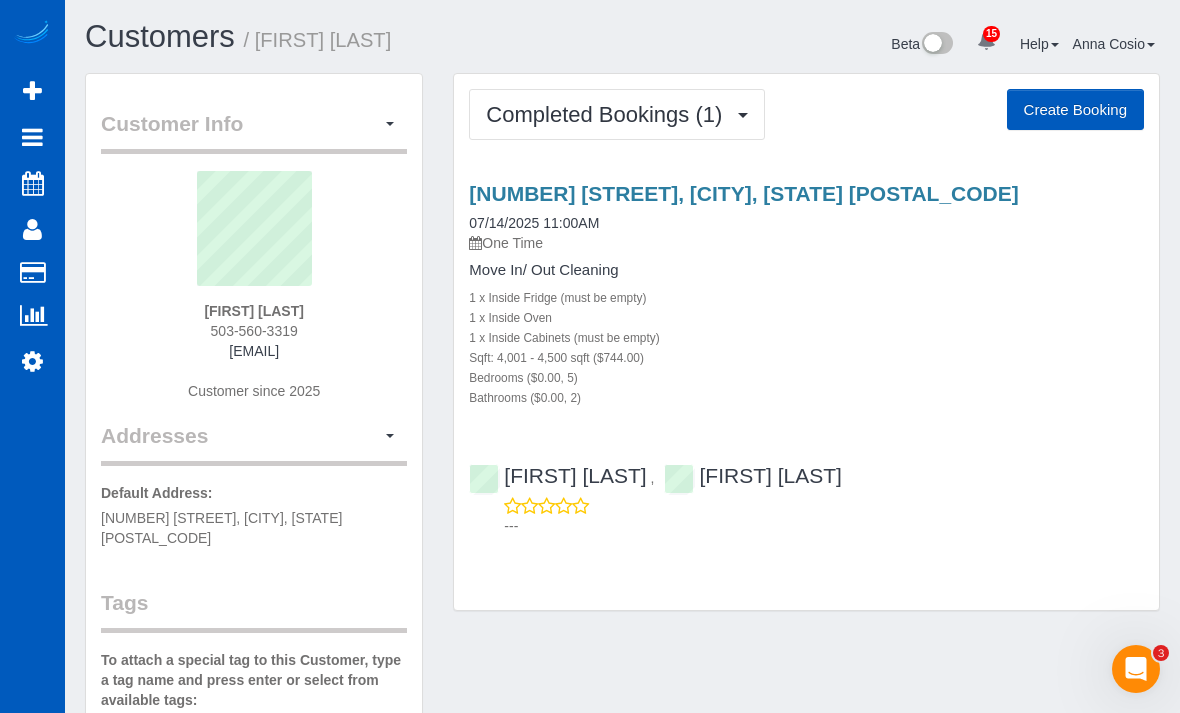 click on "[NUMBER] [STREET], [CITY], [STATE] [POSTAL_CODE]" at bounding box center (743, 193) 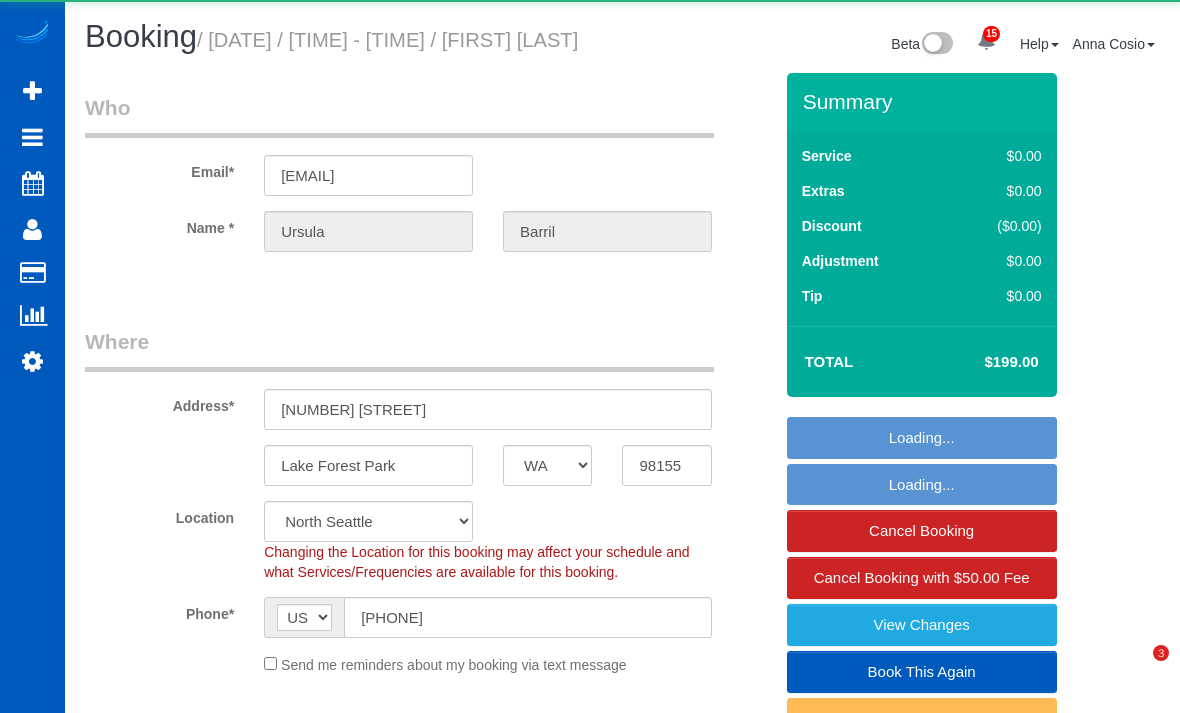 select on "WA" 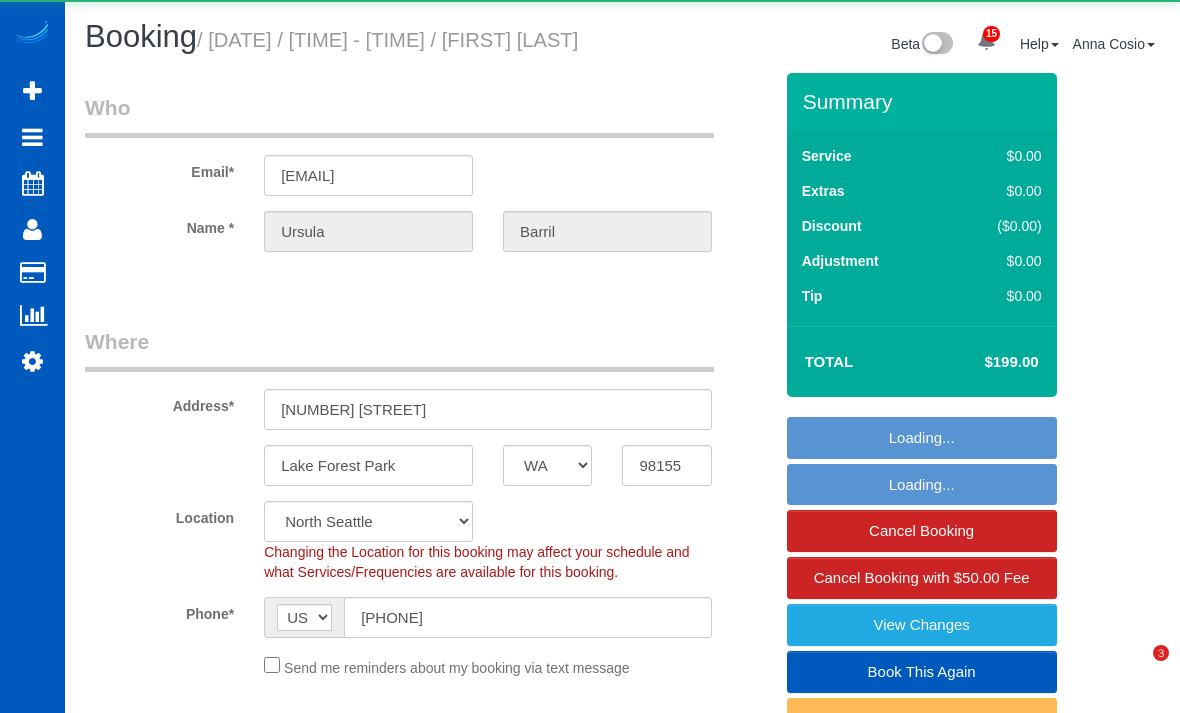scroll, scrollTop: 0, scrollLeft: 0, axis: both 